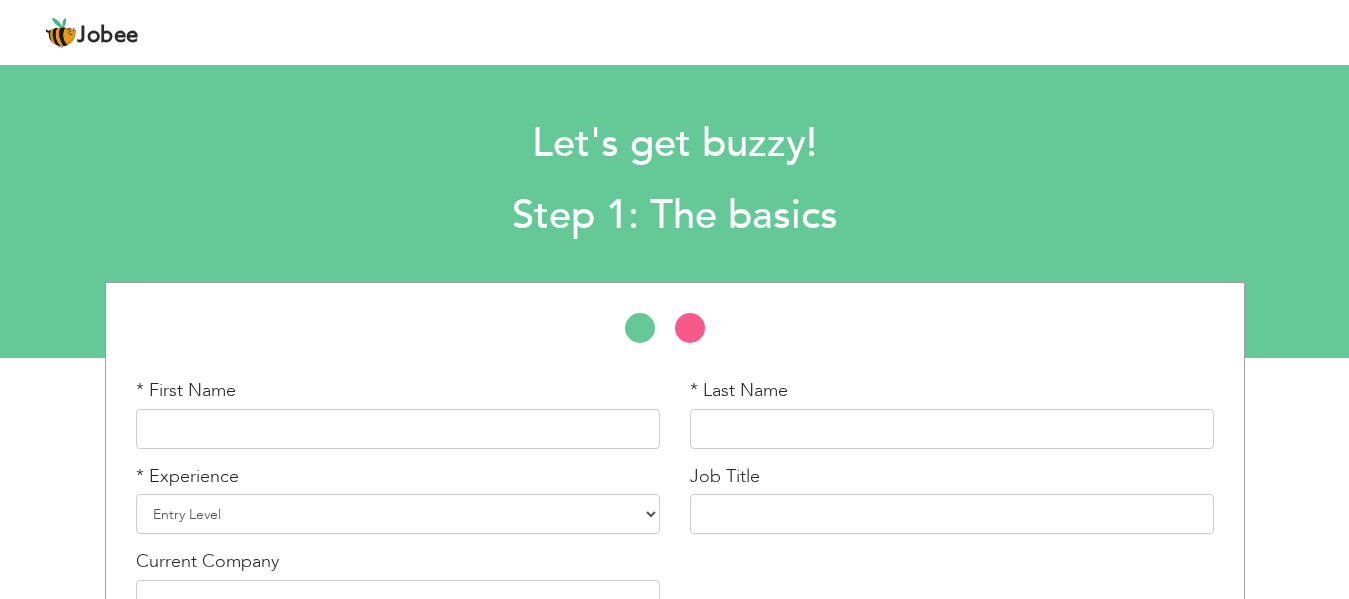 scroll, scrollTop: 0, scrollLeft: 0, axis: both 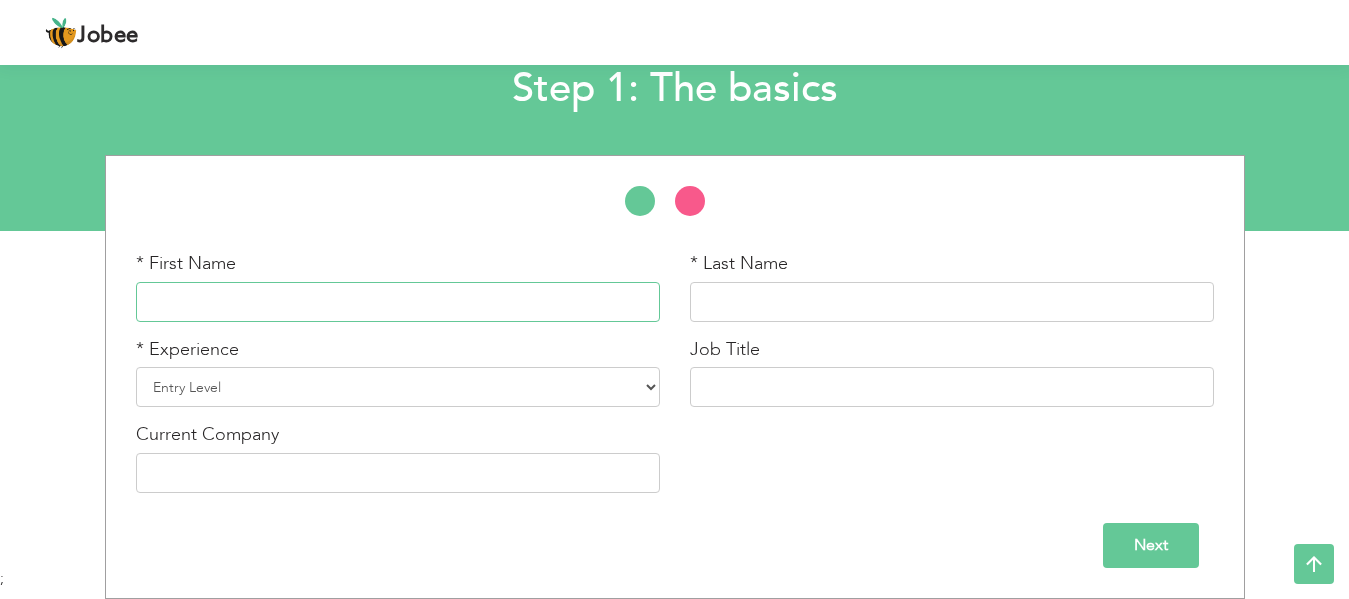 click at bounding box center [398, 302] 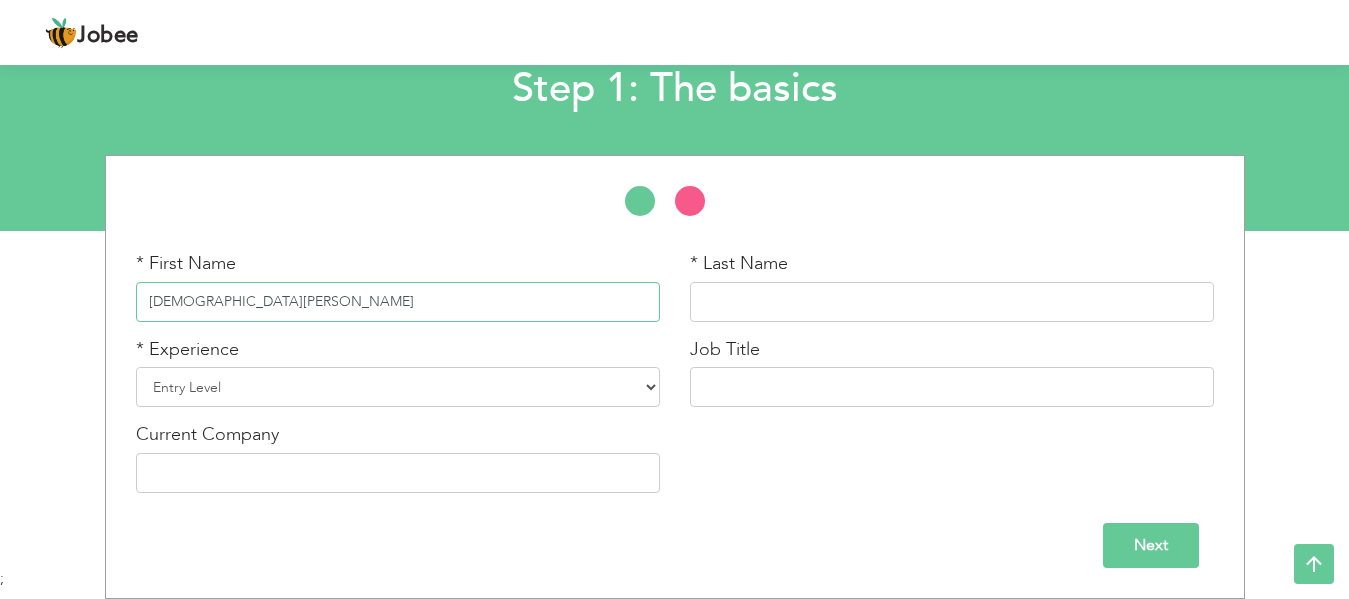 type on "Muhammad usman" 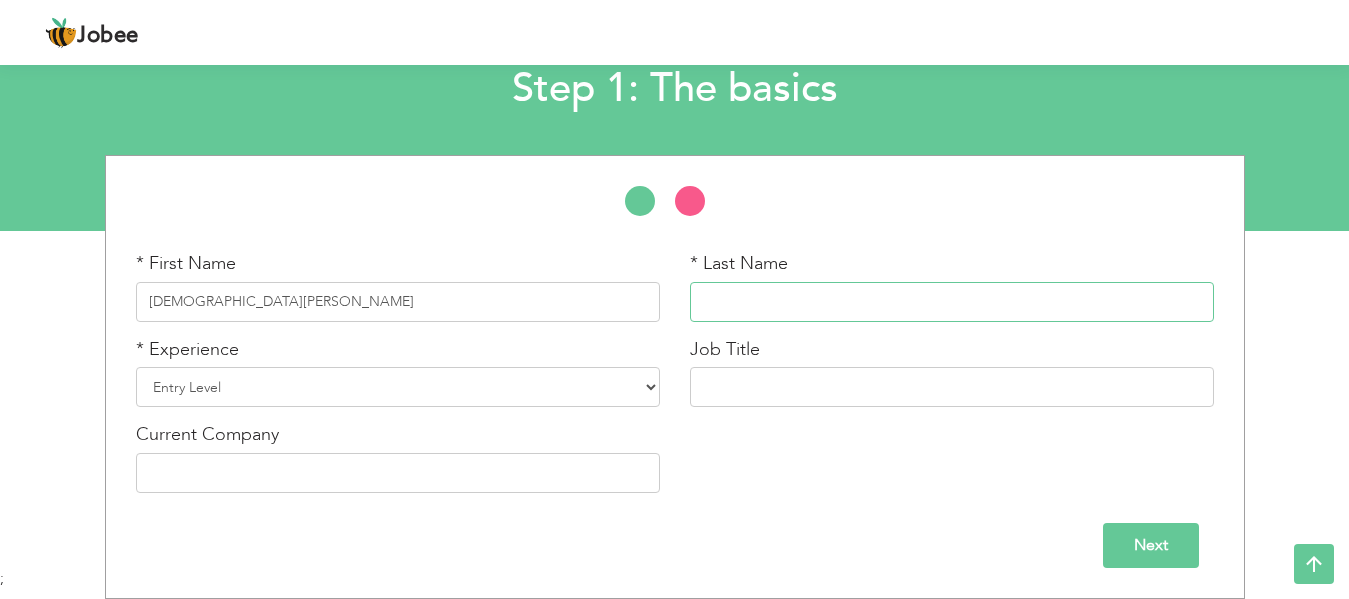click at bounding box center [952, 302] 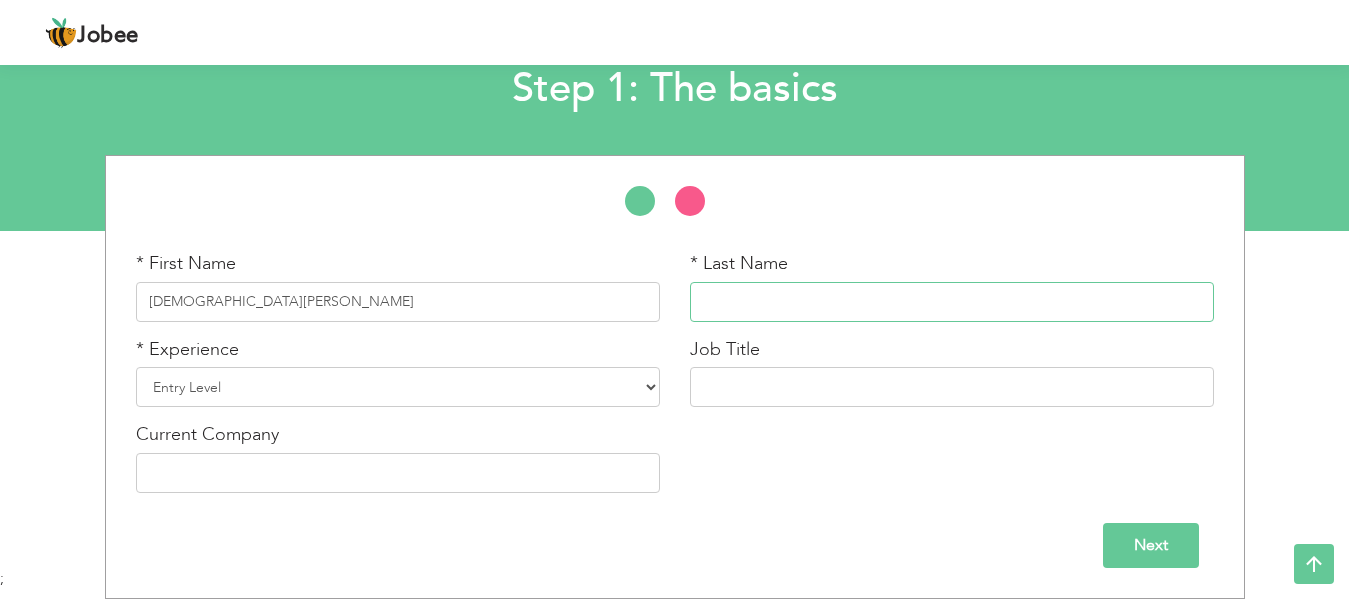 paste on "Akram" 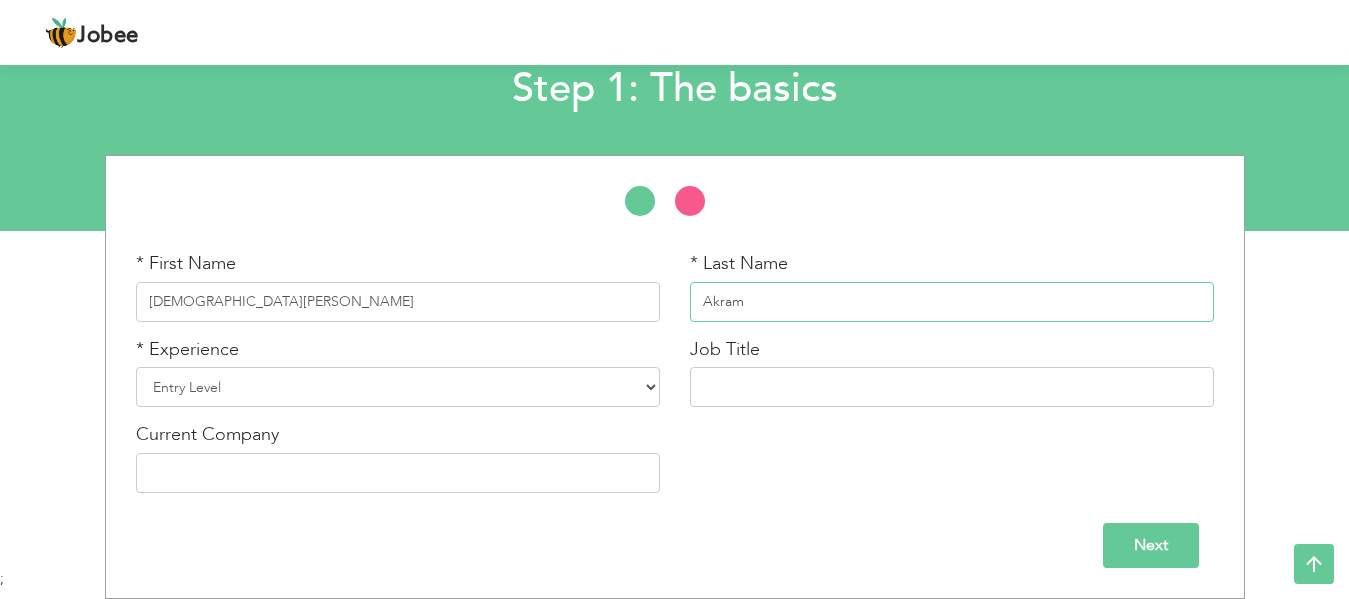 type on "Akram" 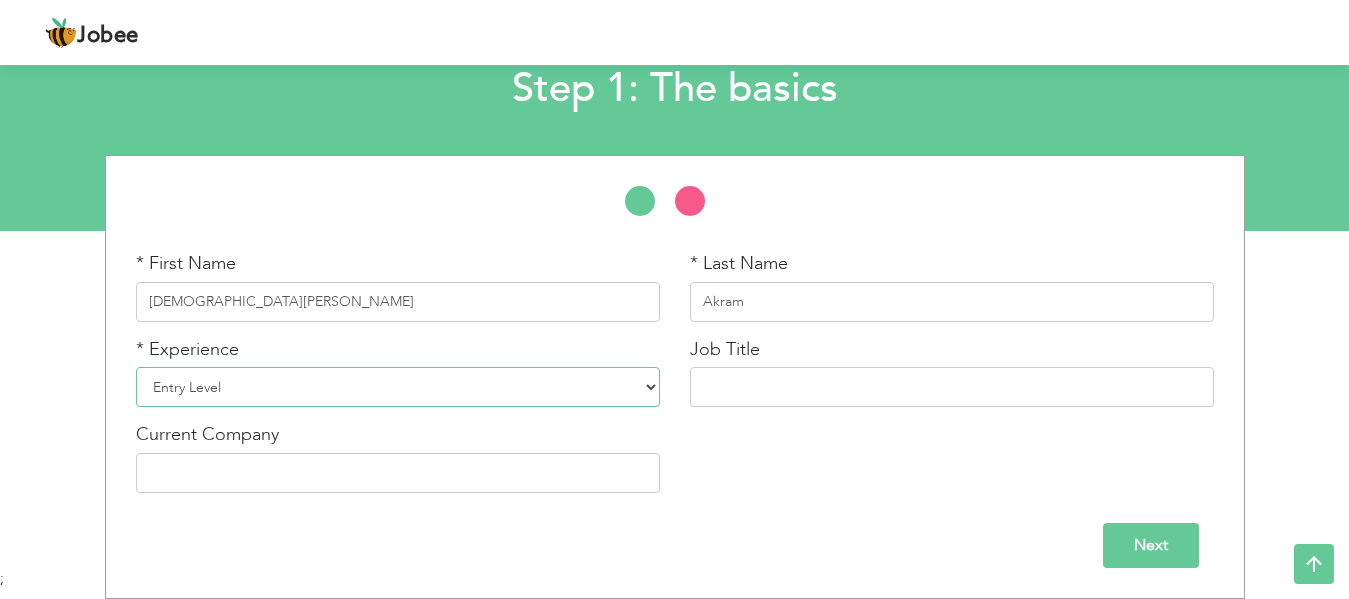 click on "Entry Level
Less than 1 Year
1 Year
2 Years
3 Years
4 Years
5 Years
6 Years
7 Years
8 Years
9 Years
10 Years
11 Years
12 Years
13 Years
14 Years
15 Years
16 Years
17 Years
18 Years
19 Years
20 Years
21 Years
22 Years
23 Years
24 Years
25 Years
26 Years
27 Years
28 Years
29 Years
30 Years
31 Years
32 Years
33 Years
34 Years
35 Years
More than 35 Years" at bounding box center (398, 387) 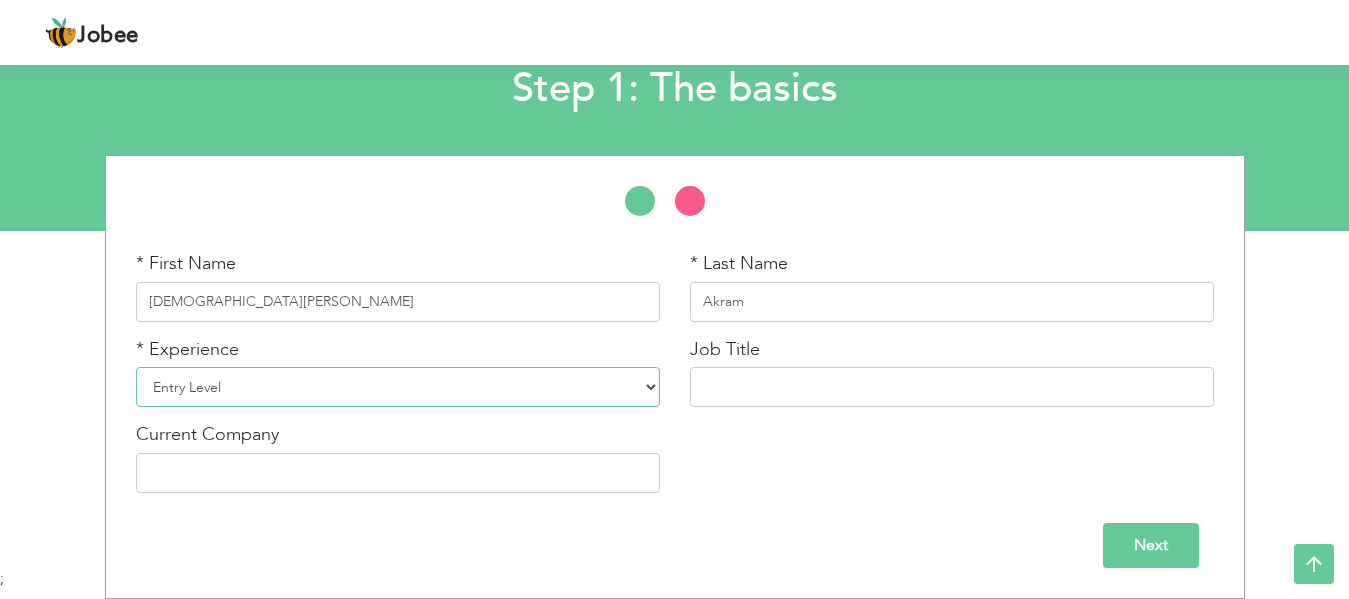 click on "Entry Level
Less than 1 Year
1 Year
2 Years
3 Years
4 Years
5 Years
6 Years
7 Years
8 Years
9 Years
10 Years
11 Years
12 Years
13 Years
14 Years
15 Years
16 Years
17 Years
18 Years
19 Years
20 Years
21 Years
22 Years
23 Years
24 Years
25 Years
26 Years
27 Years
28 Years
29 Years
30 Years
31 Years
32 Years
33 Years
34 Years
35 Years
More than 35 Years" at bounding box center (398, 387) 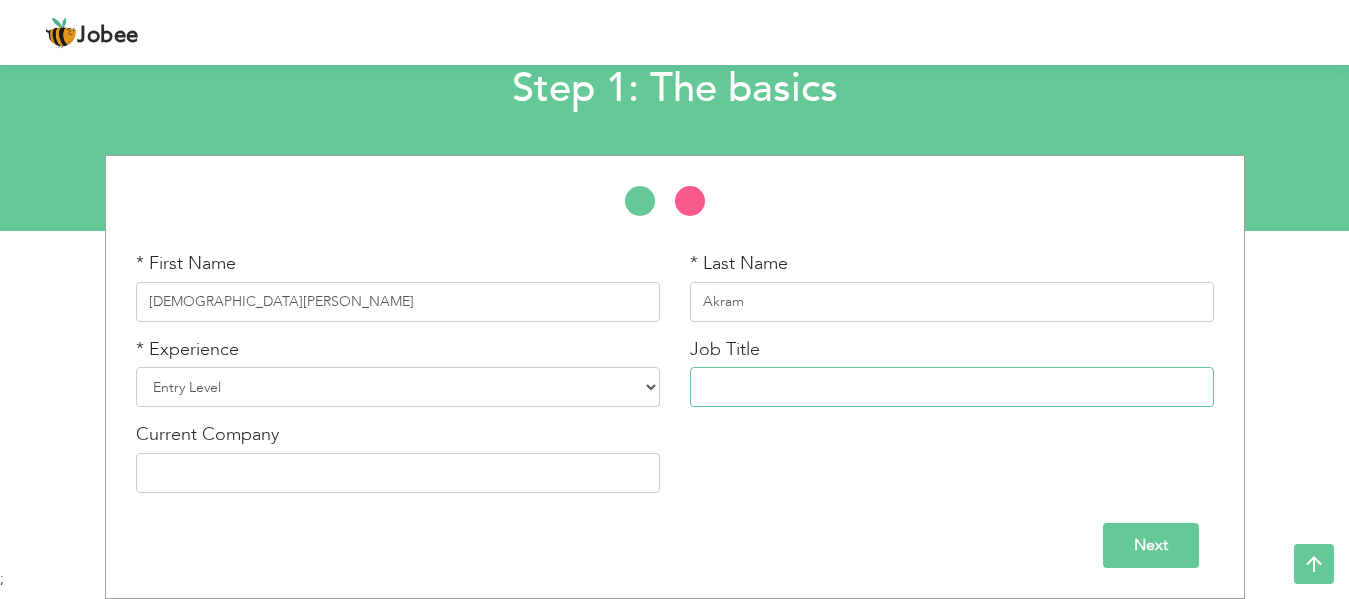 click at bounding box center (952, 387) 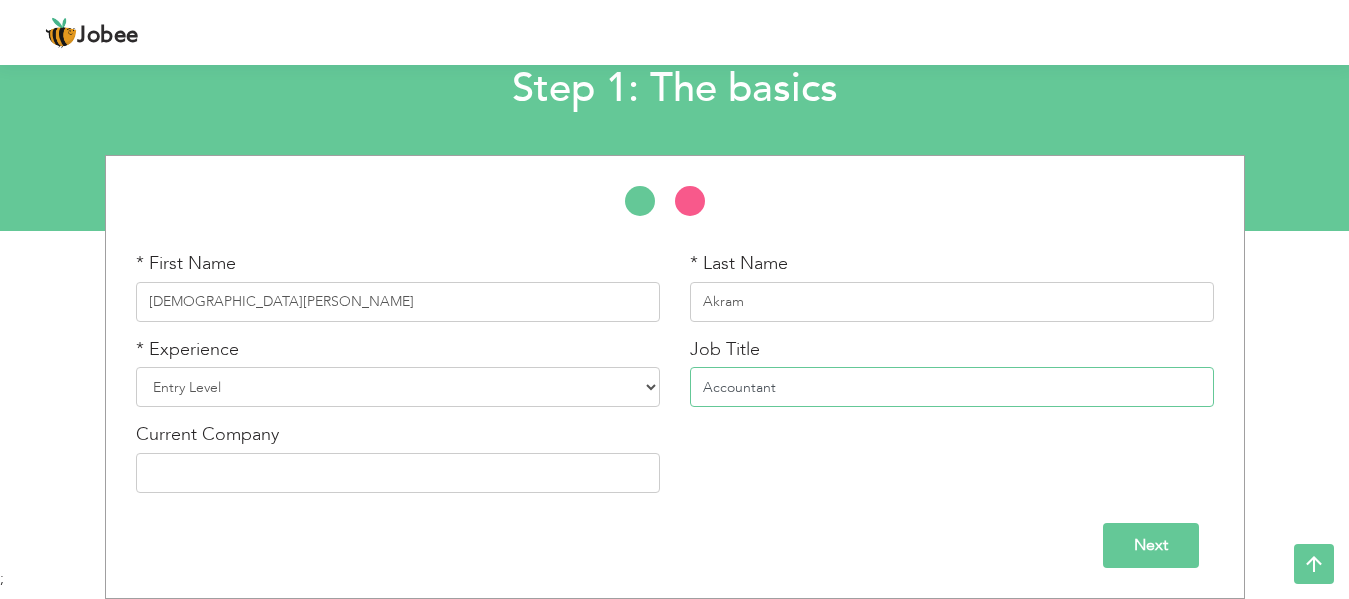 type on "Accountant" 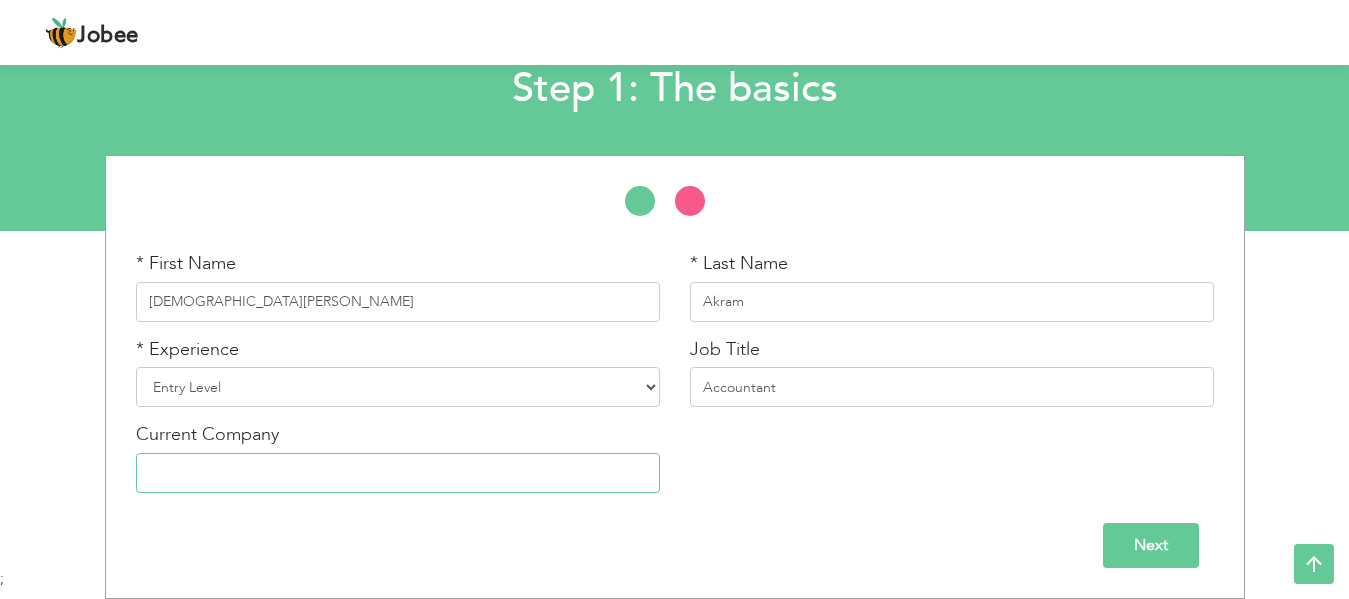 click at bounding box center (398, 473) 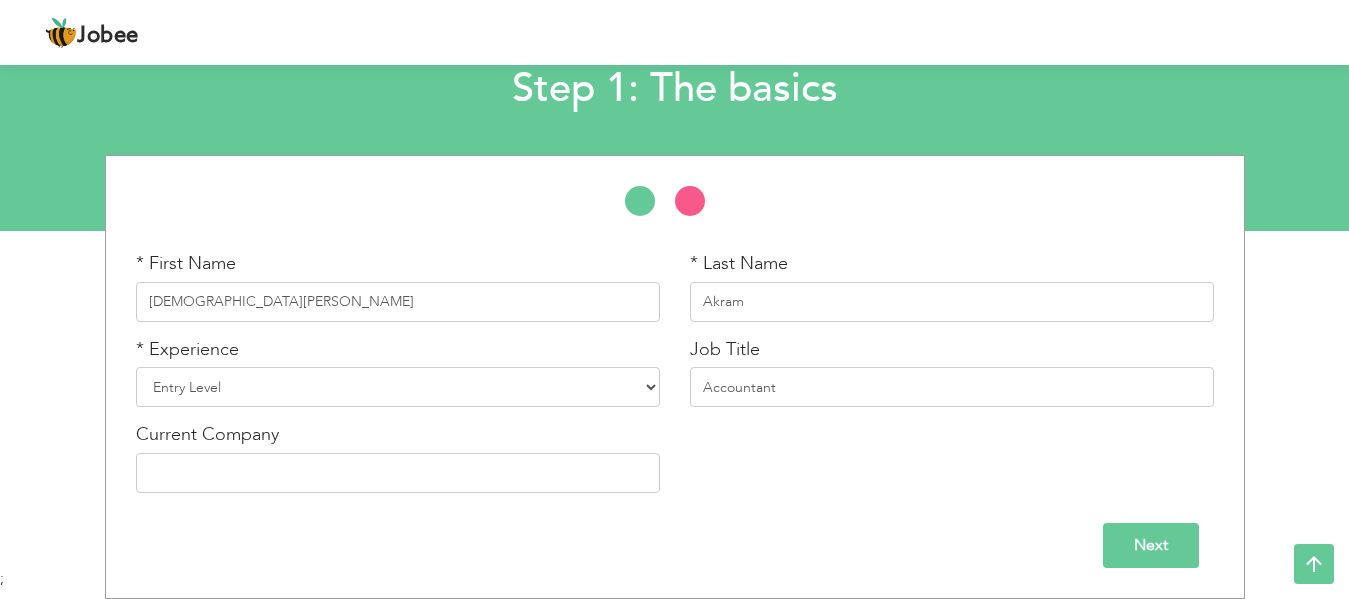 click on "Next" at bounding box center [1151, 545] 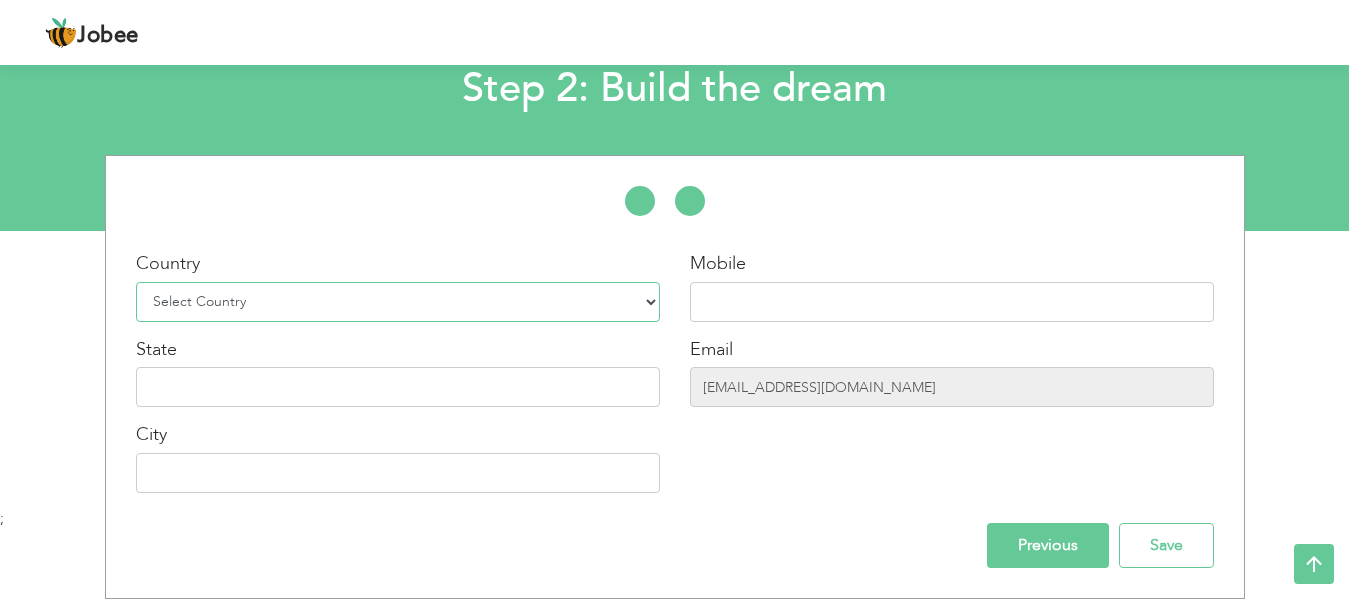 click on "Select Country
Afghanistan
Albania
Algeria
American Samoa
Andorra
Angola
Anguilla
Antarctica
Antigua and Barbuda
Argentina
Armenia
Aruba
Australia
Austria
Azerbaijan
Bahamas
Bahrain
Bangladesh
Barbados
Belarus
Belgium
Belize
Benin
Bermuda
Bhutan
Bolivia
Bosnia-Herzegovina
Botswana
Bouvet Island
Brazil
British Indian Ocean Territory
Brunei Darussalam
Bulgaria
Burkina Faso
Burundi
Cambodia
Cameroon
Canada
Cape Verde
Cayman Islands
Central African Republic
Chad
Chile
China
Christmas Island
Cocos (Keeling) Islands
Colombia
Comoros
Congo
Congo, Dem. Republic
Cook Islands
Costa Rica
Croatia
Cuba
Cyprus
Czech Rep
Denmark
Djibouti
Dominica
Dominican Republic
Ecuador
Egypt
El Salvador
Equatorial Guinea
Eritrea
Estonia
Ethiopia
European Union
Falkland Islands (Malvinas)
Faroe Islands
Fiji
Finland
France
French Guiana
French Southern Territories
Gabon
Gambia
Georgia" at bounding box center [398, 302] 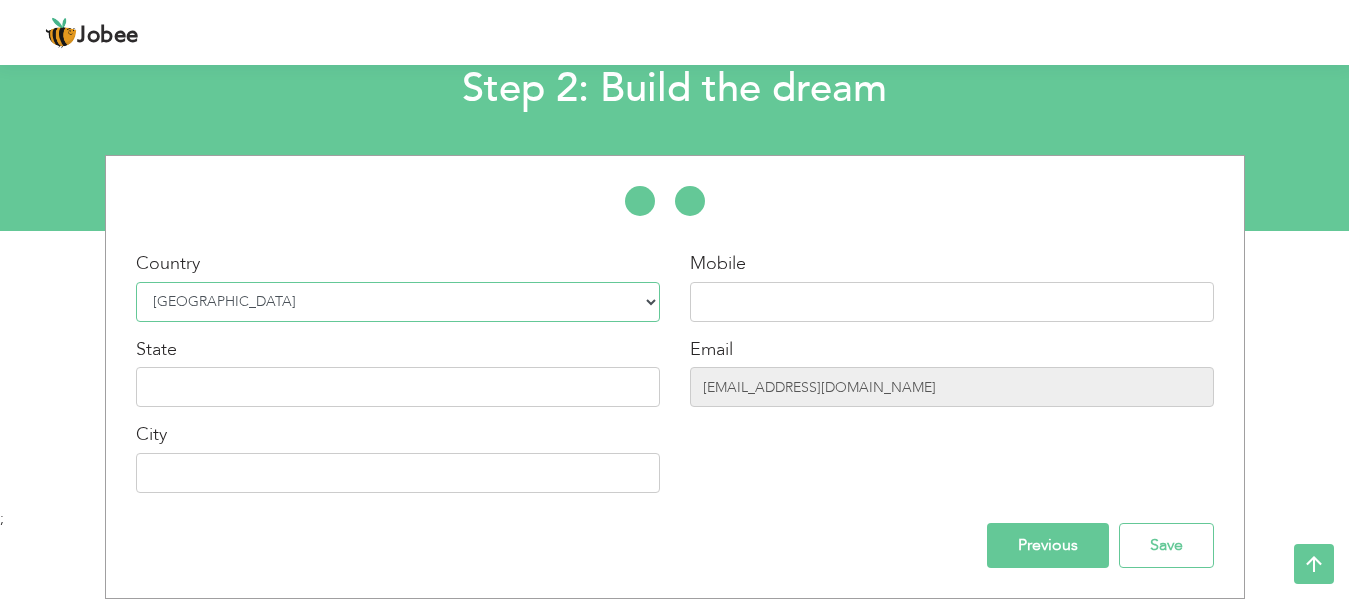 click on "Select Country
Afghanistan
Albania
Algeria
American Samoa
Andorra
Angola
Anguilla
Antarctica
Antigua and Barbuda
Argentina
Armenia
Aruba
Australia
Austria
Azerbaijan
Bahamas
Bahrain
Bangladesh
Barbados
Belarus
Belgium
Belize
Benin
Bermuda
Bhutan
Bolivia
Bosnia-Herzegovina
Botswana
Bouvet Island
Brazil
British Indian Ocean Territory
Brunei Darussalam
Bulgaria
Burkina Faso
Burundi
Cambodia
Cameroon
Canada
Cape Verde
Cayman Islands
Central African Republic
Chad
Chile
China
Christmas Island
Cocos (Keeling) Islands
Colombia
Comoros
Congo
Congo, Dem. Republic
Cook Islands
Costa Rica
Croatia
Cuba
Cyprus
Czech Rep
Denmark
Djibouti
Dominica
Dominican Republic
Ecuador
Egypt
El Salvador
Equatorial Guinea
Eritrea
Estonia
Ethiopia
European Union
Falkland Islands (Malvinas)
Faroe Islands
Fiji
Finland
France
French Guiana
French Southern Territories
Gabon
Gambia
Georgia" at bounding box center (398, 302) 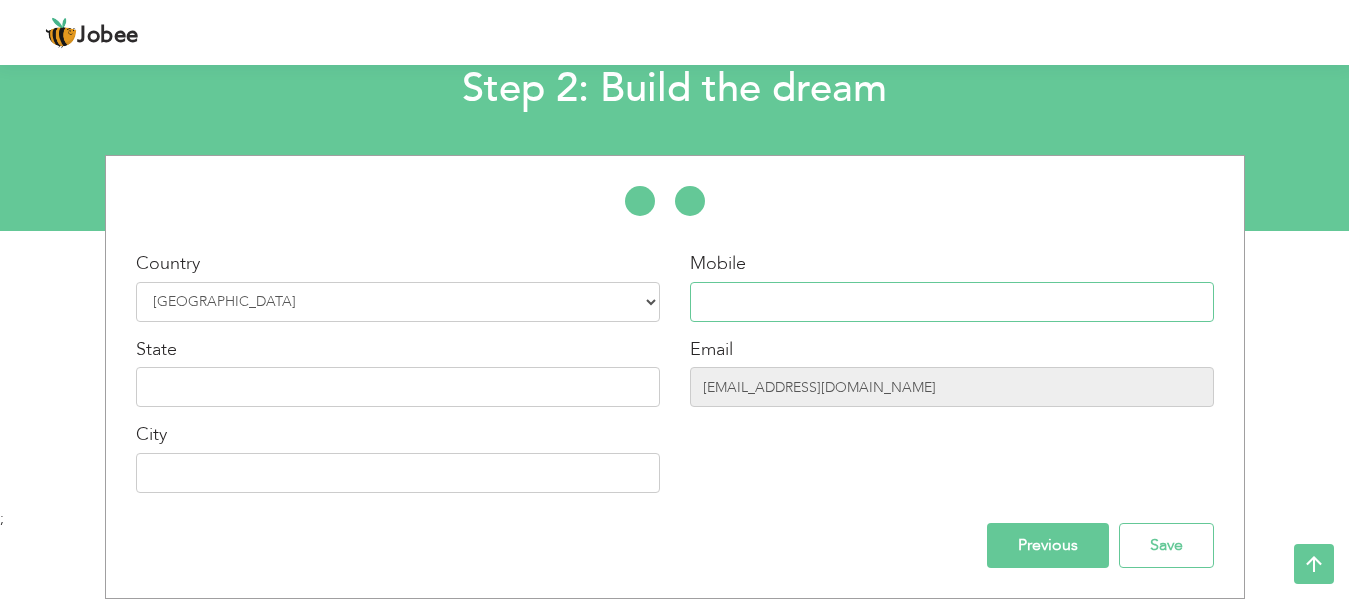 click at bounding box center [952, 302] 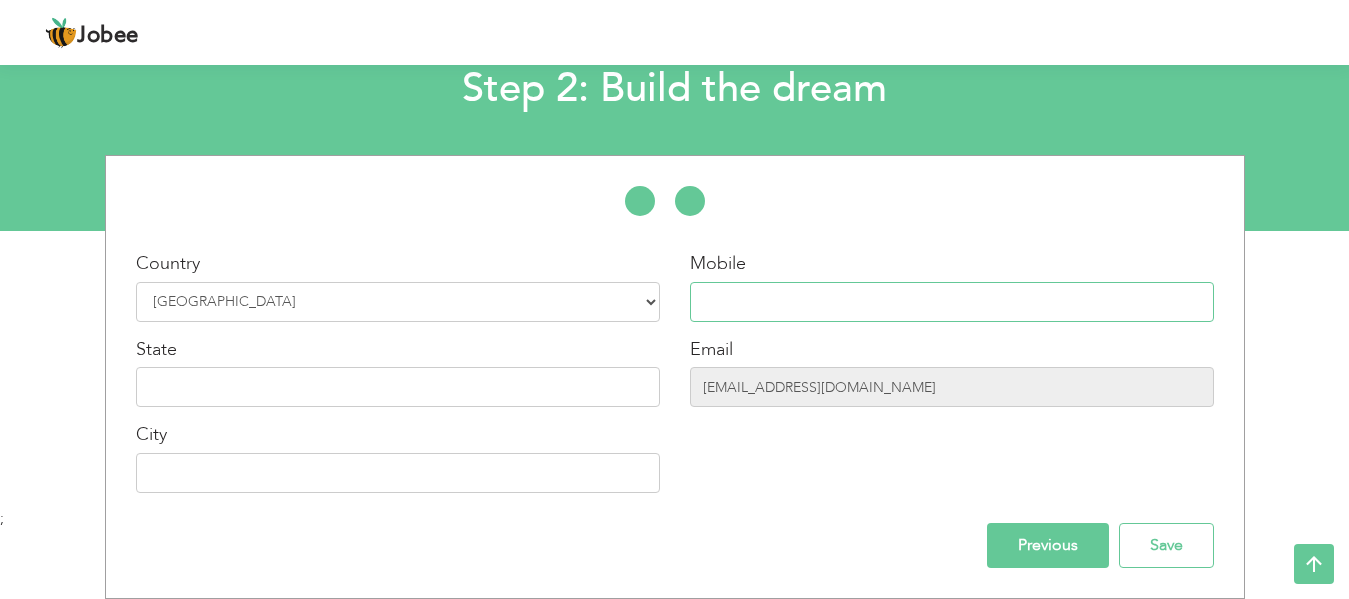 paste on "03034949829" 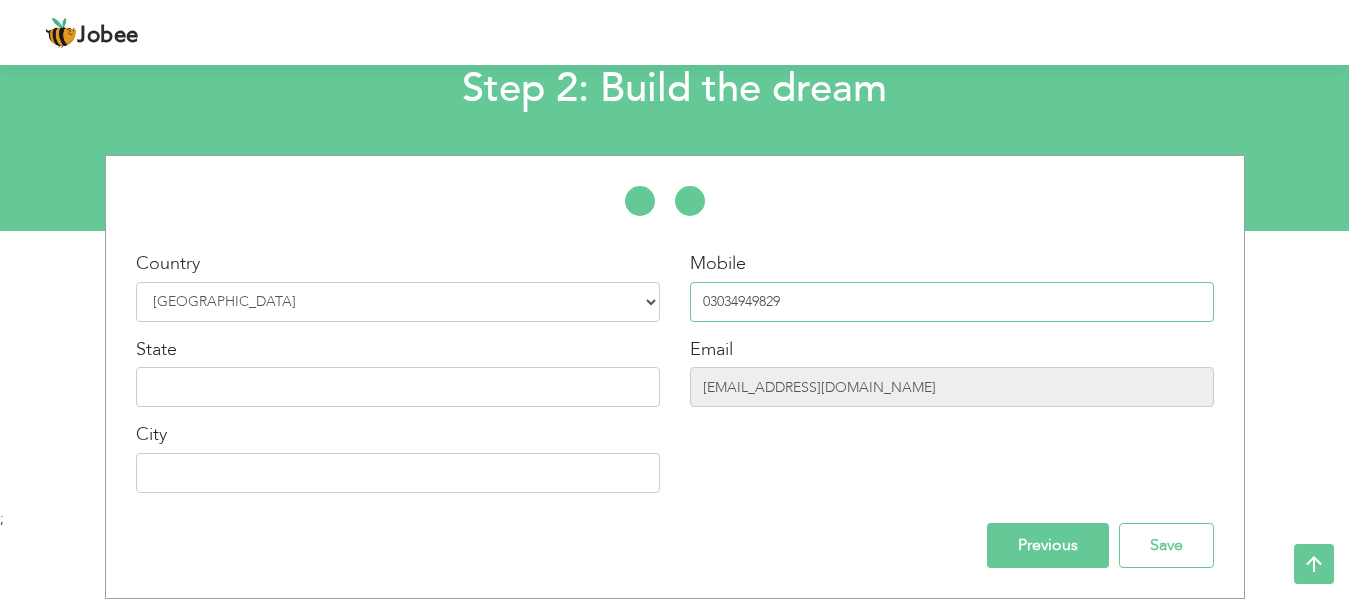type on "03034949829" 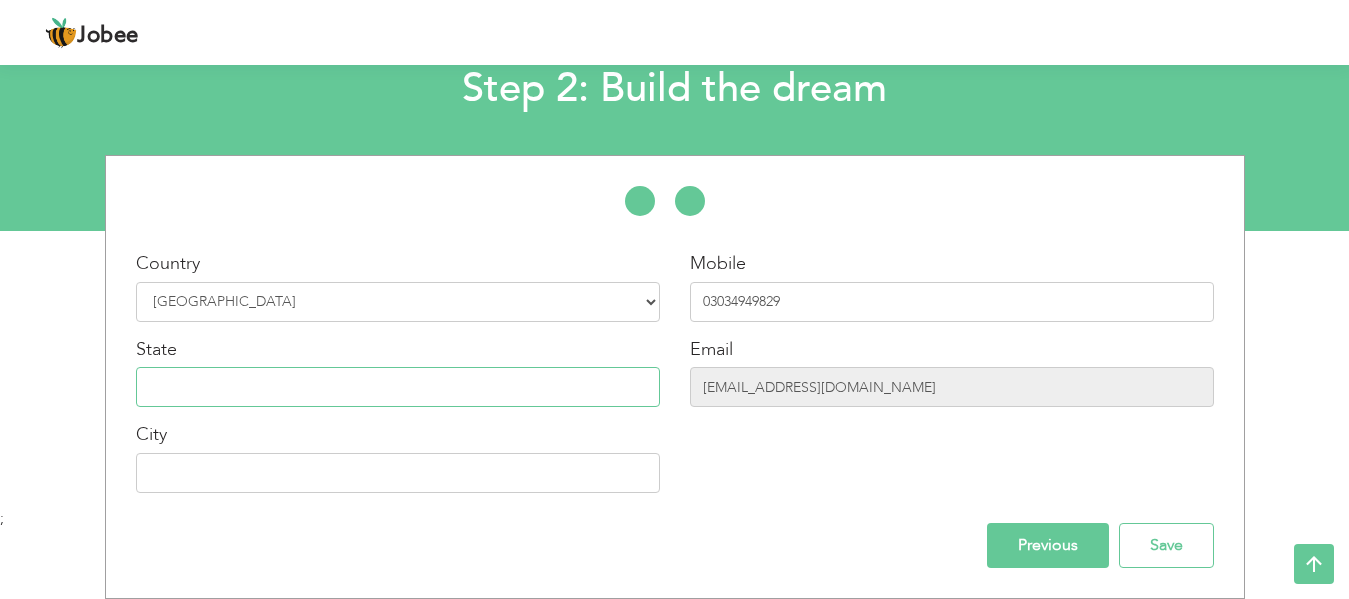 click at bounding box center [398, 387] 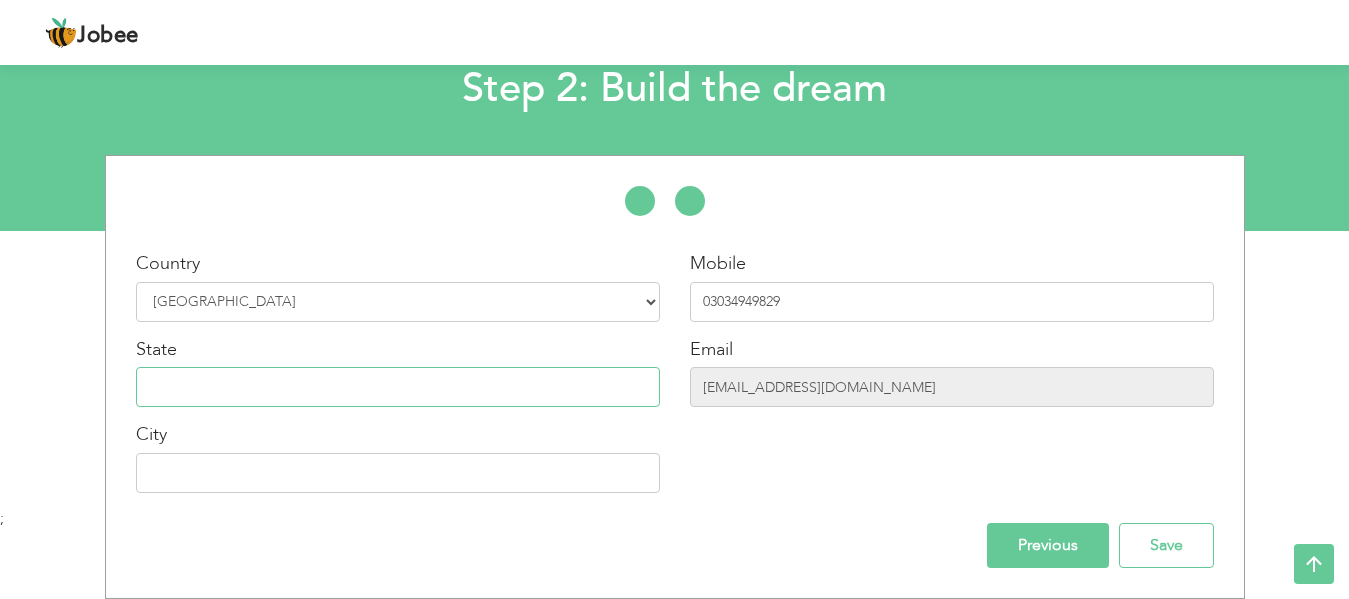 type on "Punjab" 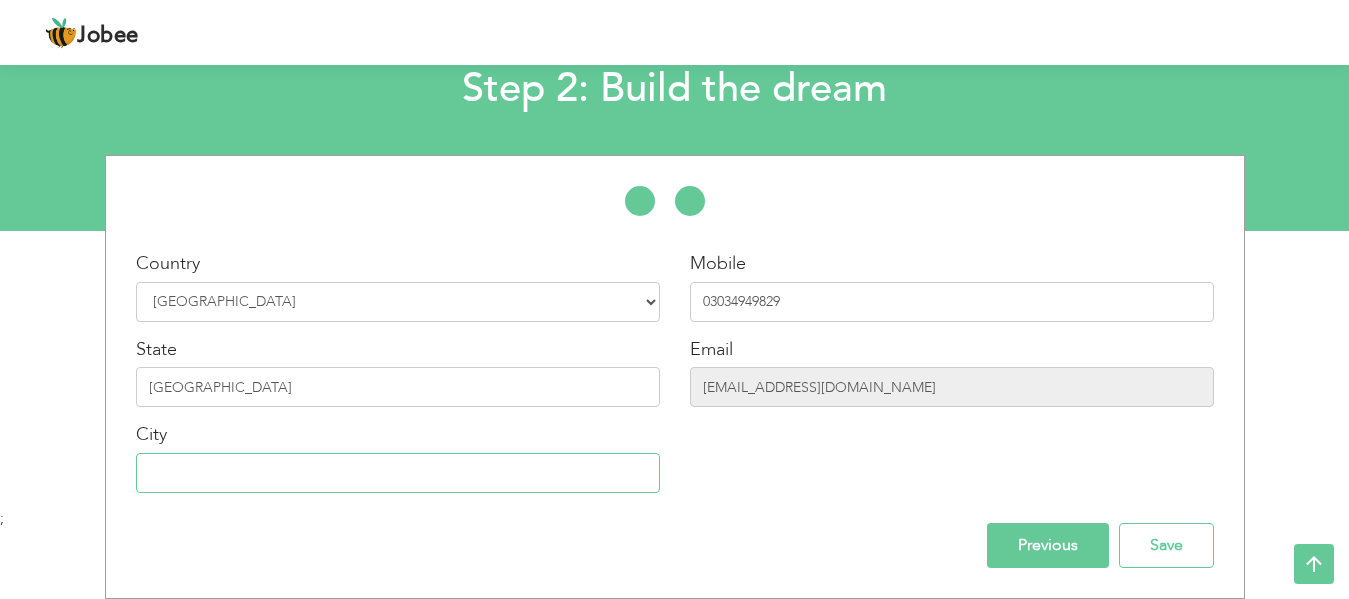 click at bounding box center (398, 473) 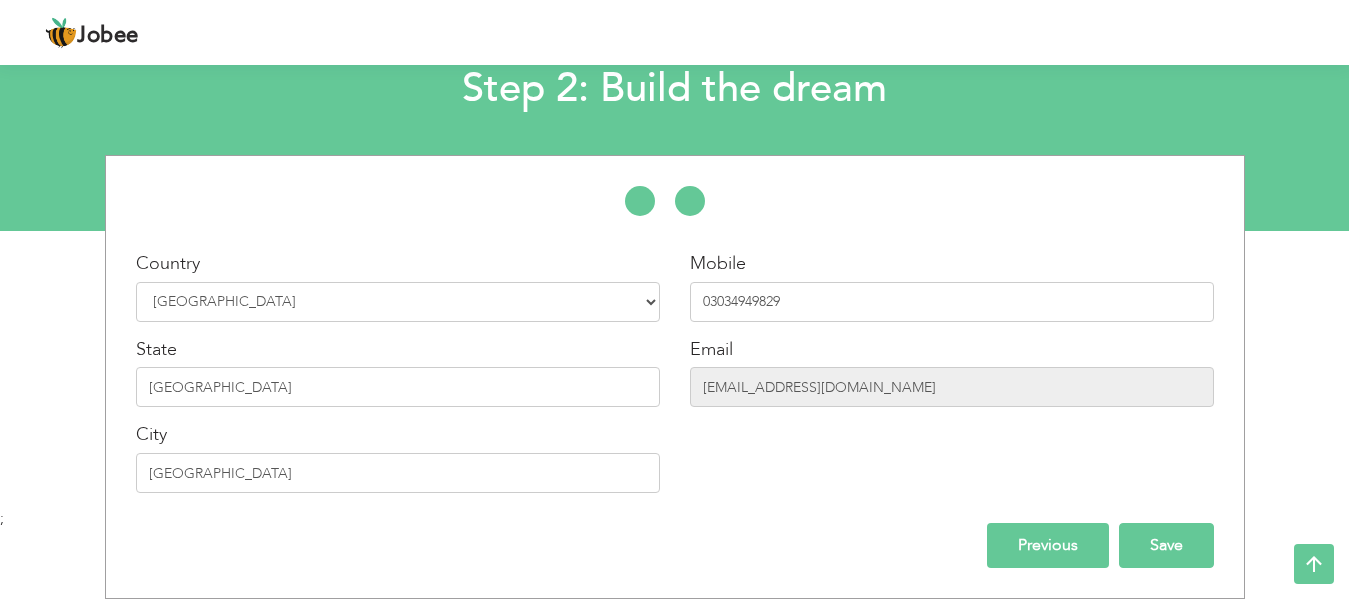 click on "Save" at bounding box center [1166, 545] 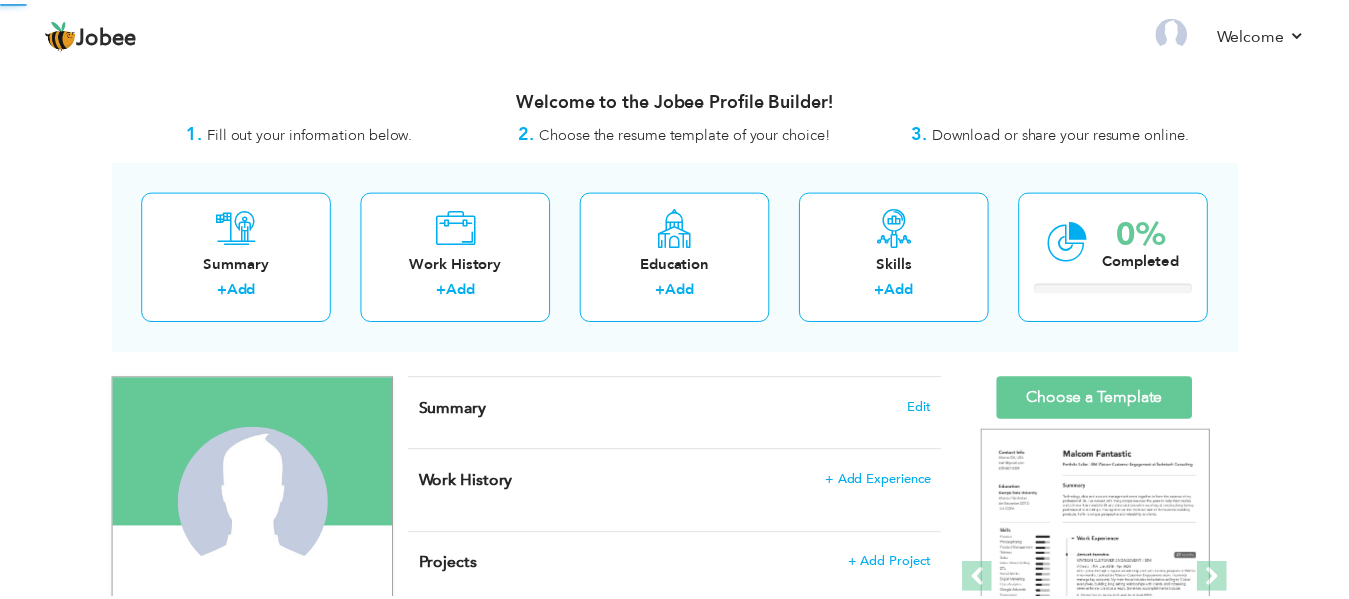 scroll, scrollTop: 0, scrollLeft: 0, axis: both 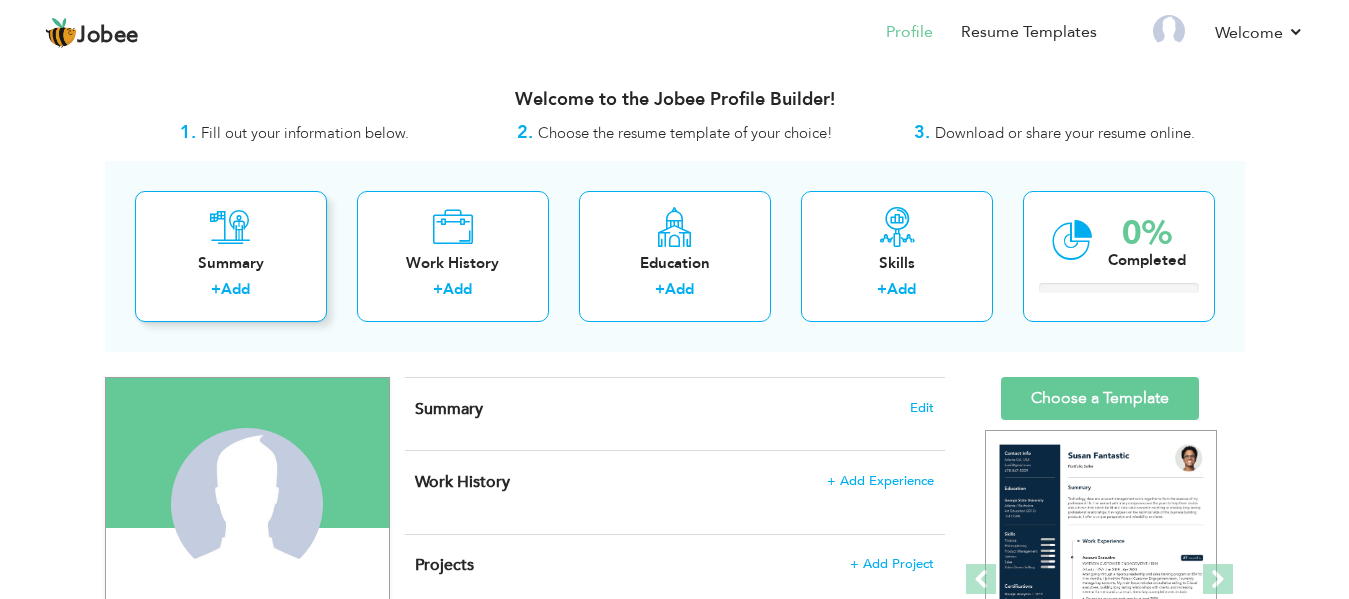 click on "Summary" at bounding box center [231, 263] 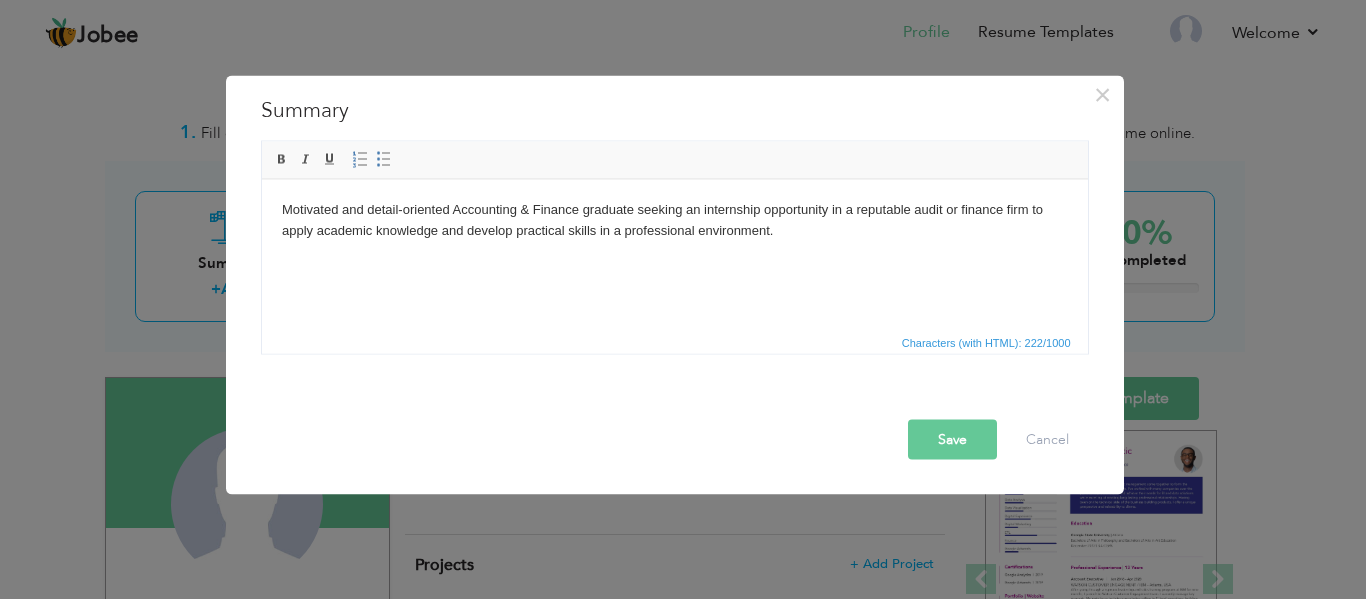 click on "Save" at bounding box center (952, 439) 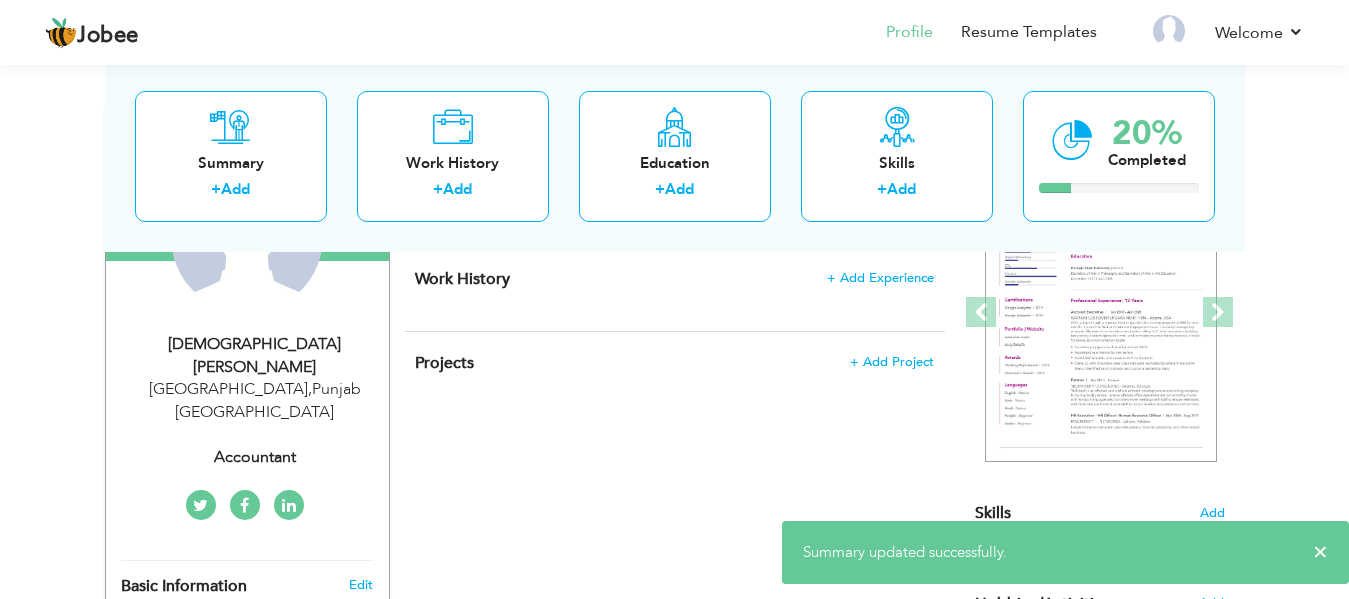 scroll, scrollTop: 367, scrollLeft: 0, axis: vertical 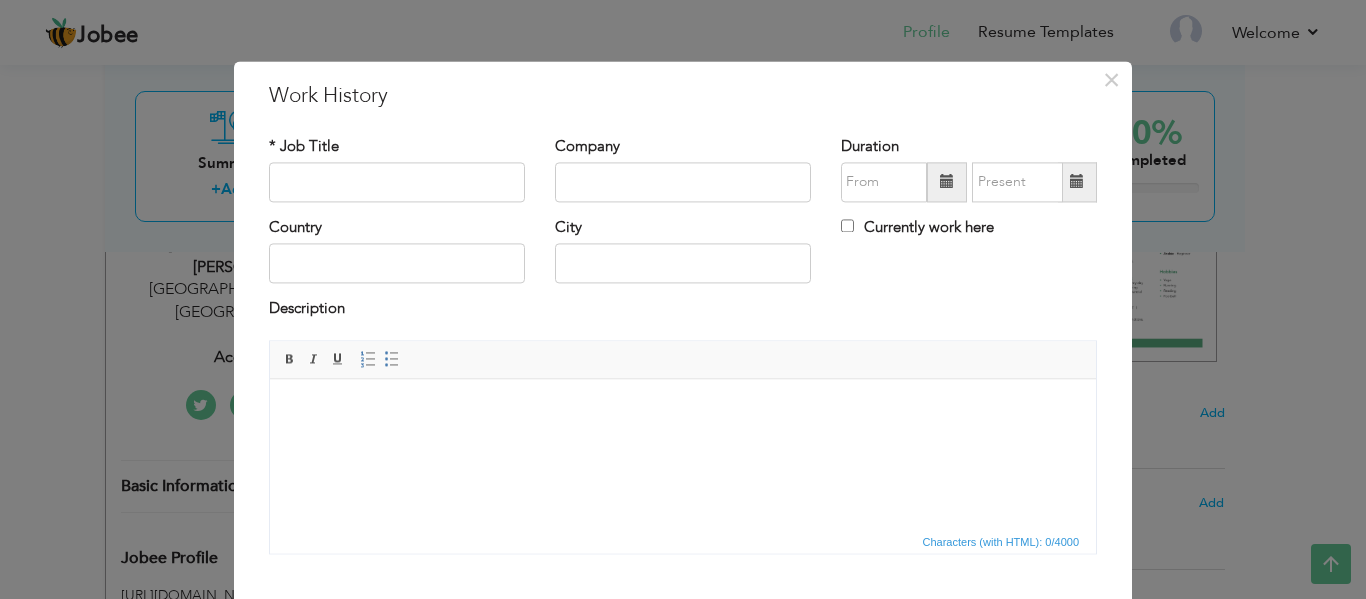click on "×
Work History
* Job Title
Company
Duration Currently work here Country" at bounding box center [683, 299] 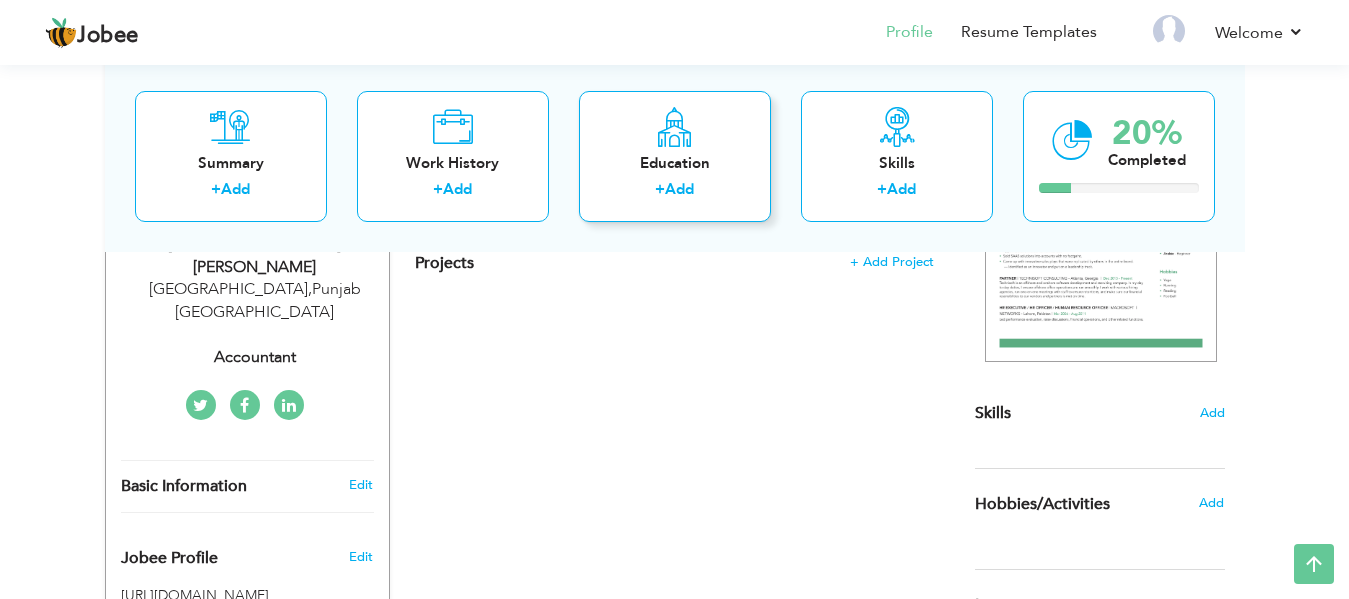 click on "Education" at bounding box center [675, 162] 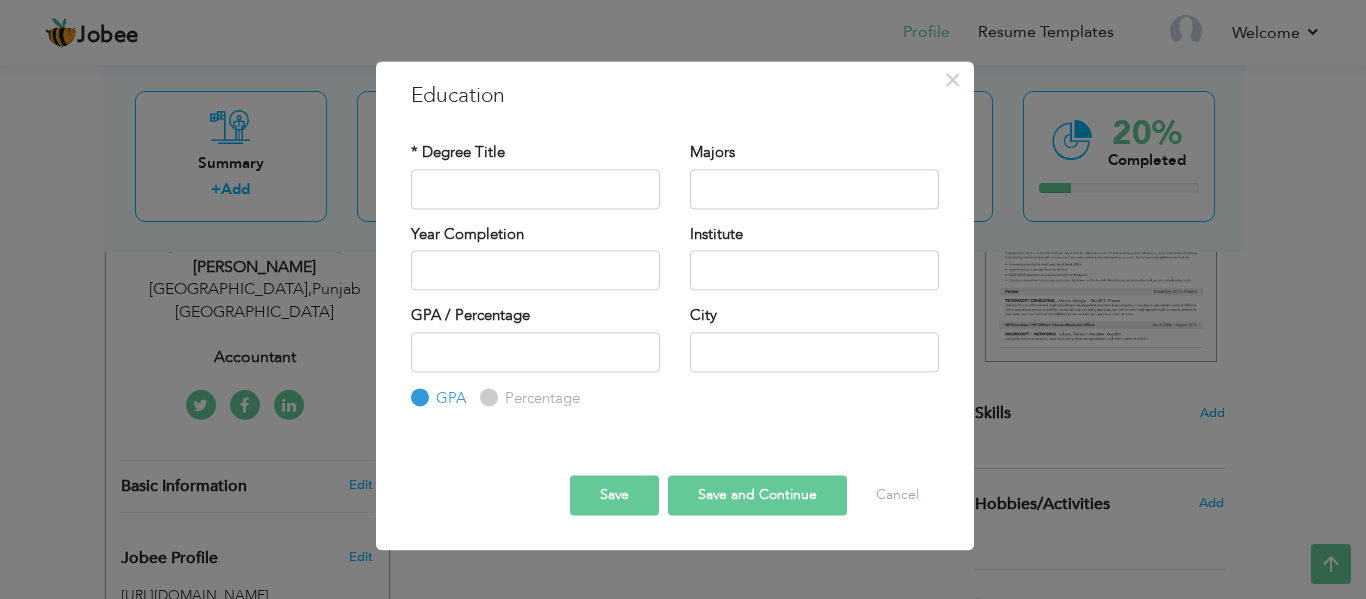 click on "Percentage" at bounding box center (486, 397) 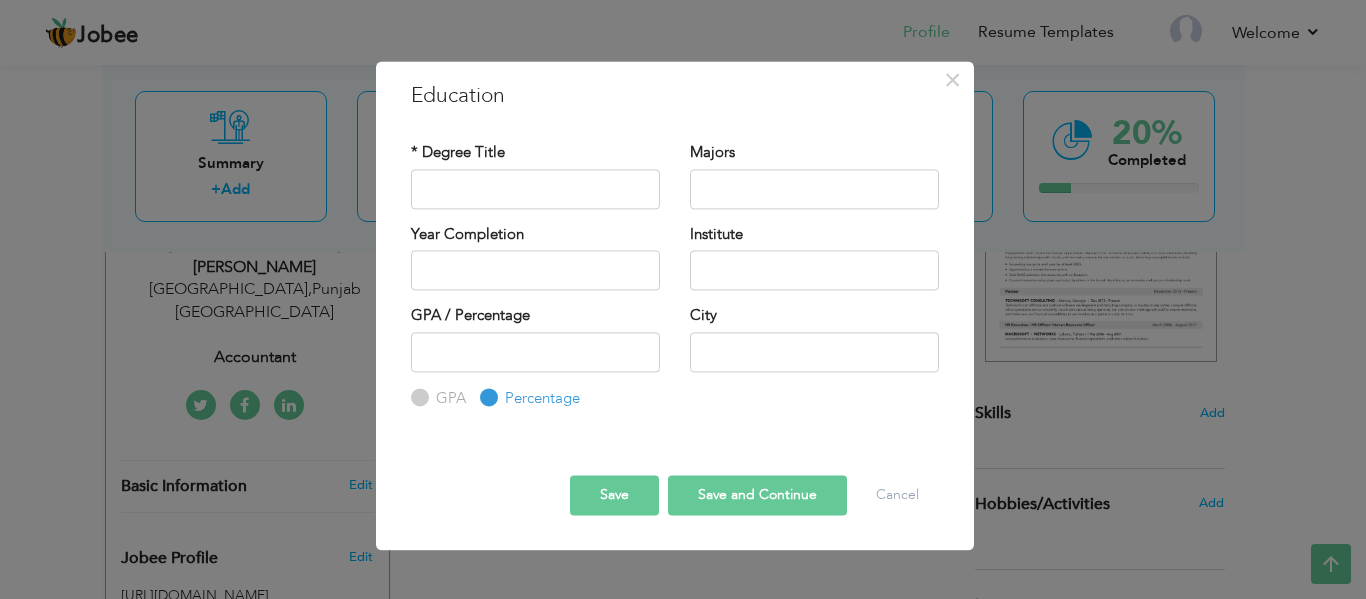 click on "GPA" at bounding box center [417, 397] 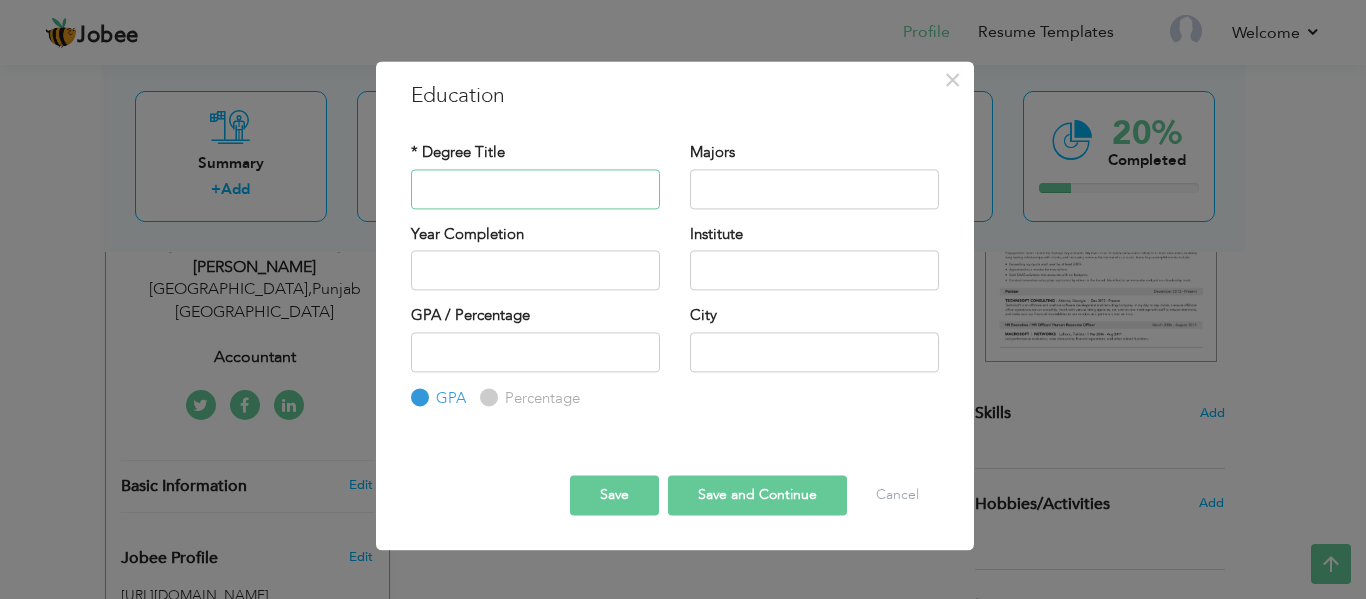 click at bounding box center [535, 189] 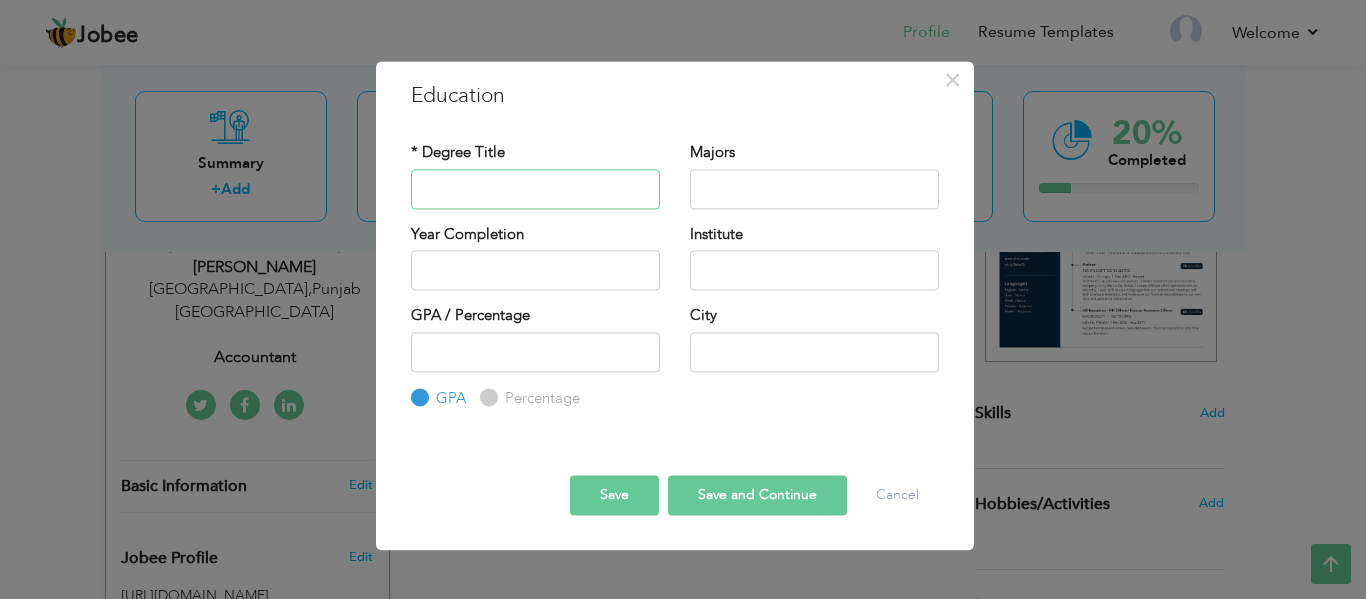 type on "matriculation" 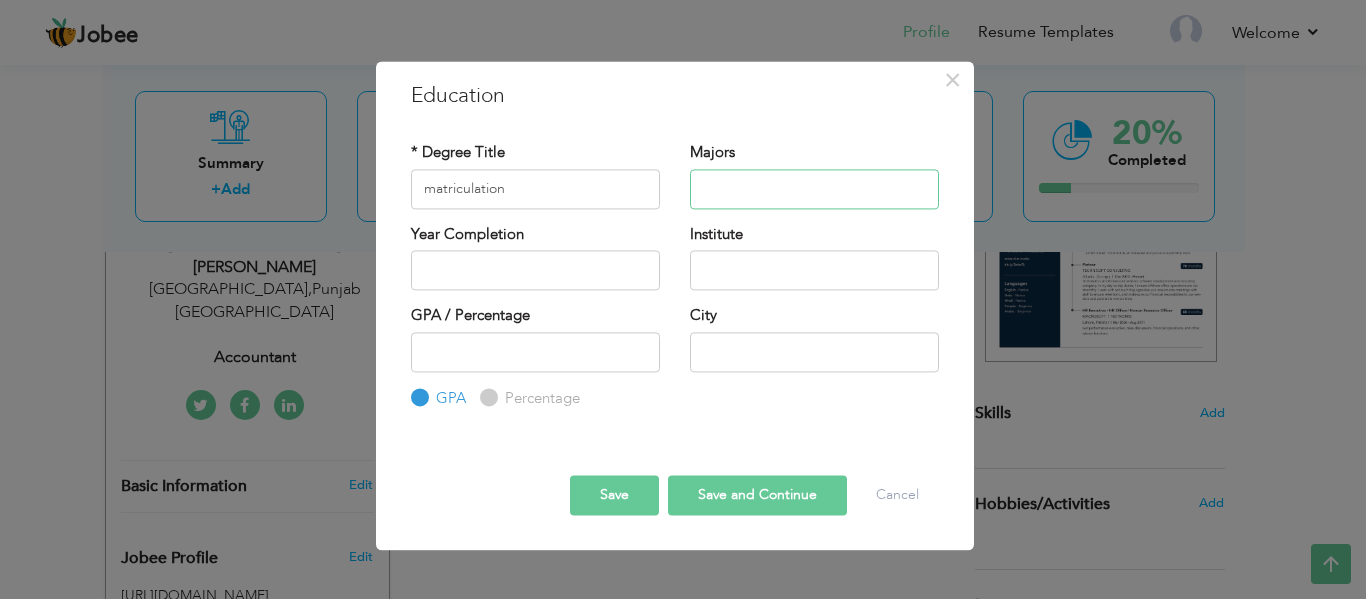 click at bounding box center (814, 189) 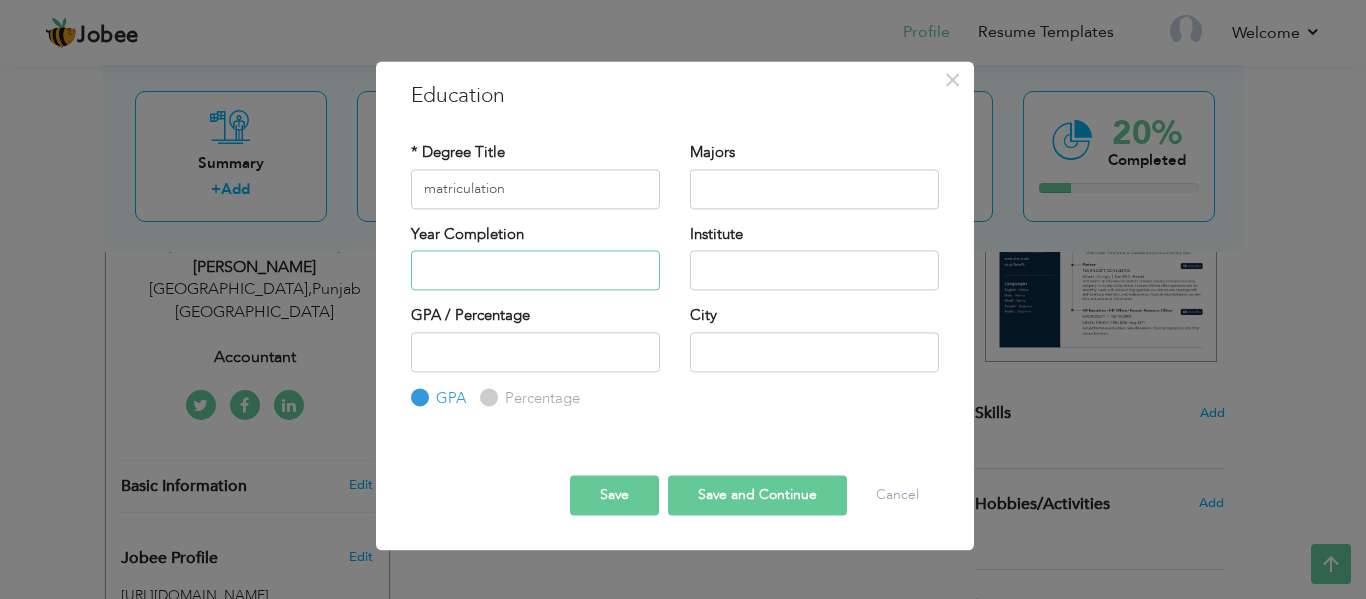 click at bounding box center [535, 270] 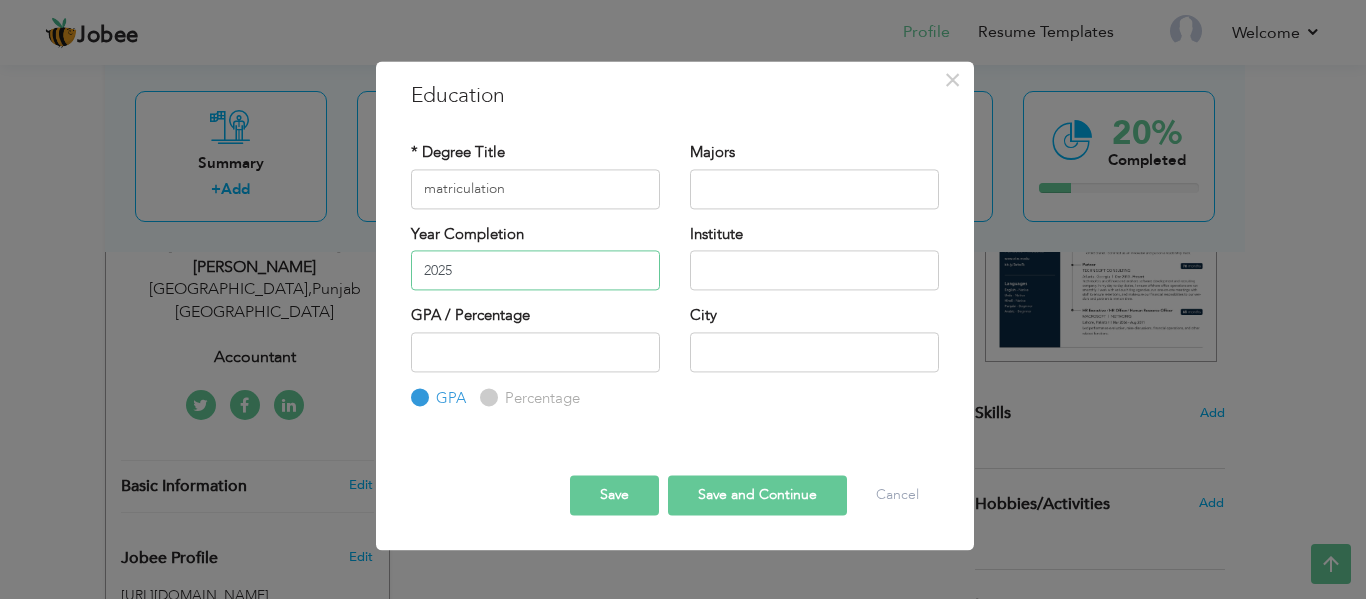 click on "2025" at bounding box center [535, 270] 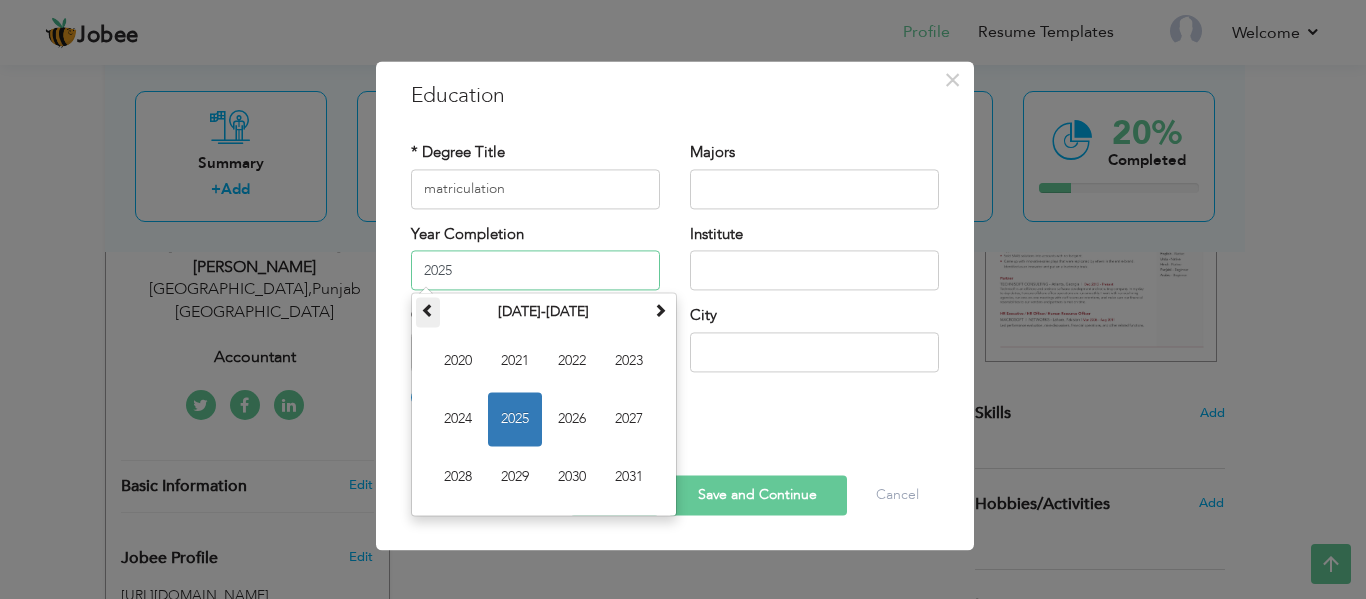 click at bounding box center [428, 310] 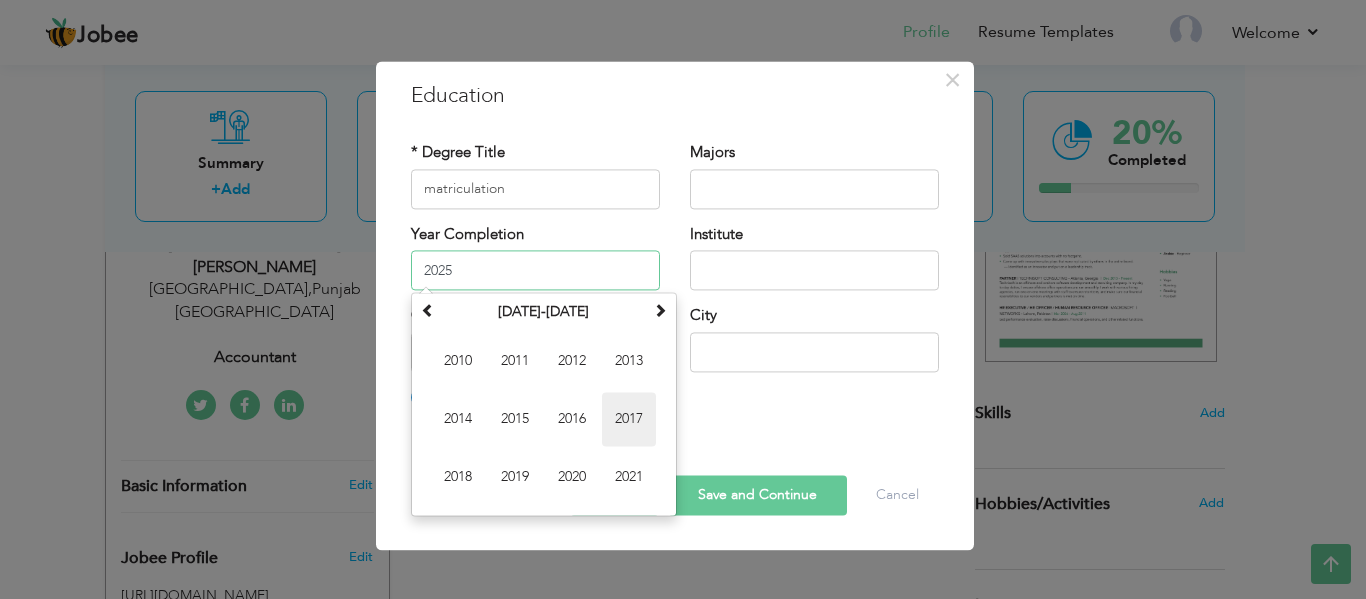 click on "2017" at bounding box center [629, 419] 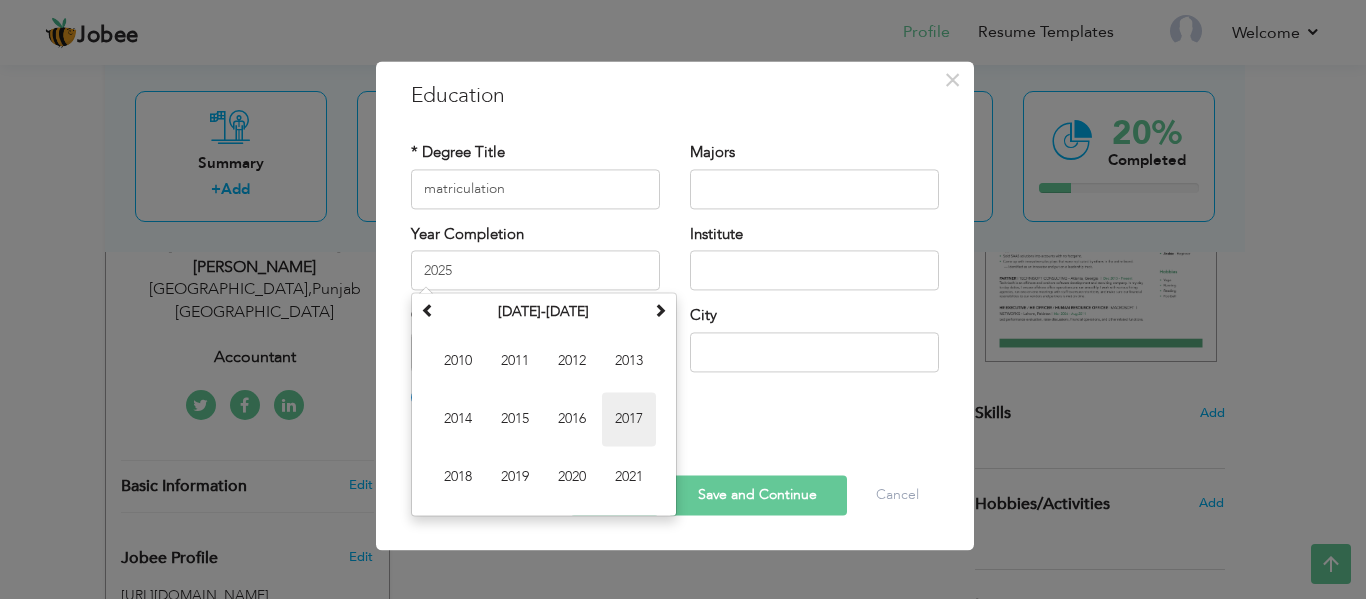 type on "2017" 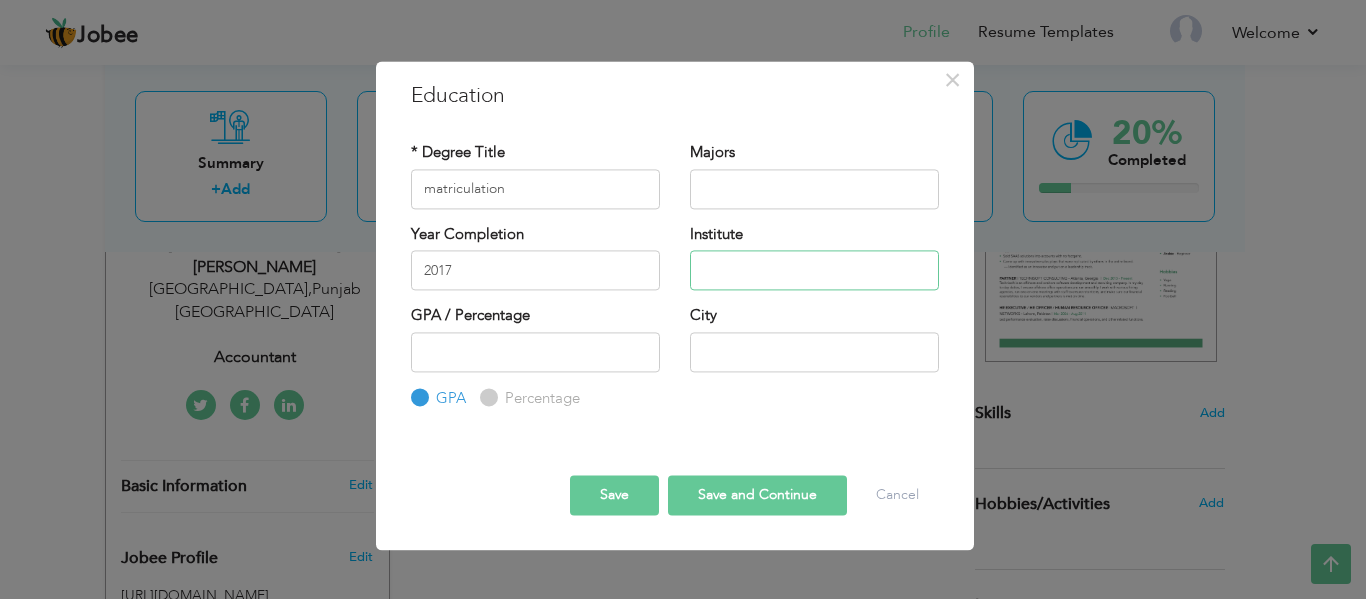 click at bounding box center [814, 270] 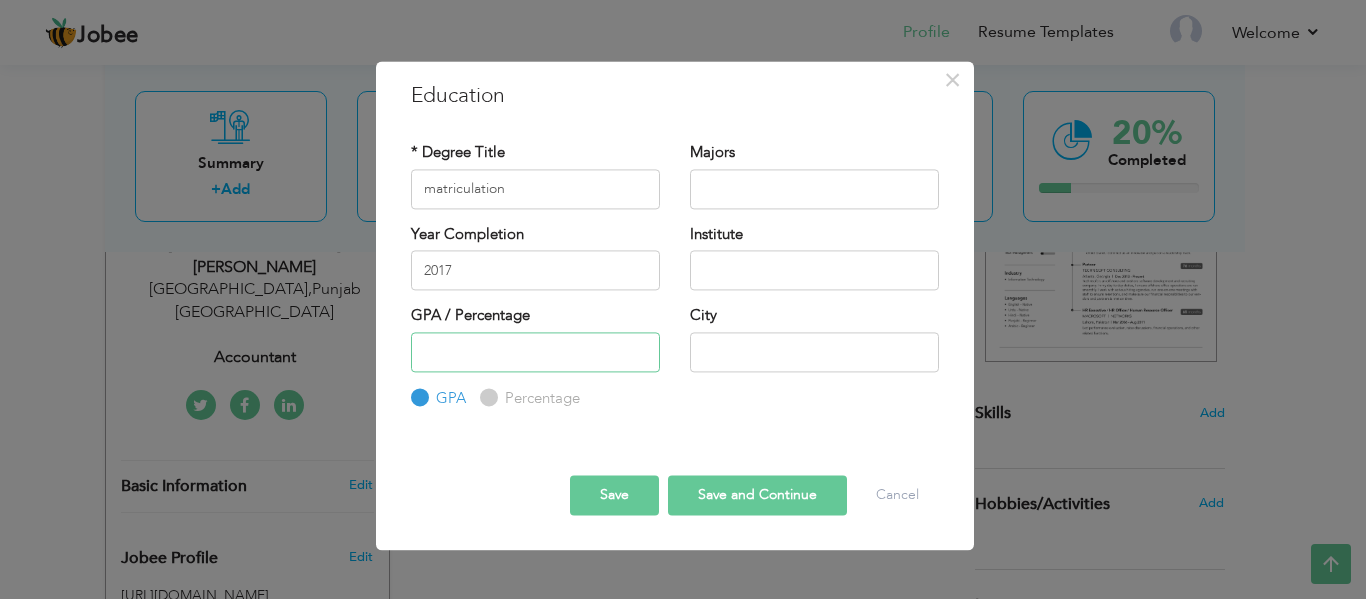 click at bounding box center (535, 352) 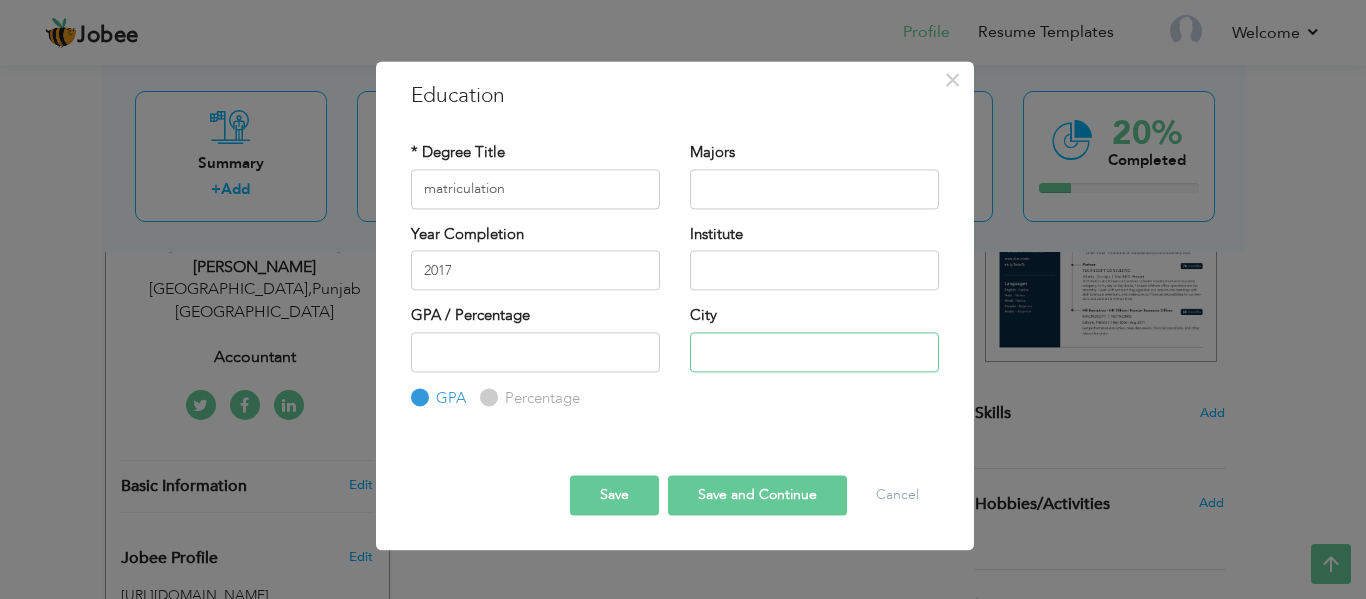 click at bounding box center (814, 352) 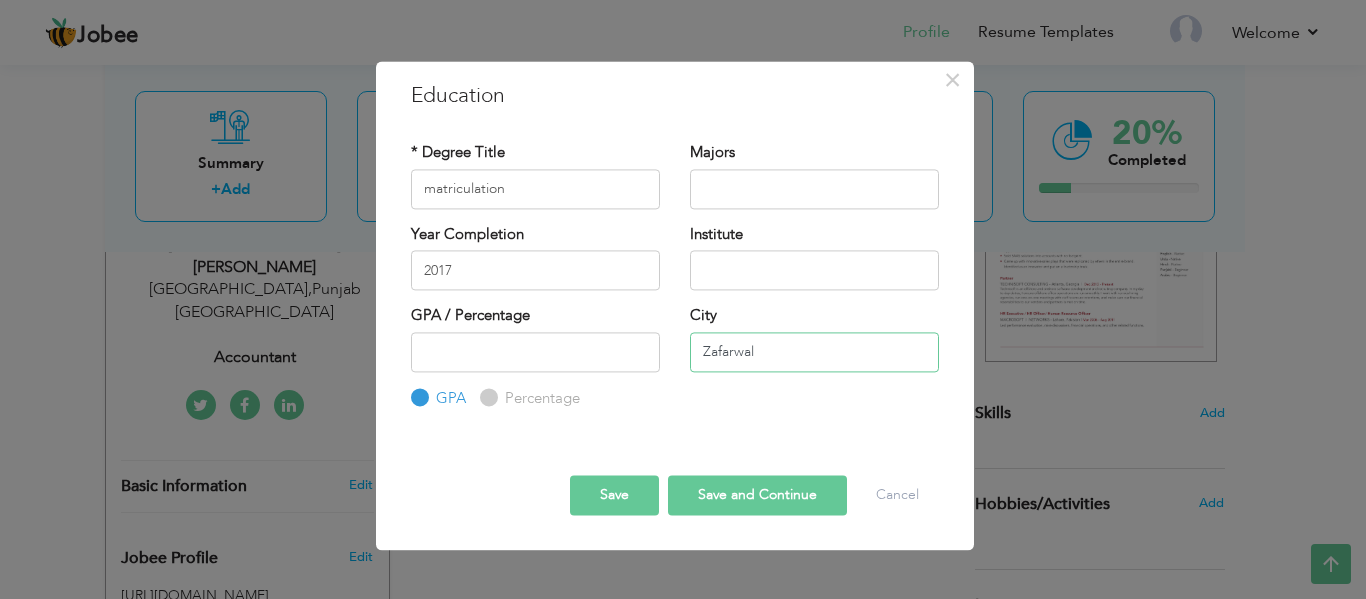 type on "Zafarwal" 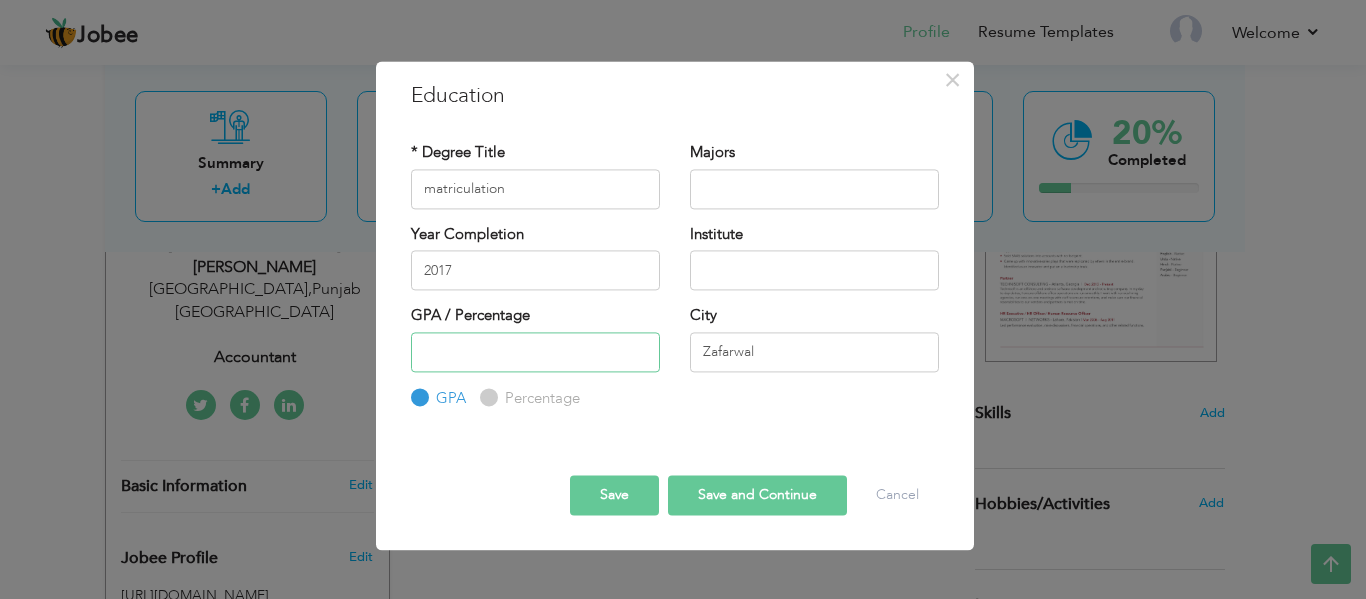 click at bounding box center [535, 352] 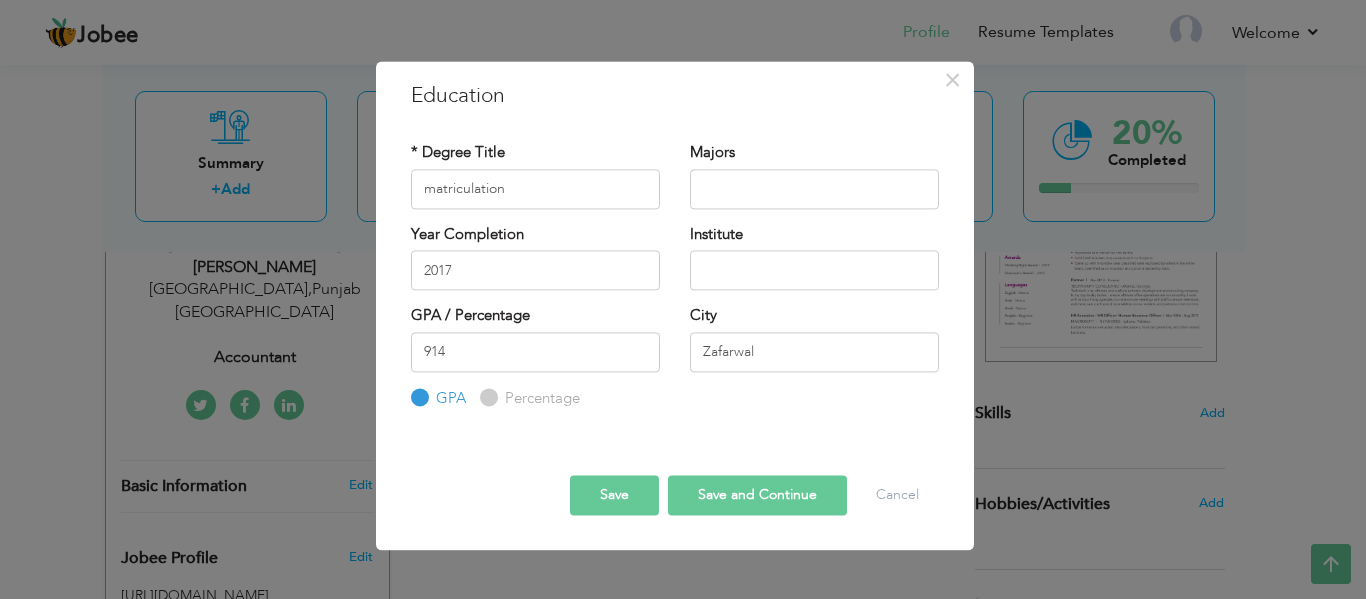 click on "Save
Save and Continue
Delete
Cancel" at bounding box center (675, 478) 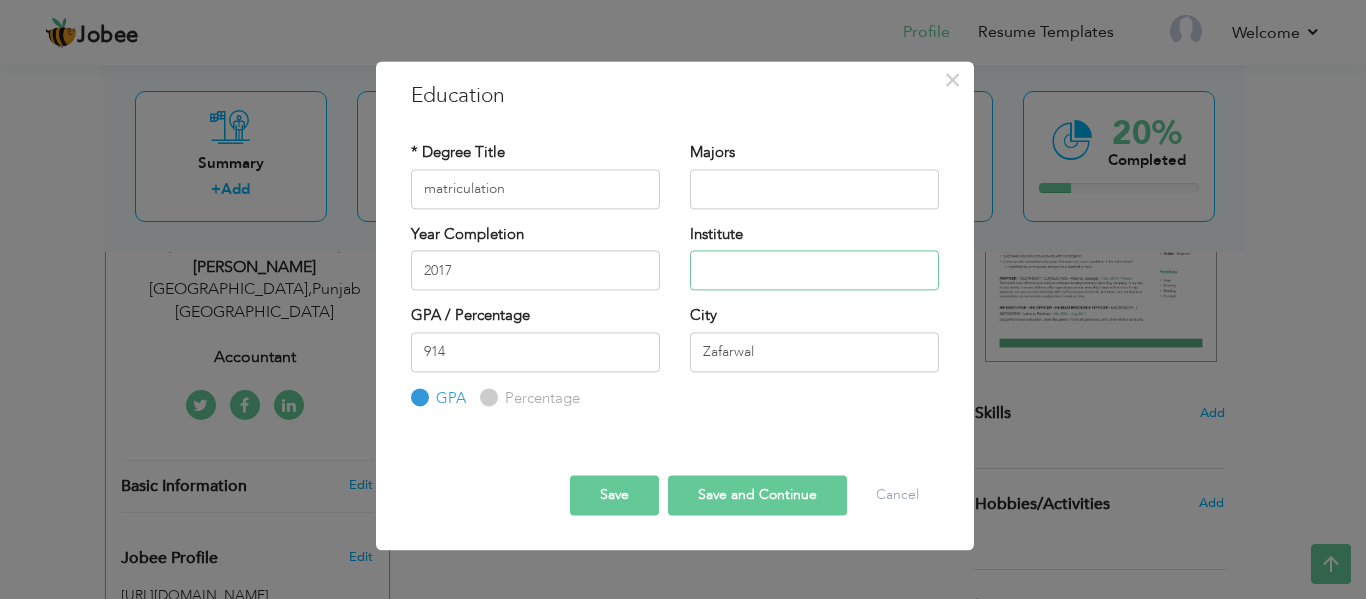 click at bounding box center (814, 270) 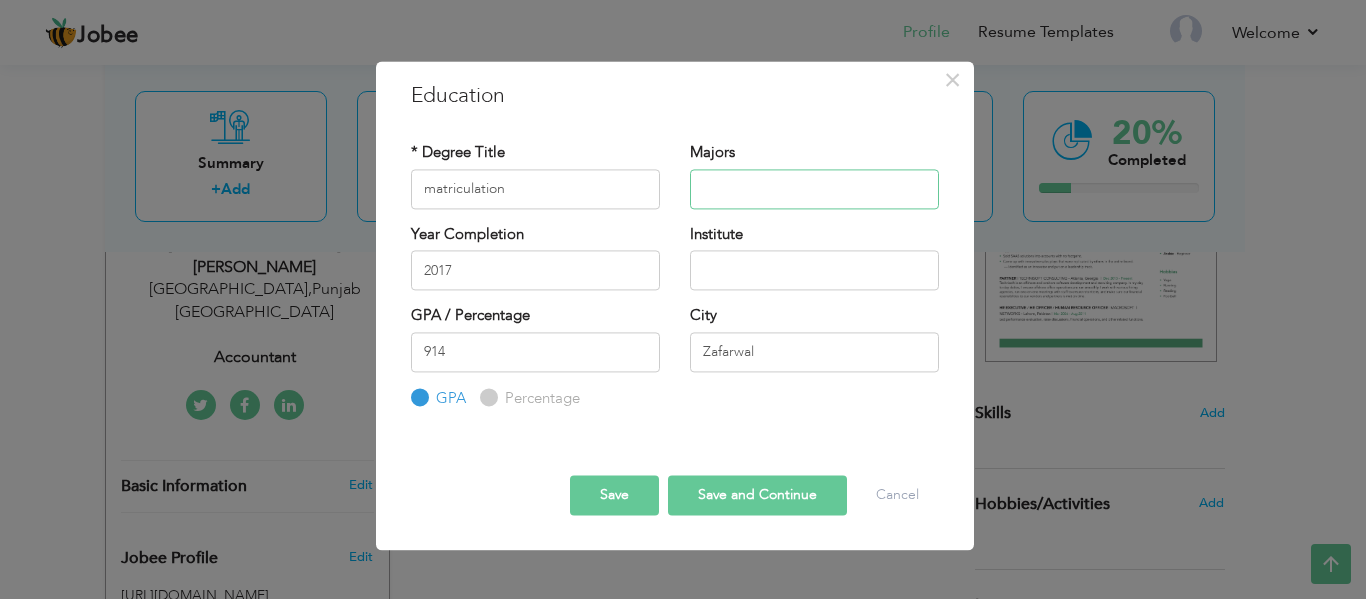 click at bounding box center [814, 189] 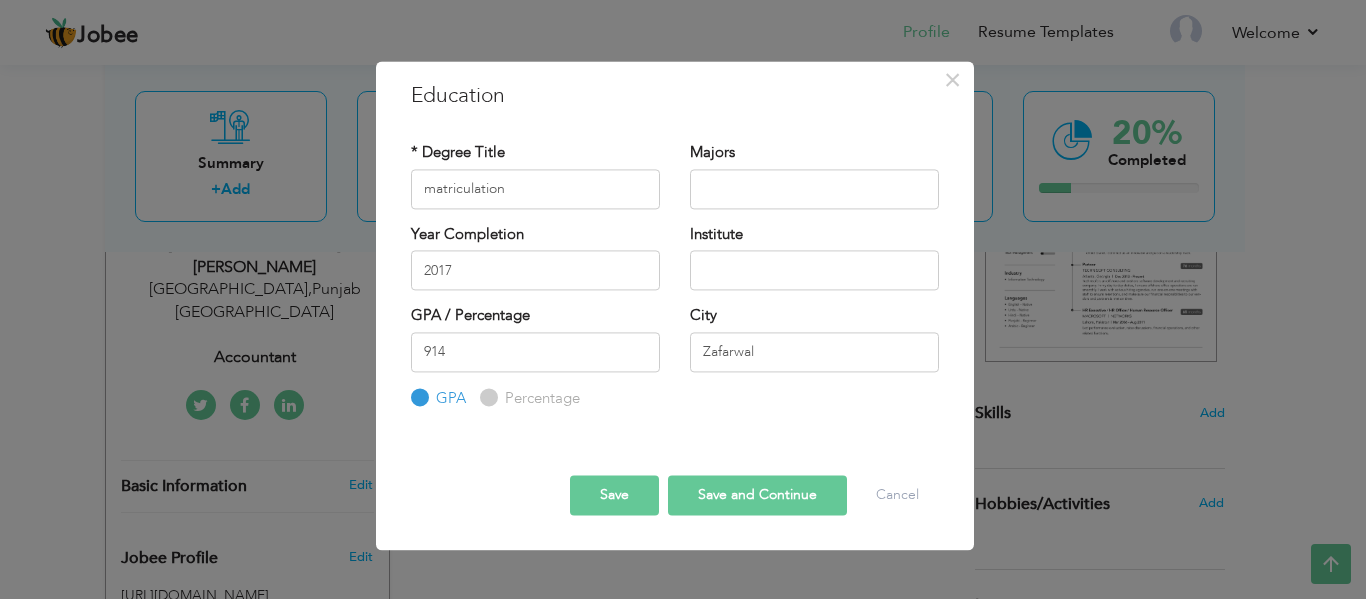 click on "Save" at bounding box center (614, 496) 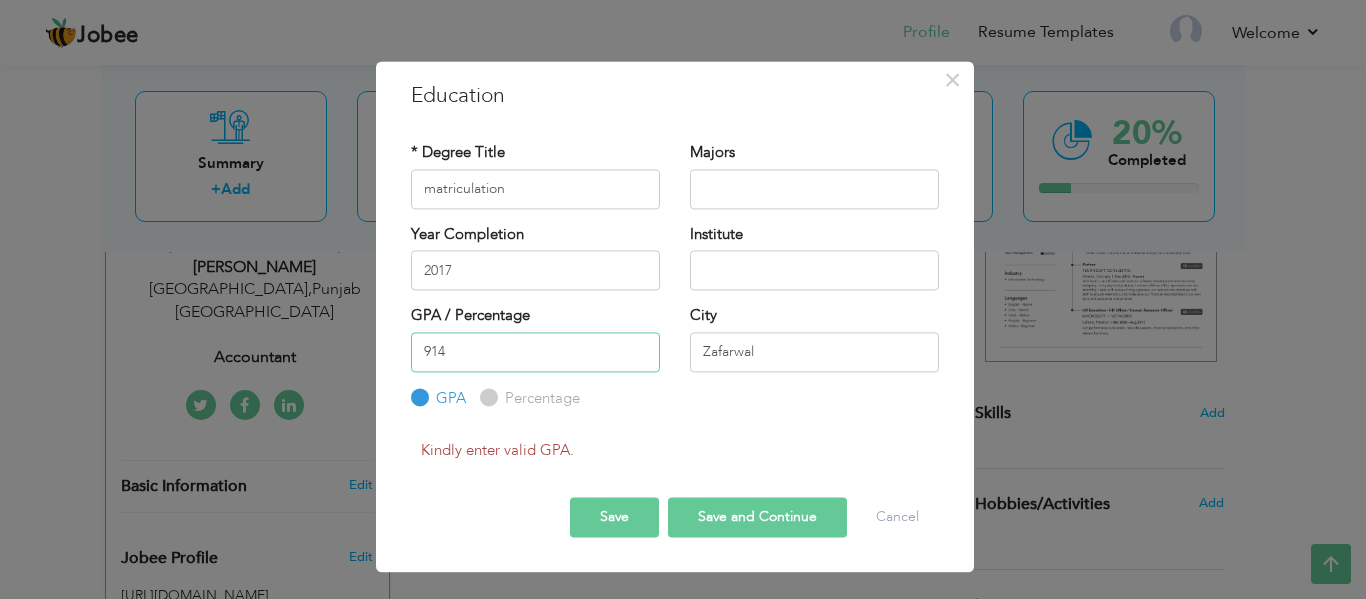 click on "914" at bounding box center (535, 352) 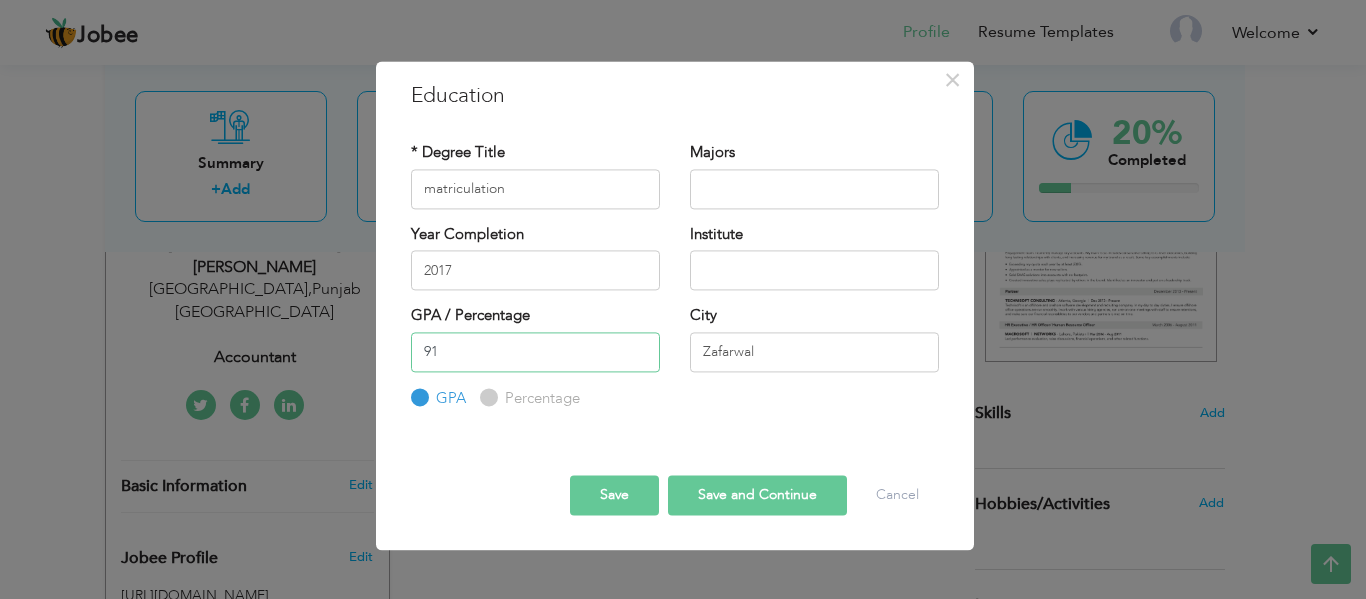 type on "9" 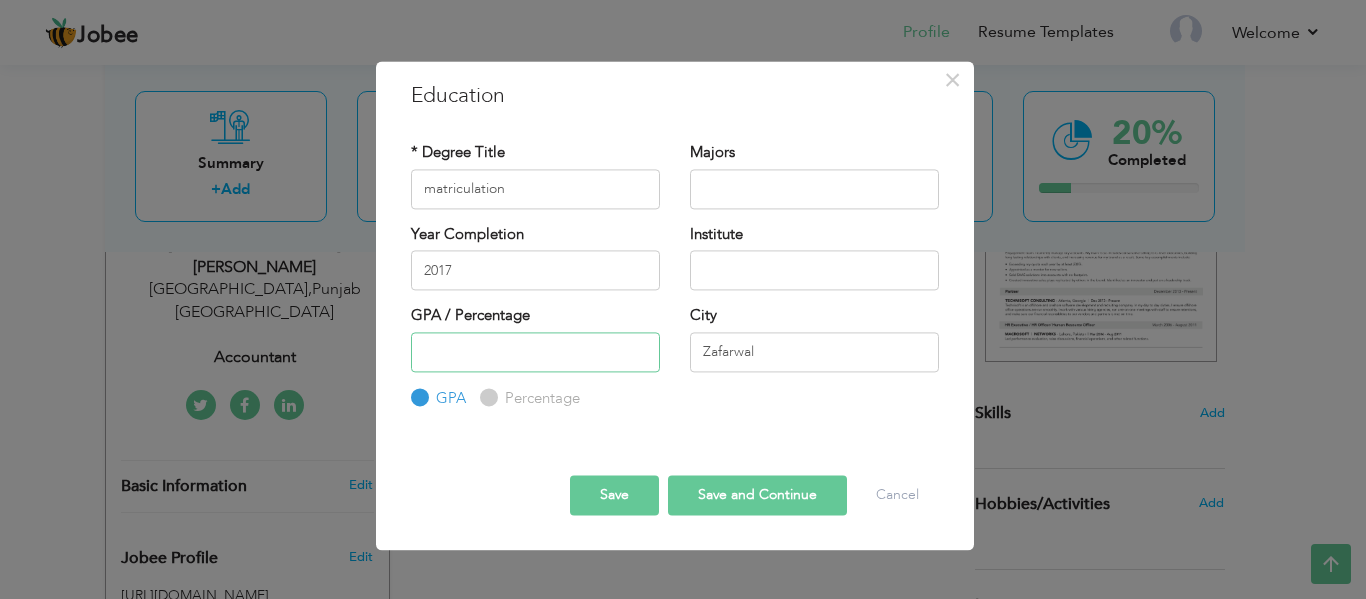 type 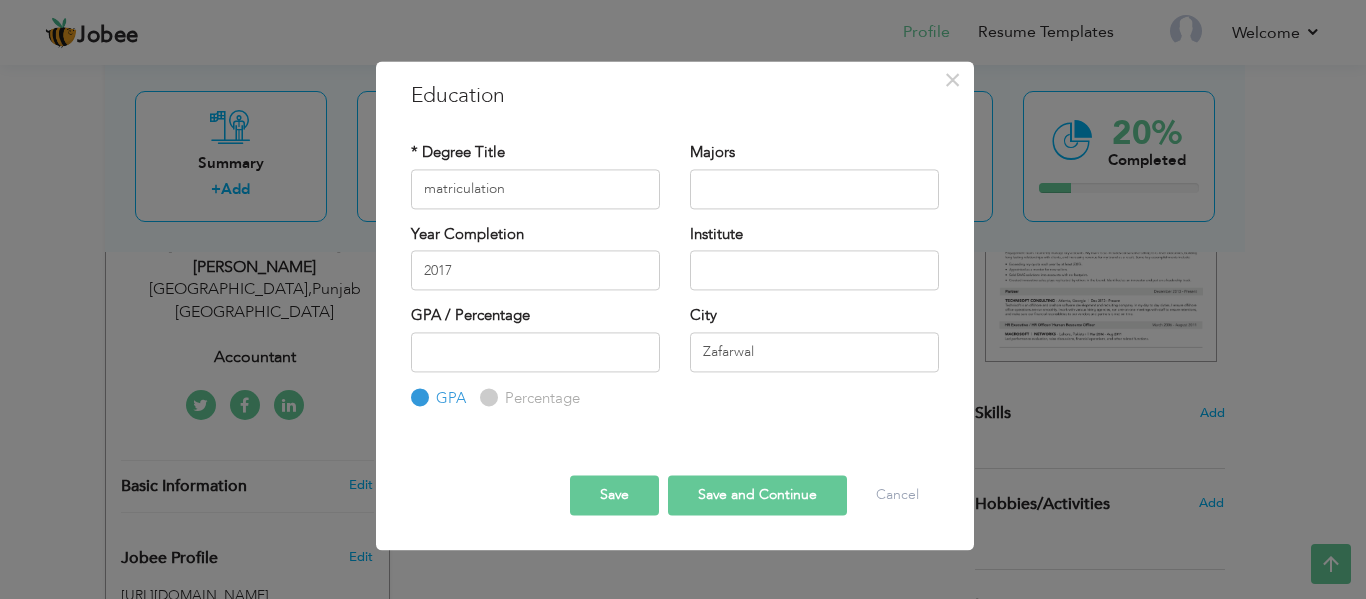 click on "Percentage" at bounding box center (486, 397) 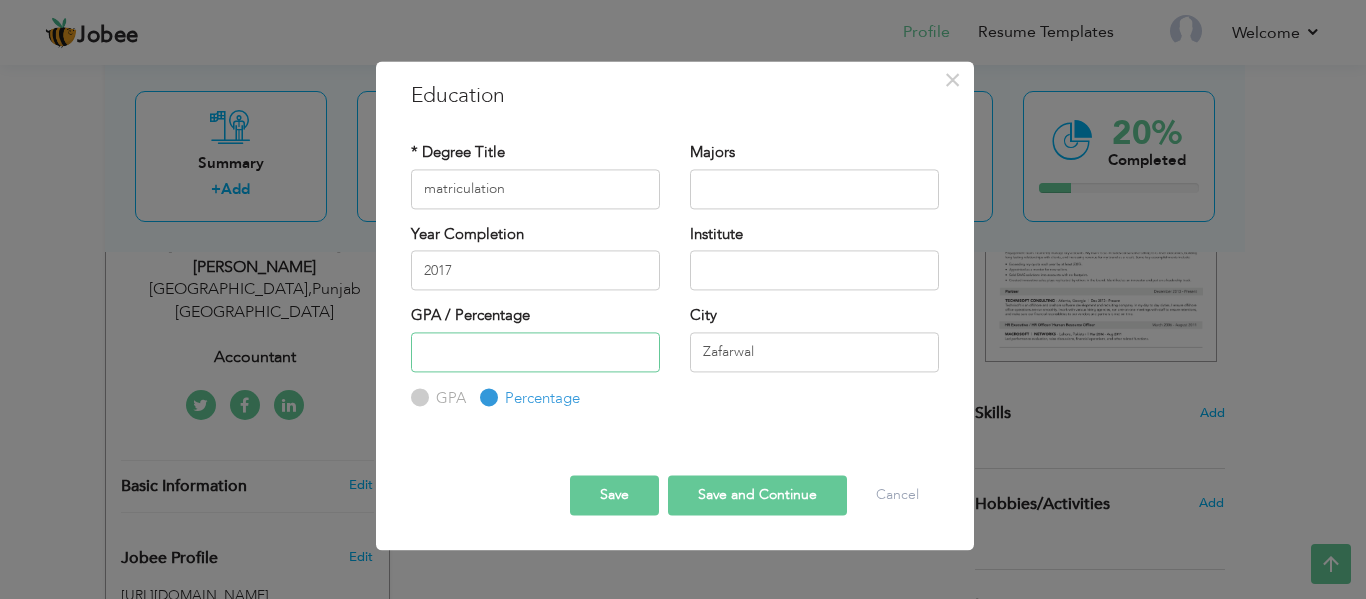 click at bounding box center (535, 352) 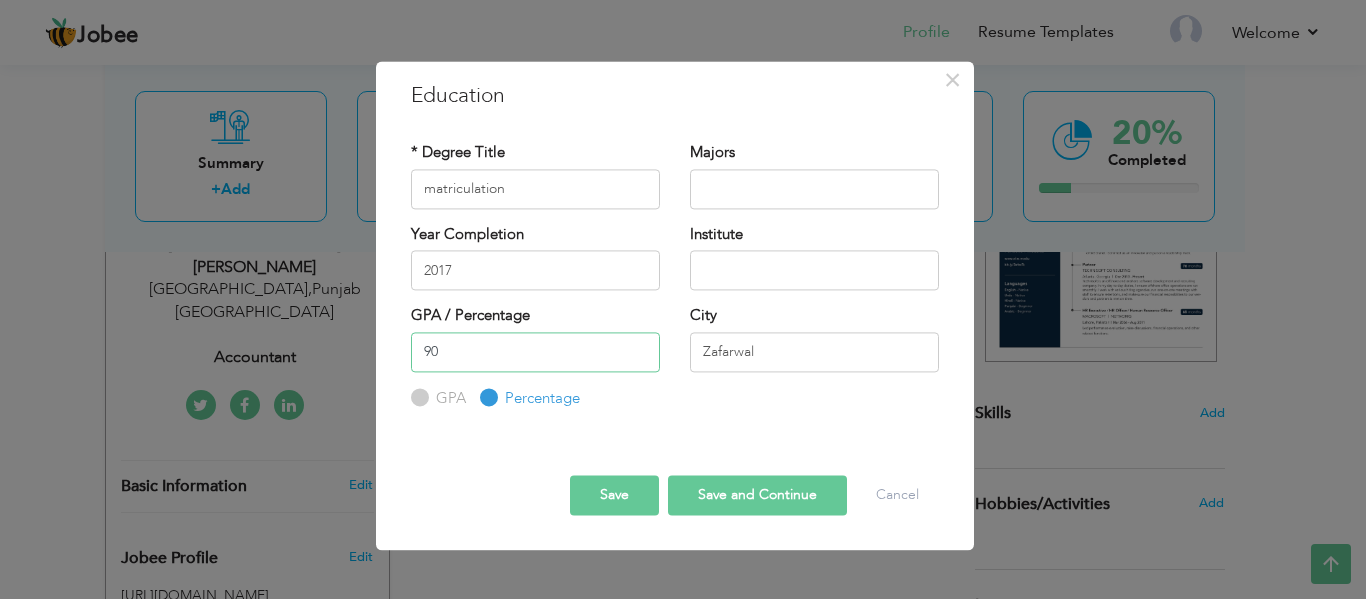 type on "90" 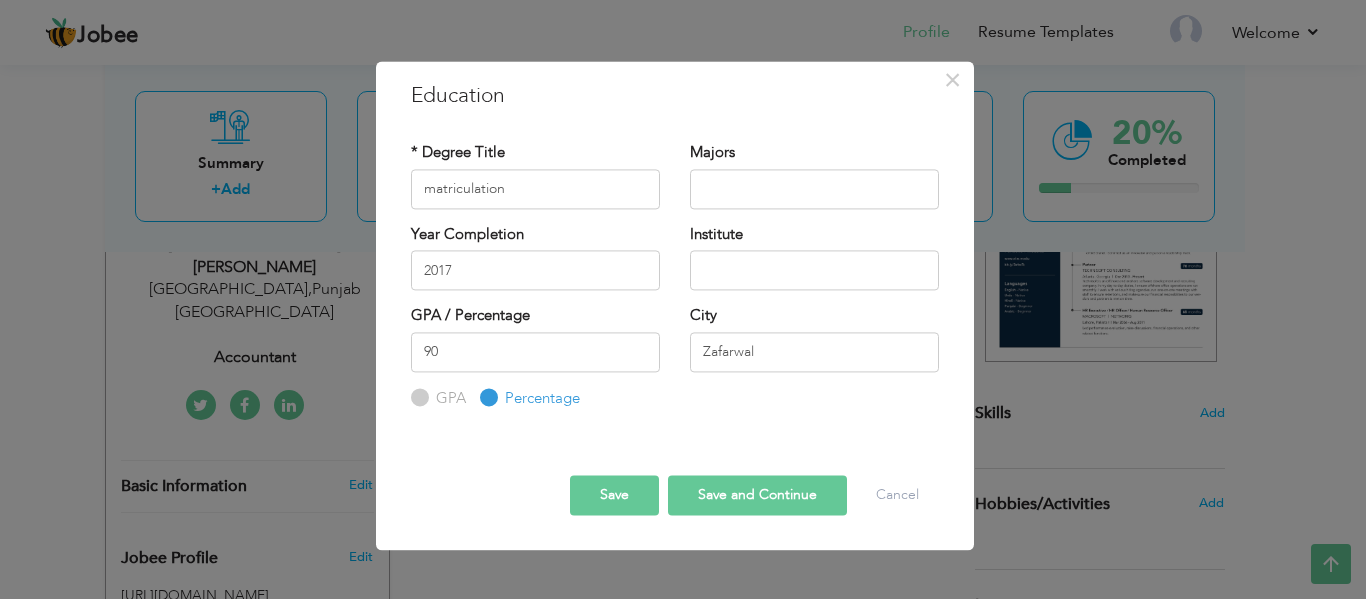 click on "Save and Continue" at bounding box center [757, 496] 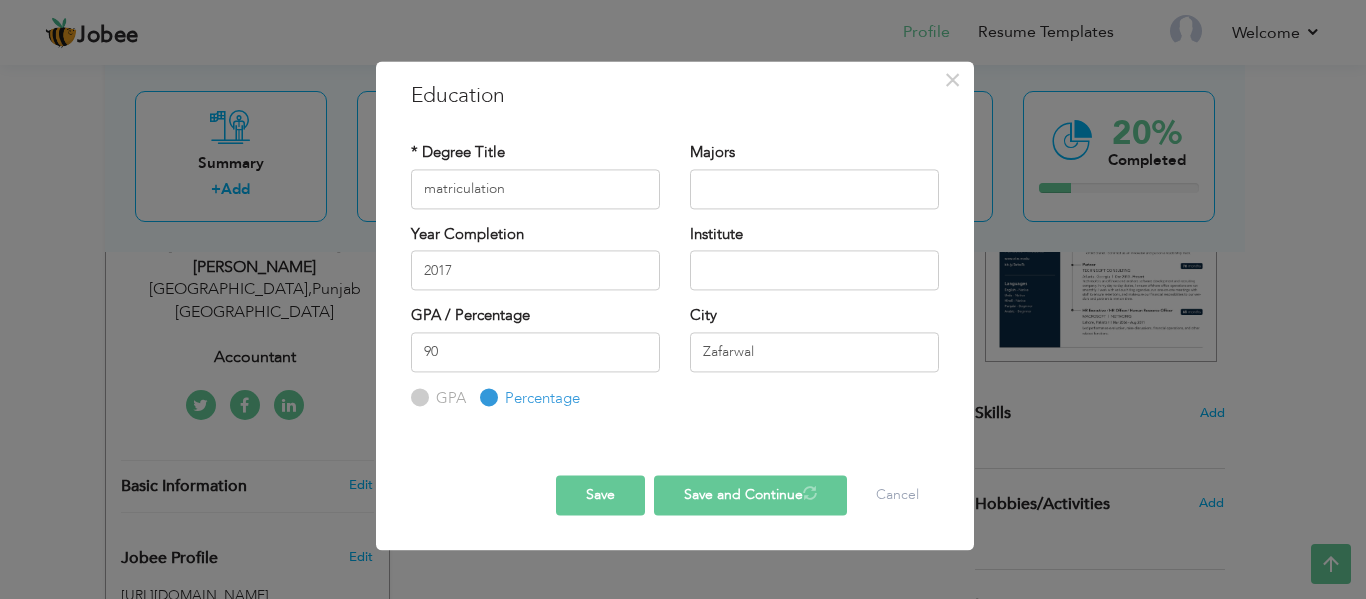type 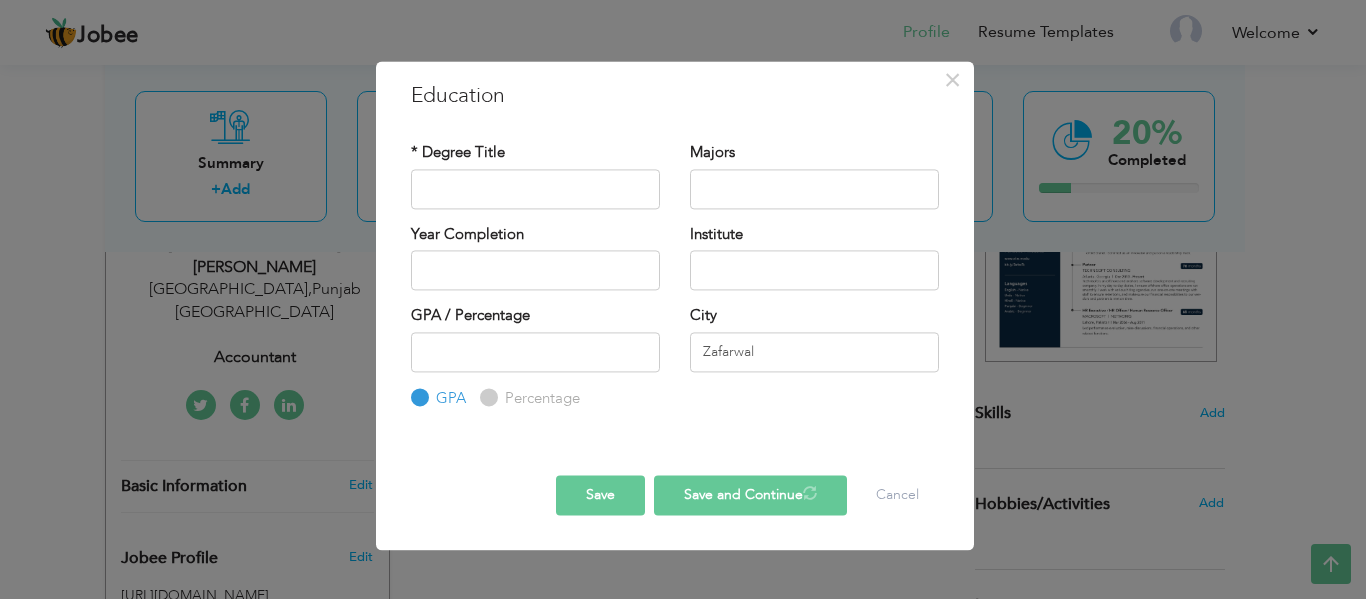 type 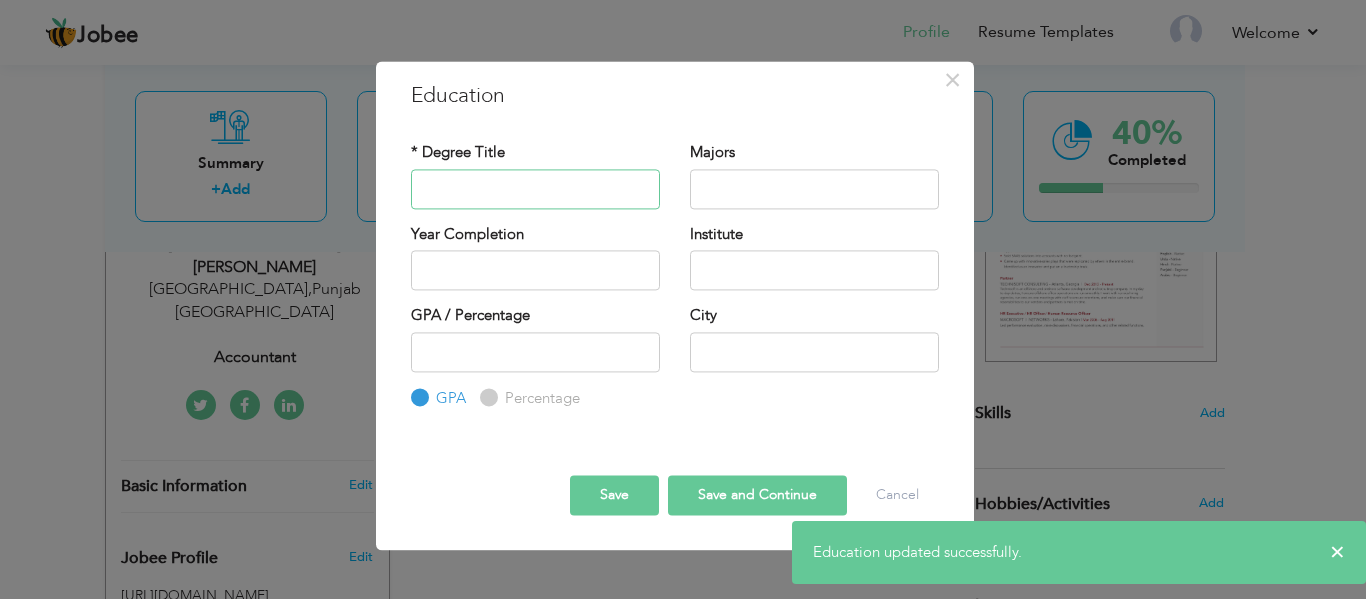 click at bounding box center (535, 189) 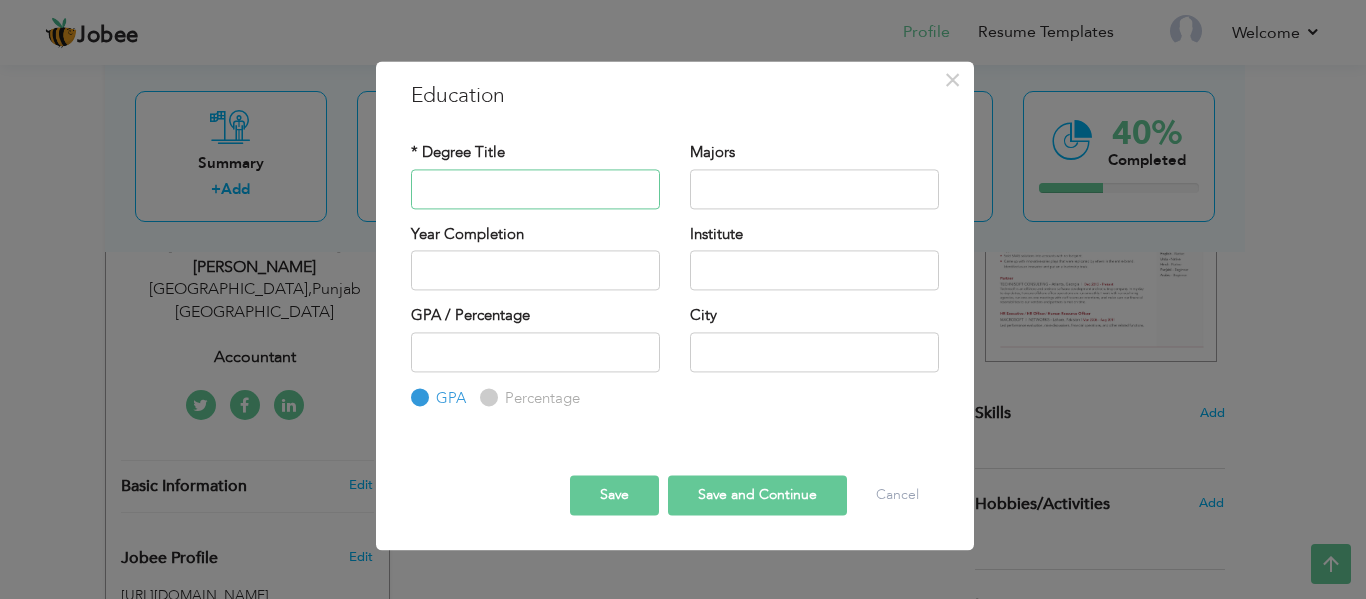 type on "intermediate" 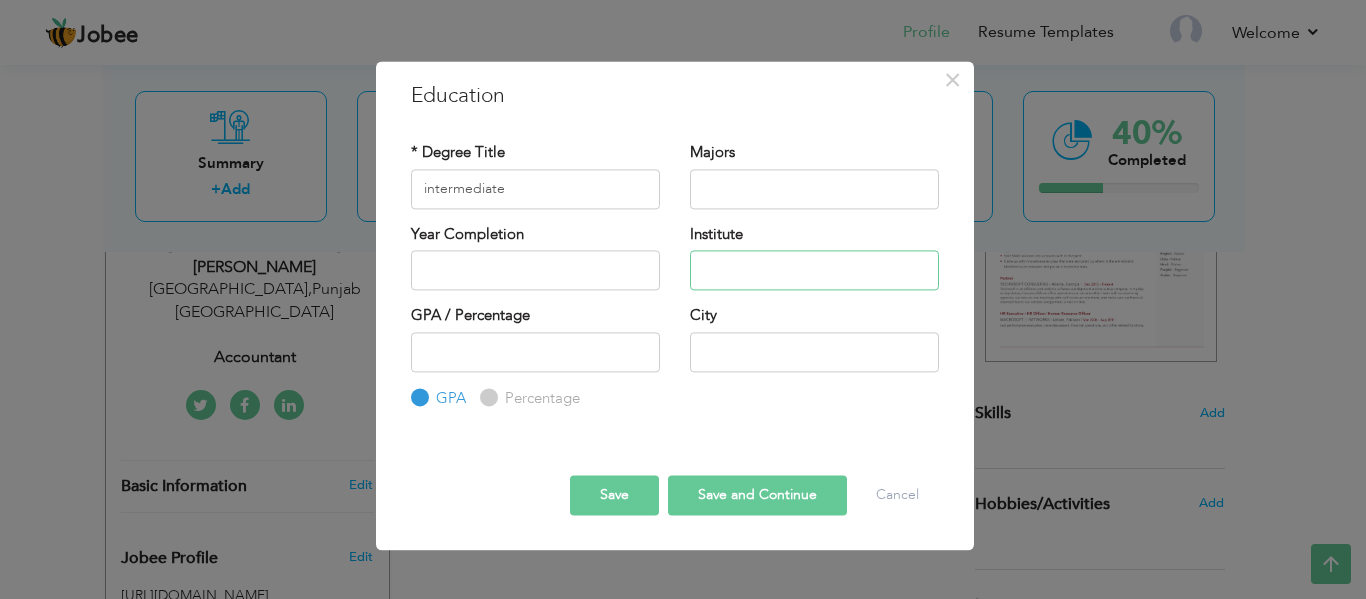 click at bounding box center [814, 270] 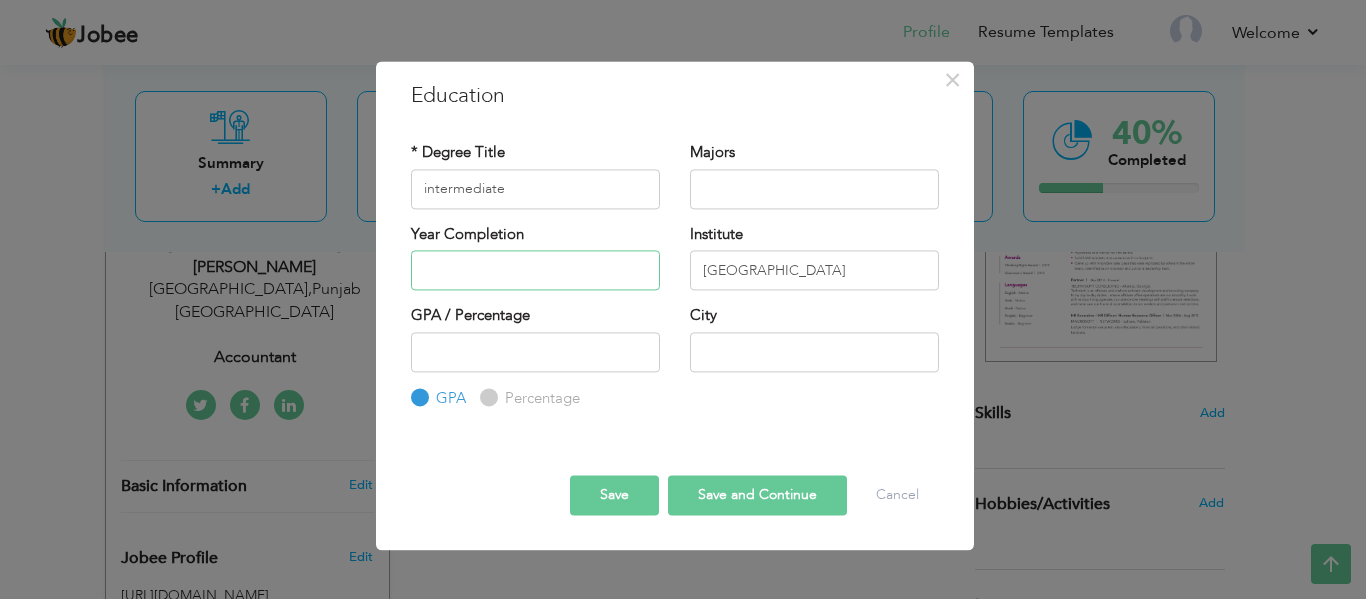 click at bounding box center (535, 270) 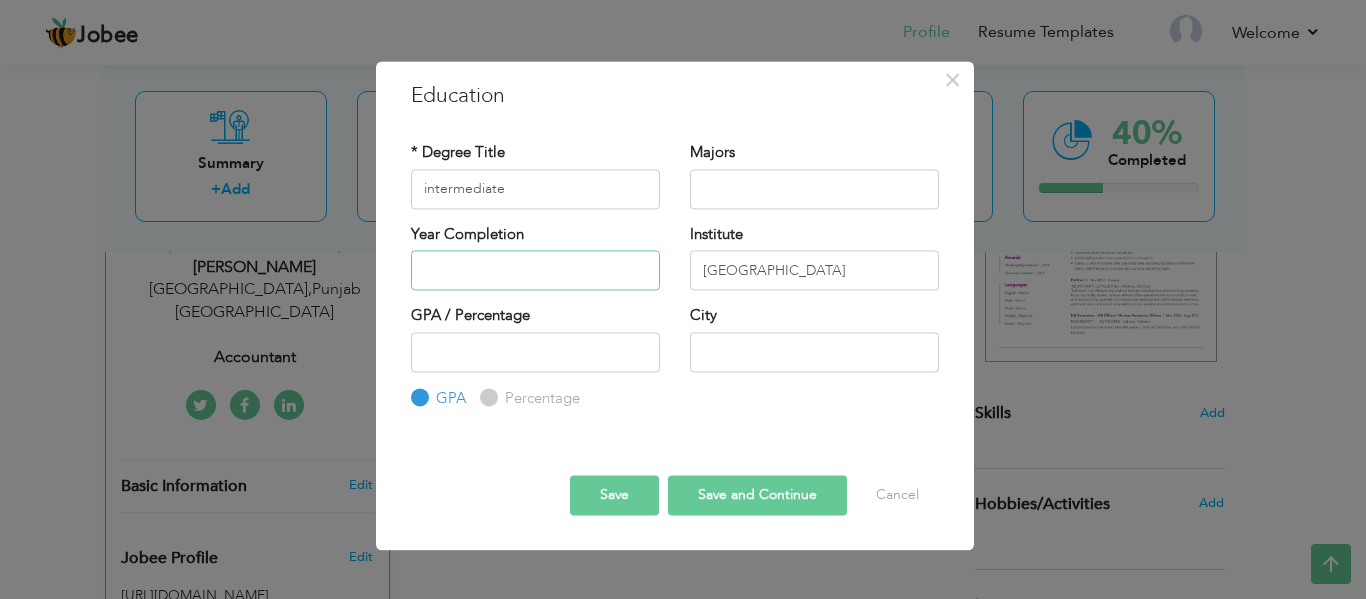 click at bounding box center (535, 270) 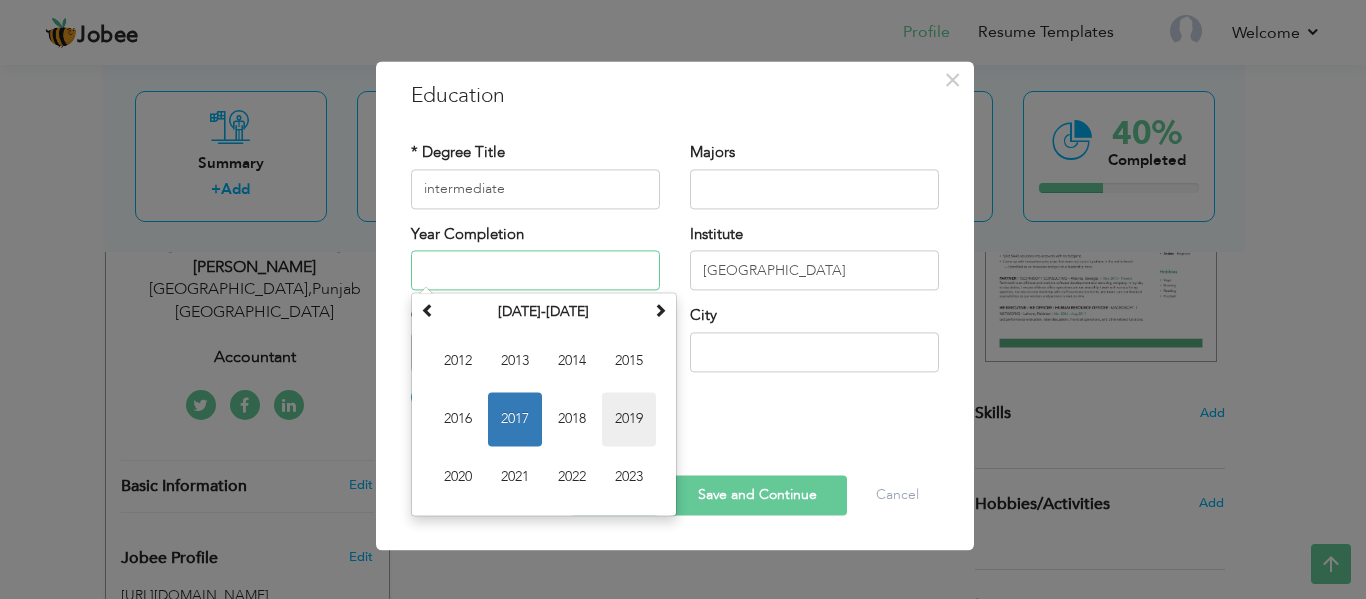 click on "2019" at bounding box center (629, 419) 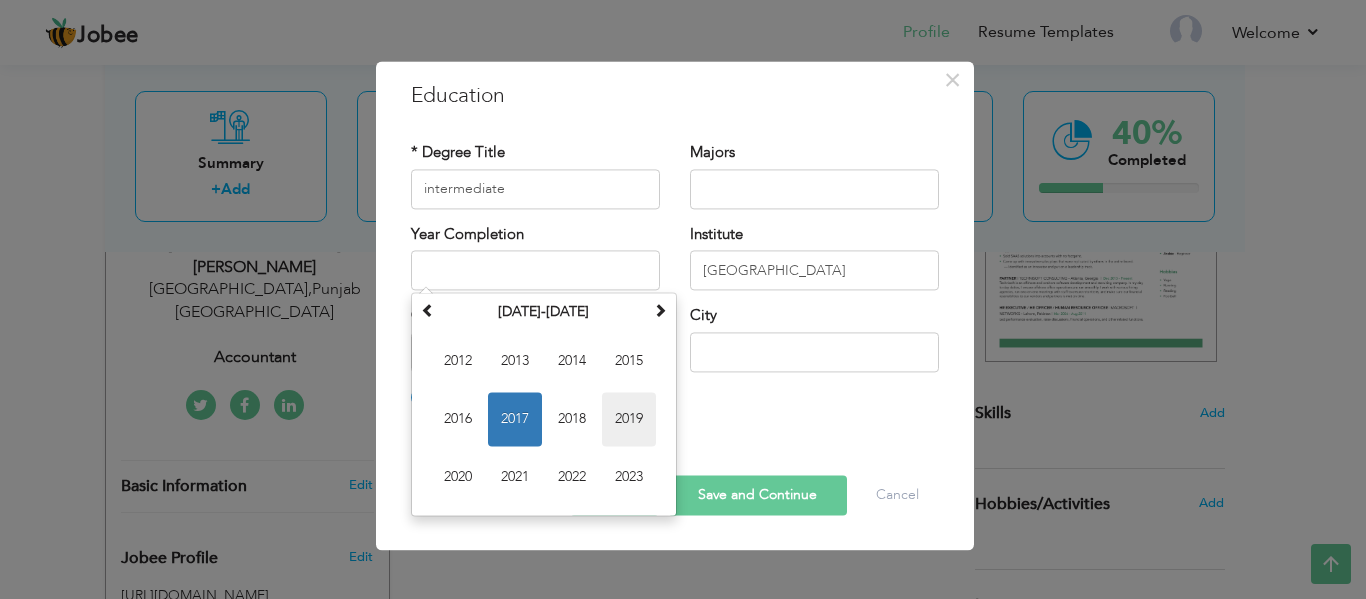 type on "2019" 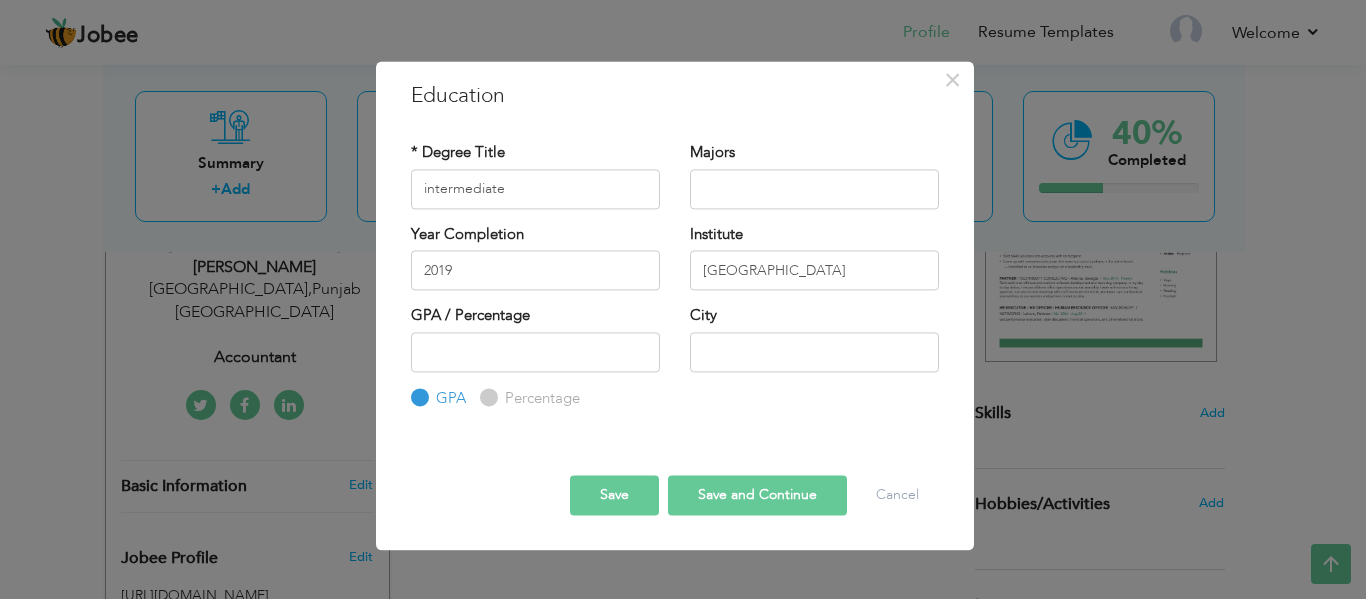 click on "Percentage" at bounding box center [486, 397] 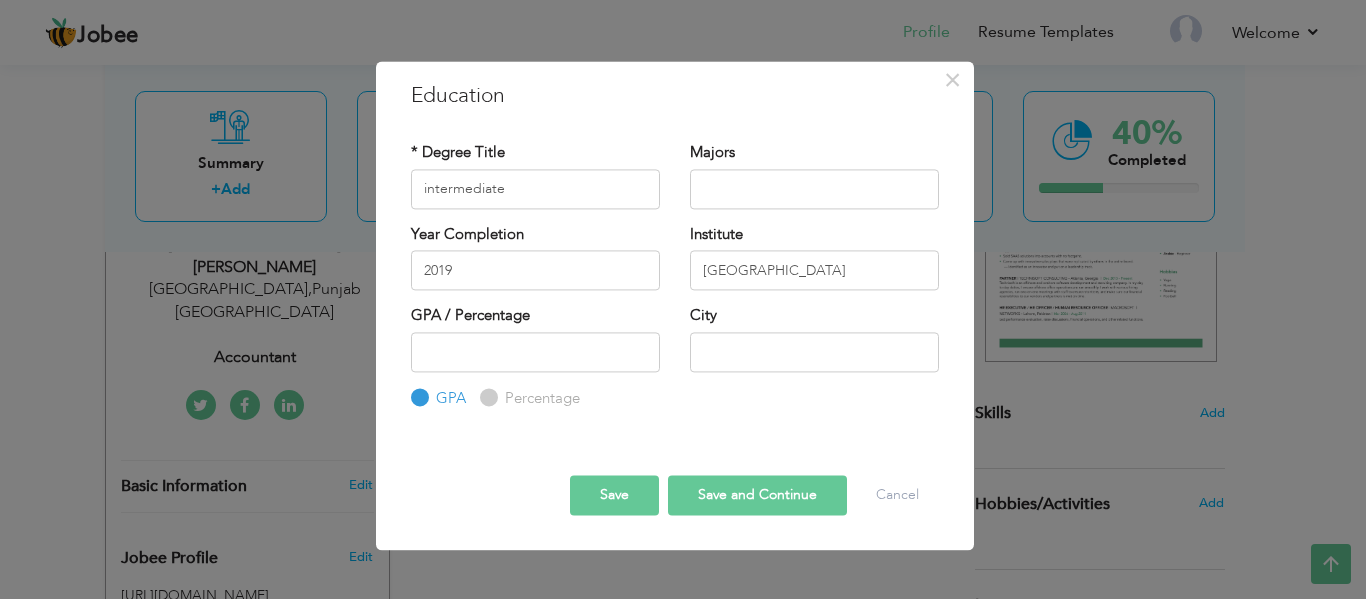 radio on "true" 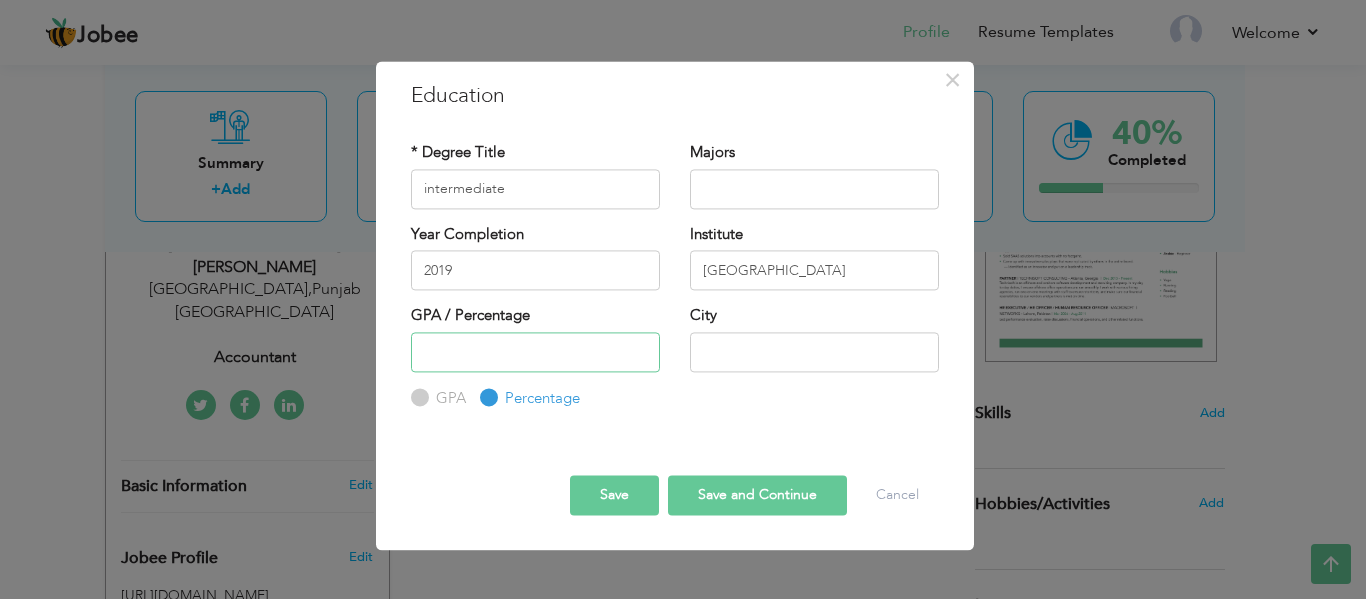 click at bounding box center [535, 352] 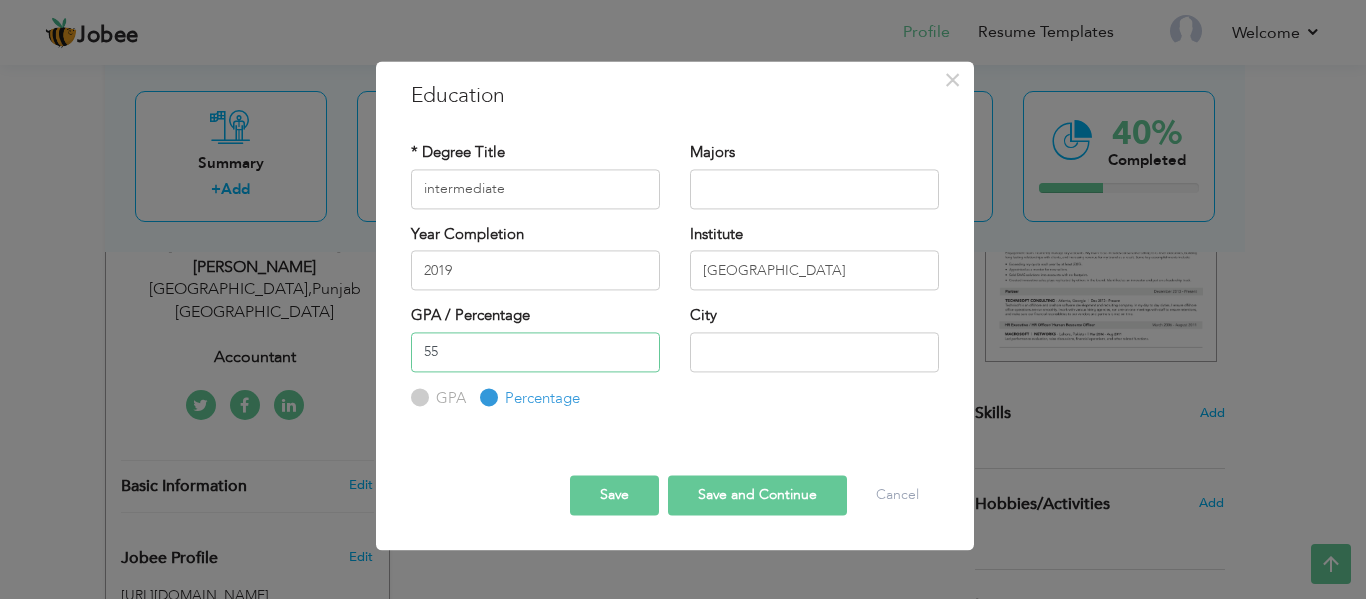 type on "55" 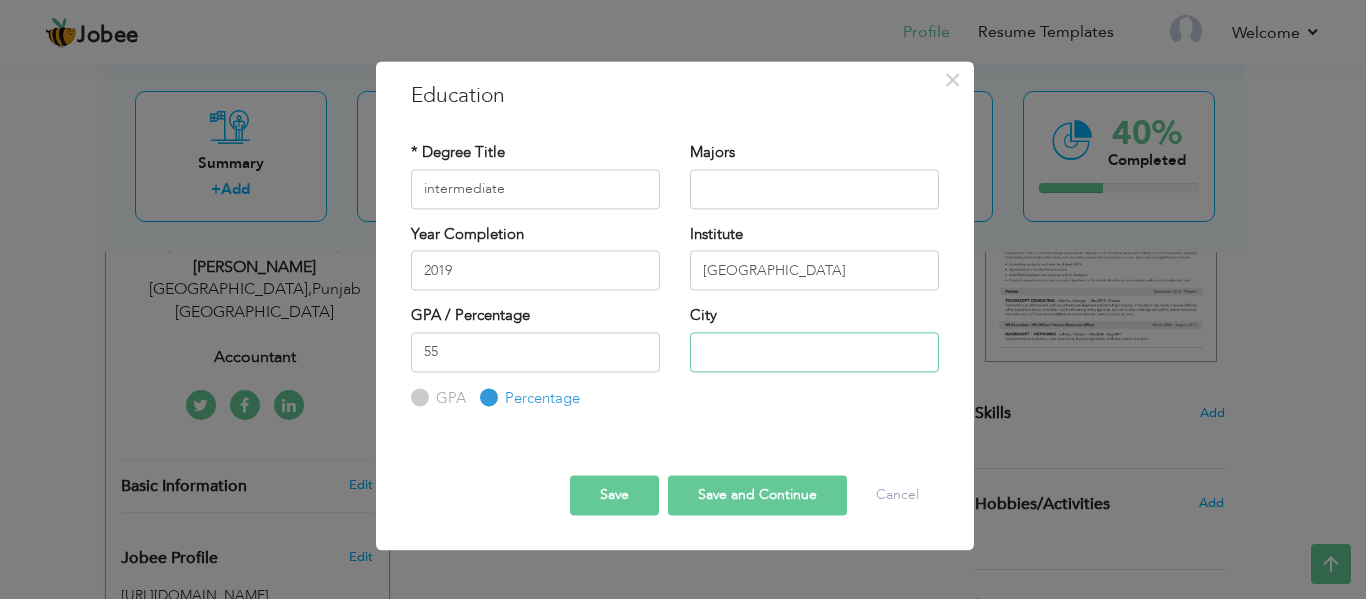 click at bounding box center [814, 352] 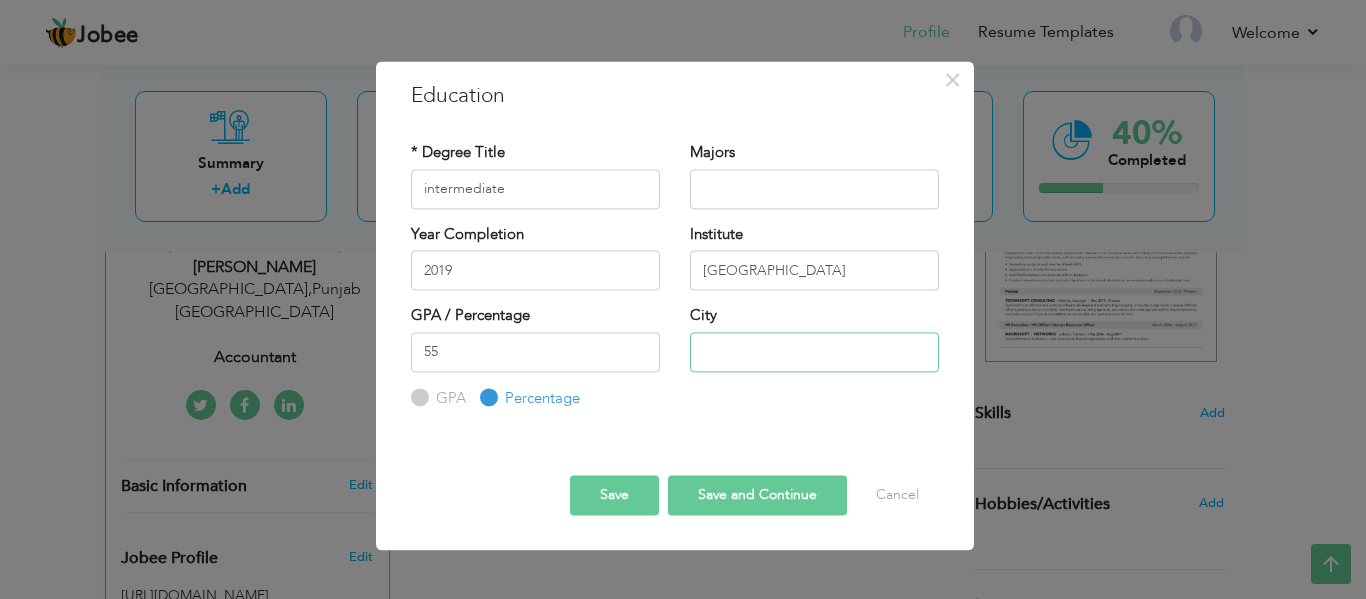 type on "[GEOGRAPHIC_DATA]" 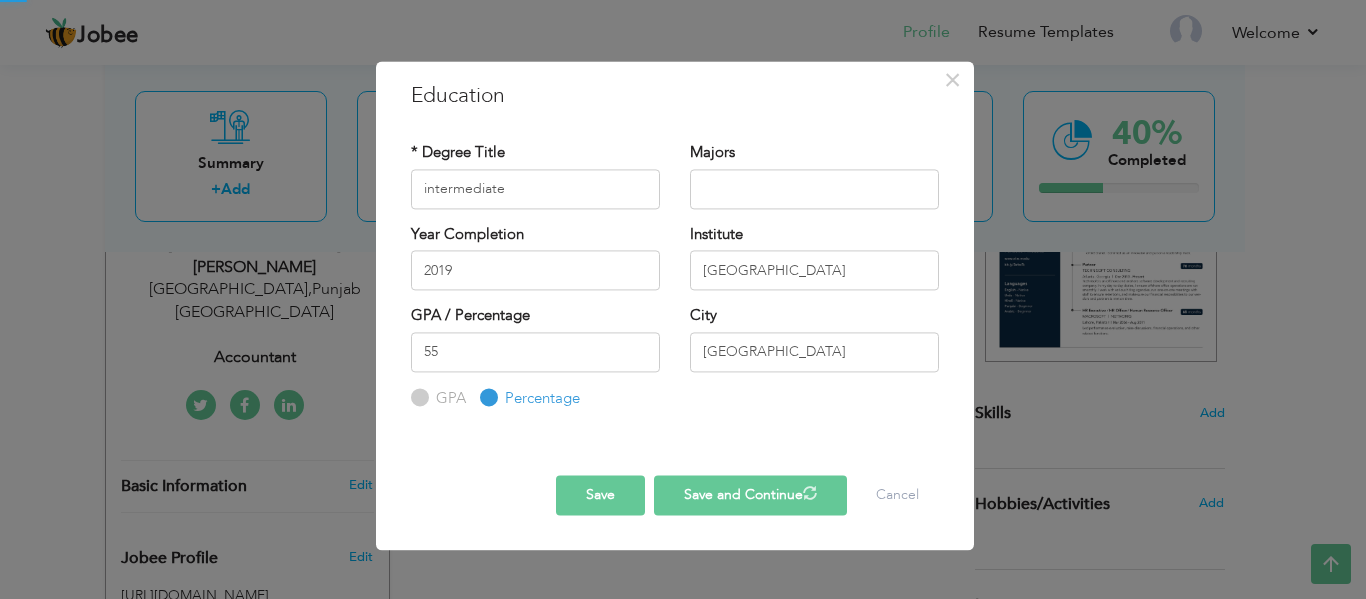 type 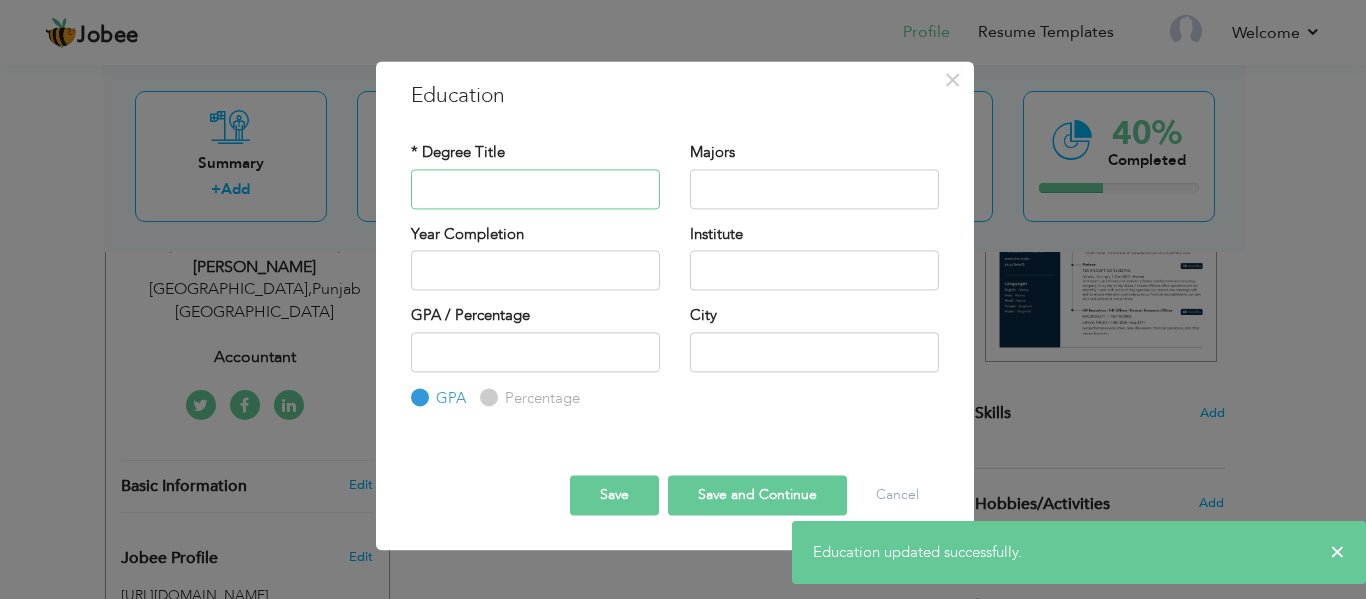 click at bounding box center (535, 189) 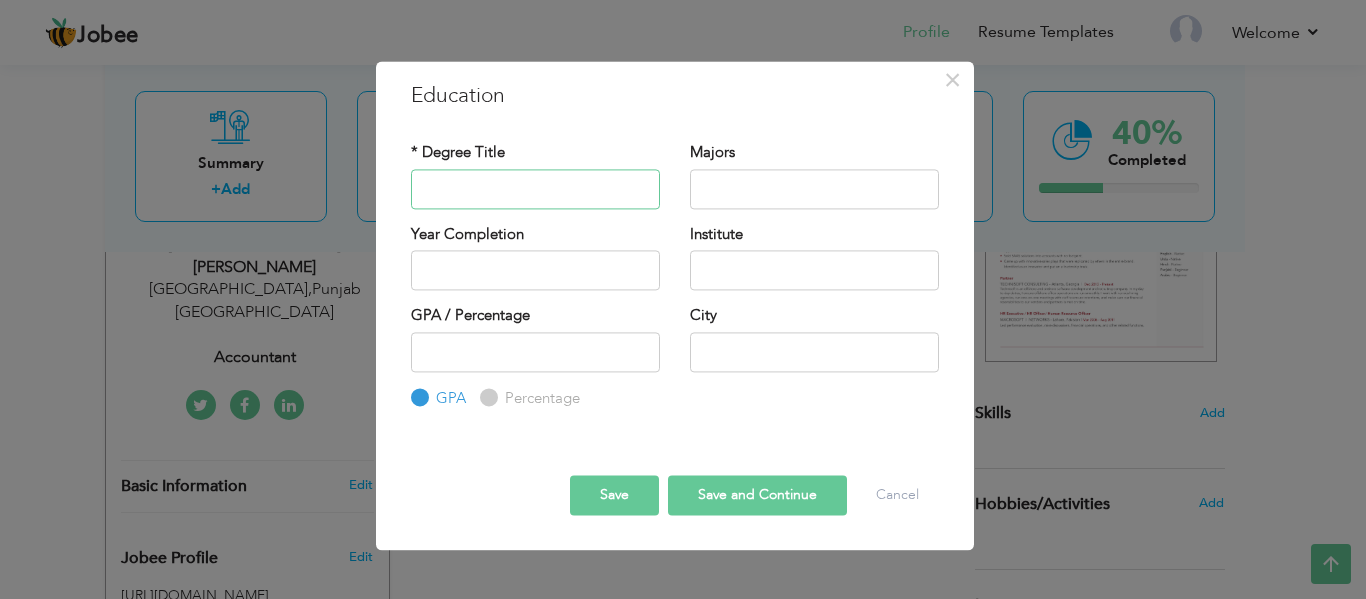click at bounding box center [535, 189] 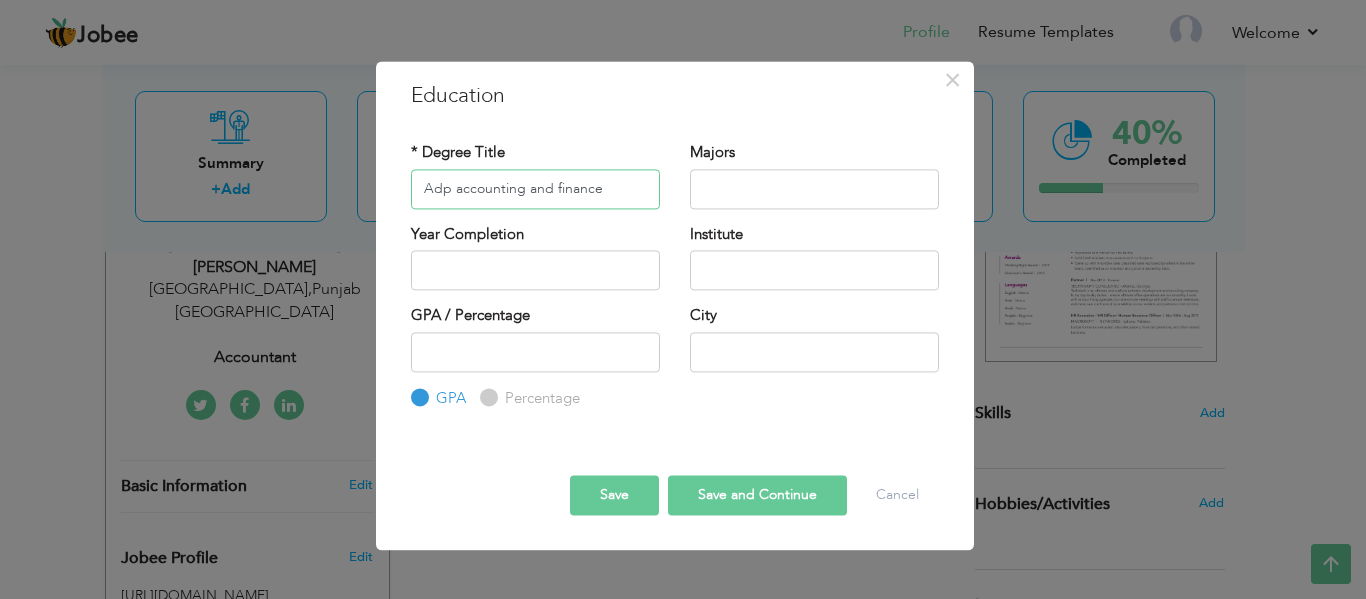 type on "Adp accounting and finance" 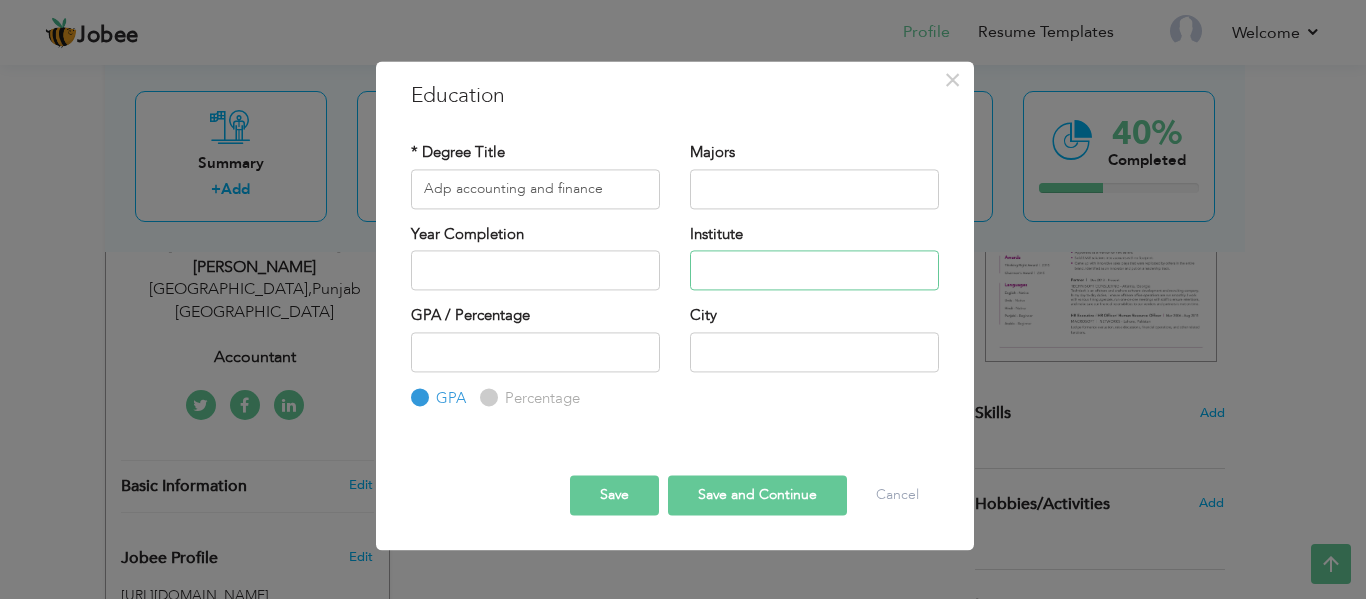 click at bounding box center [814, 270] 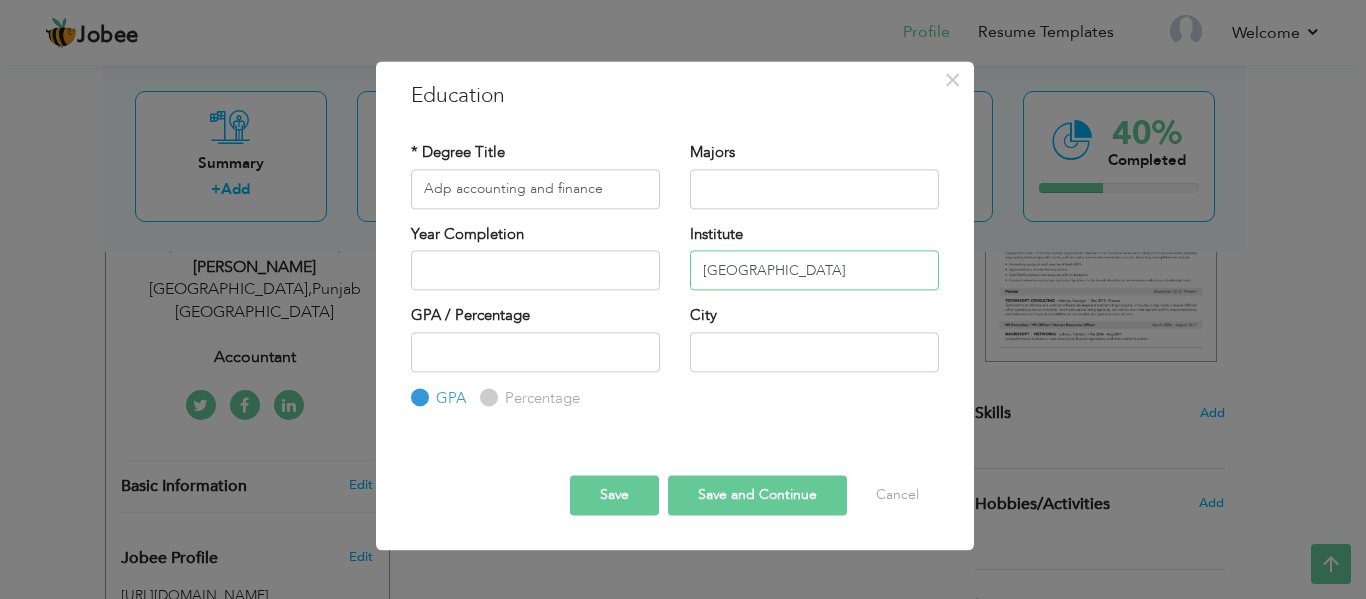type on "[GEOGRAPHIC_DATA]" 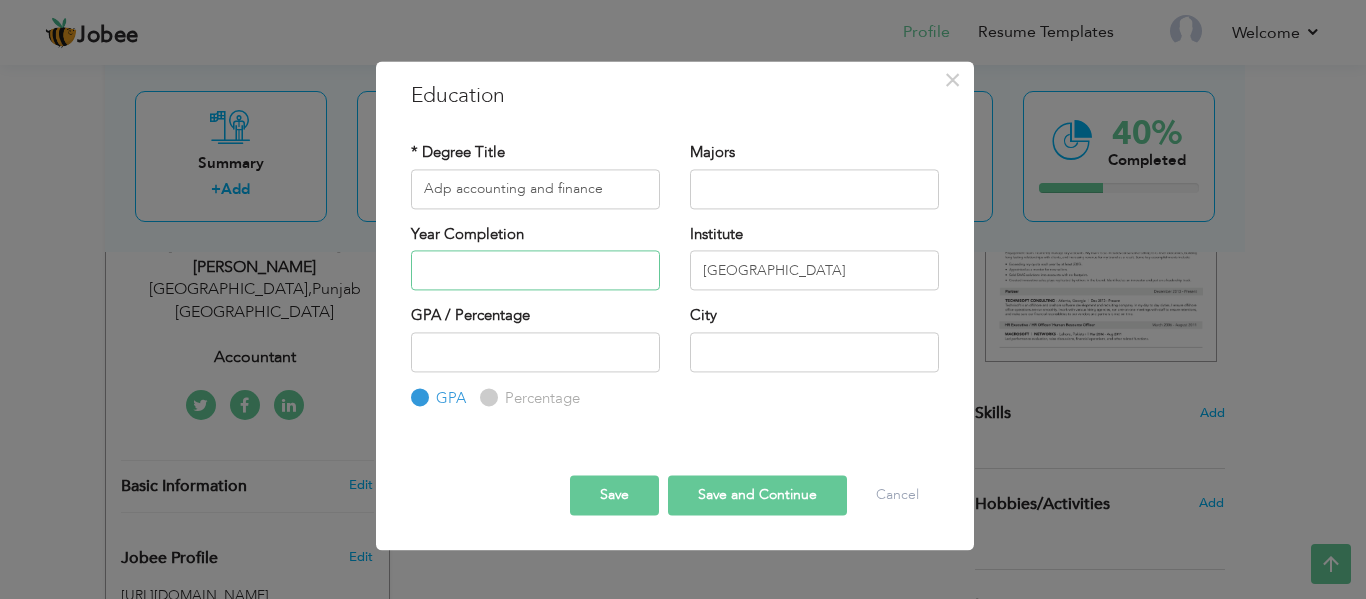 click at bounding box center [535, 270] 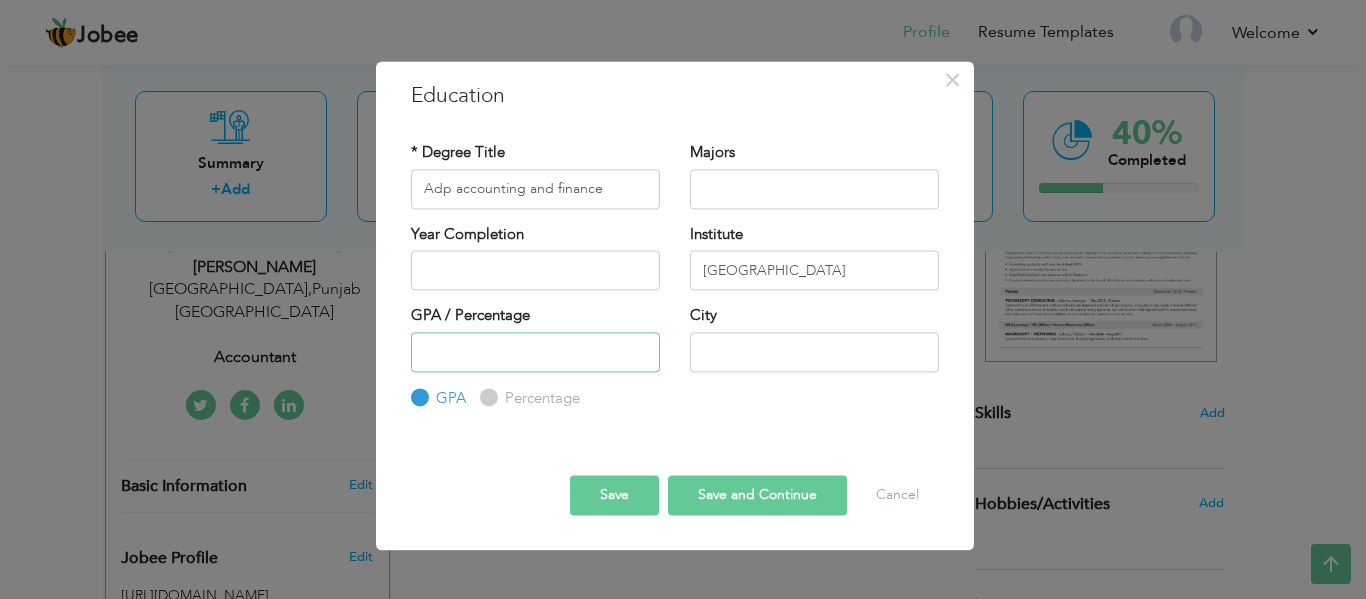 click at bounding box center [535, 352] 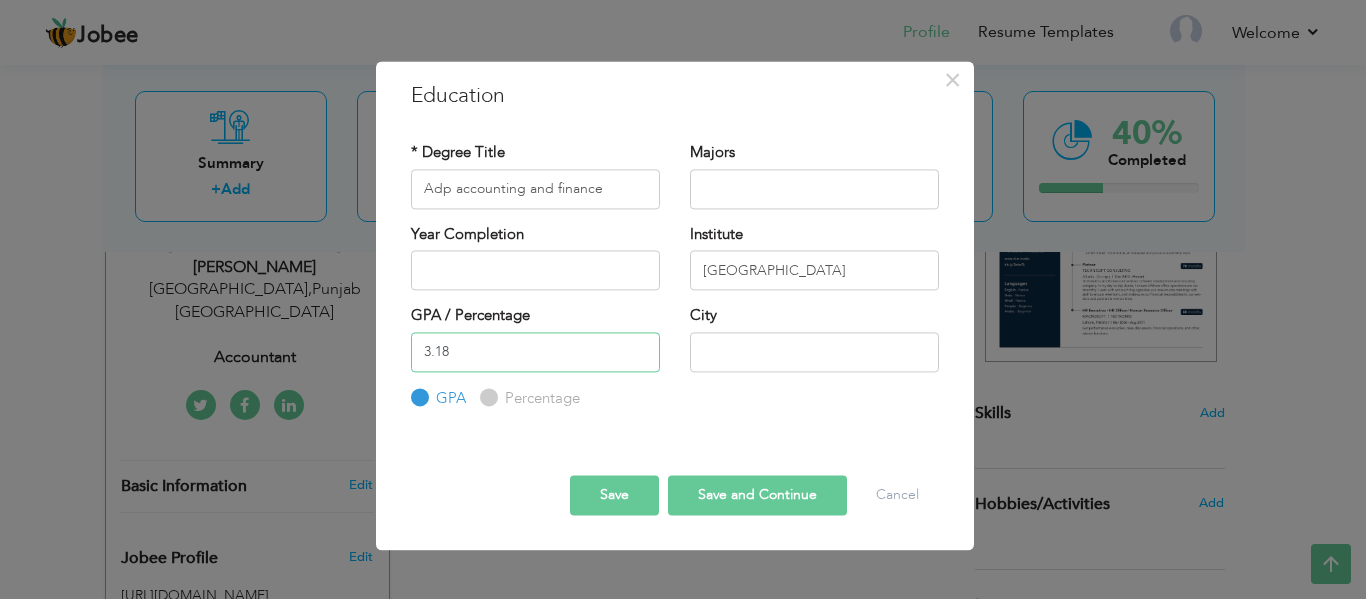 type on "3.18" 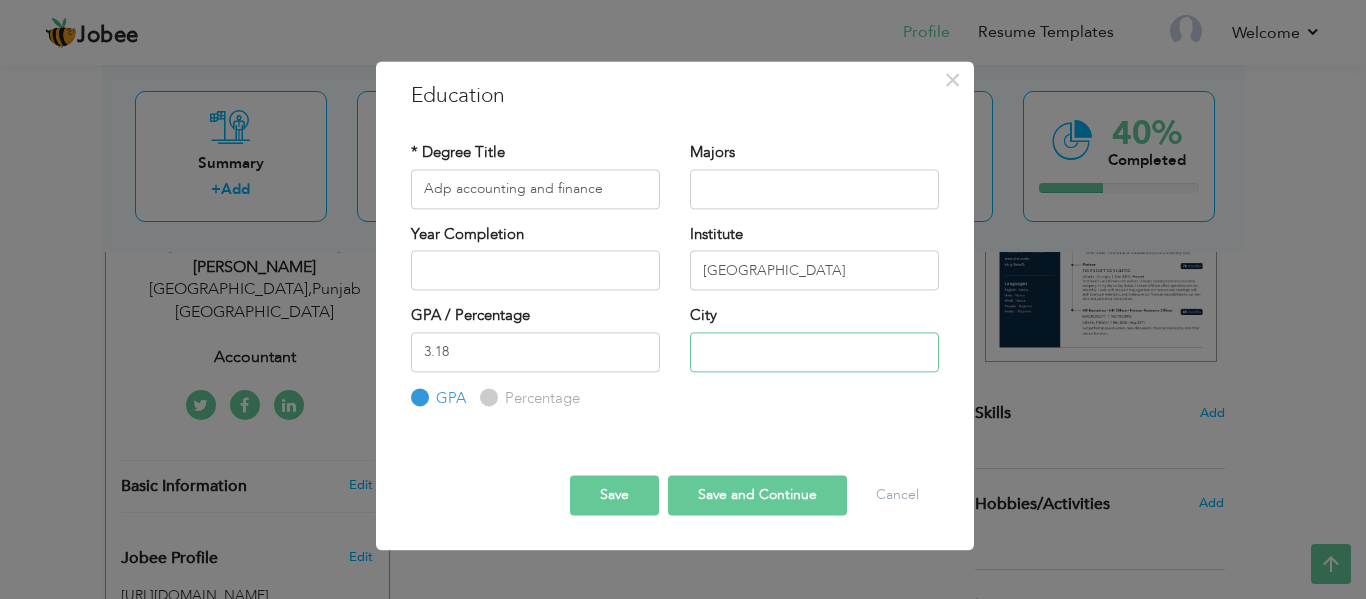 click at bounding box center (814, 352) 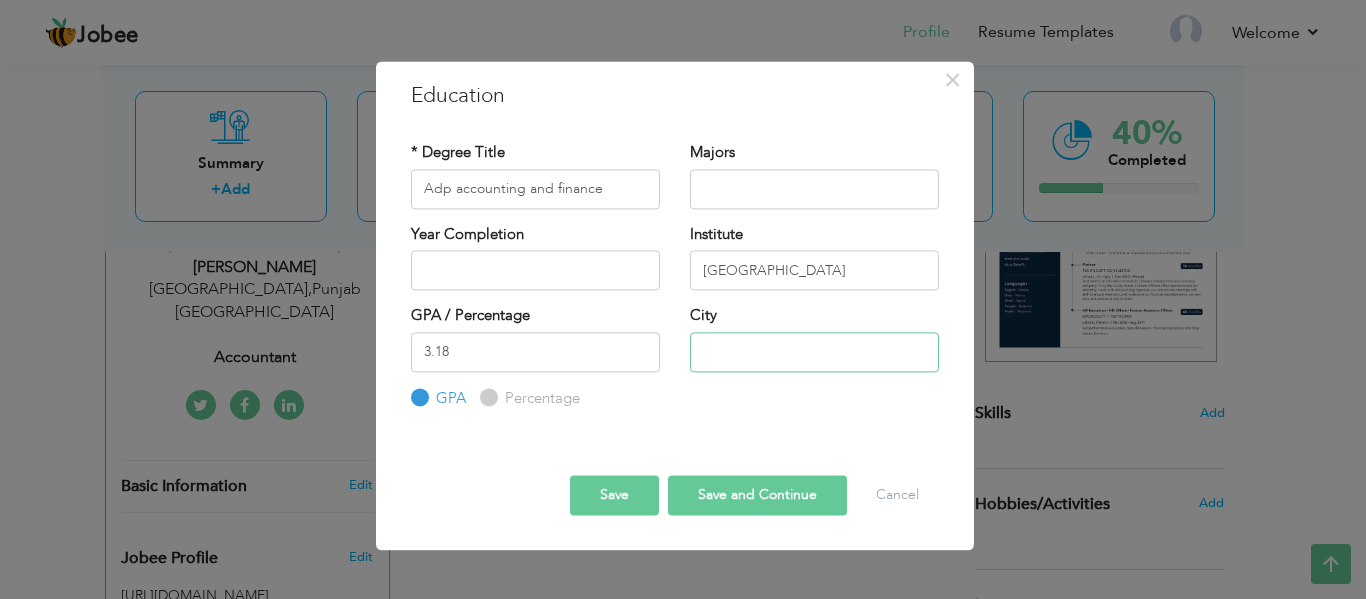 type on "[GEOGRAPHIC_DATA]" 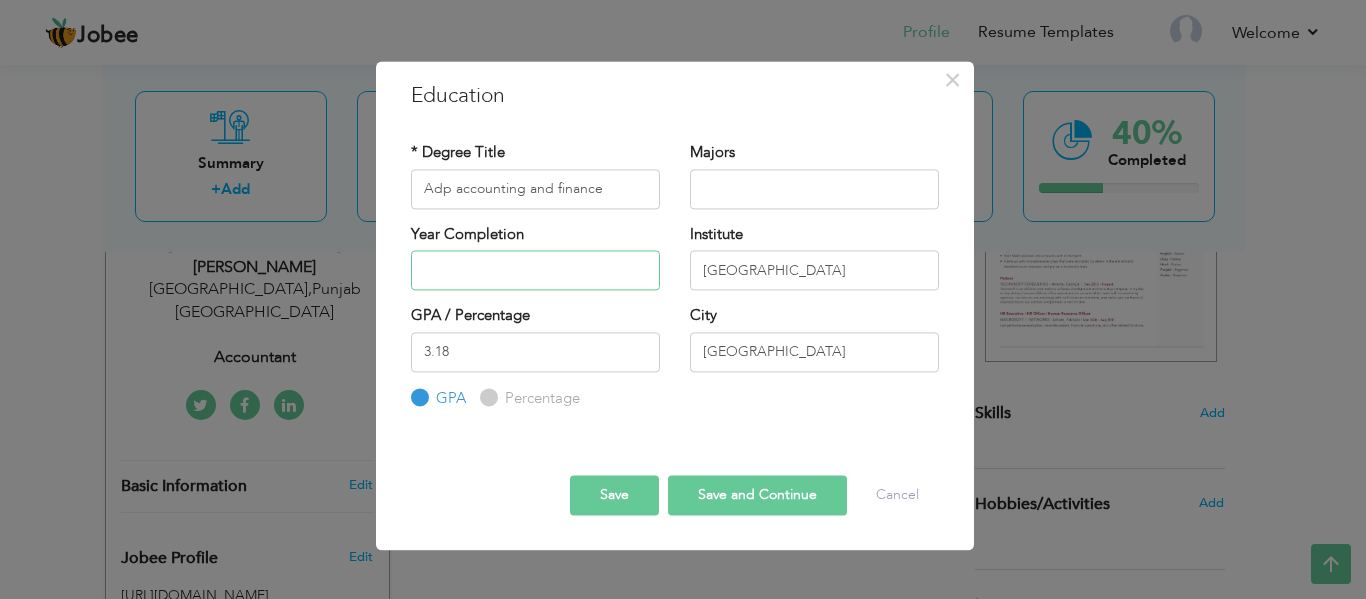click at bounding box center [535, 270] 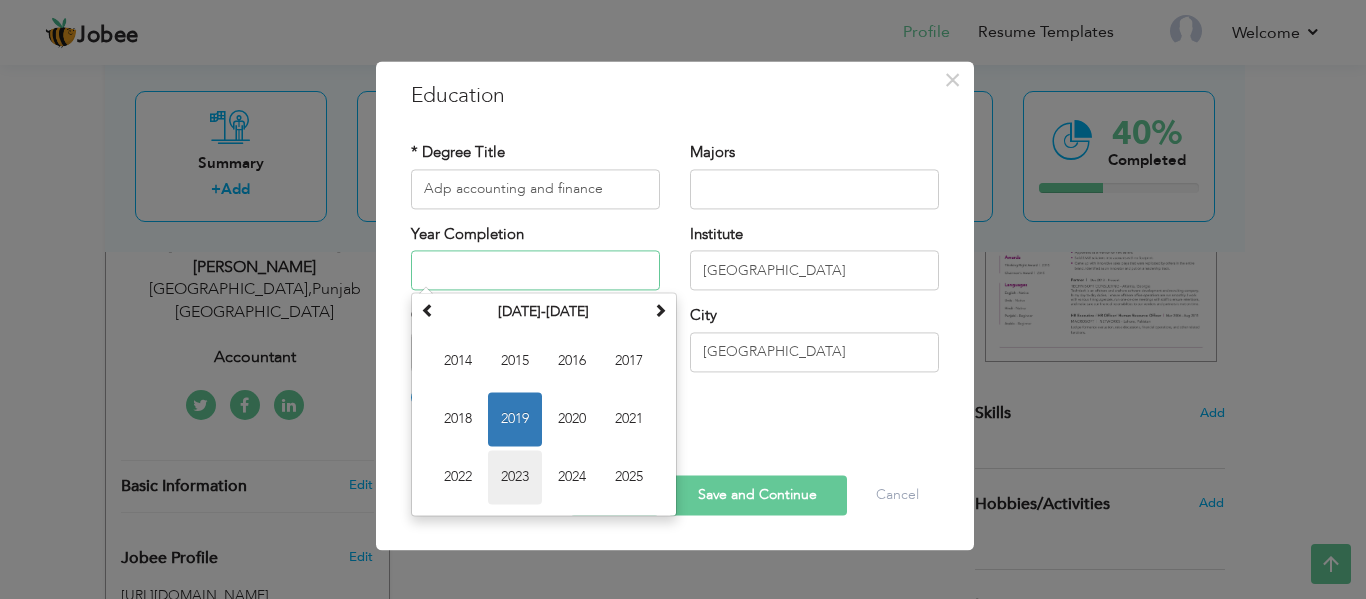 click on "2023" at bounding box center (515, 477) 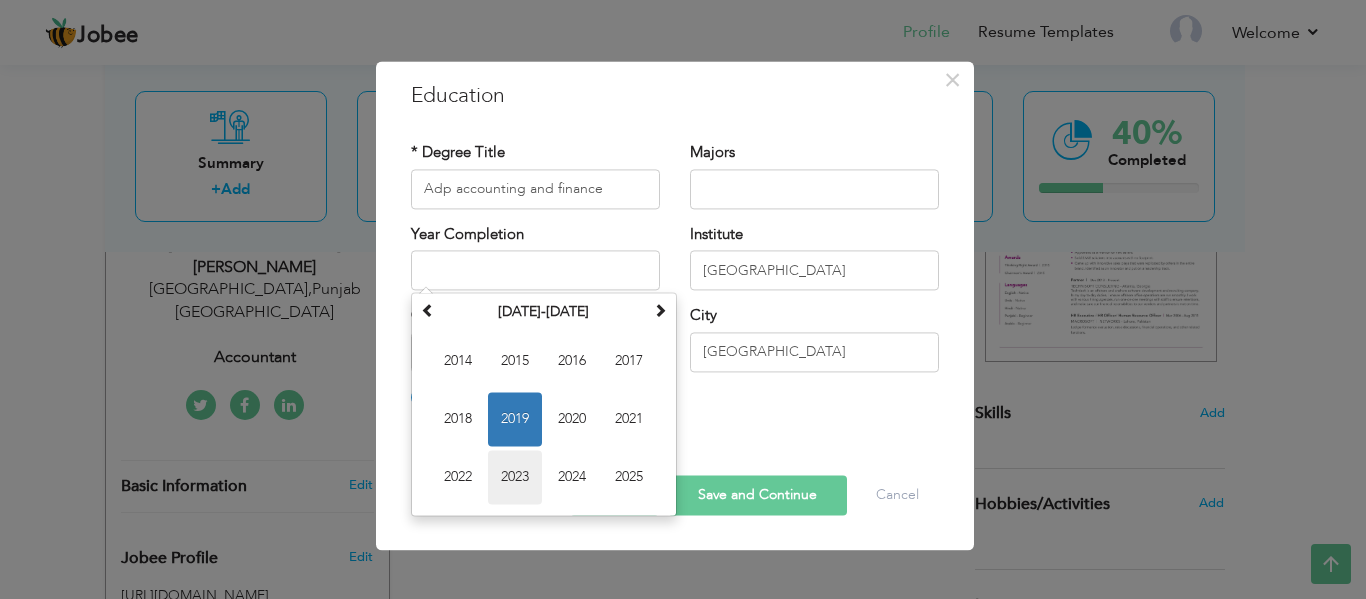 type on "2023" 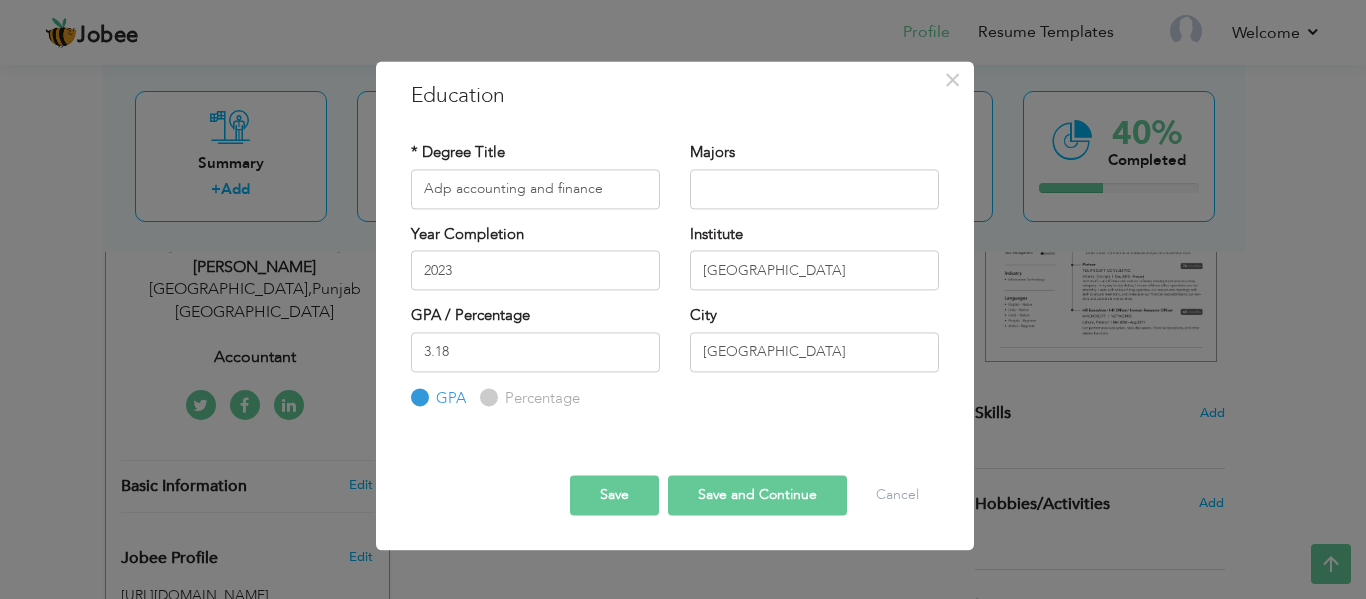 click on "Save and Continue" at bounding box center (757, 496) 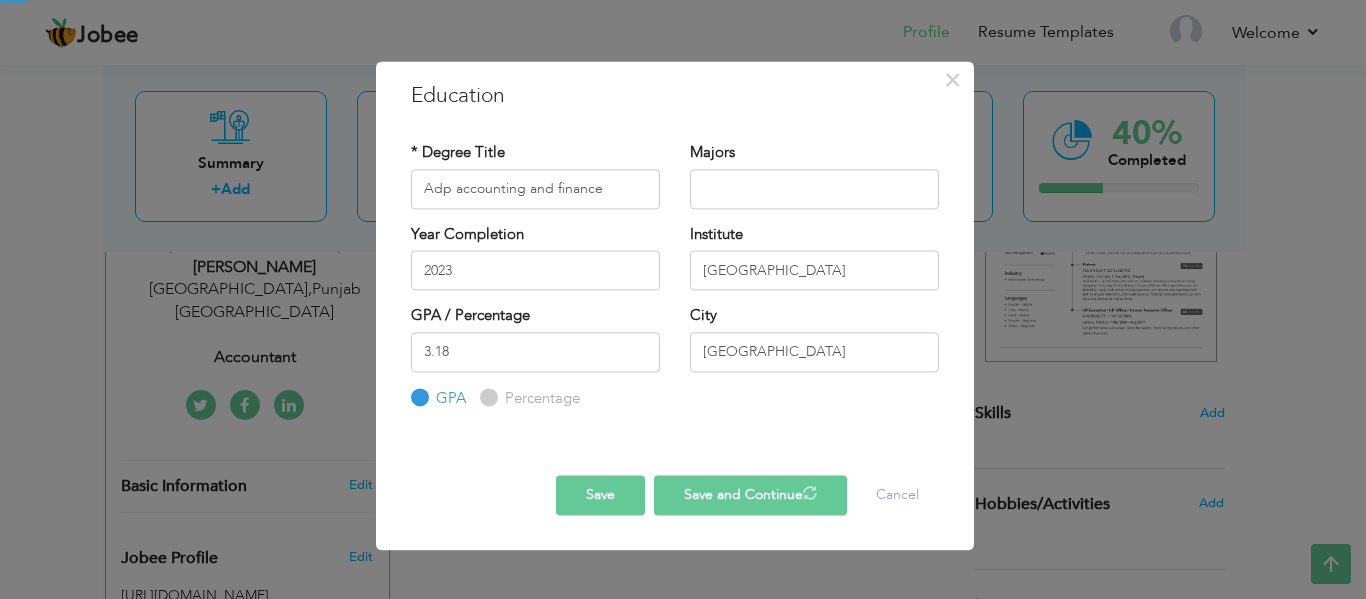 type 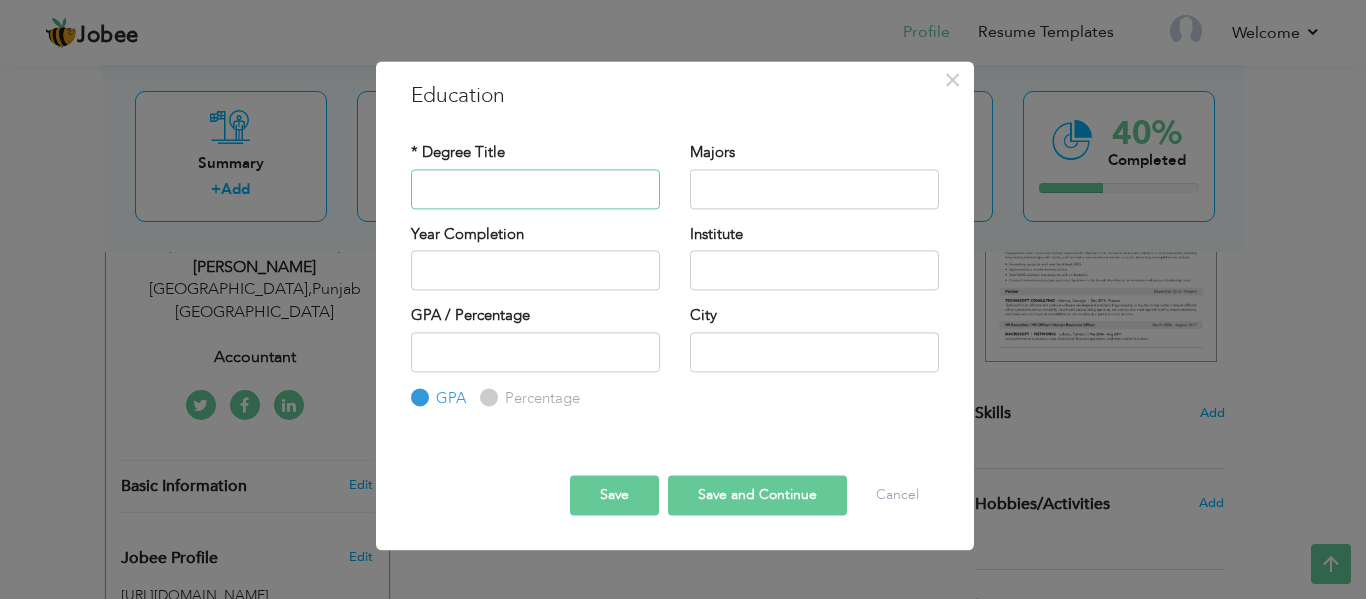 click at bounding box center (535, 189) 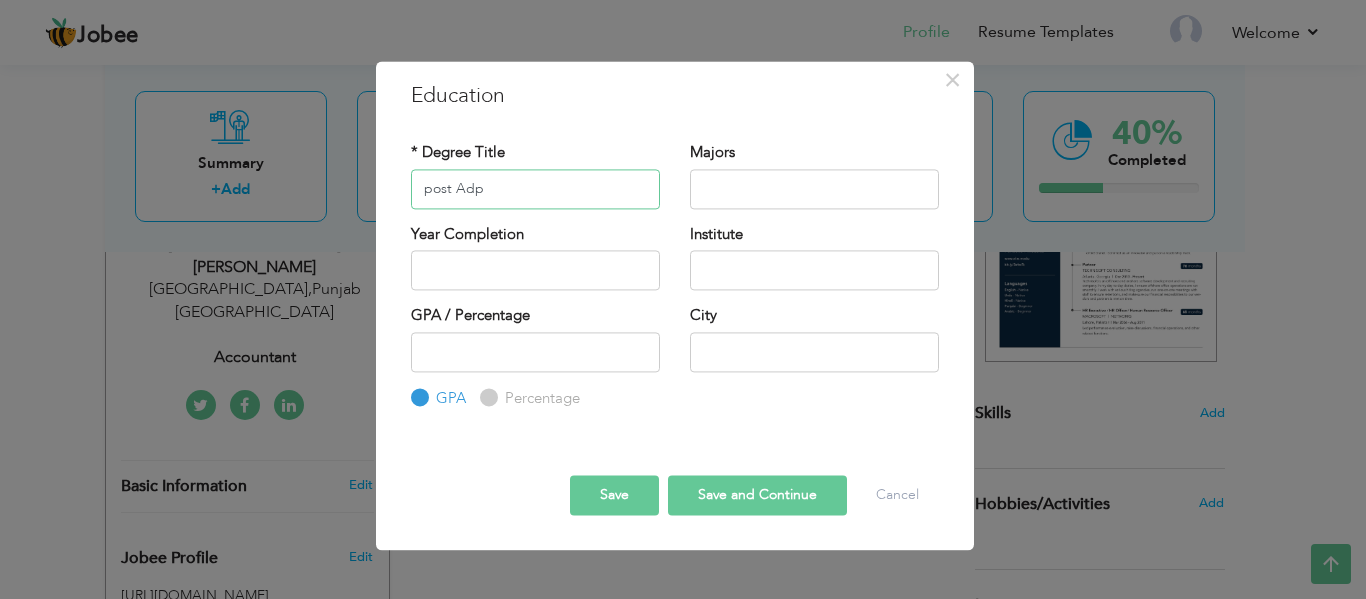 type on "post Adp" 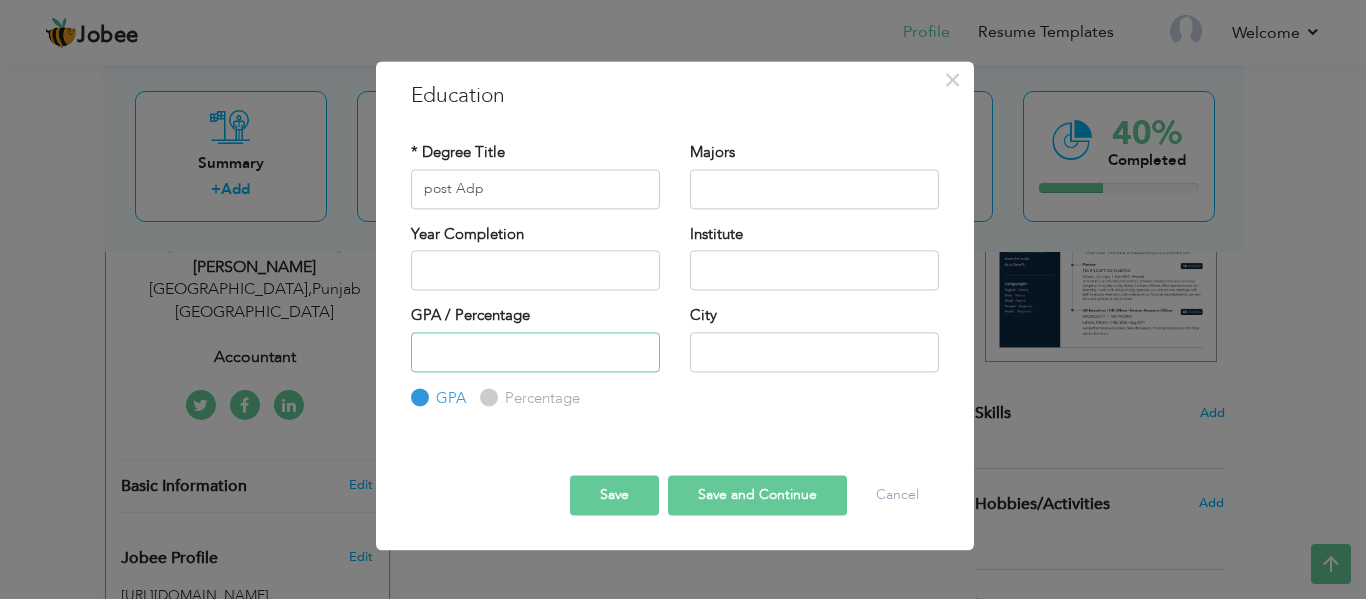click at bounding box center (535, 352) 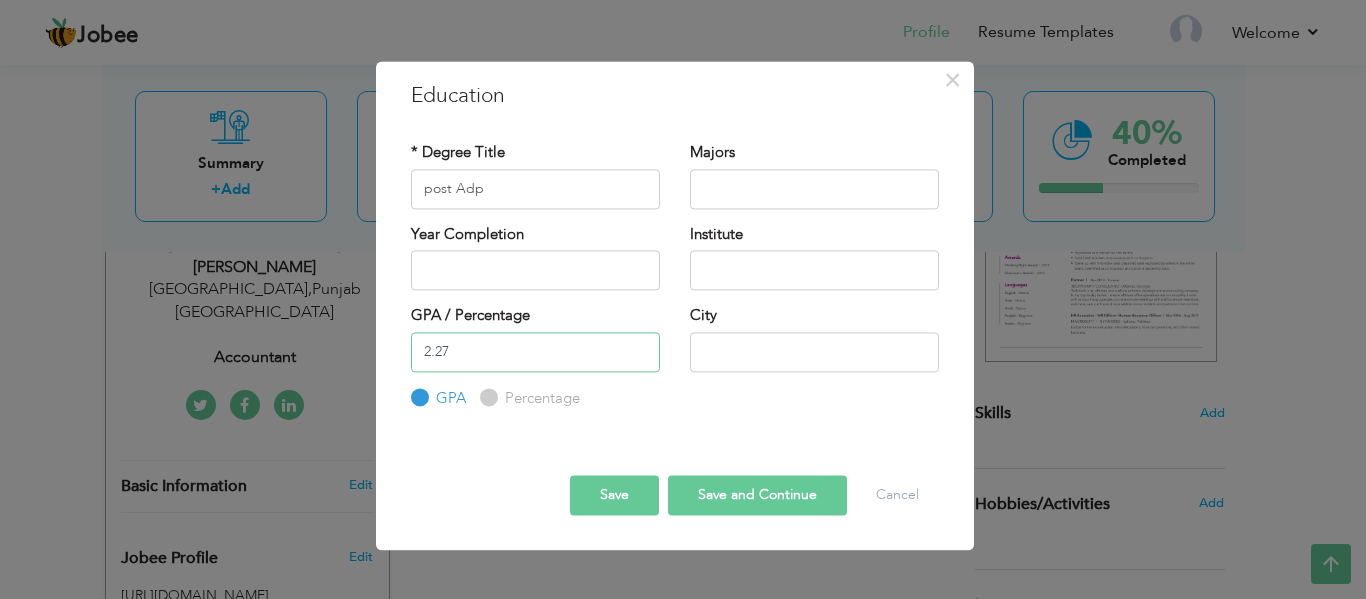 type on "2.27" 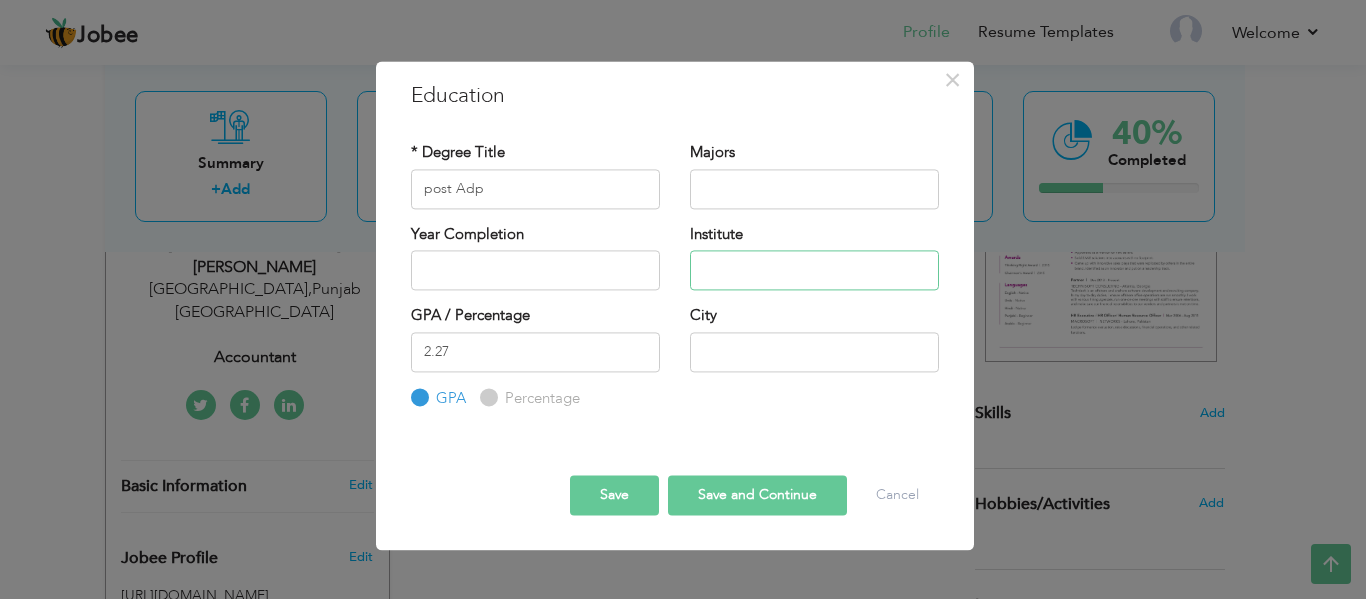 click at bounding box center (814, 270) 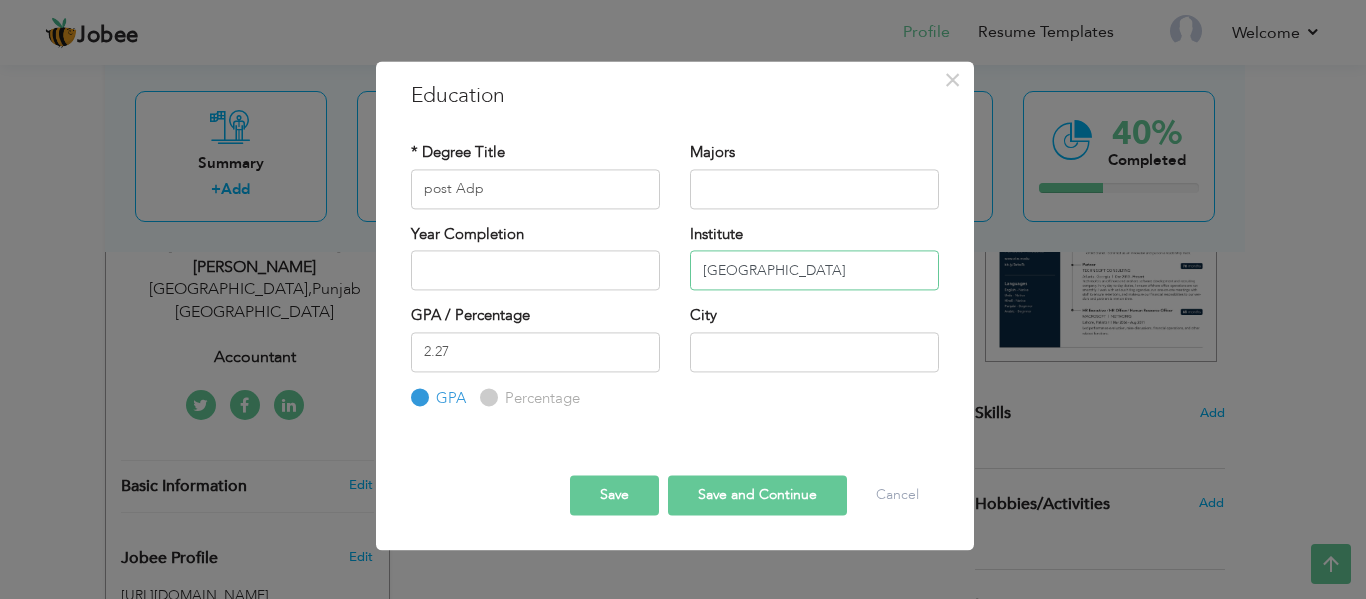 type on "university of central punjab" 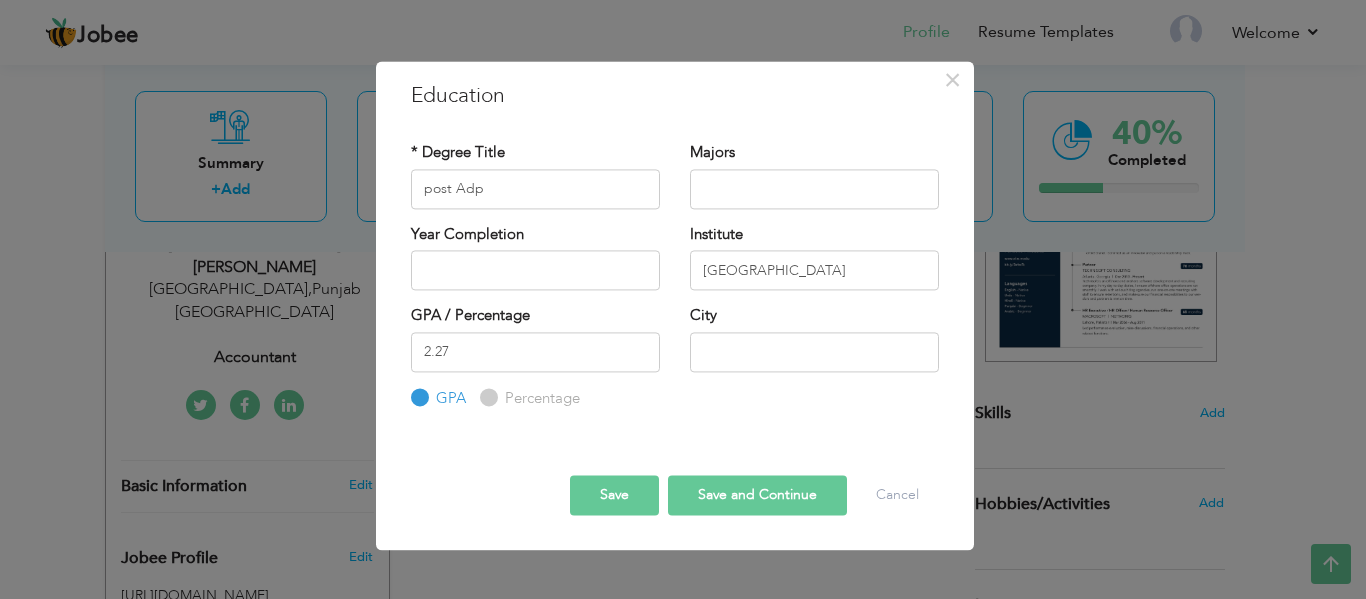 click on "Save" at bounding box center (614, 496) 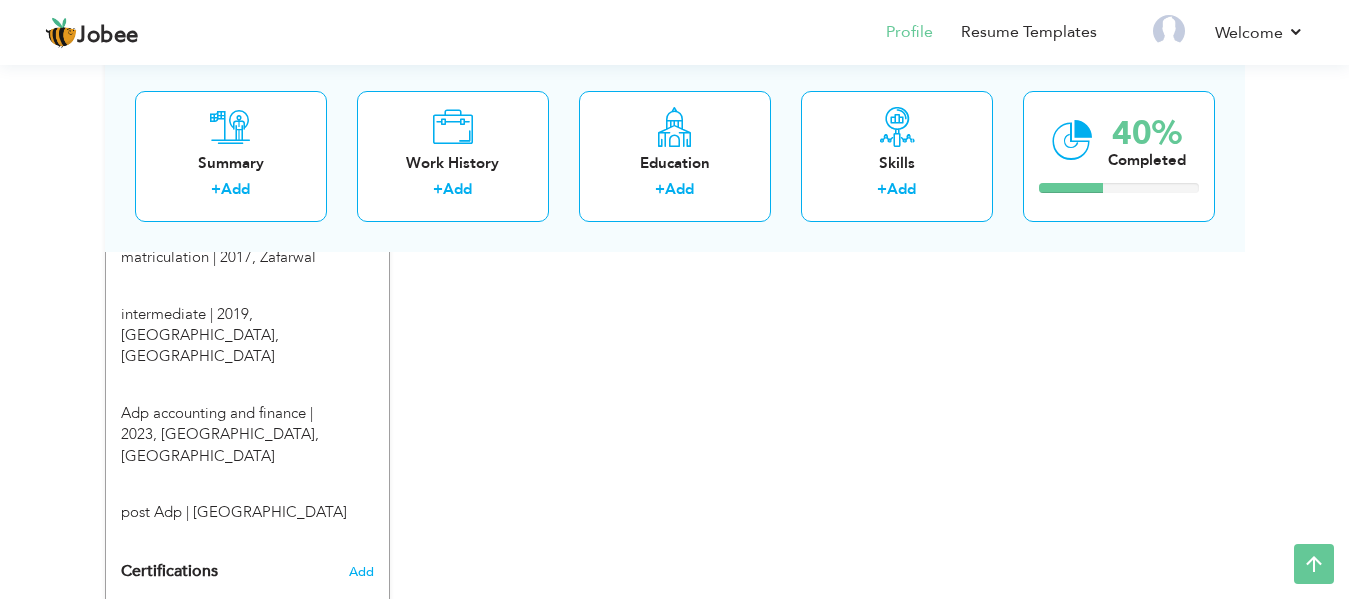 scroll, scrollTop: 0, scrollLeft: 0, axis: both 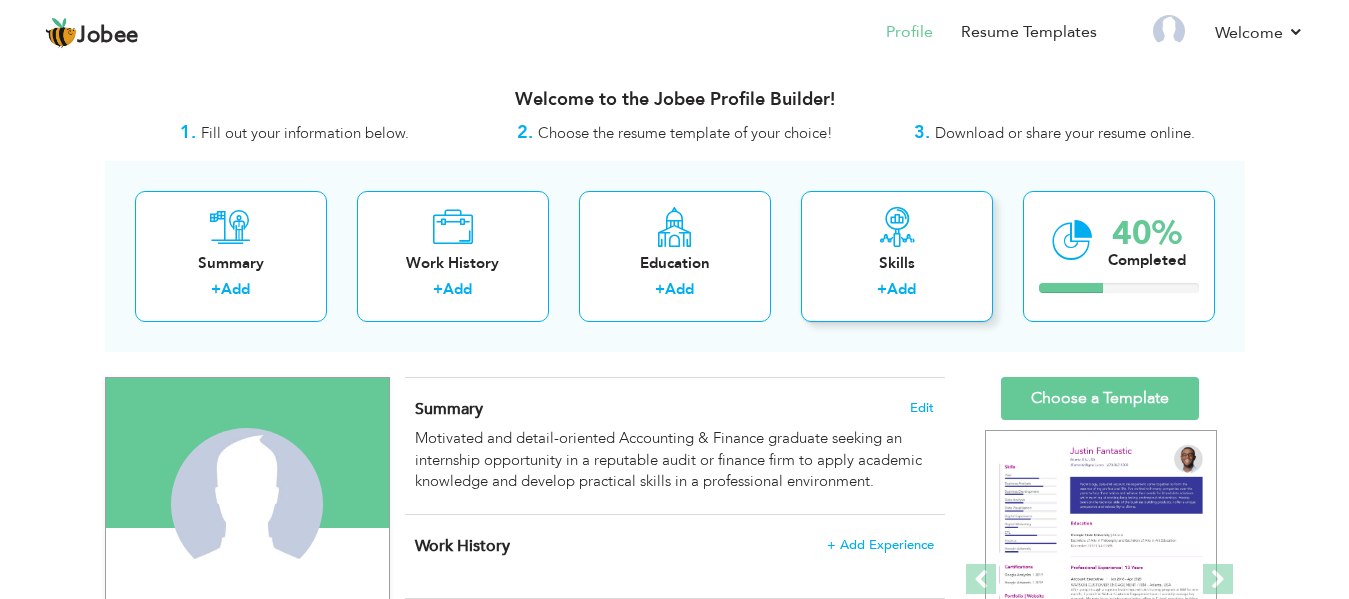 click on "Skills" at bounding box center (897, 263) 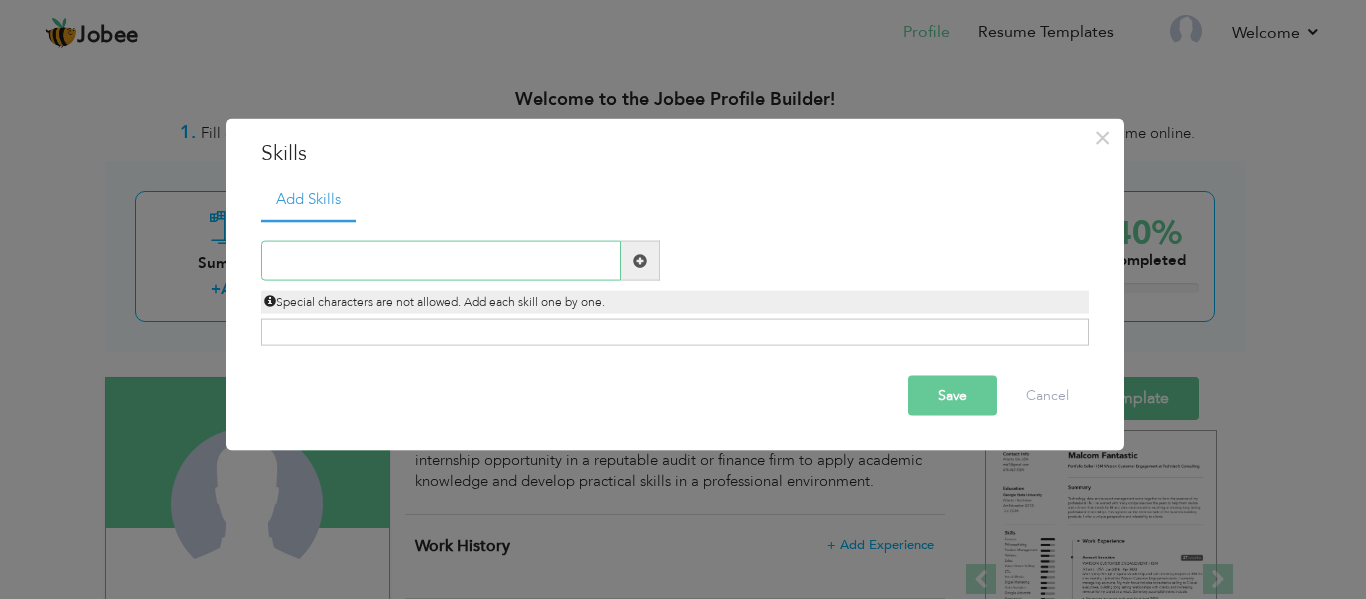 paste on "QuickBooks 	MS Office (Word, Excel, PowerPoint) " 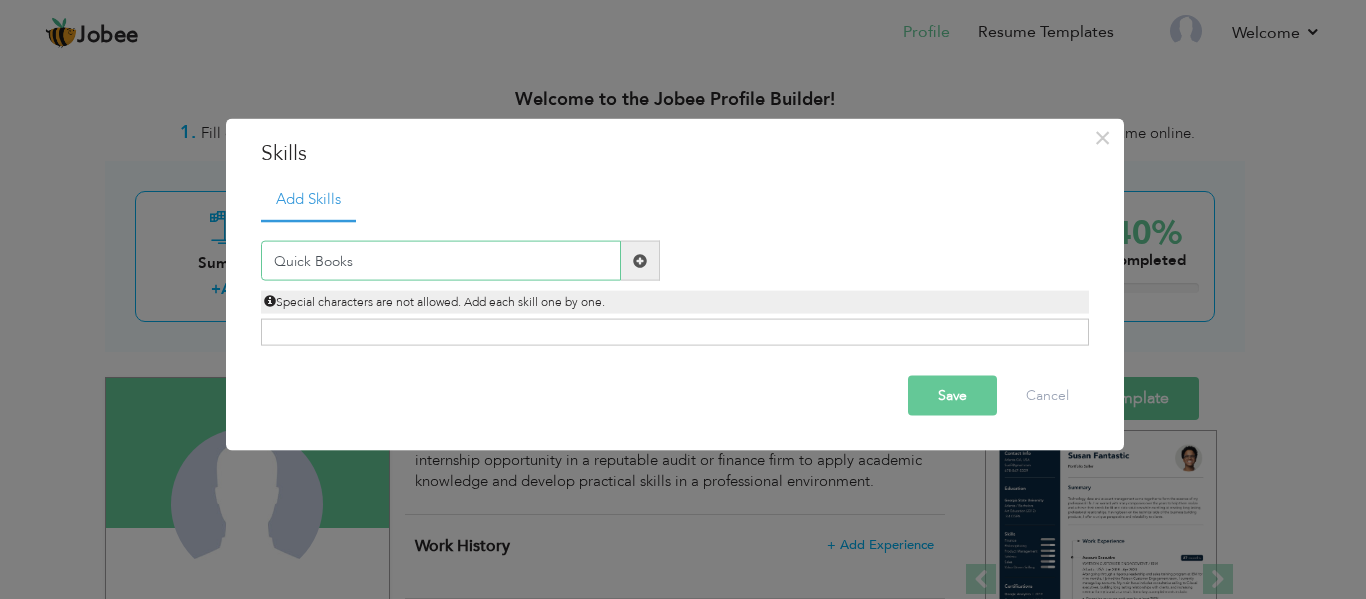 type on "Quick Books" 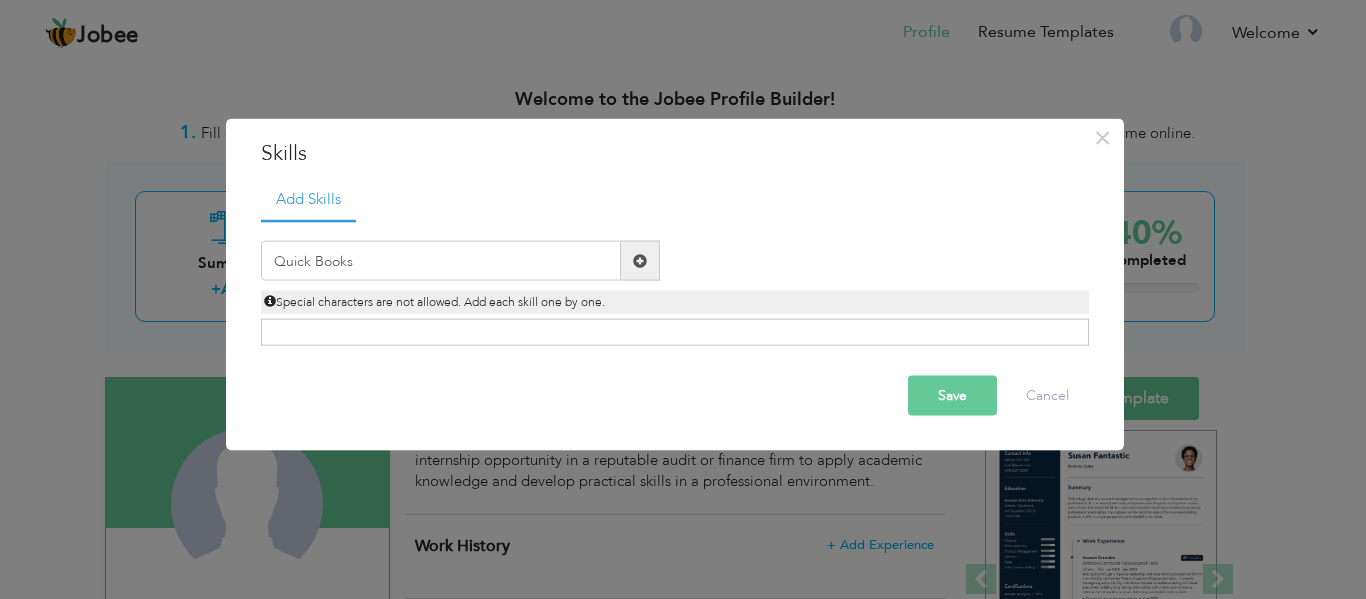 click at bounding box center [640, 260] 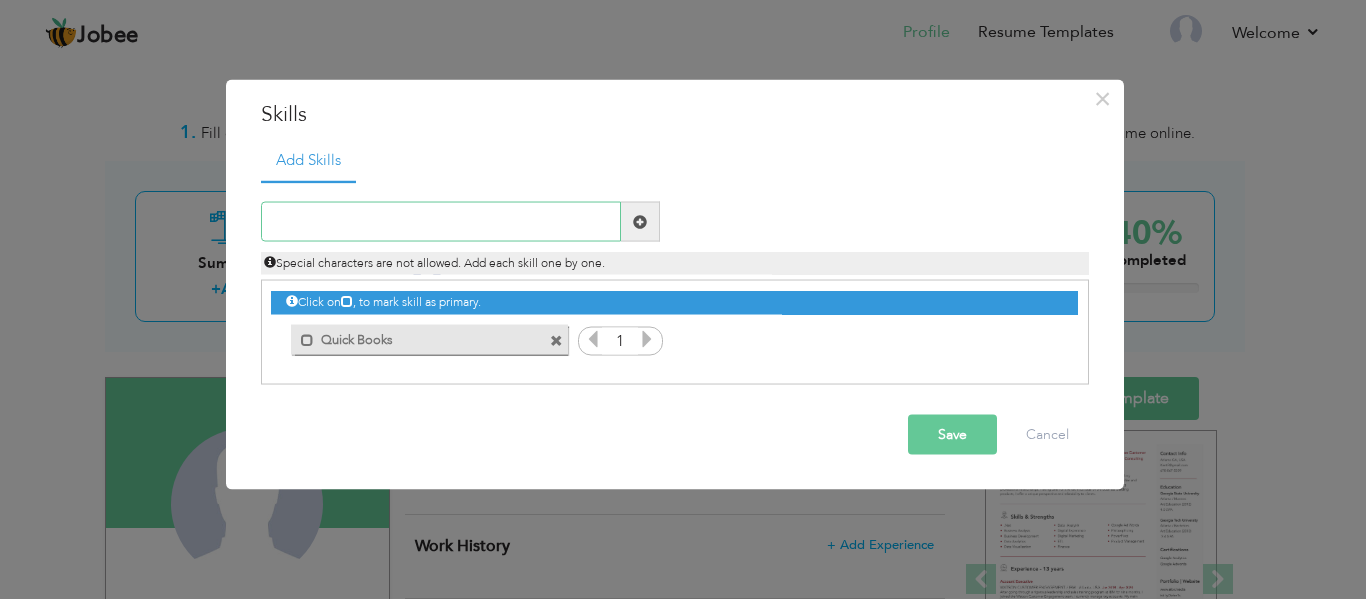 click at bounding box center (441, 222) 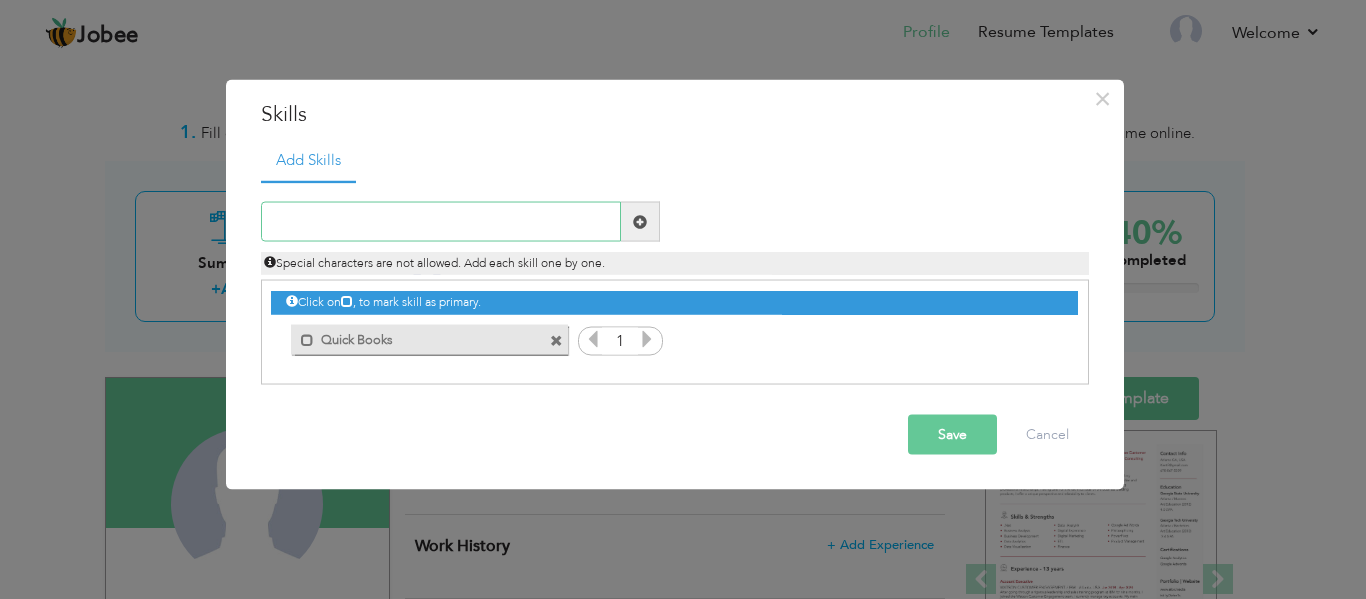 paste on "MS Office" 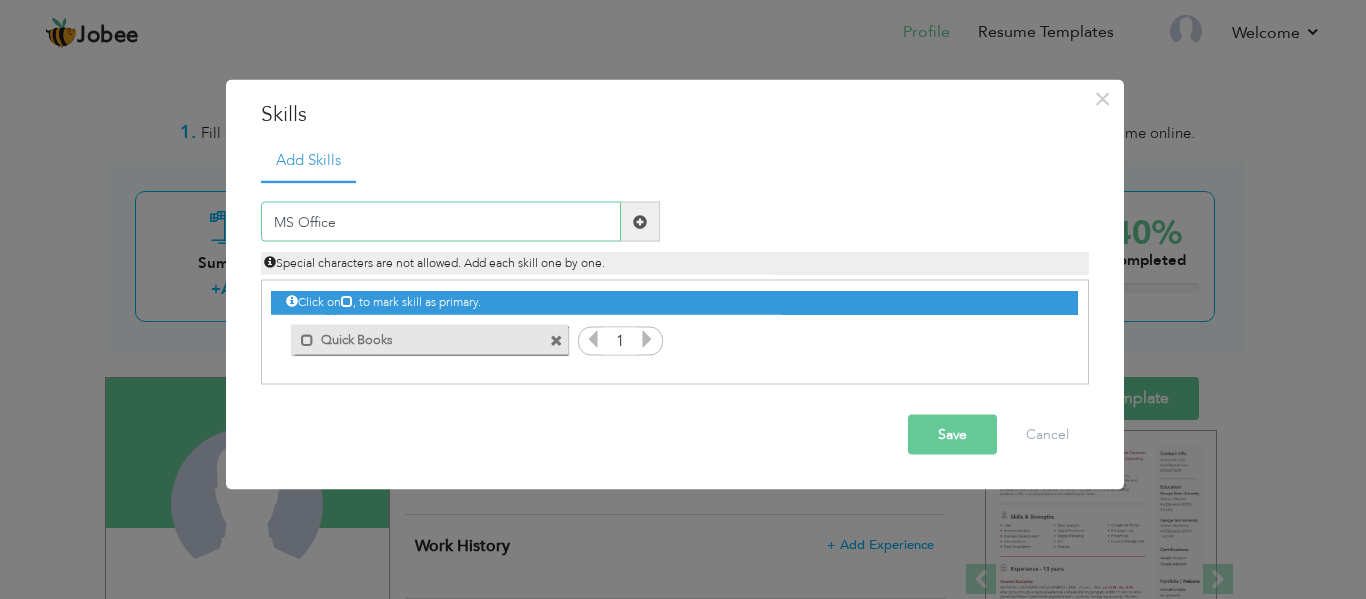 type on "MS Office" 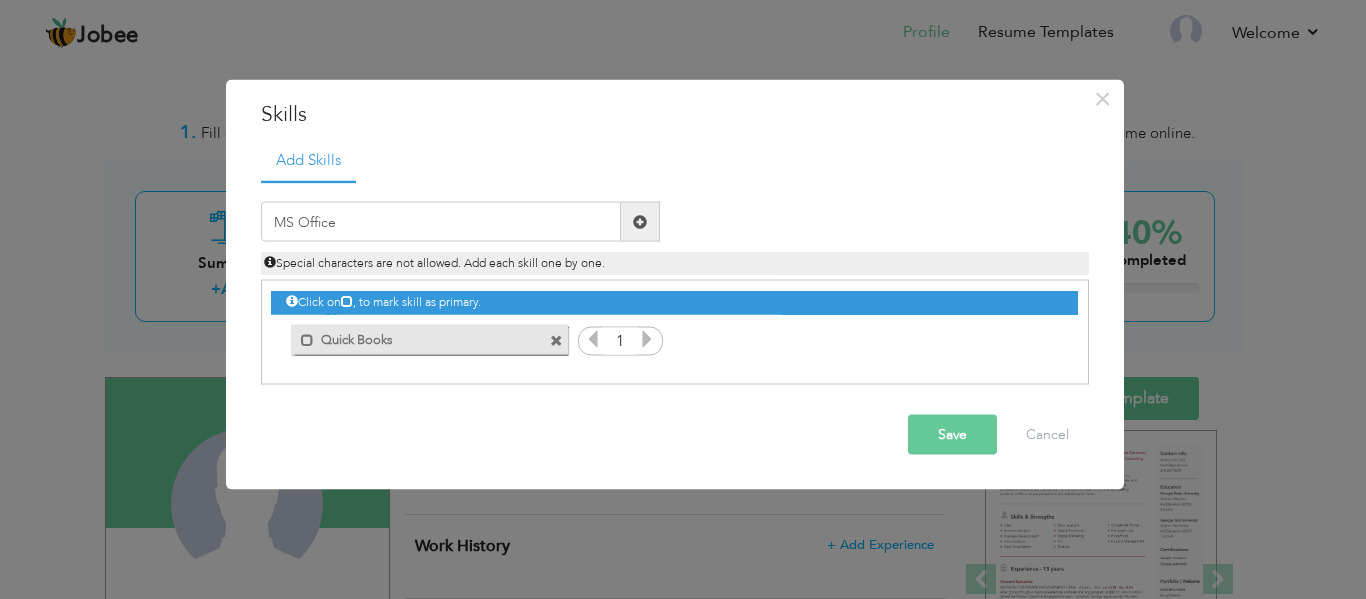 click at bounding box center (640, 222) 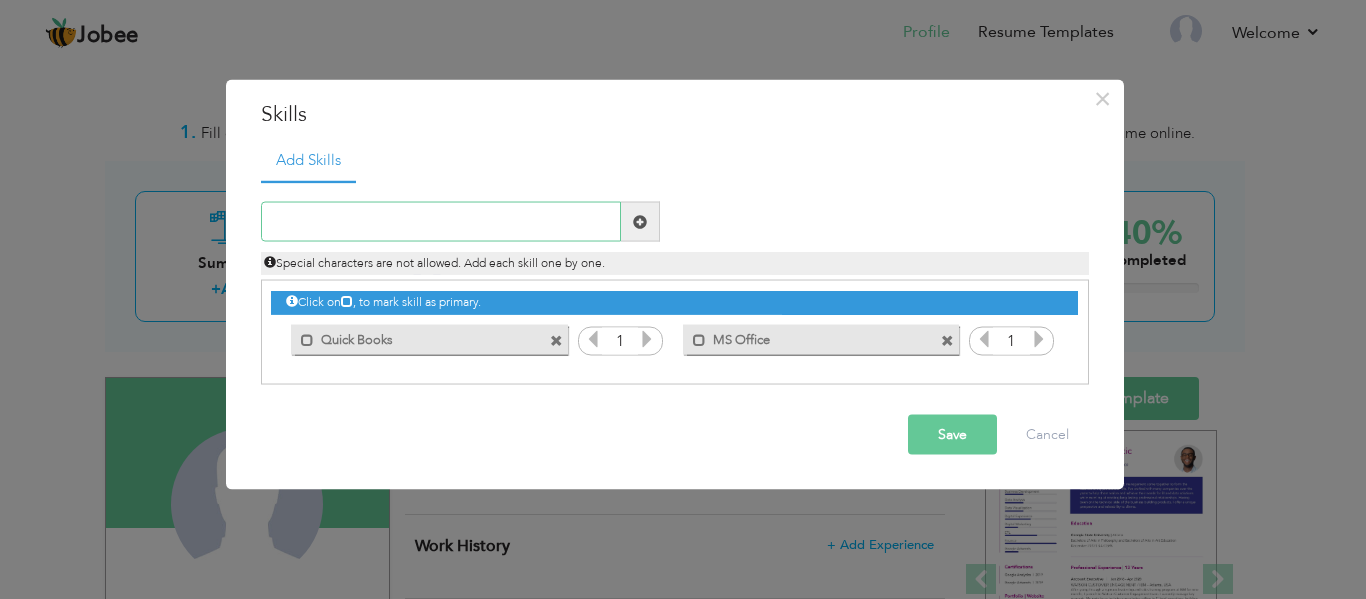click at bounding box center [441, 222] 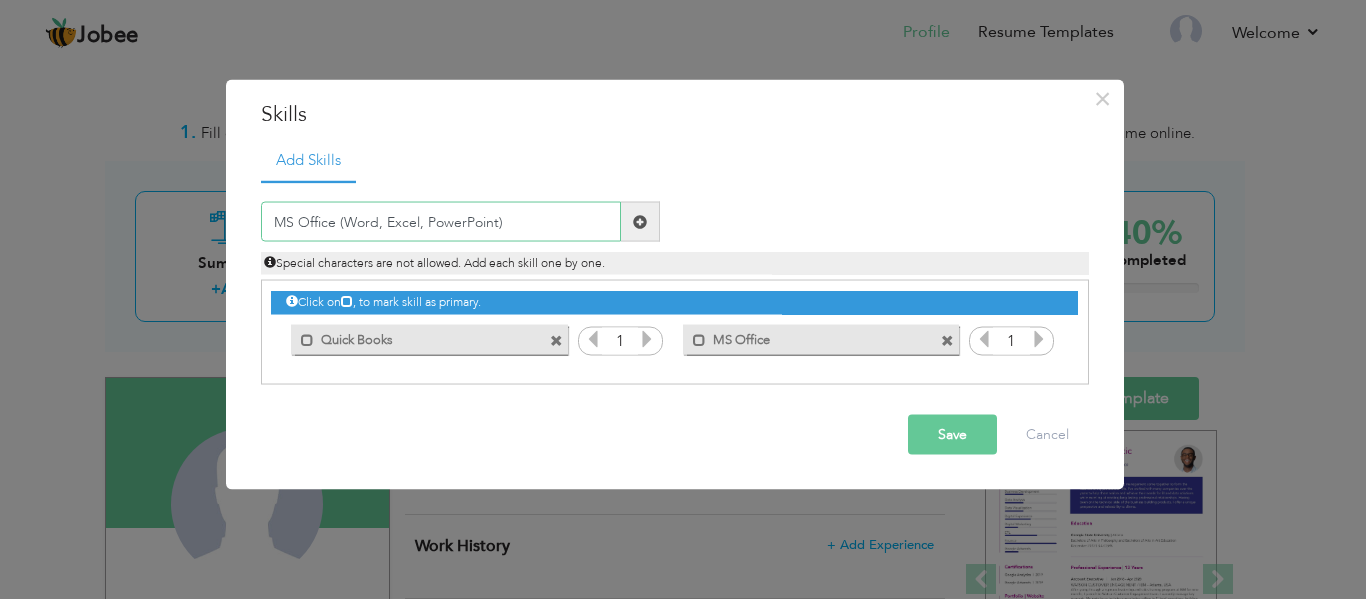 type on "MS Office (Word, Excel, PowerPoint)" 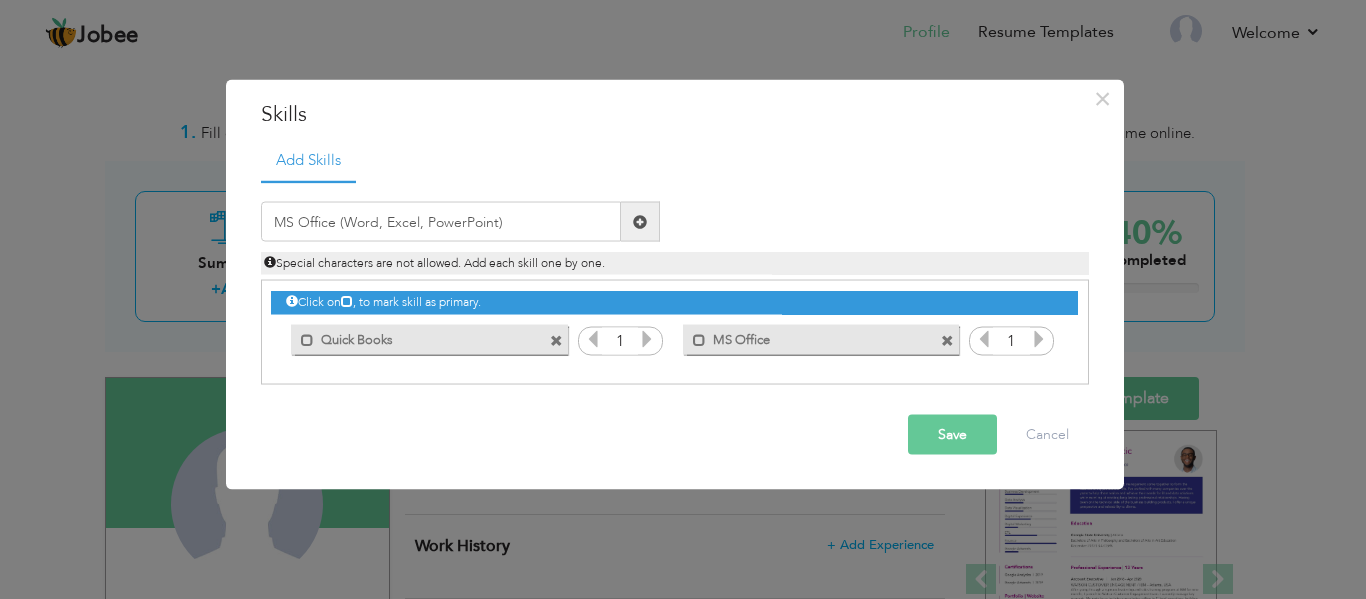 click at bounding box center (640, 222) 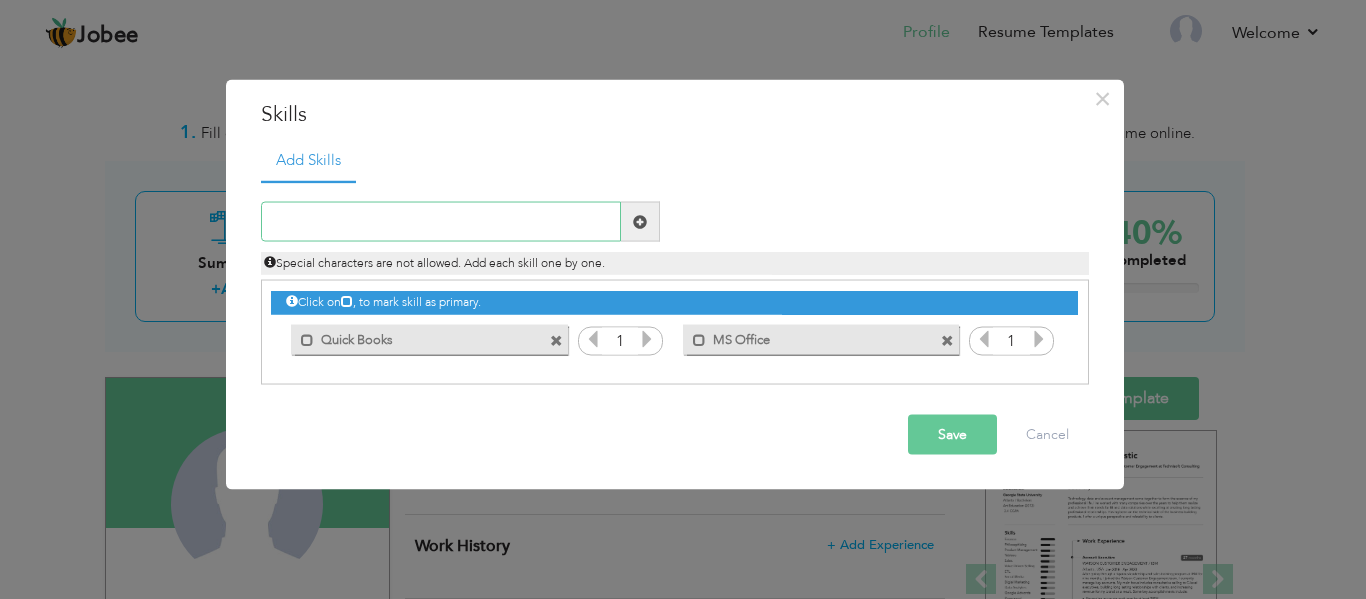 click at bounding box center (441, 222) 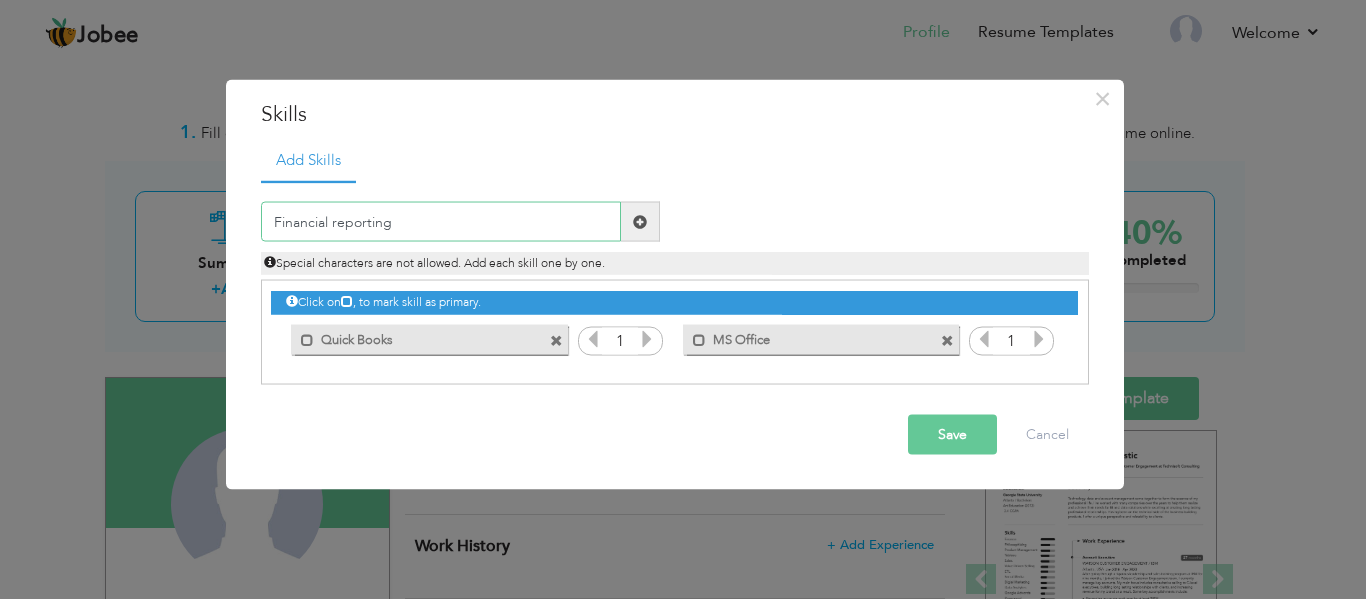type on "Financial reporting" 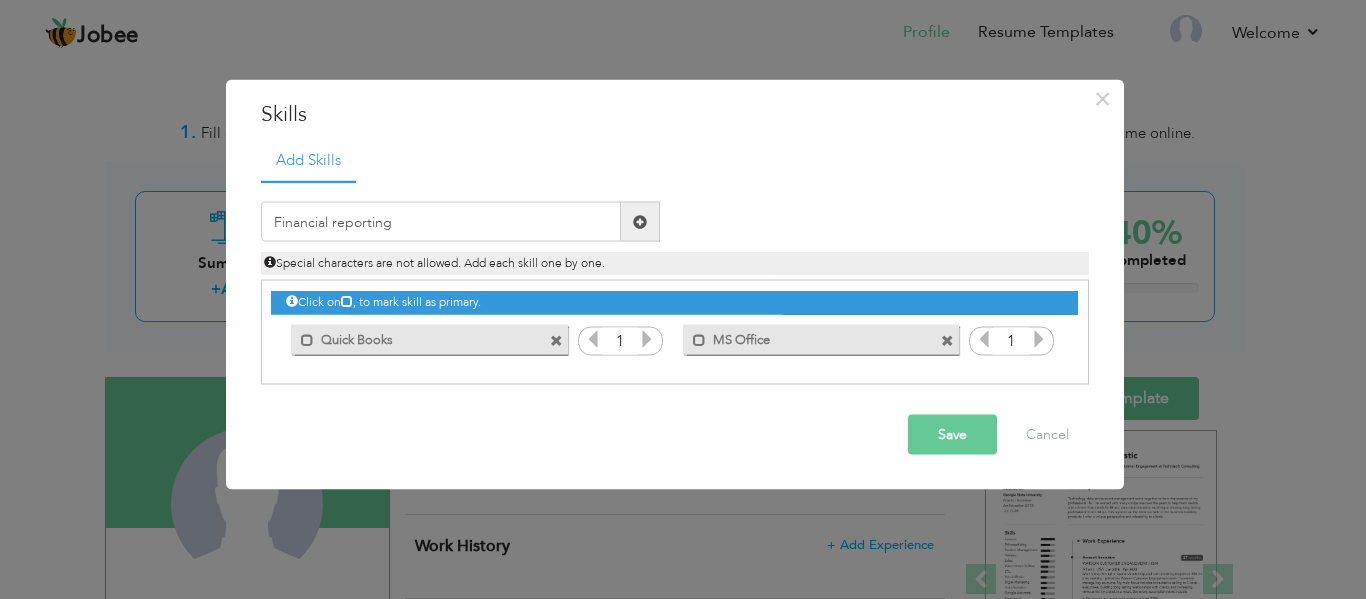 click at bounding box center (640, 222) 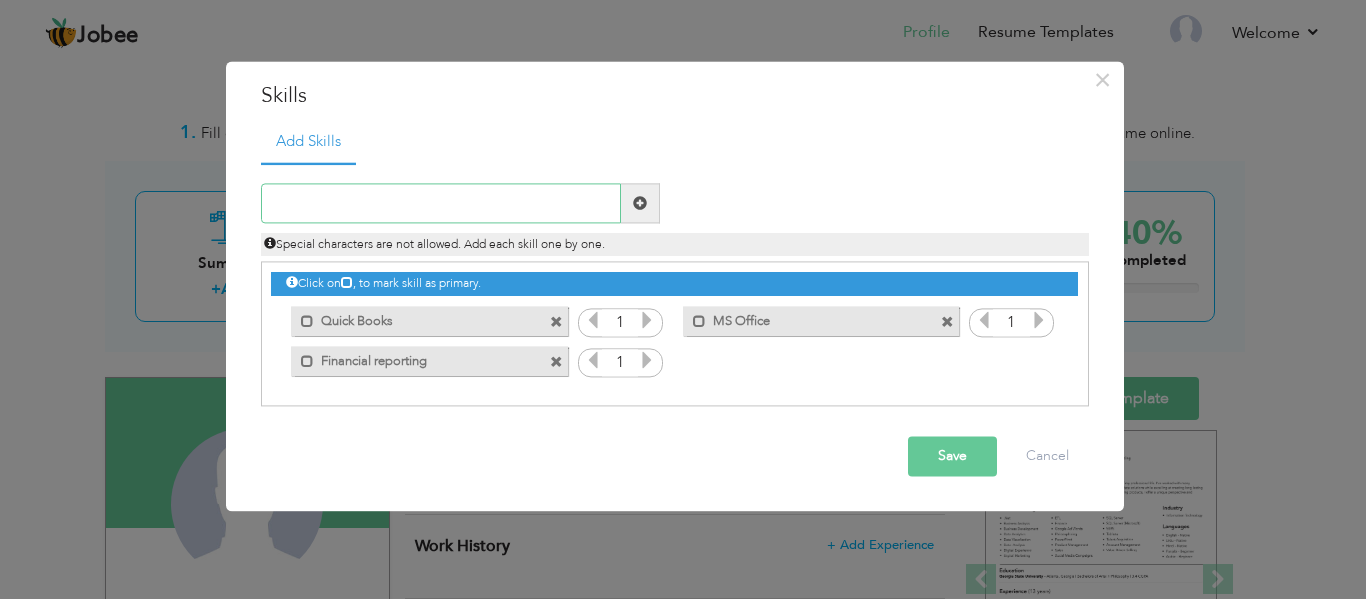 click at bounding box center (441, 204) 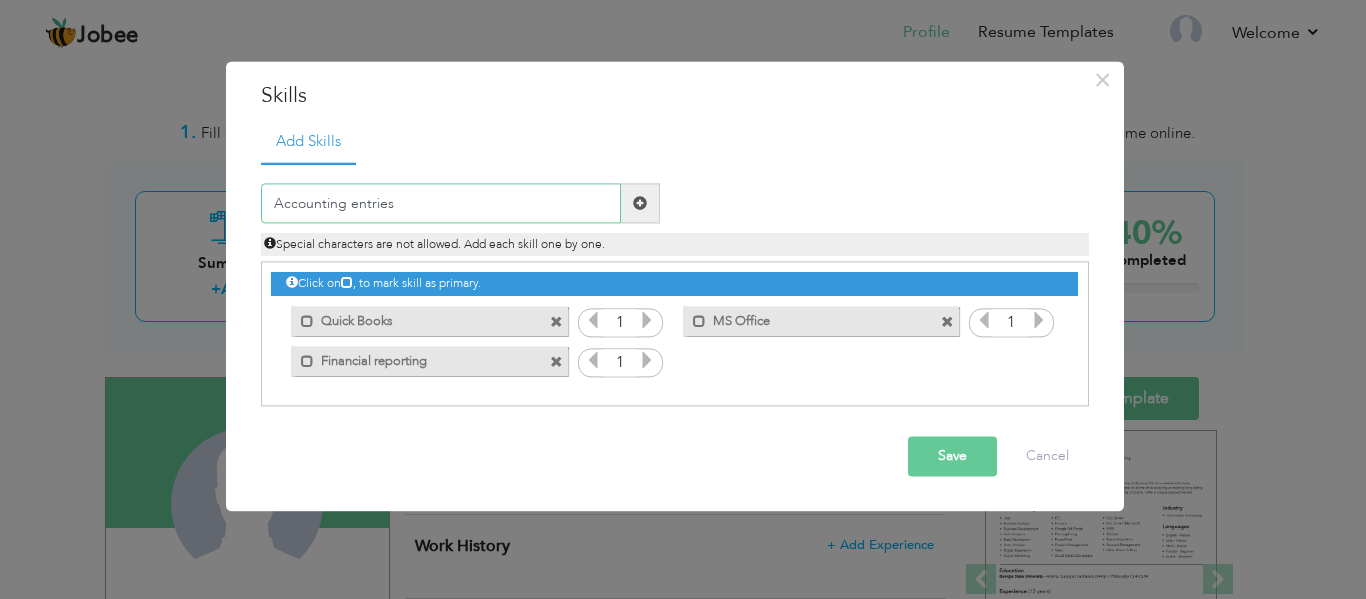 type on "Accounting entries" 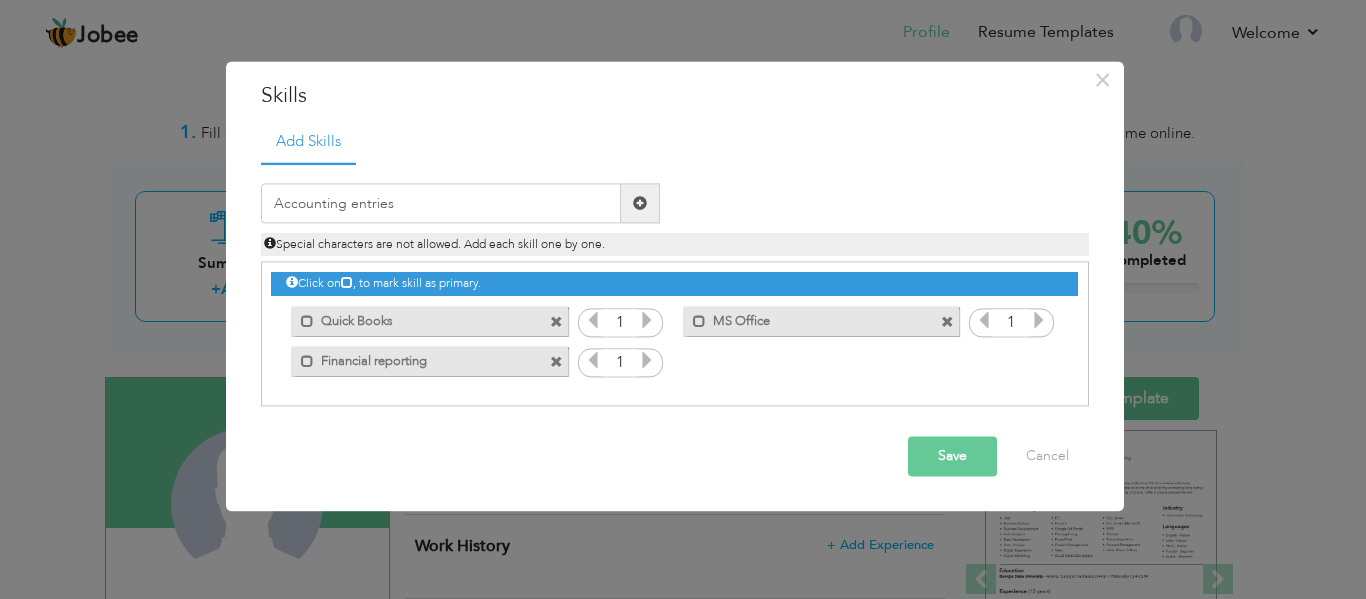 click at bounding box center (640, 203) 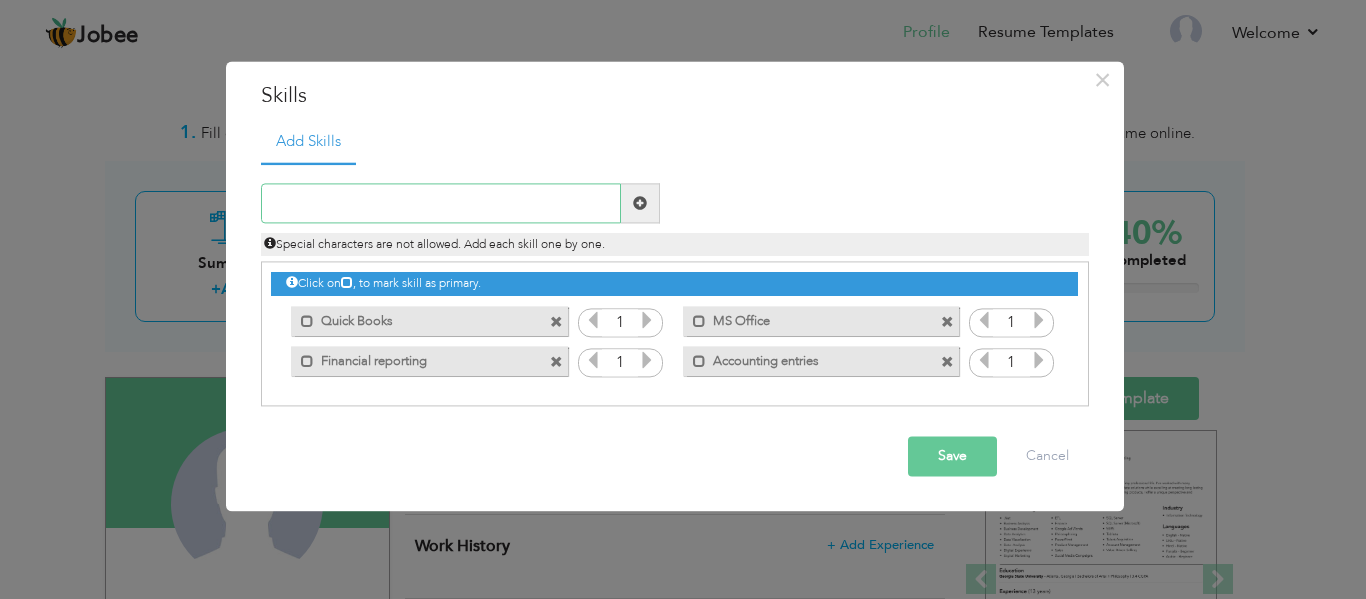 click at bounding box center [441, 204] 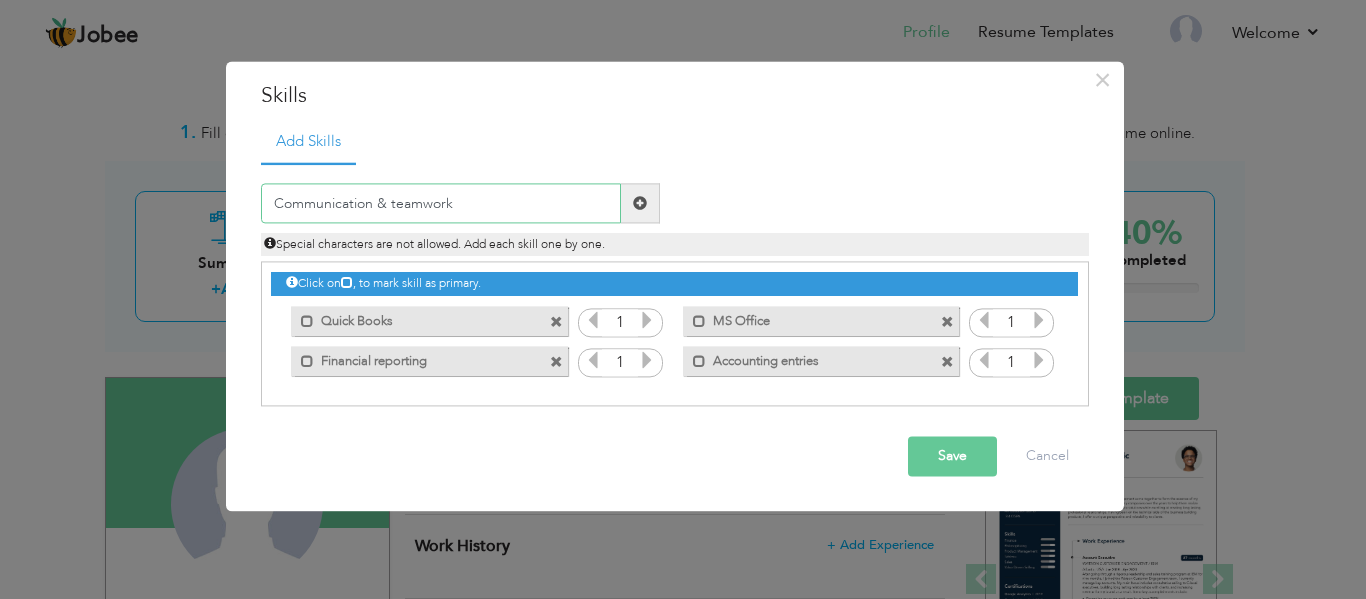 type on "Communication & teamwork" 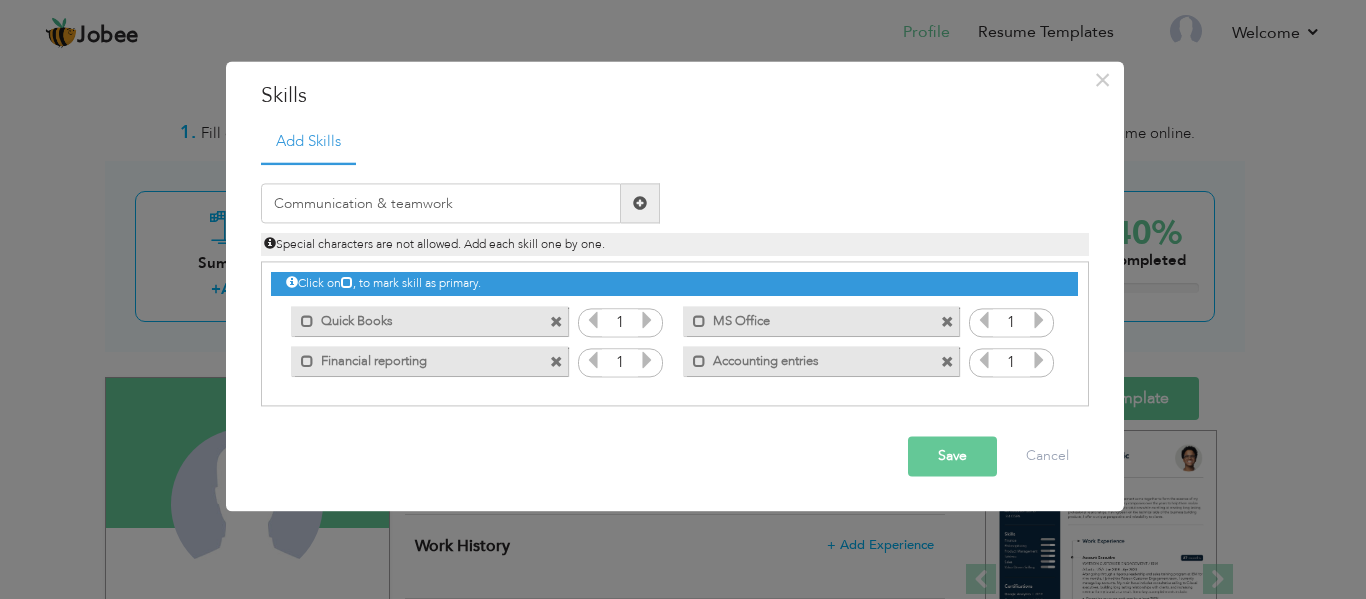 click at bounding box center [640, 203] 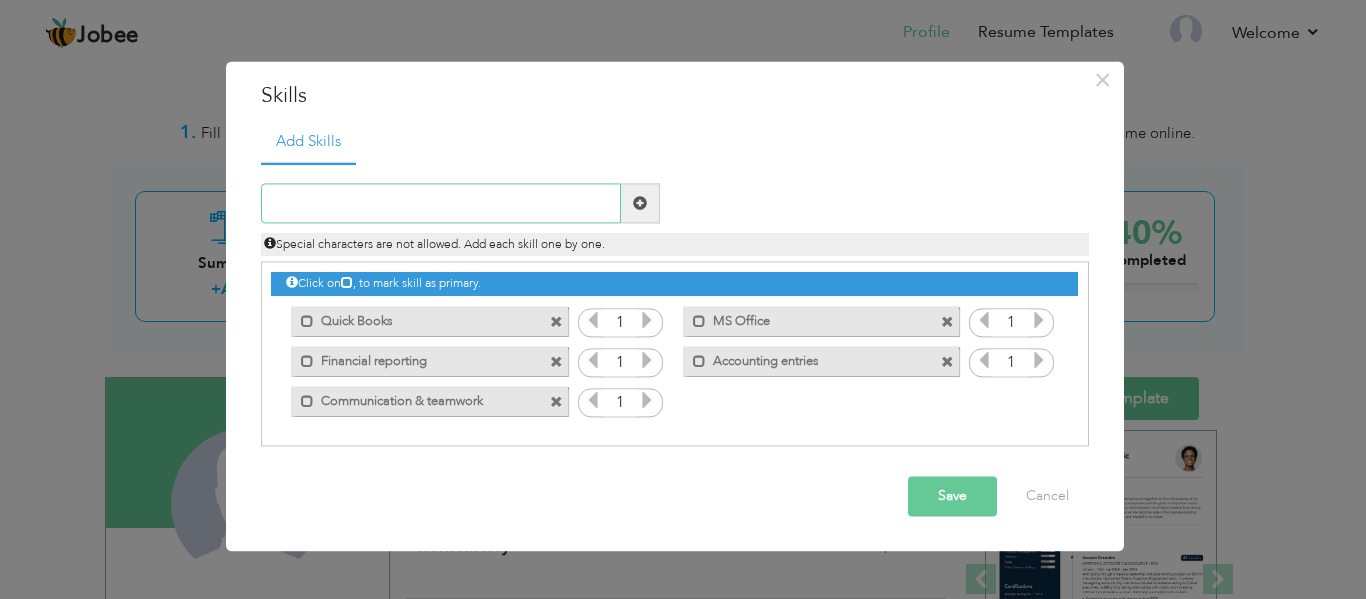 click at bounding box center (441, 204) 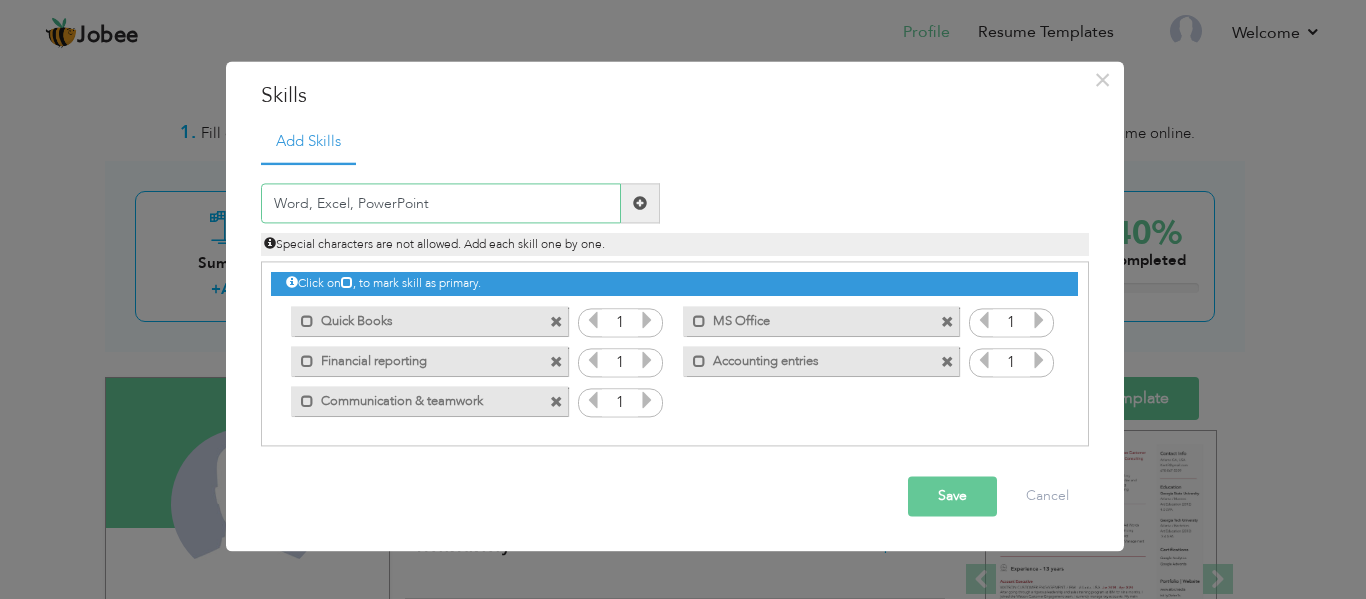 type on "Word, Excel, PowerPoint" 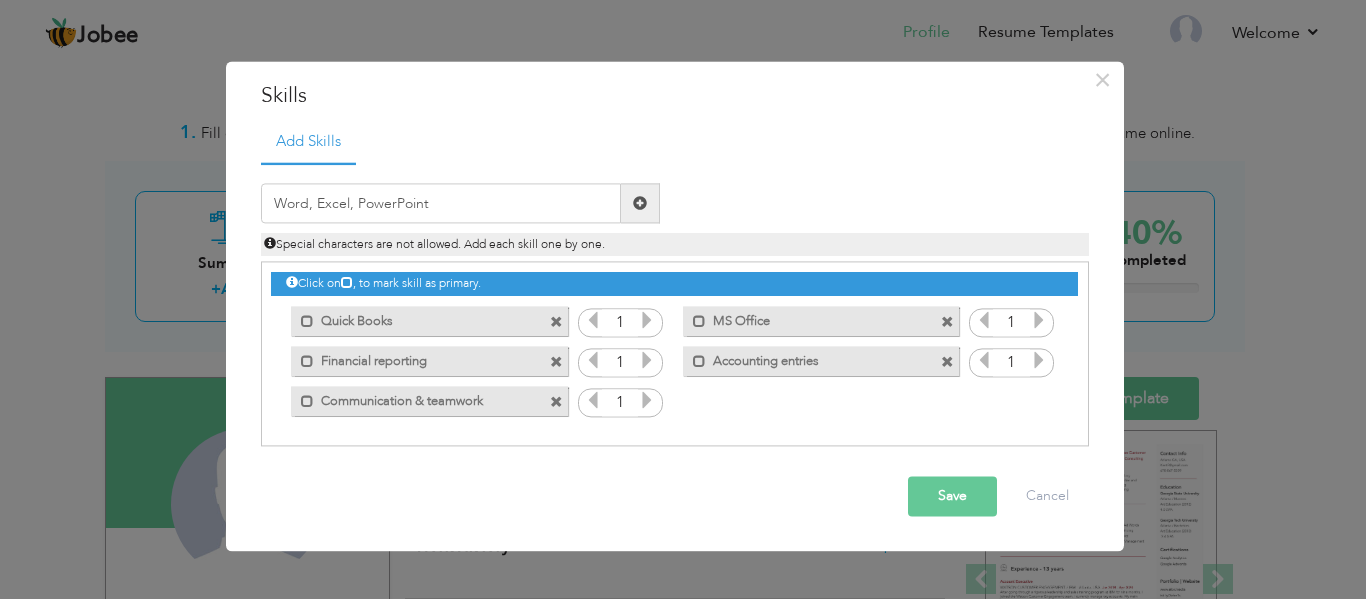 click at bounding box center [640, 203] 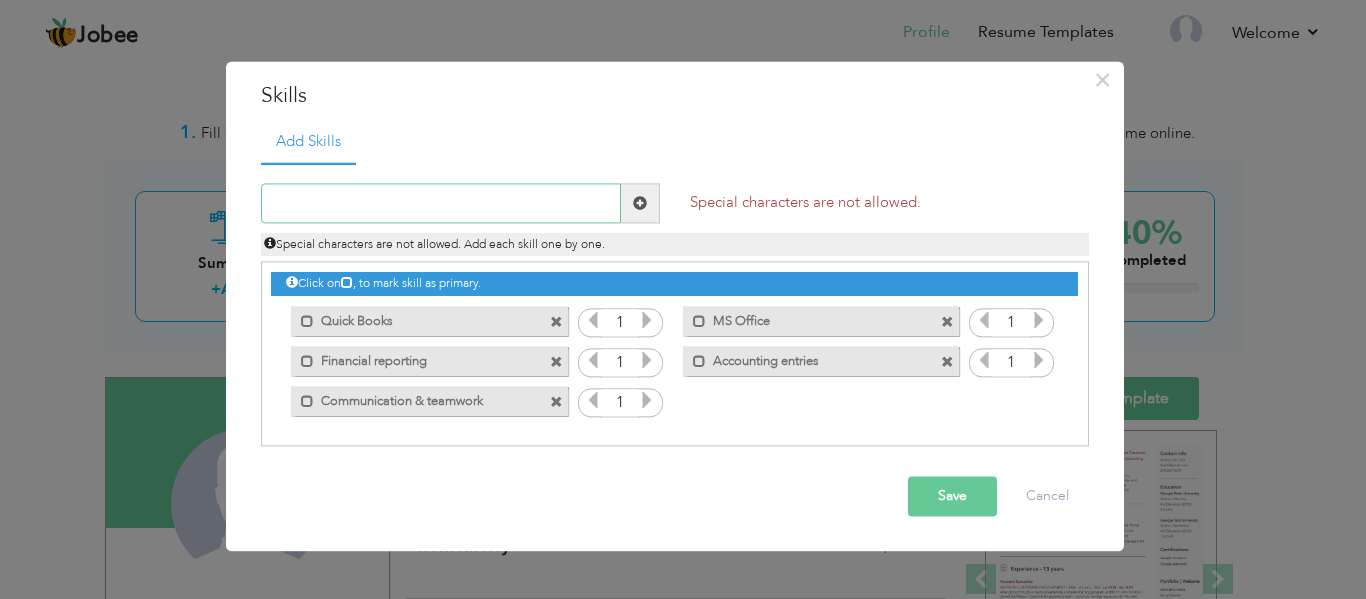 click at bounding box center (441, 204) 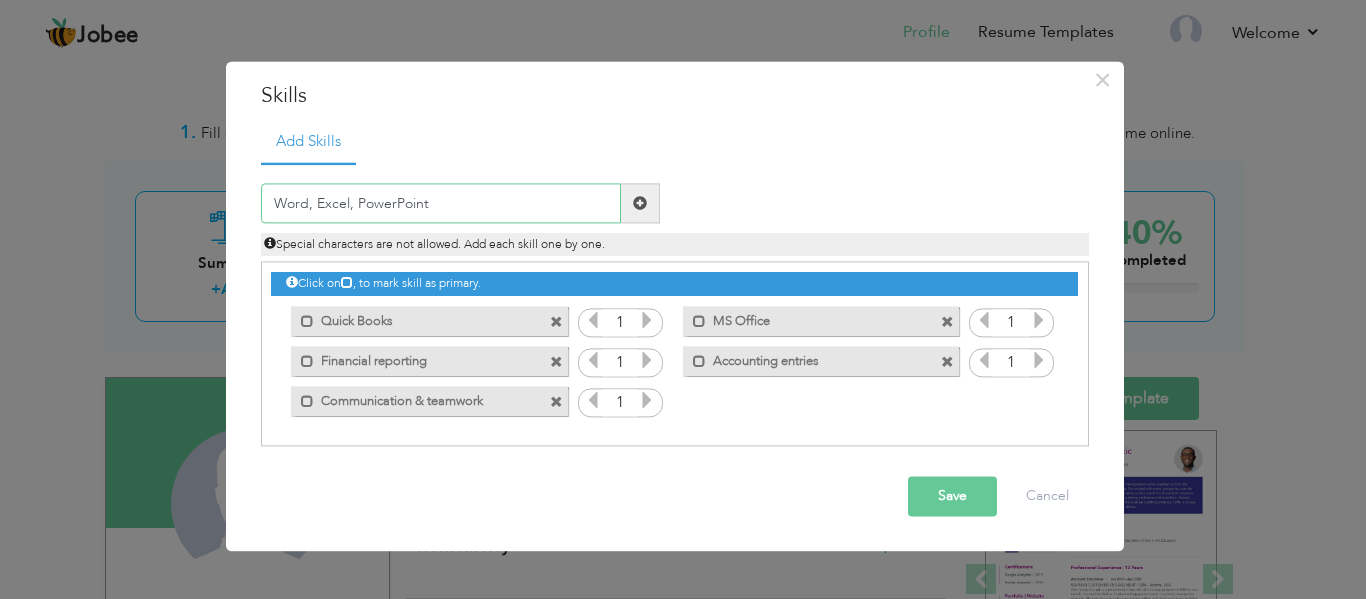 click on "Word, Excel, PowerPoint" at bounding box center (441, 204) 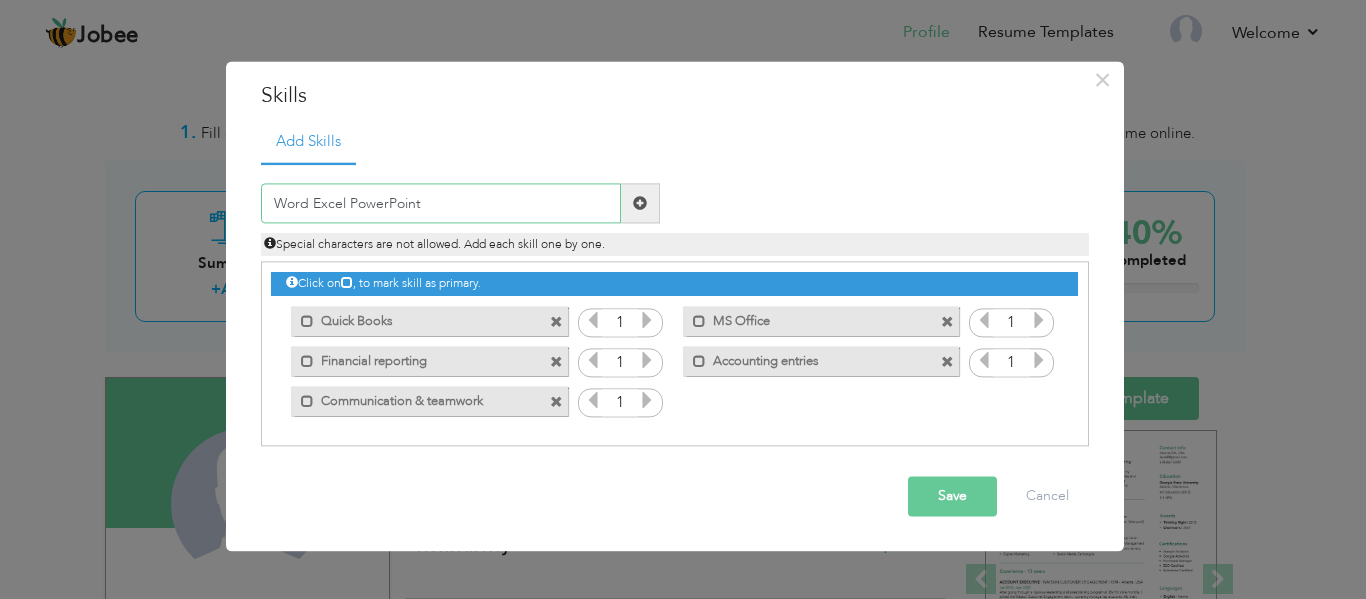 click on "Word Excel PowerPoint" at bounding box center (441, 204) 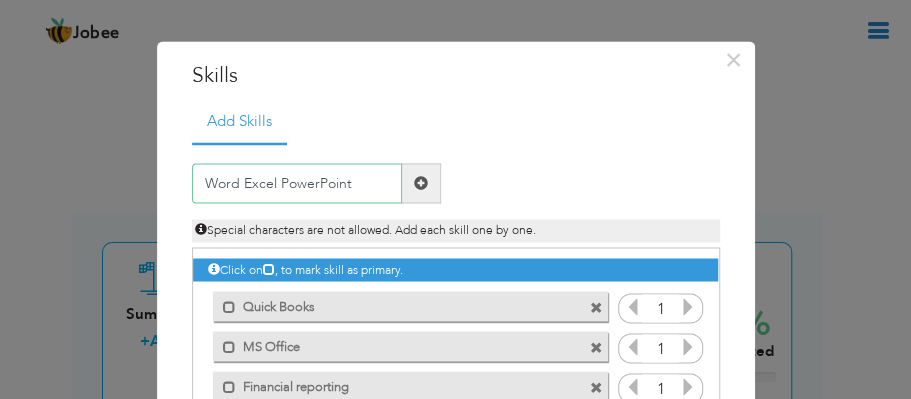 type on "Word Excel PowerPoint" 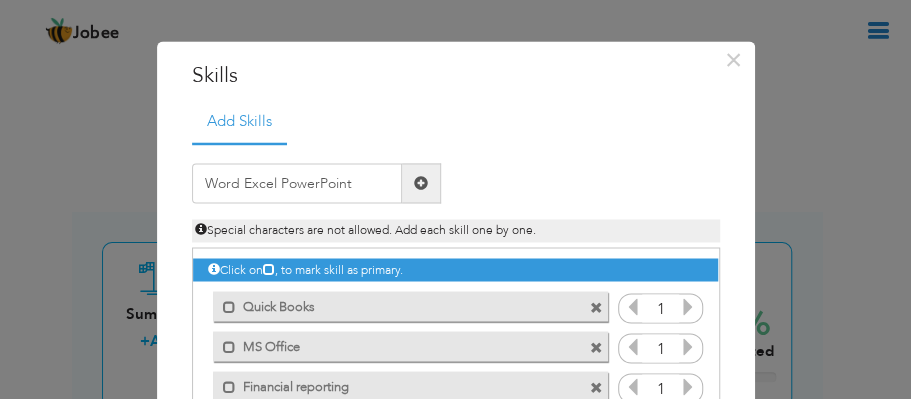 click at bounding box center (421, 183) 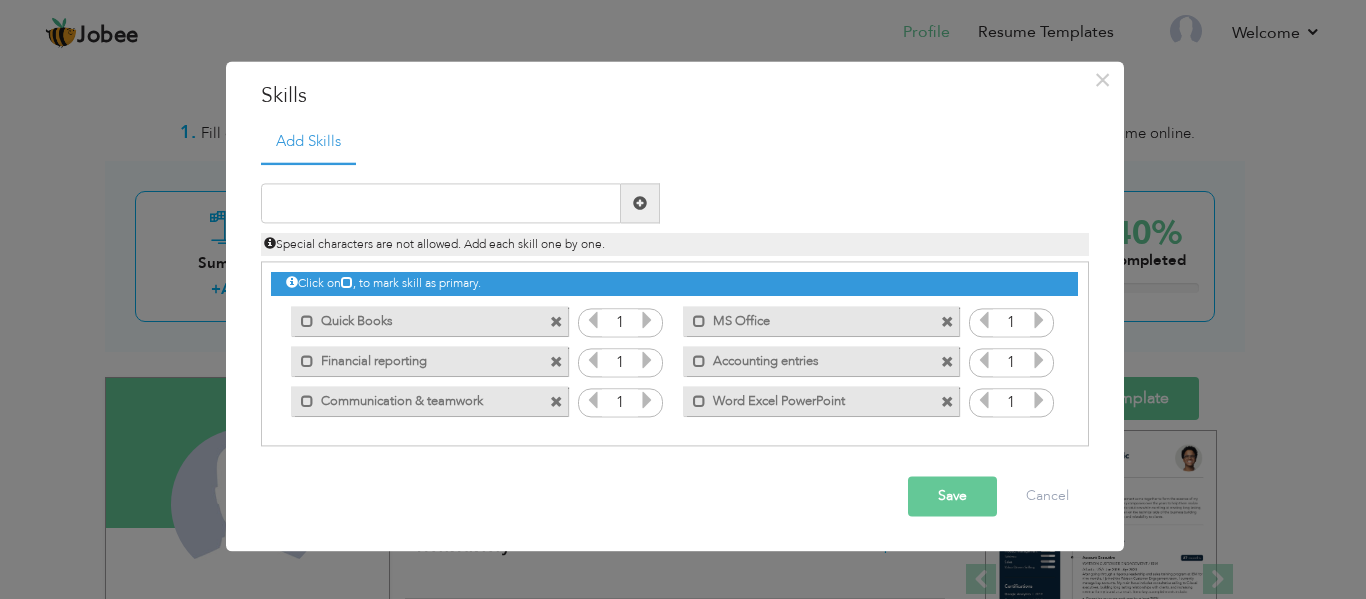 click on "Save" at bounding box center (952, 497) 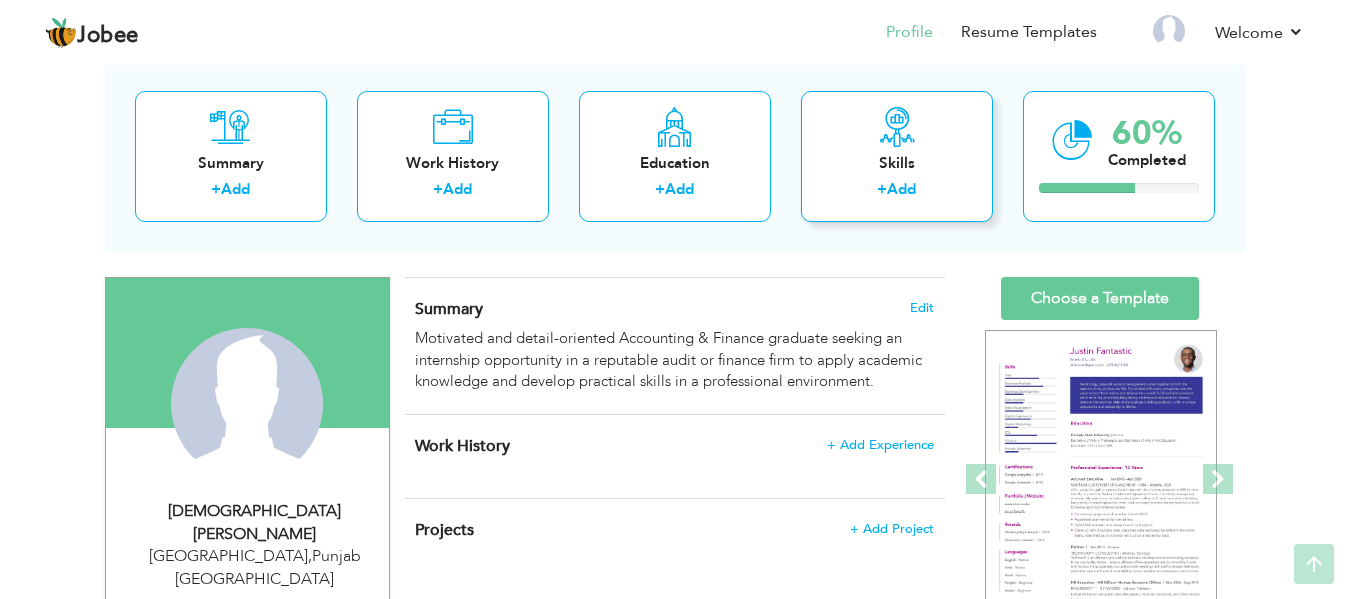 scroll, scrollTop: 50, scrollLeft: 0, axis: vertical 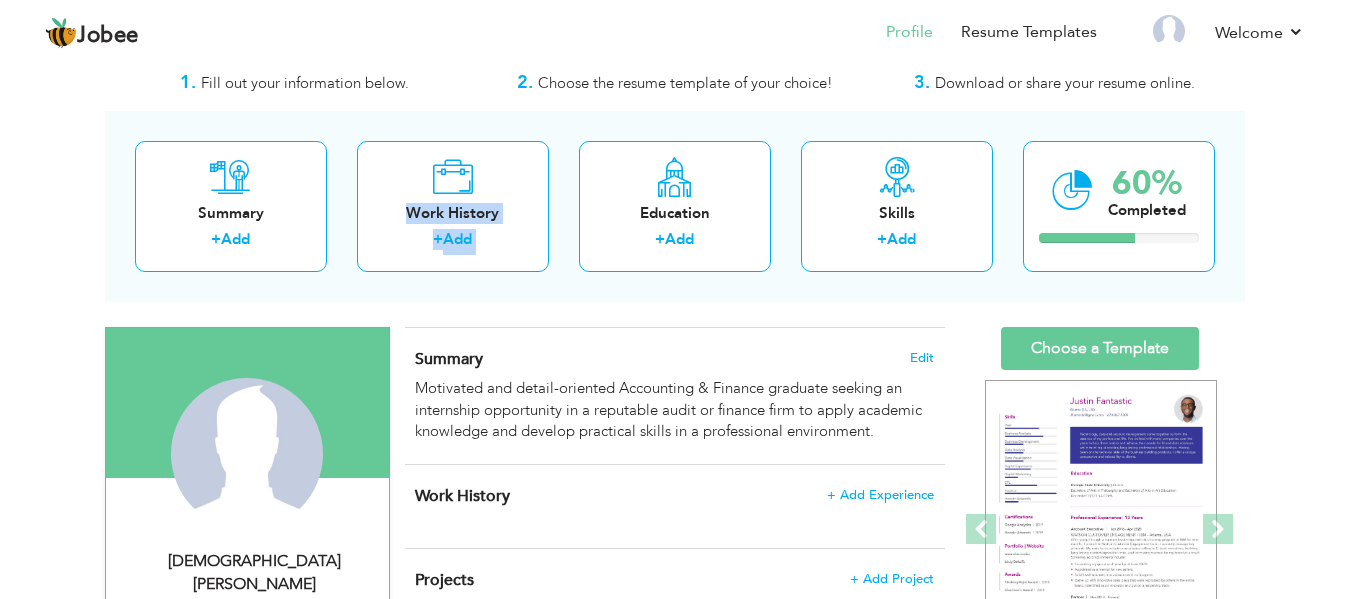 drag, startPoint x: 610, startPoint y: 192, endPoint x: 546, endPoint y: 63, distance: 144.00348 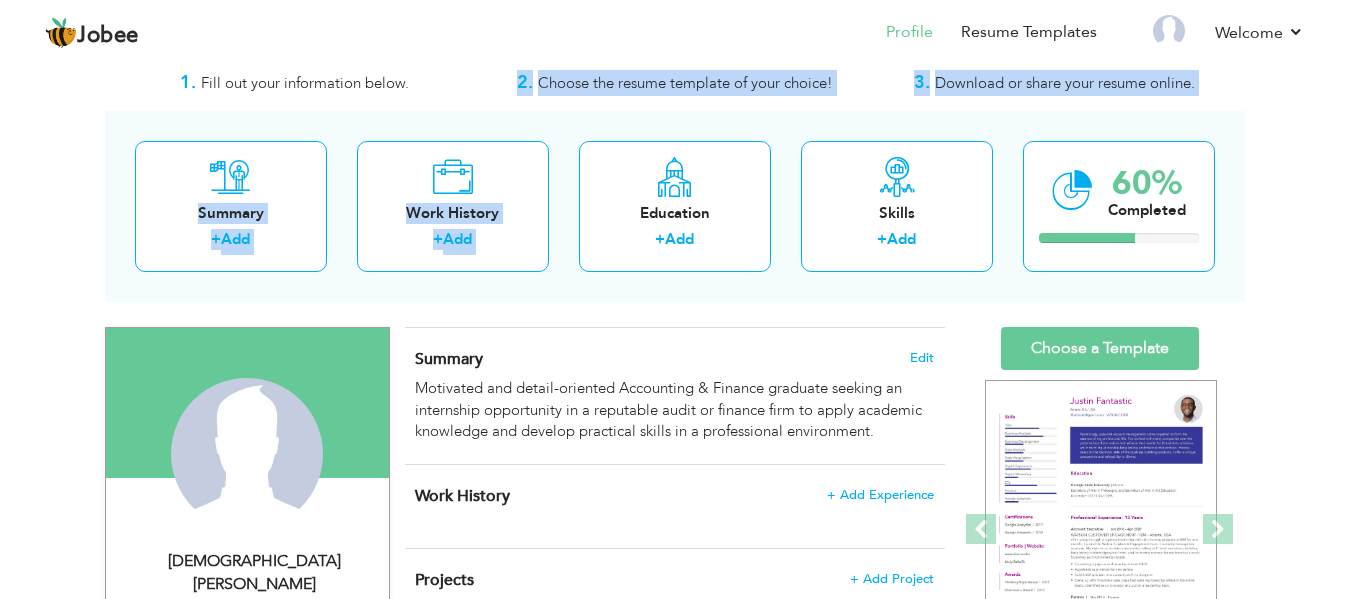 click on "Jobee
Profile
Resume Templates
Resume Templates
Cover Letters
About
My Resume
Welcome
Settings
Log off
Resume Created" at bounding box center (674, 32) 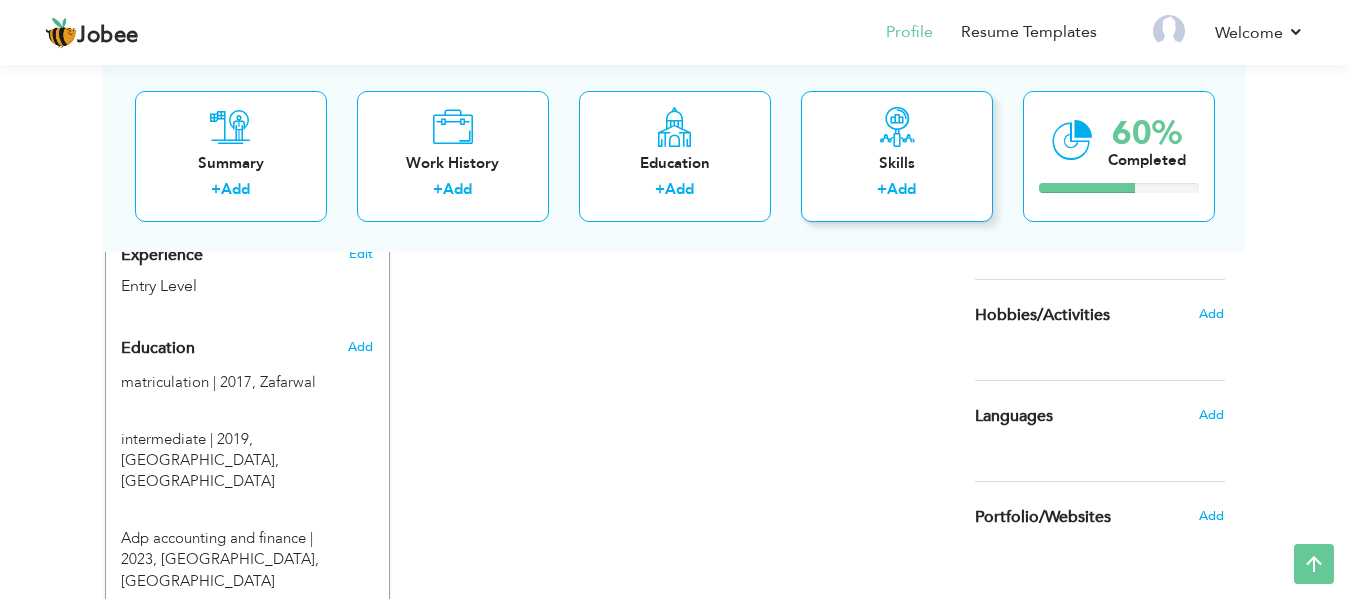 scroll, scrollTop: 782, scrollLeft: 0, axis: vertical 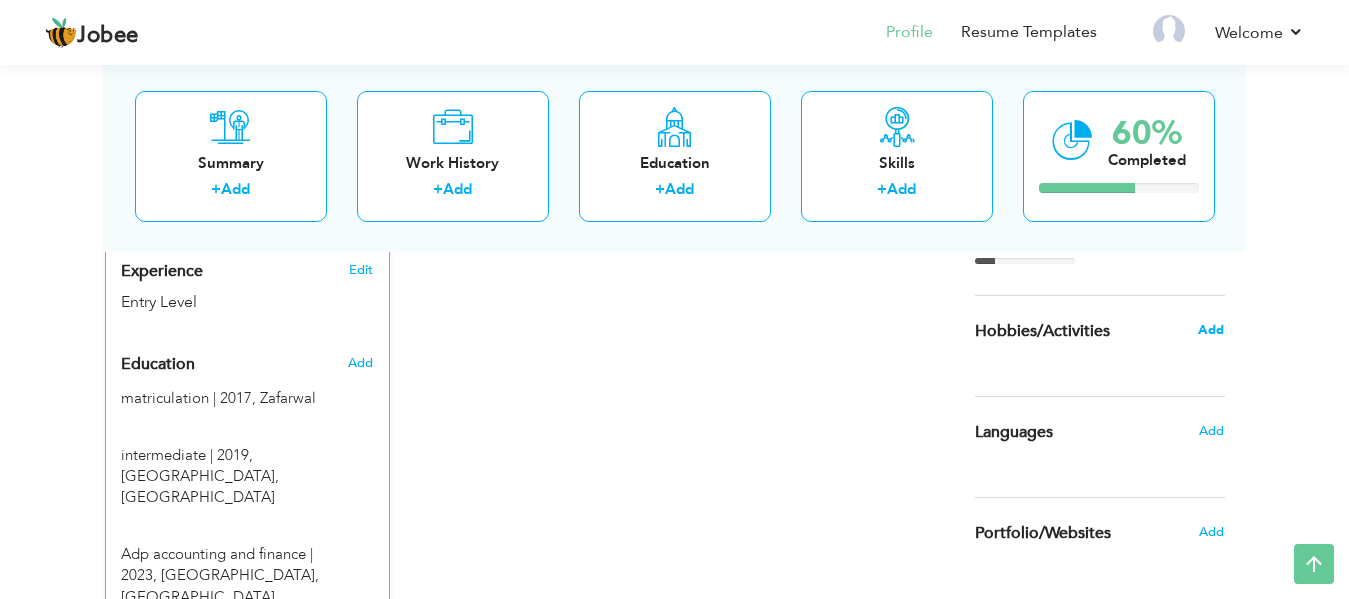 click on "Add" at bounding box center (1211, 330) 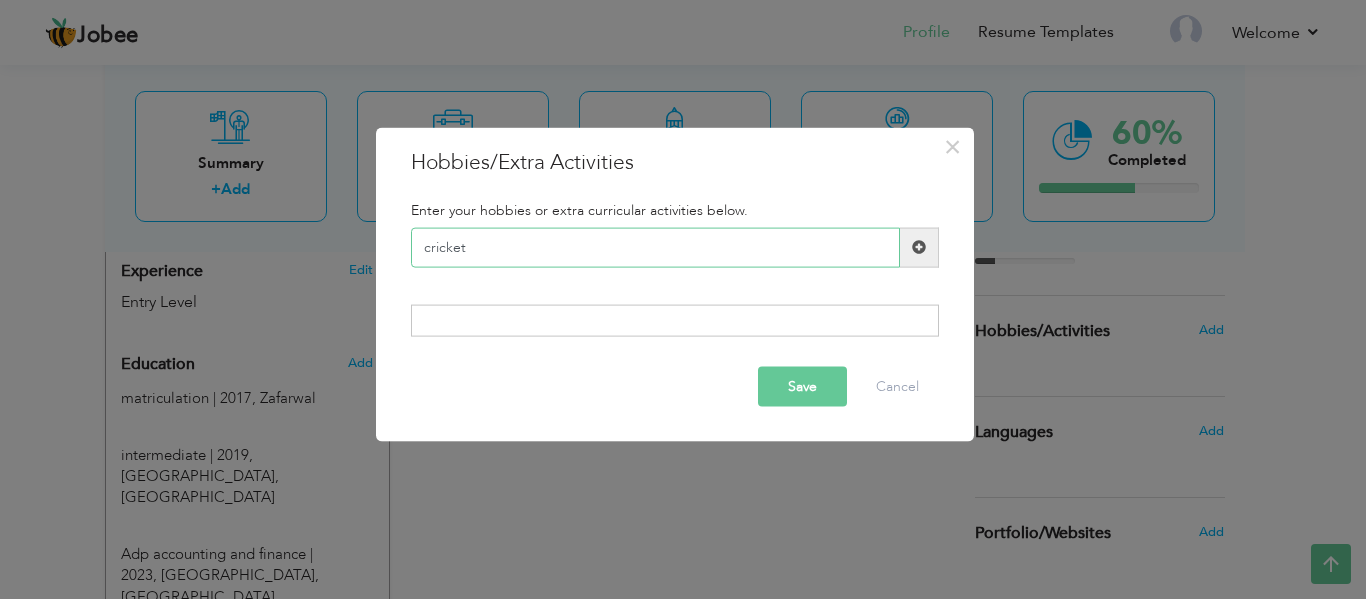 type on "cricket" 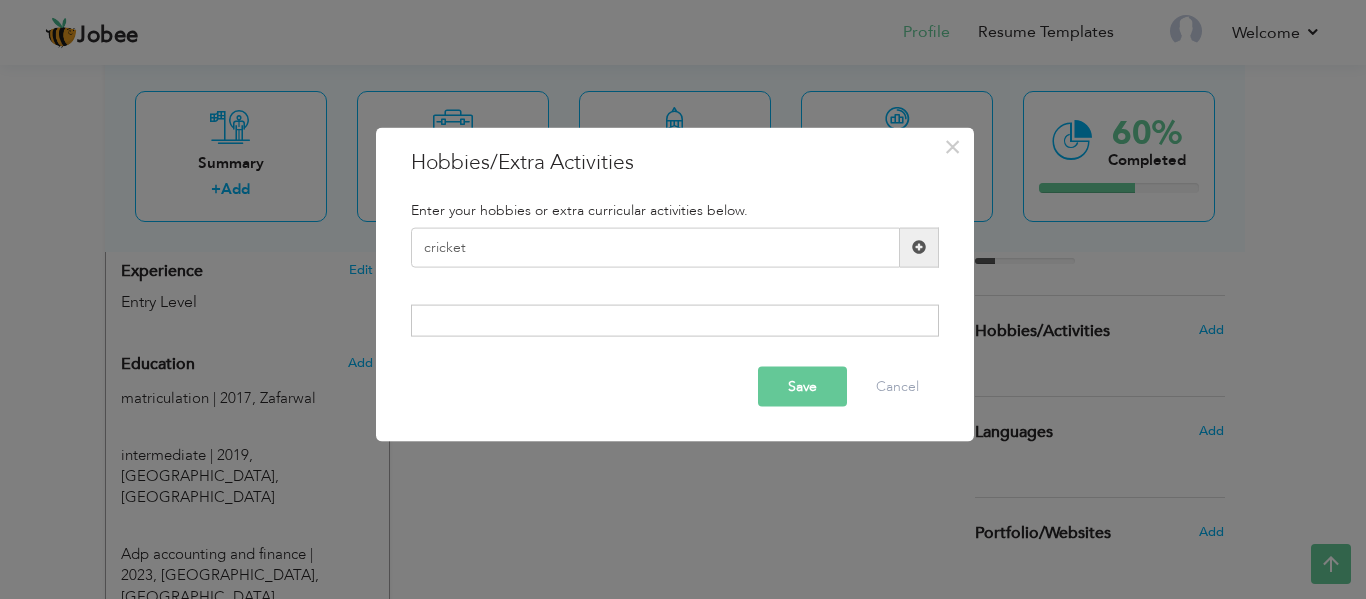 click at bounding box center [919, 247] 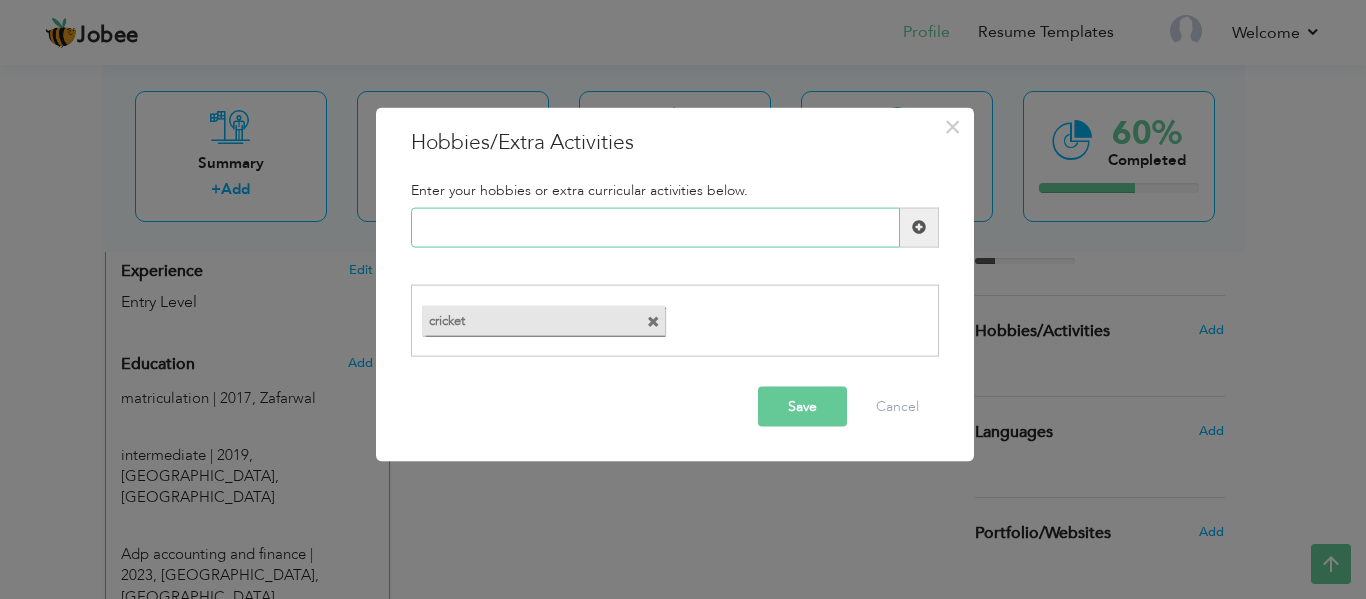 click at bounding box center (655, 227) 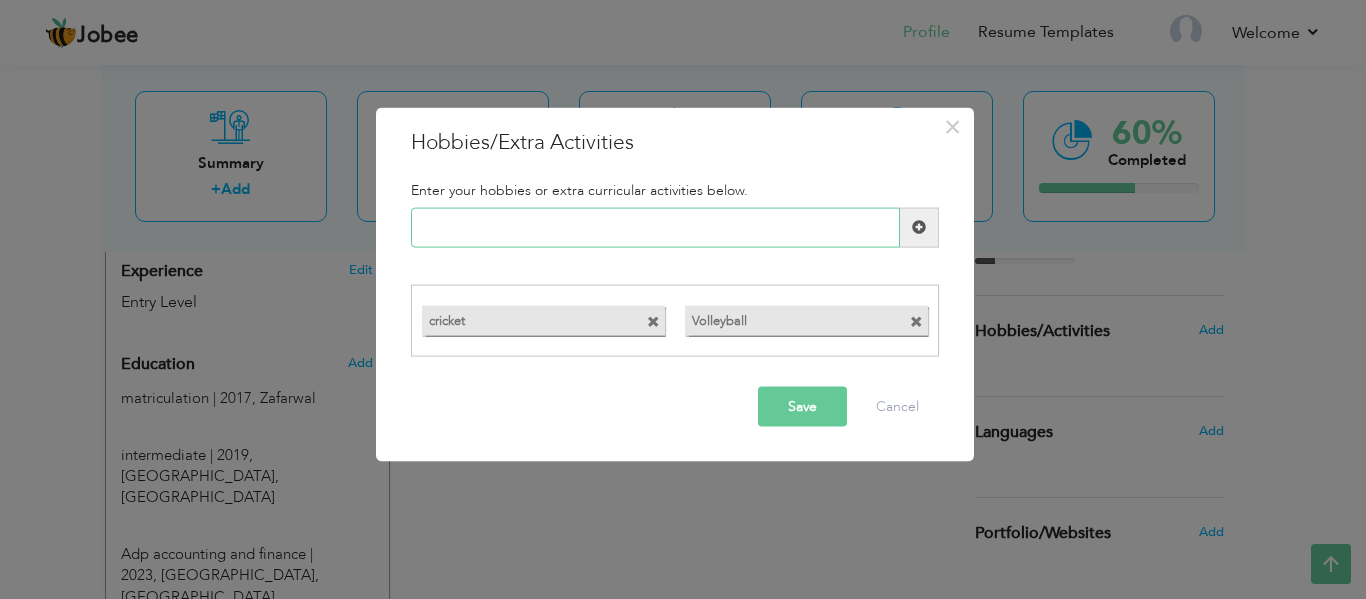paste on "Badminton" 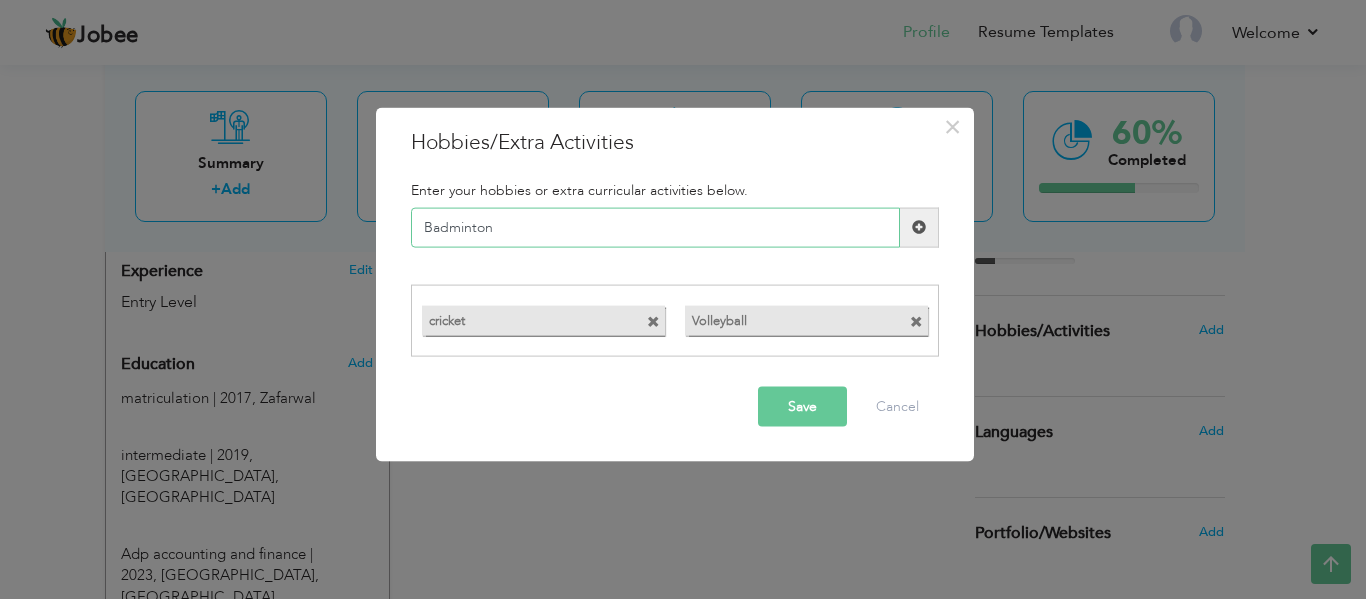 type 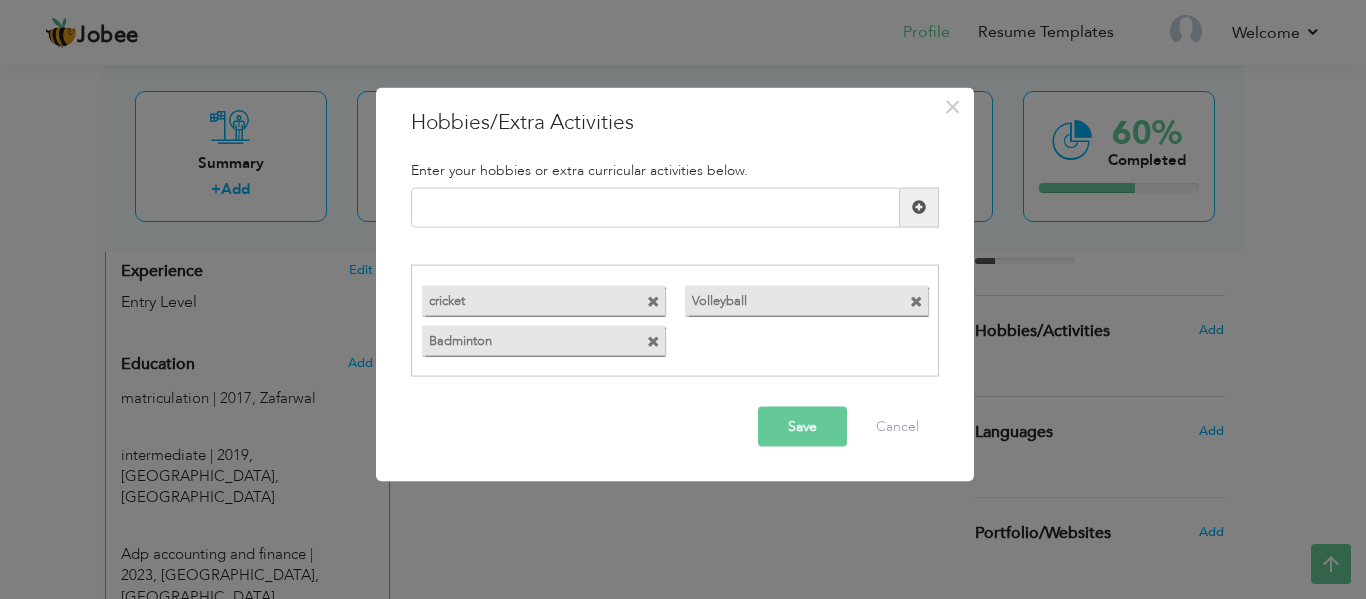 click on "Save" at bounding box center (802, 427) 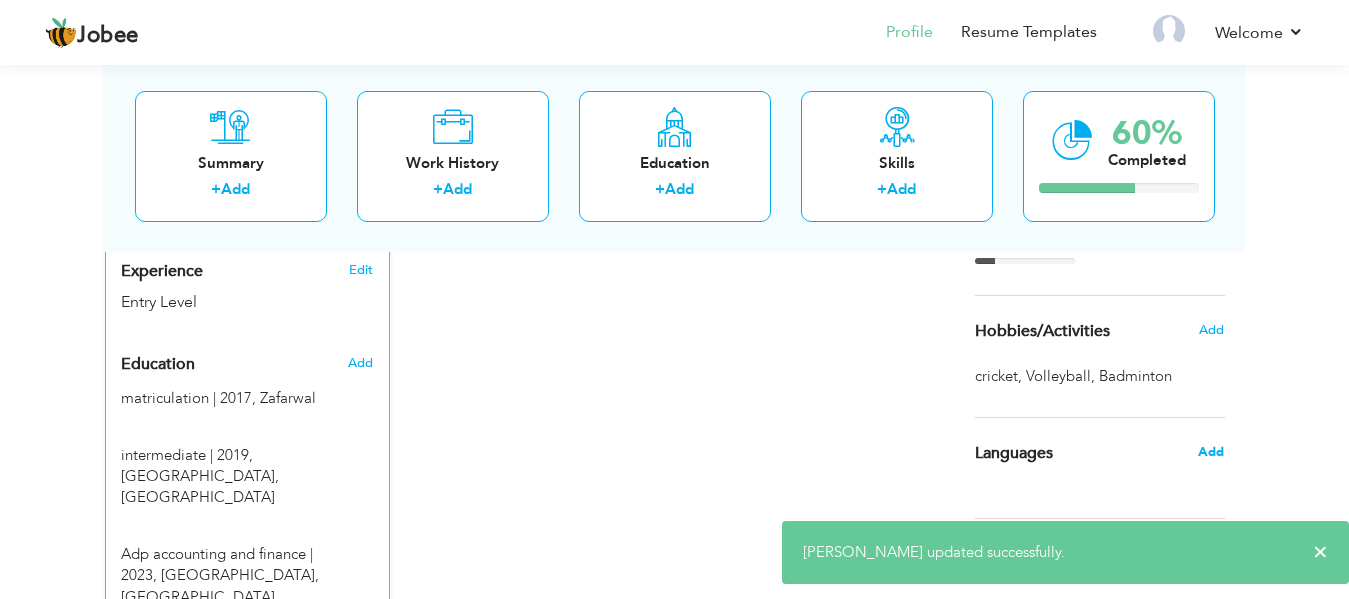 click on "Add" at bounding box center [1211, 452] 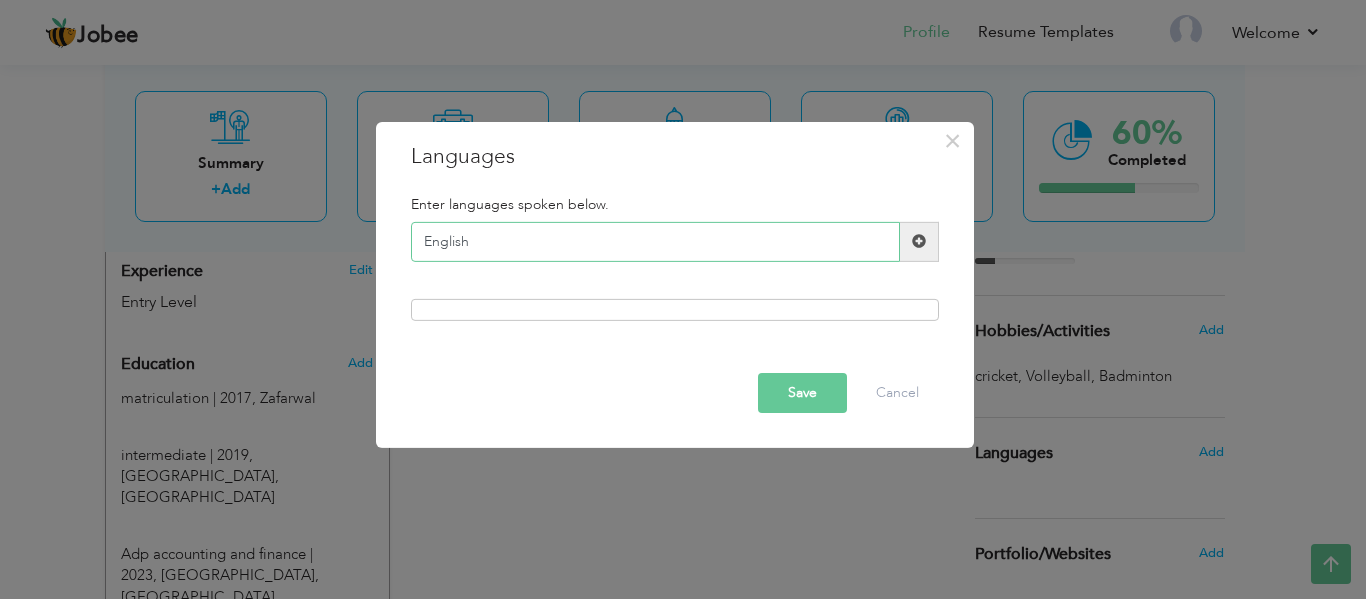 type on "English" 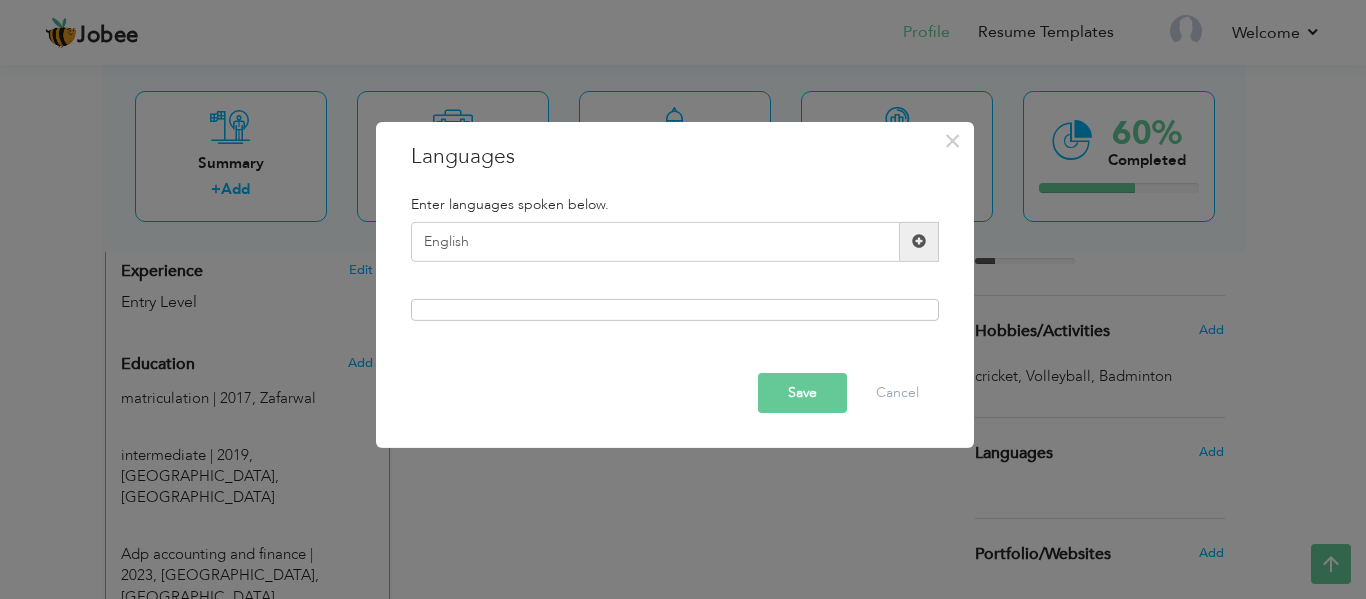 click at bounding box center (919, 241) 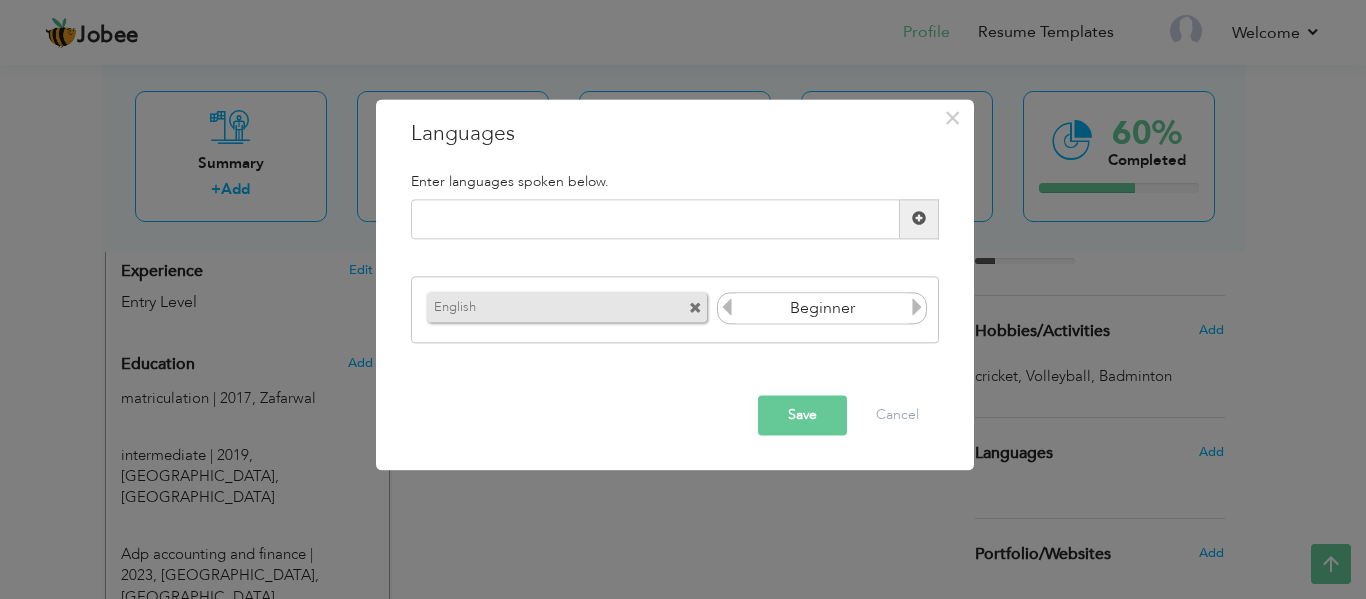 click at bounding box center [917, 308] 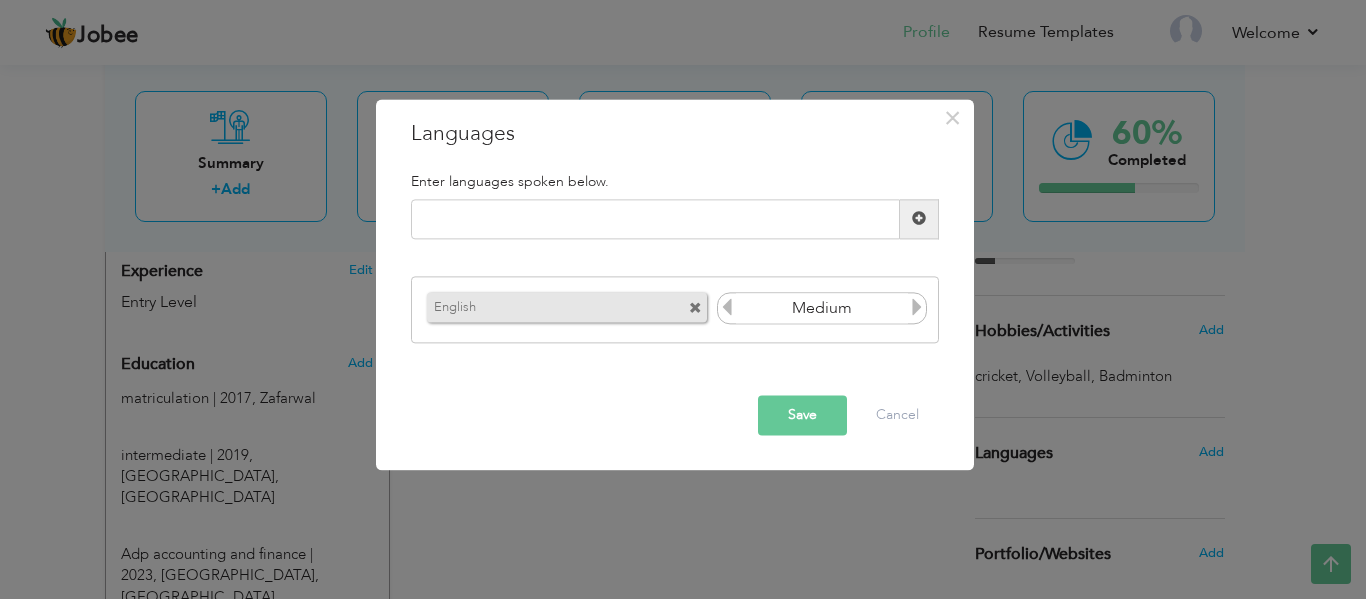 click at bounding box center [917, 308] 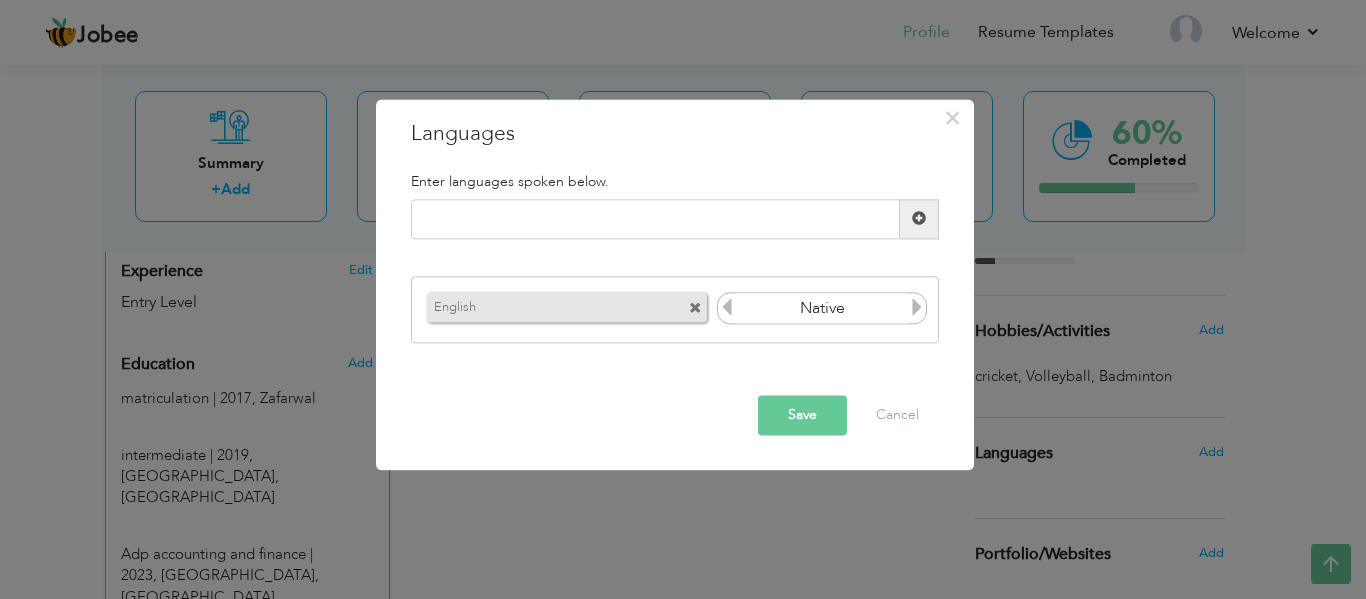 click at bounding box center [917, 308] 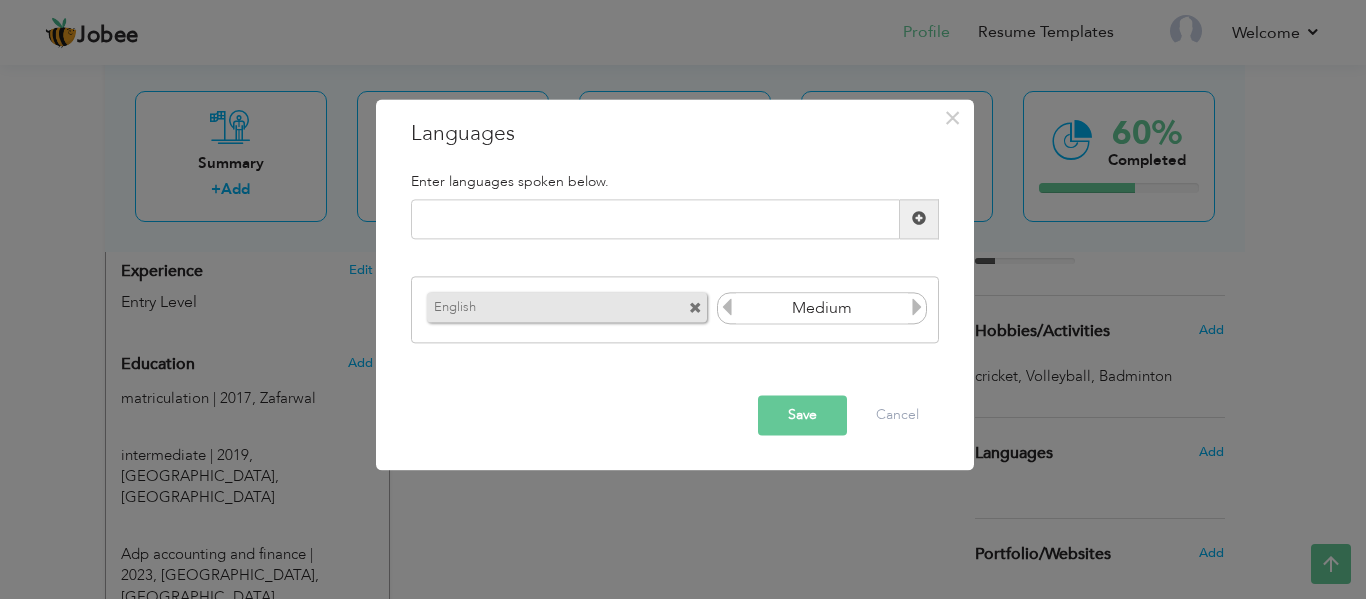 click at bounding box center (727, 308) 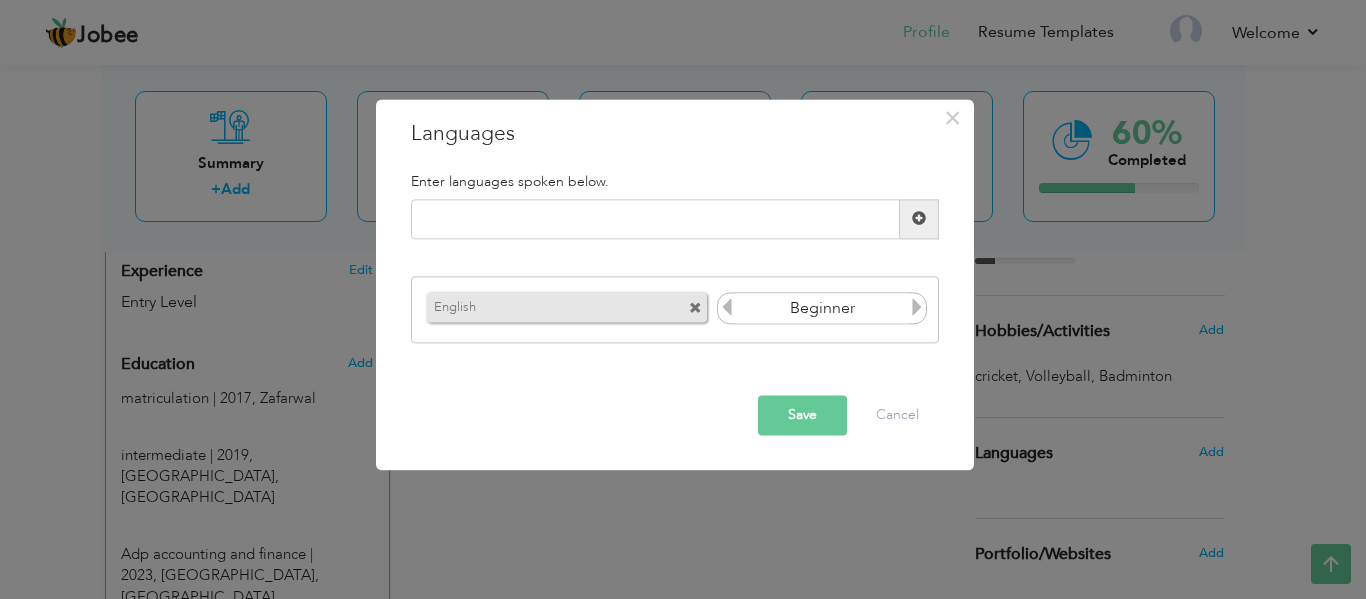 click at bounding box center (727, 308) 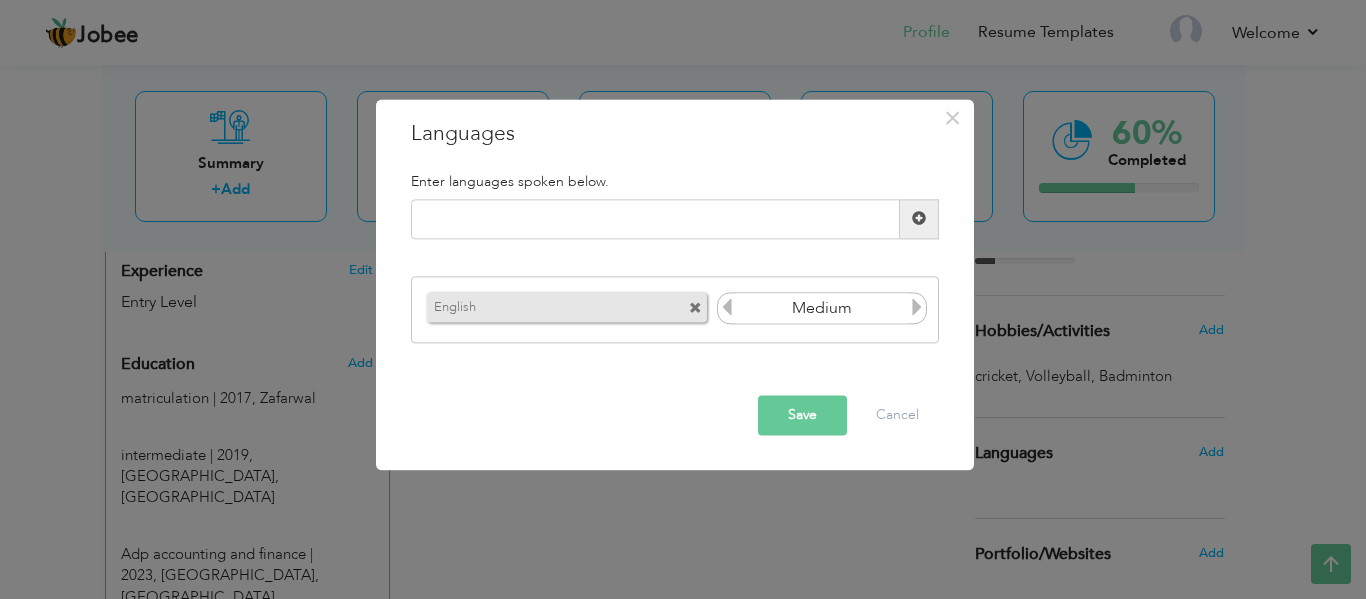 click at bounding box center [917, 308] 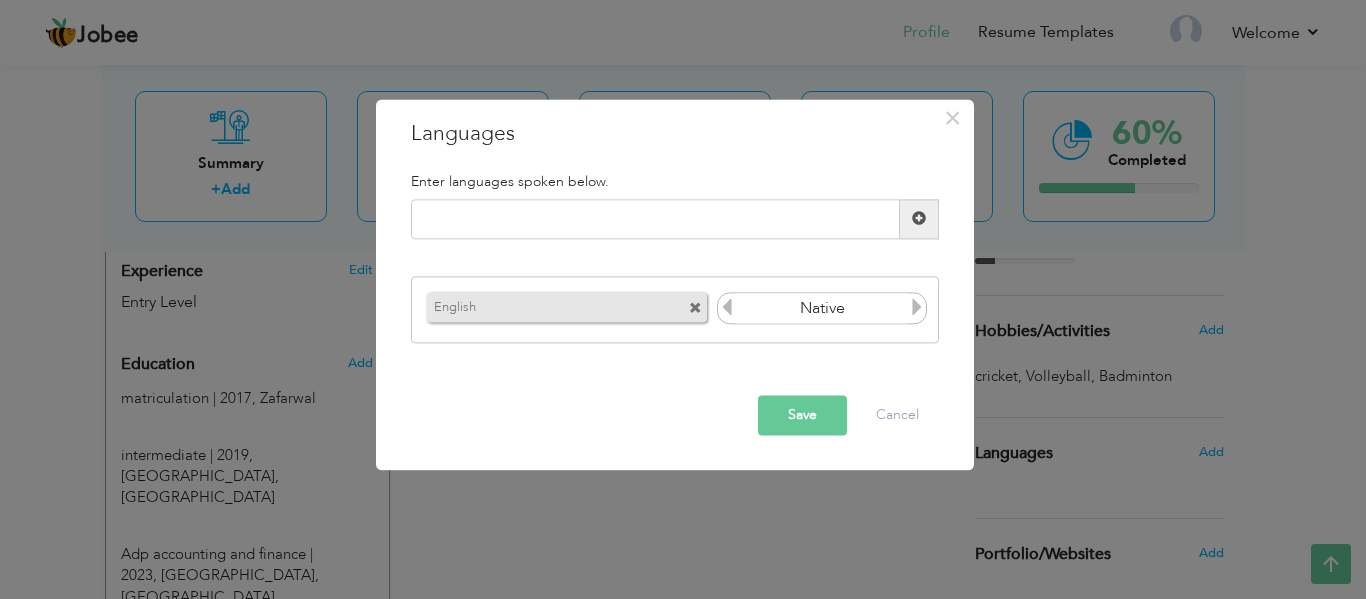 click at bounding box center [917, 308] 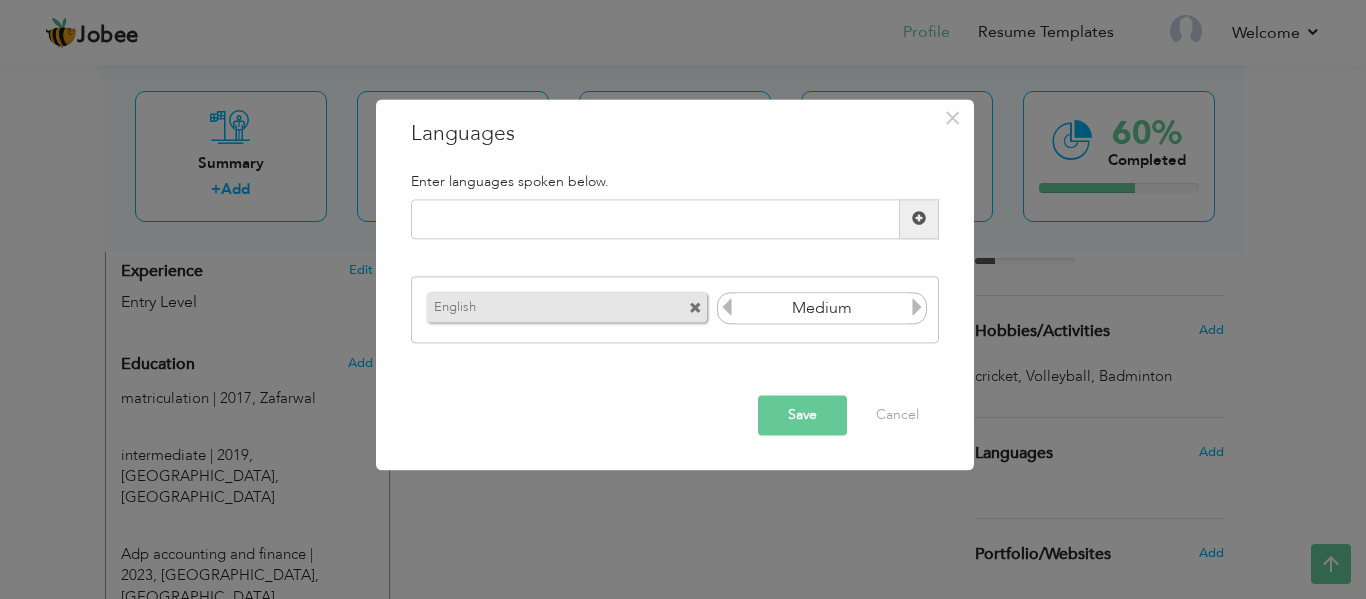 click on "Save" at bounding box center [802, 415] 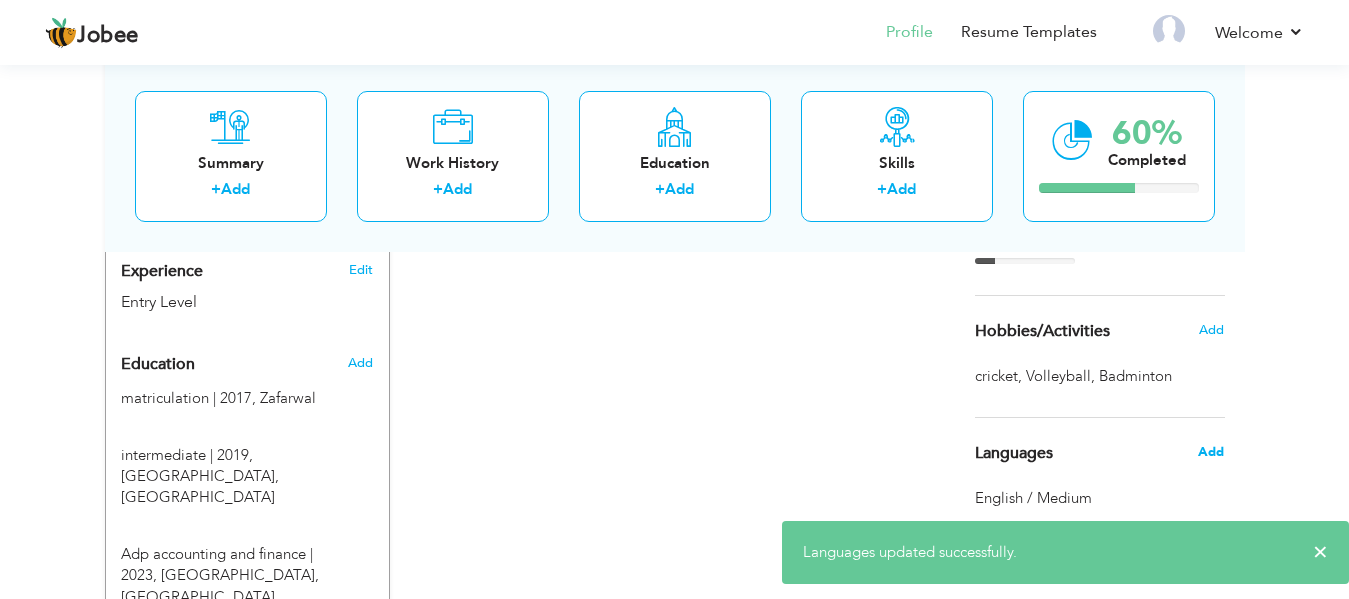 click on "Add" at bounding box center [1211, 452] 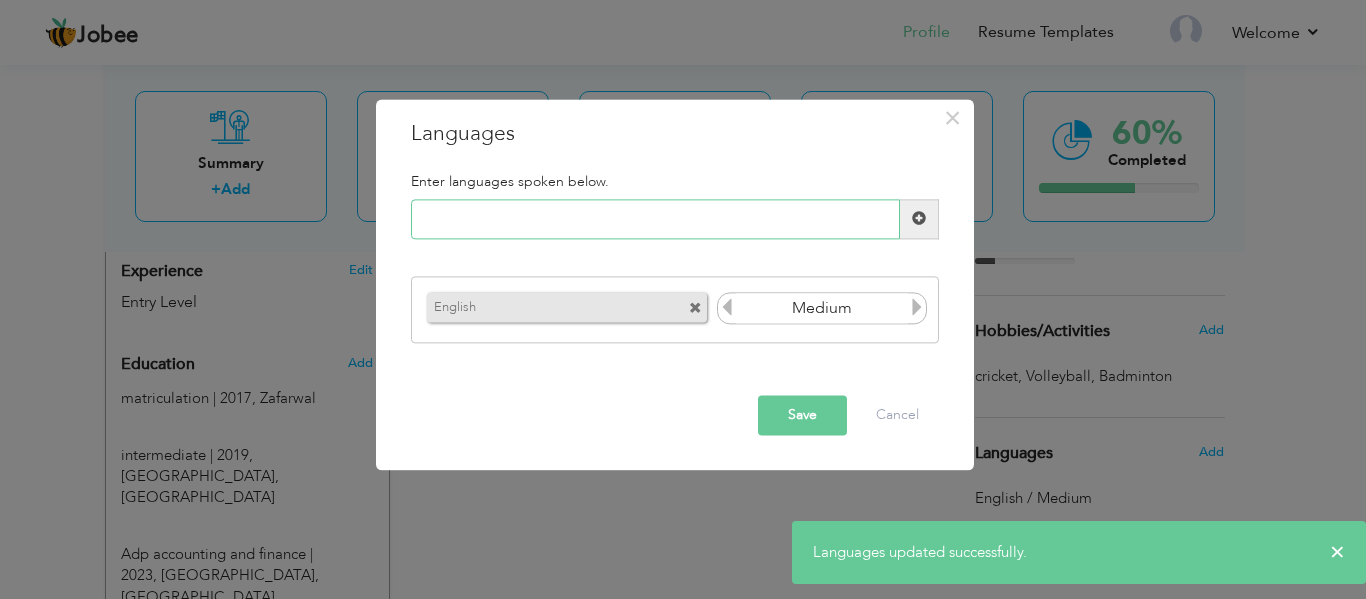 click at bounding box center [655, 219] 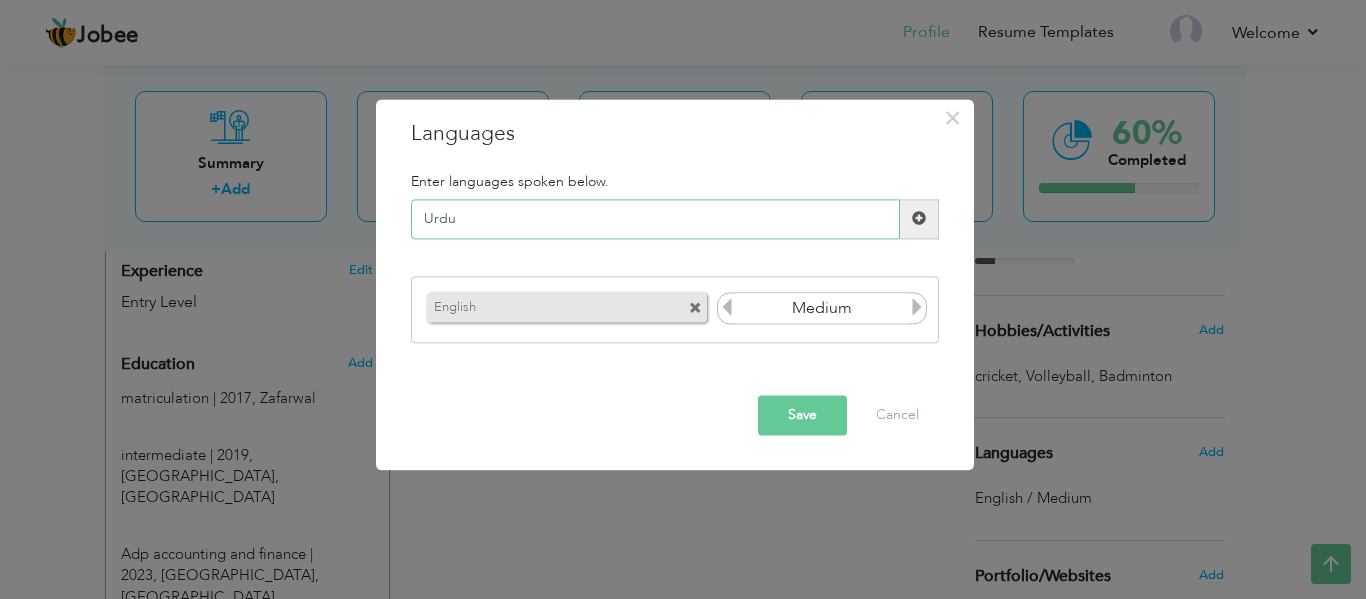 type on "Urdu" 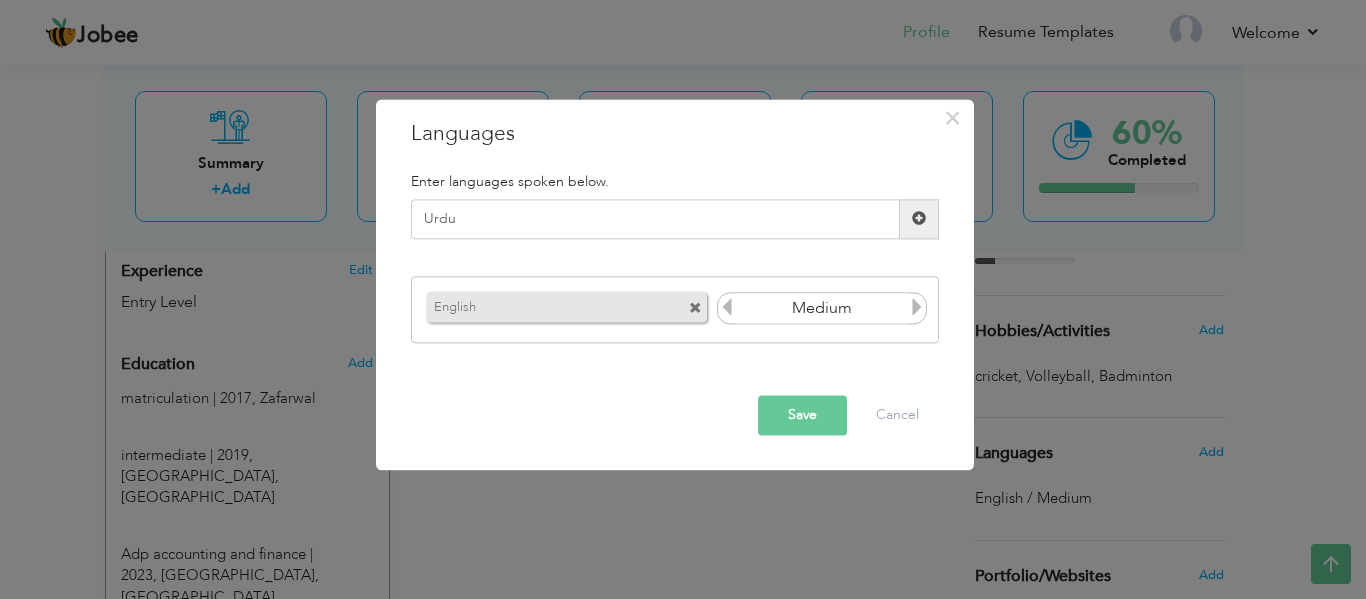 click at bounding box center (917, 308) 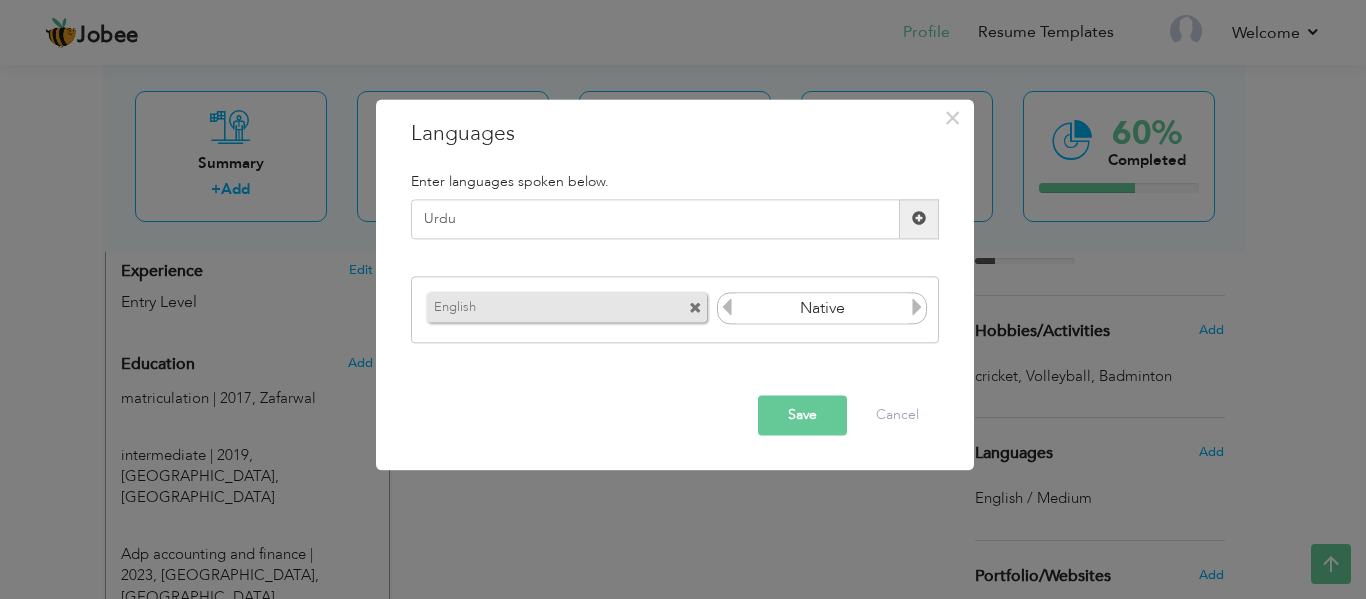 click on "Save" at bounding box center (802, 415) 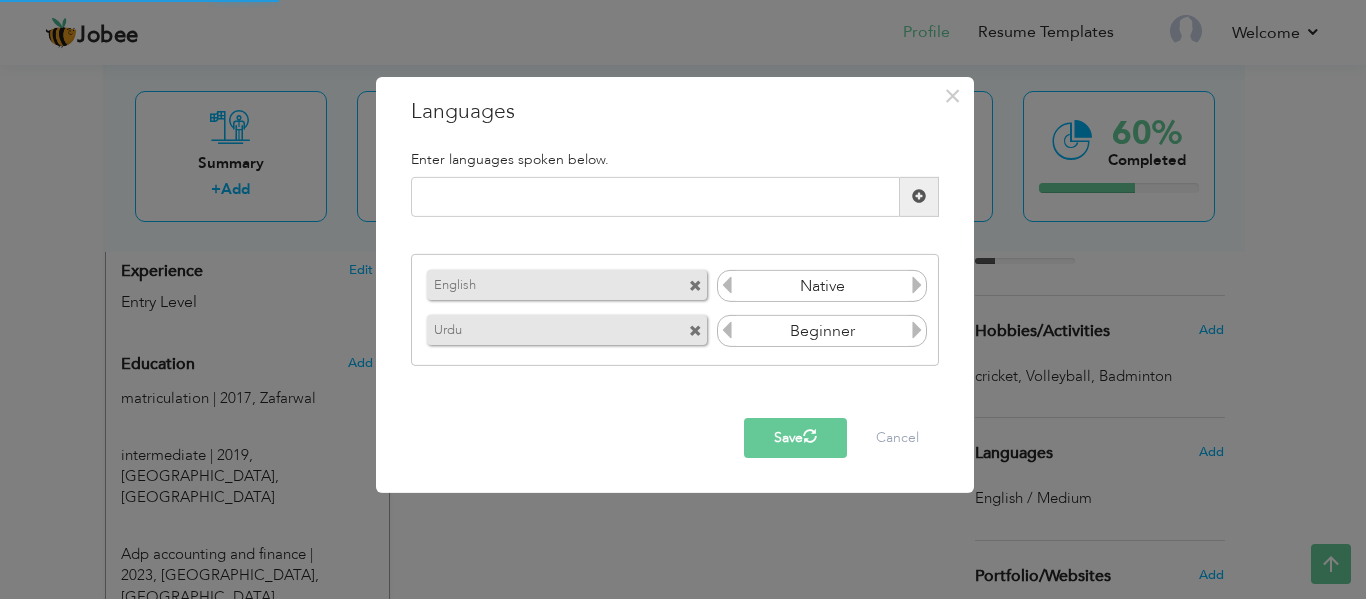 click on "Save" at bounding box center (795, 438) 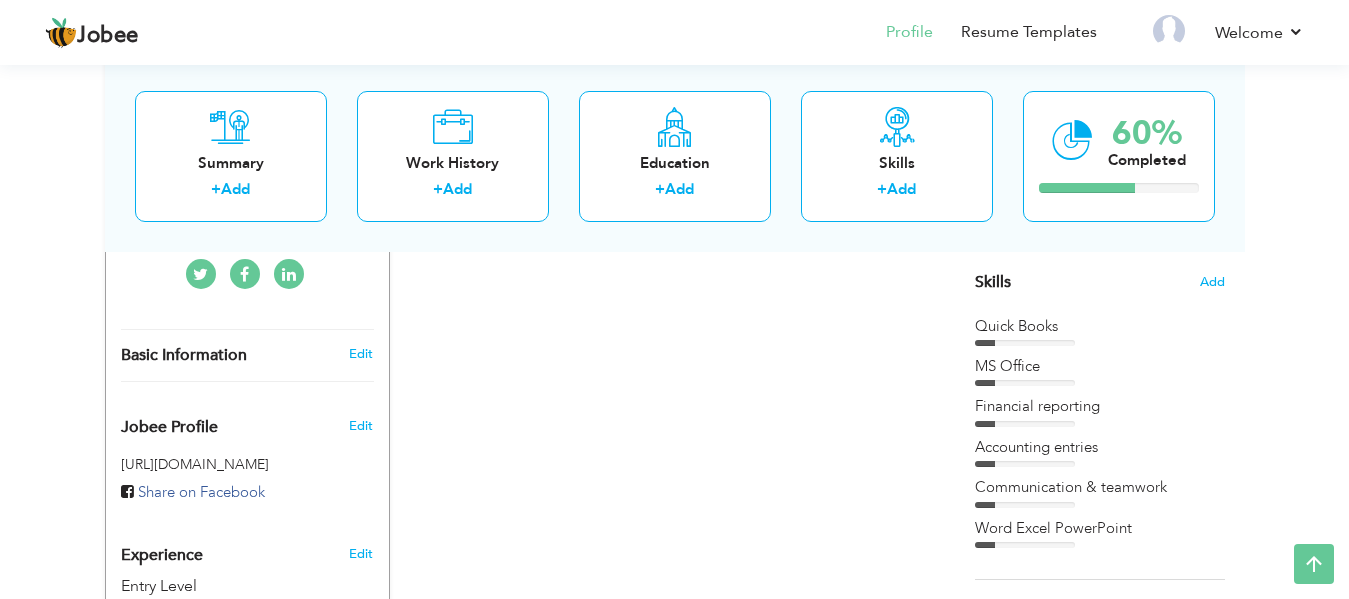scroll, scrollTop: 482, scrollLeft: 0, axis: vertical 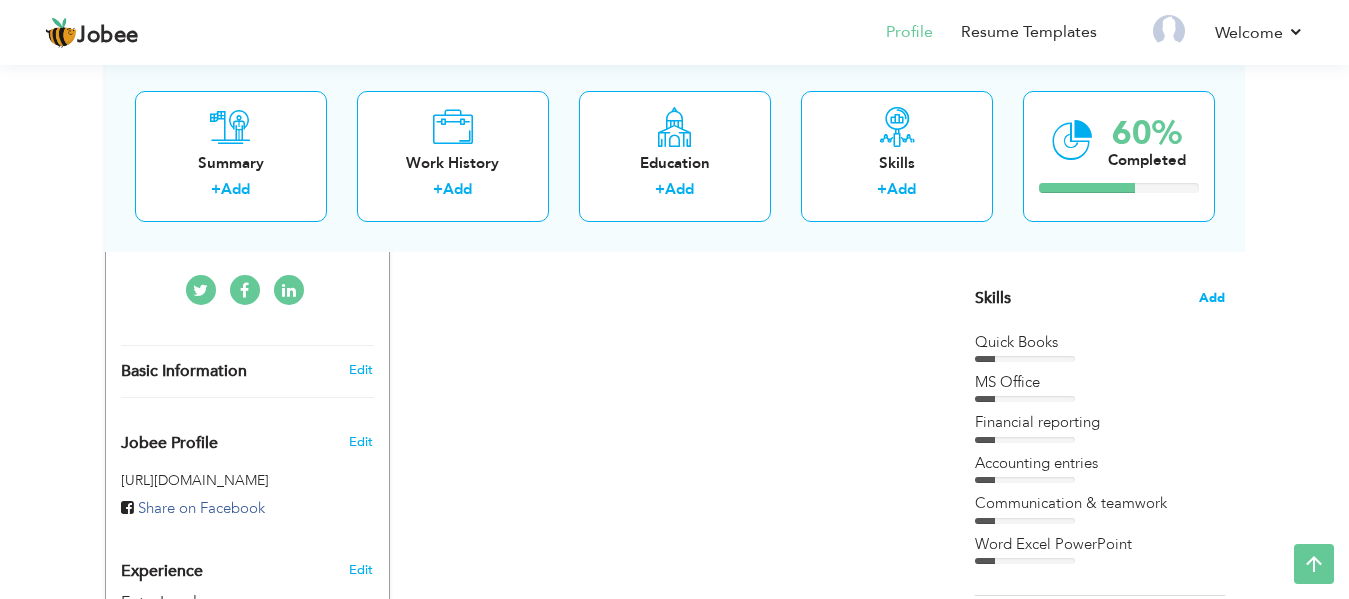 click on "Add" at bounding box center (1212, 298) 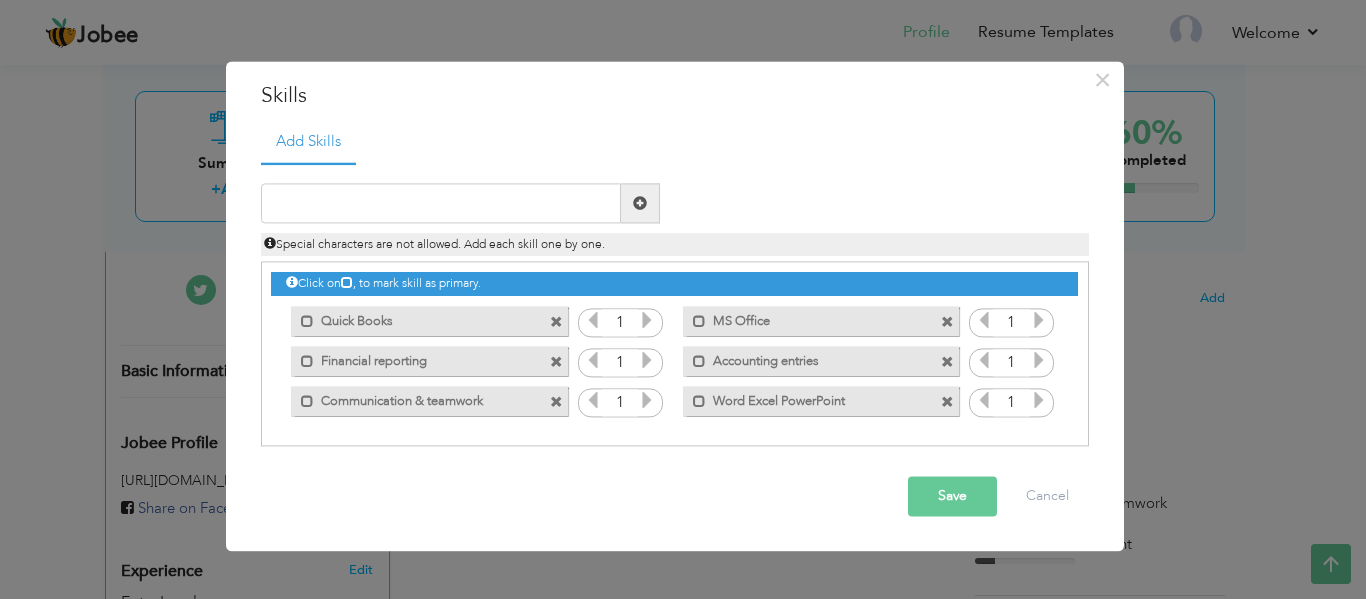 click at bounding box center (647, 321) 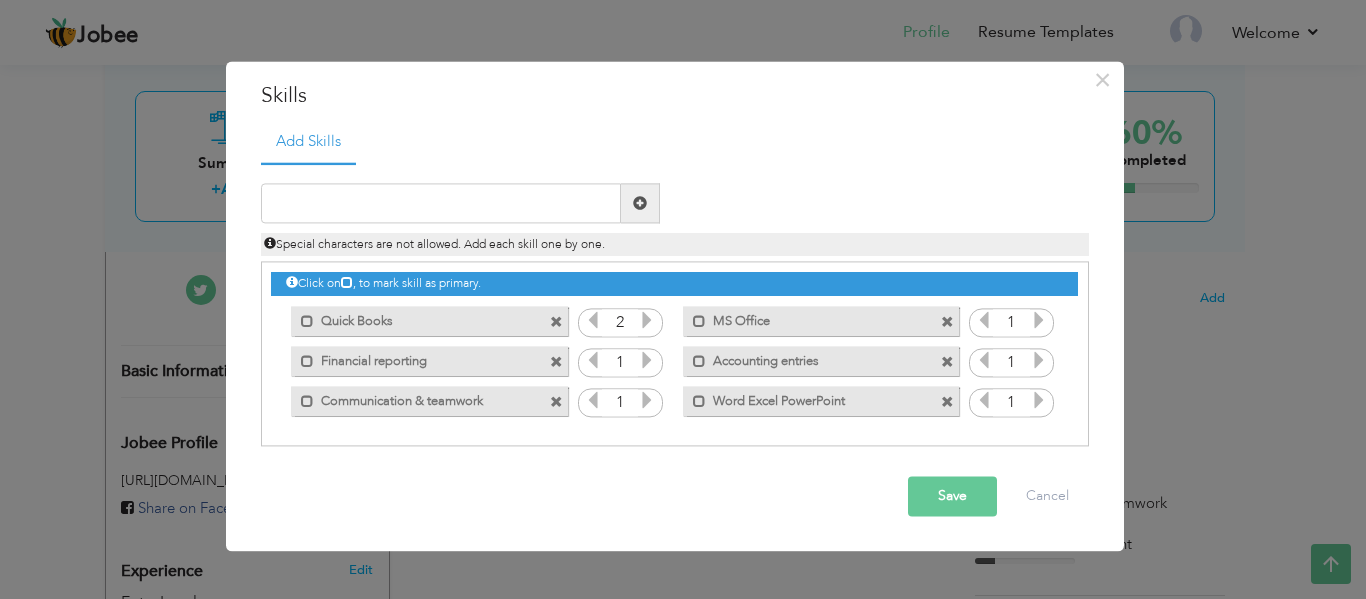 click at bounding box center [647, 321] 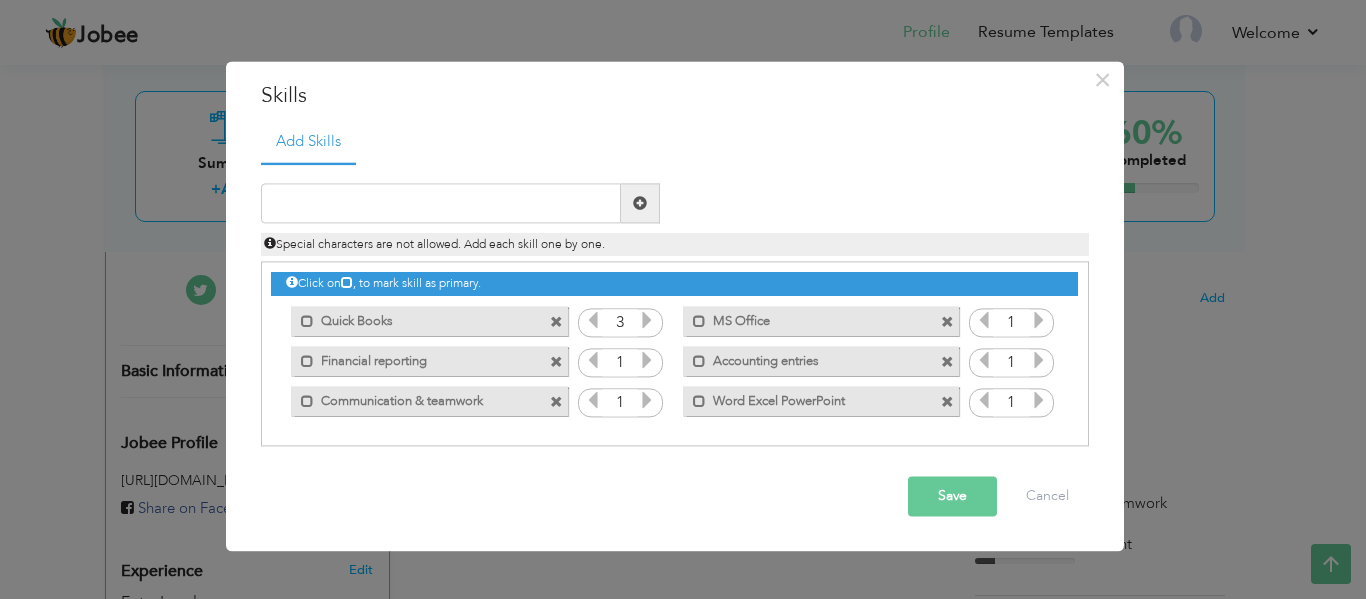 click at bounding box center (647, 321) 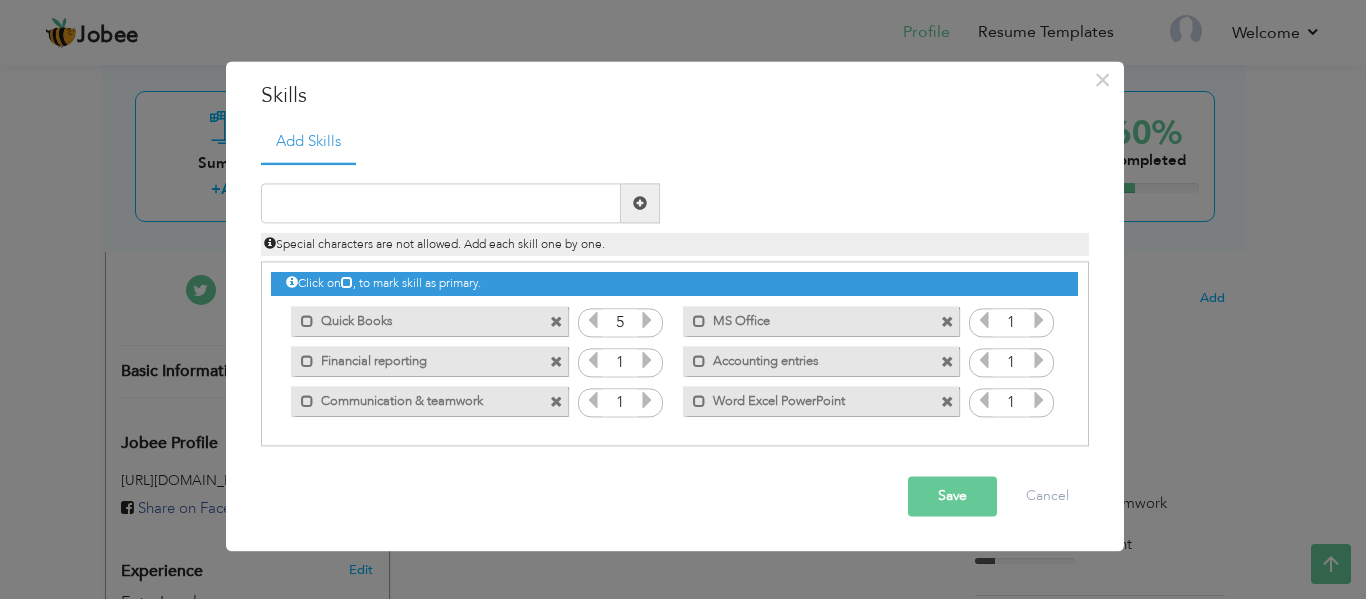 click at bounding box center (647, 321) 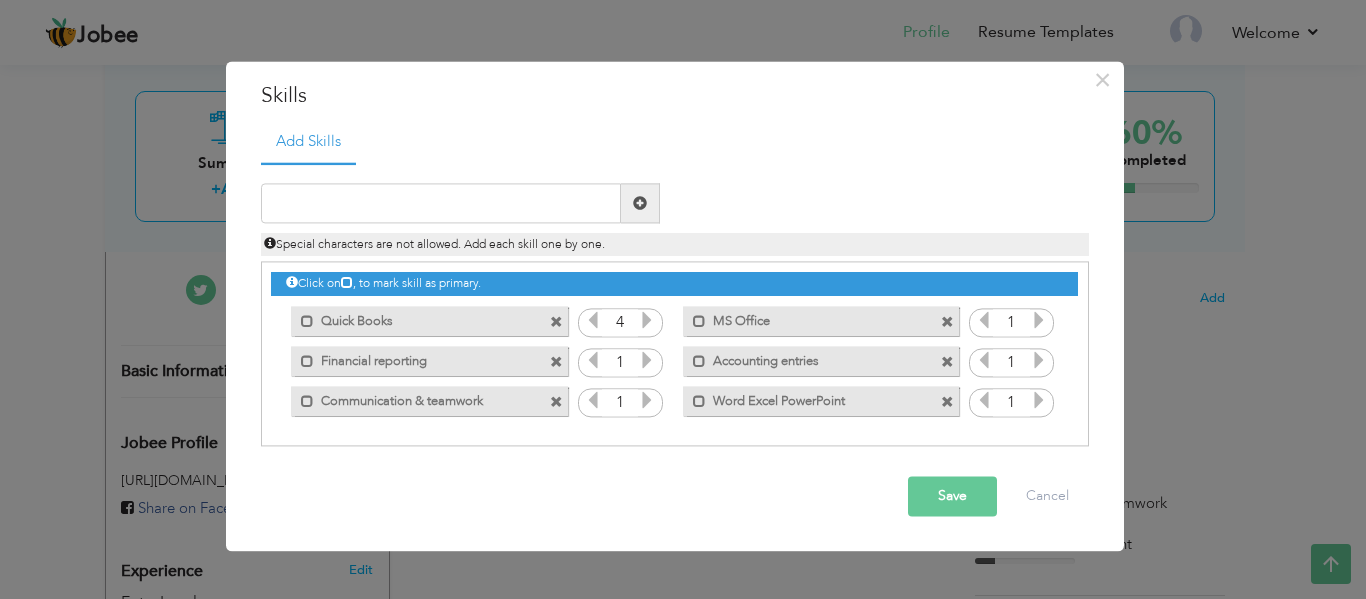 click at bounding box center (647, 361) 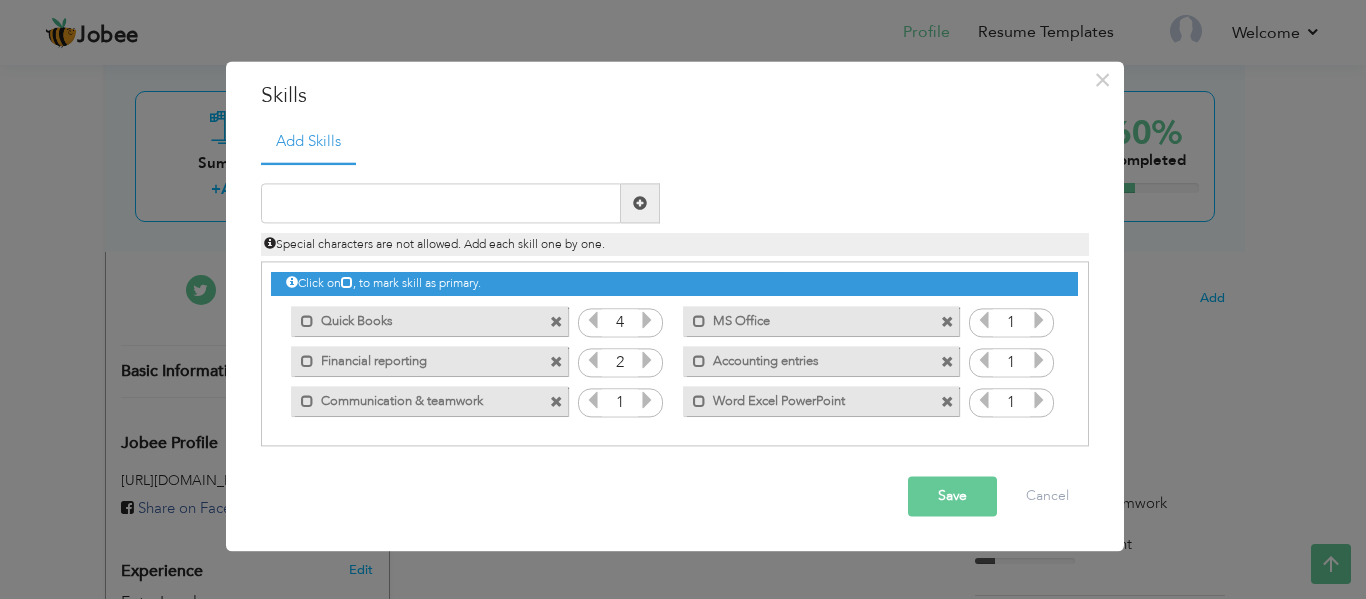click at bounding box center [647, 361] 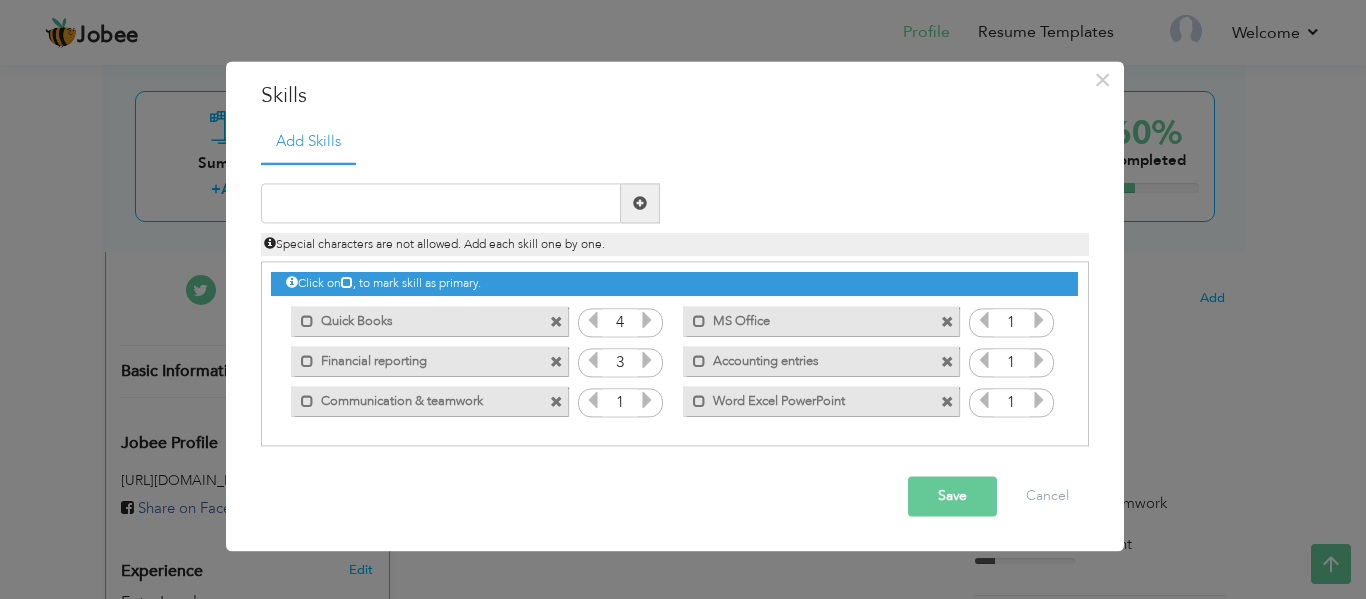 click at bounding box center [647, 361] 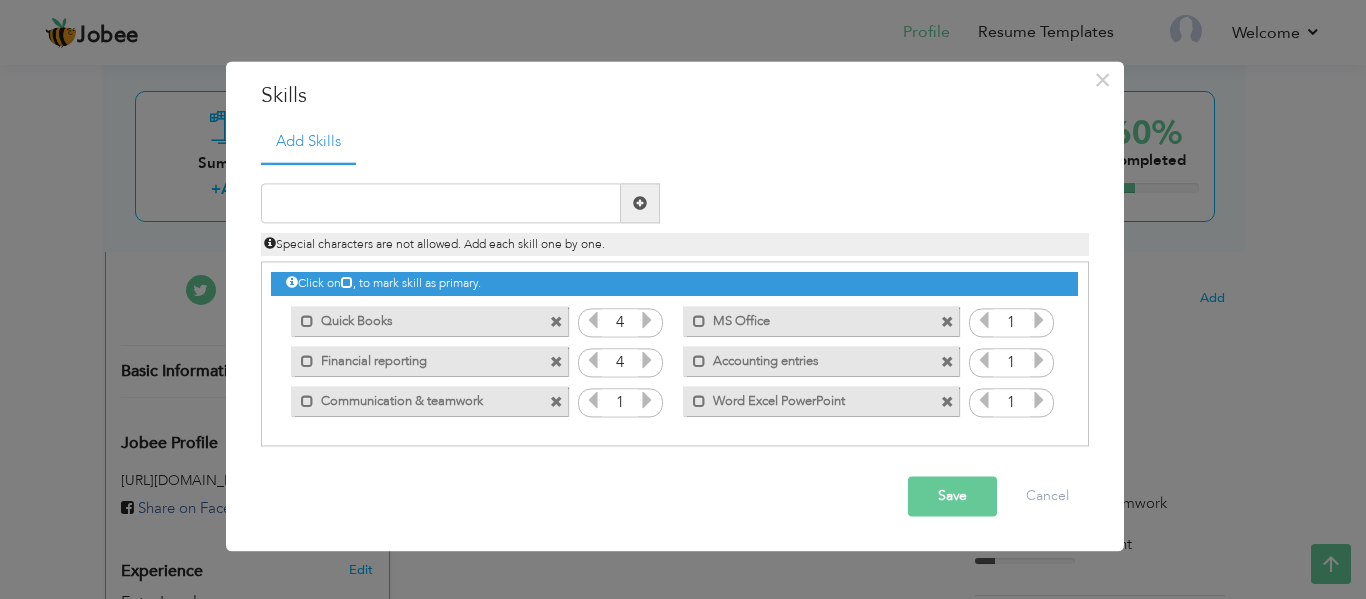 click on "1" at bounding box center [620, 403] 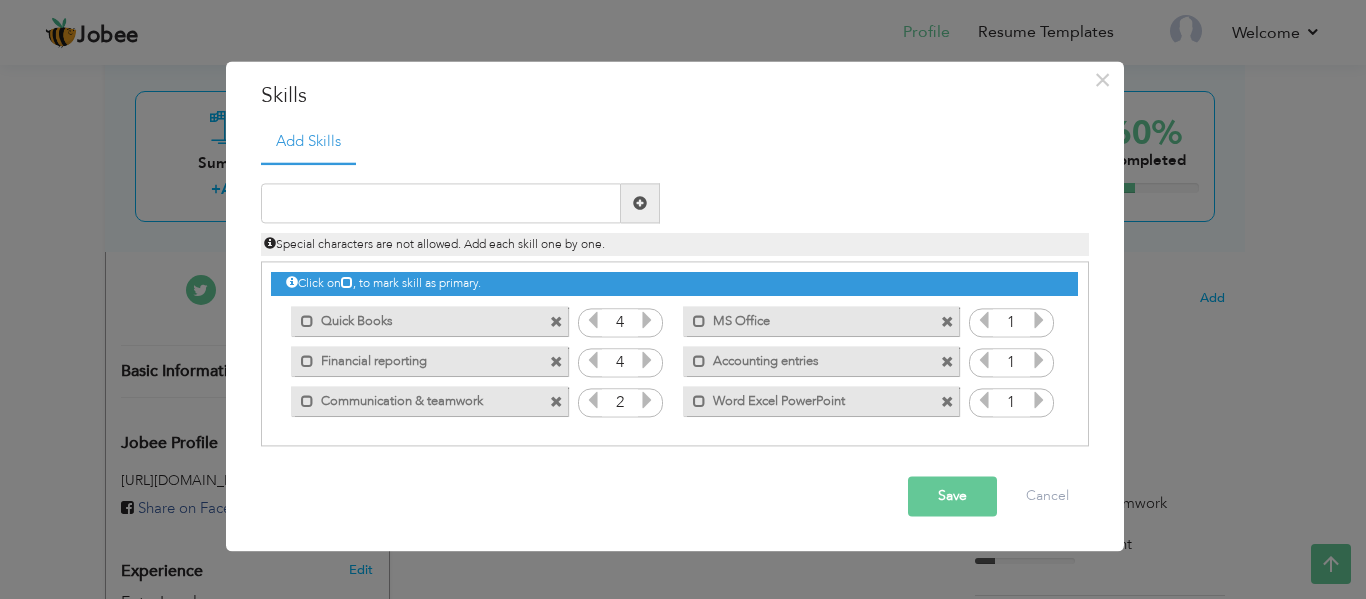 click at bounding box center (647, 401) 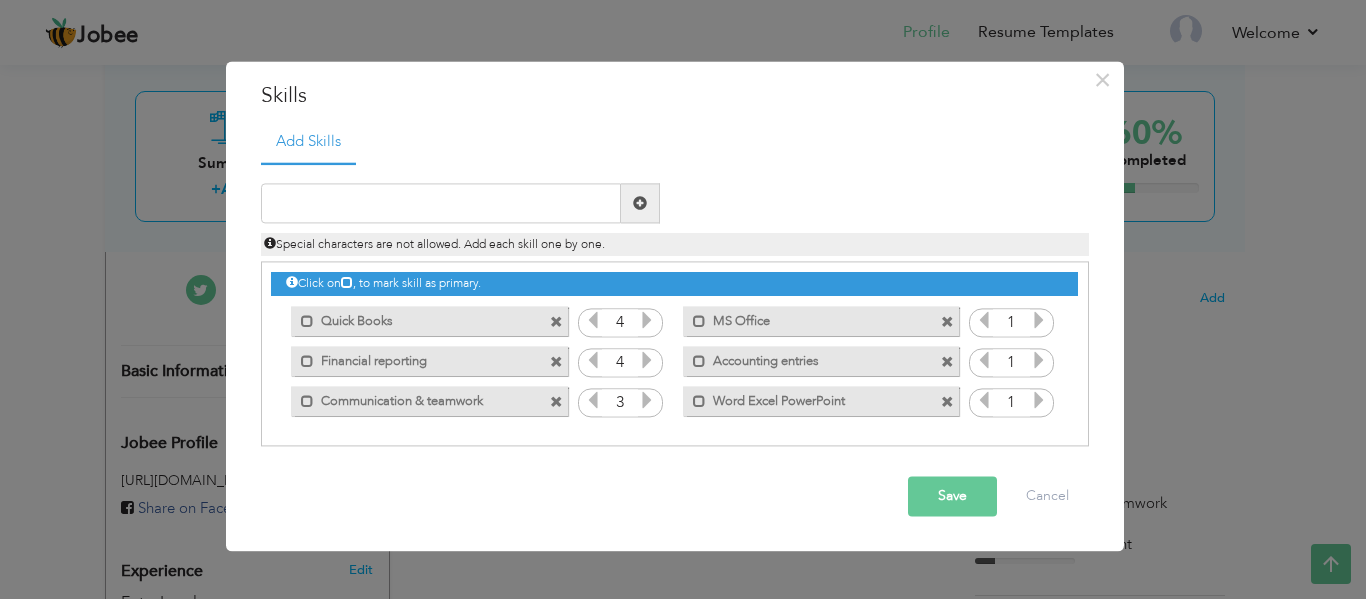 click at bounding box center [647, 401] 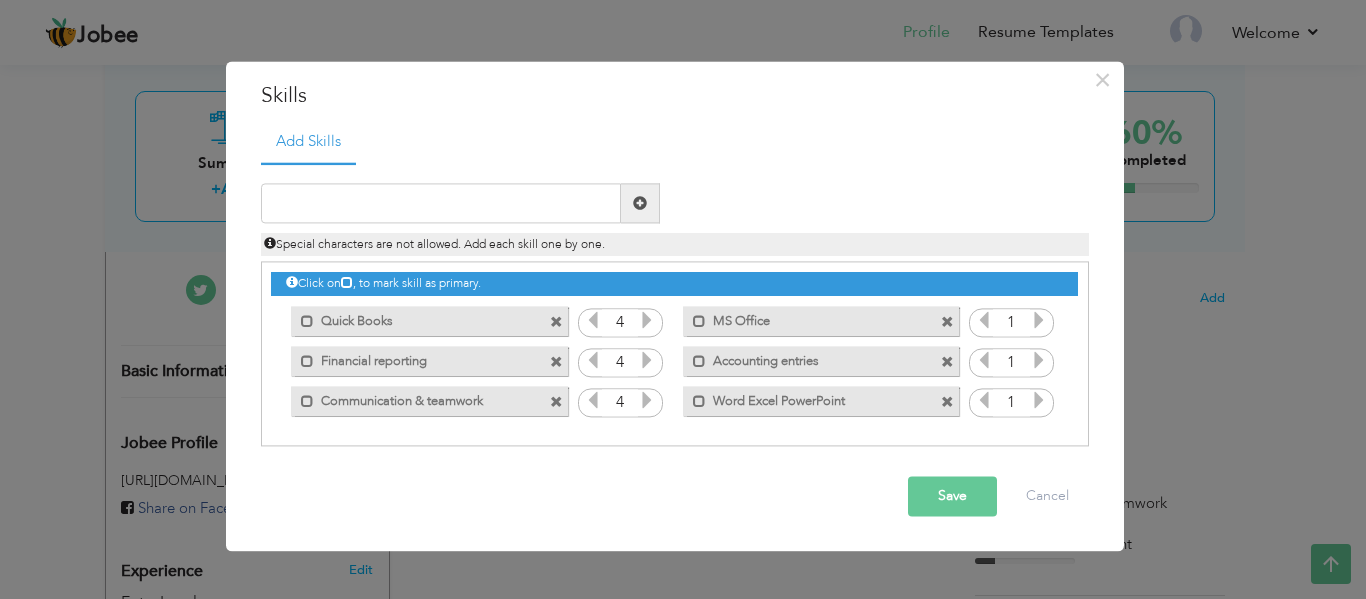 click at bounding box center (1039, 321) 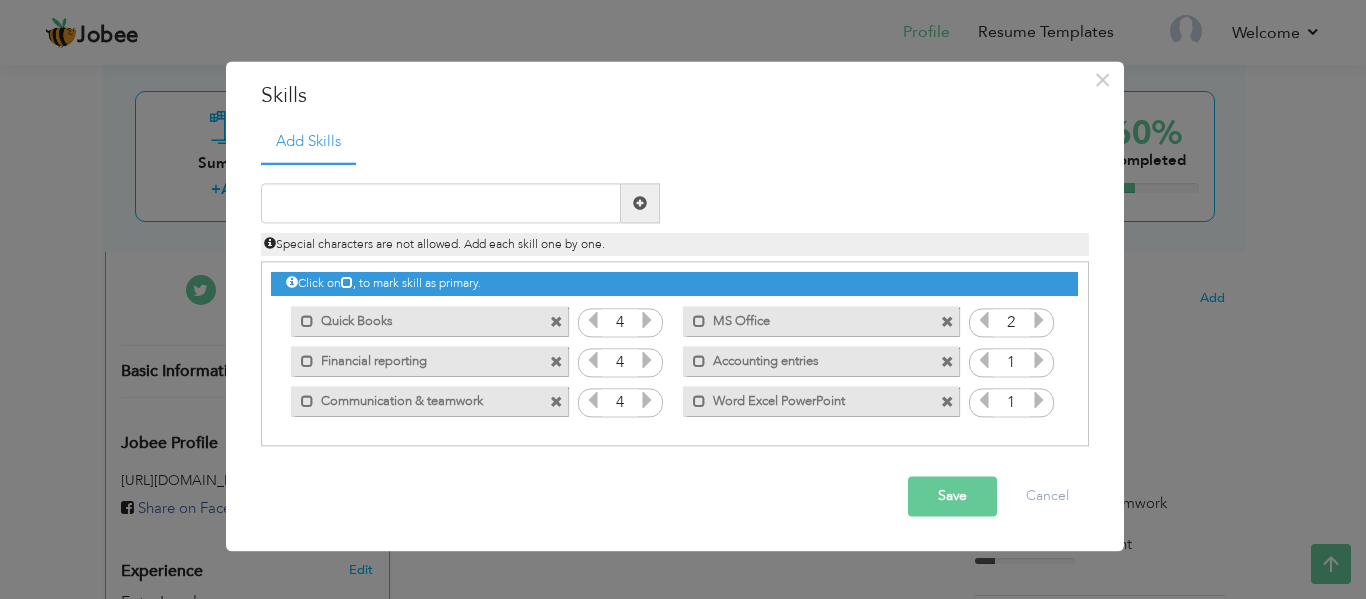 click at bounding box center (1039, 321) 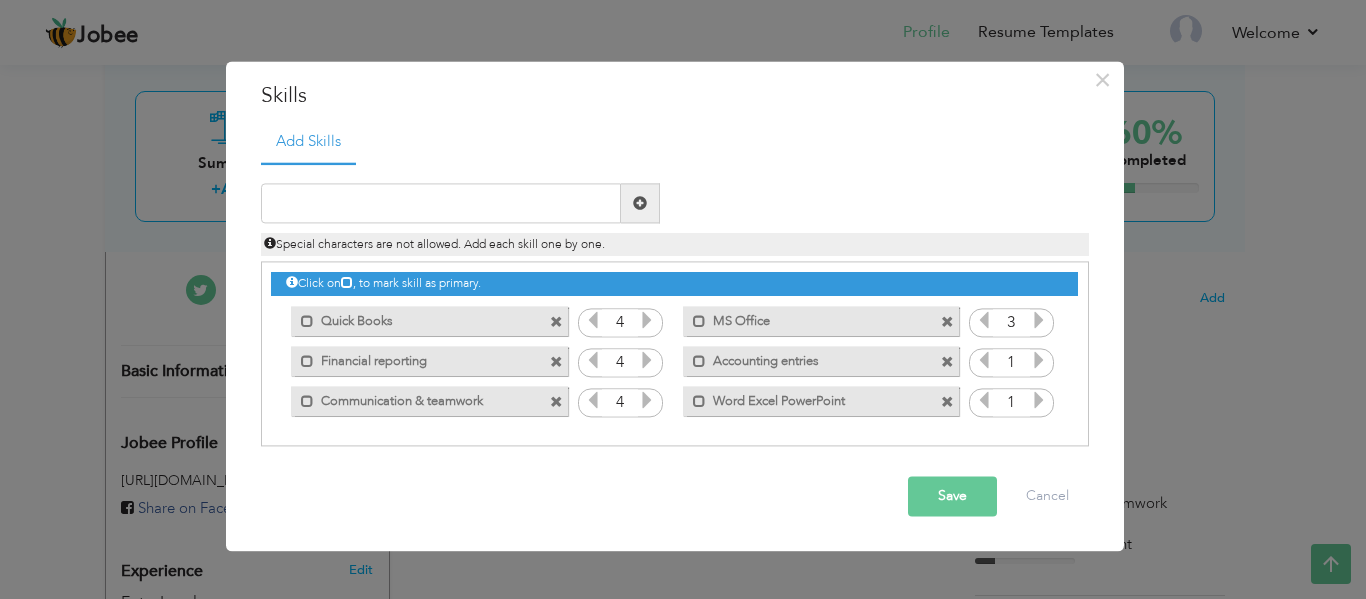 click at bounding box center (1039, 321) 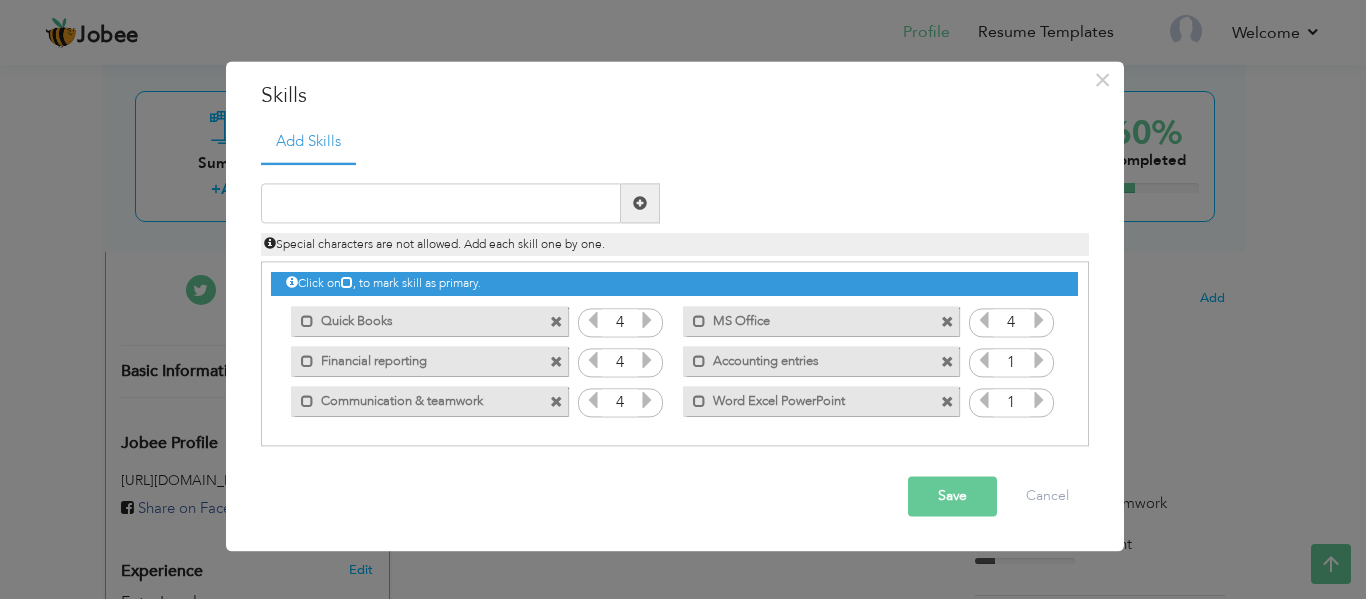 click at bounding box center [1039, 321] 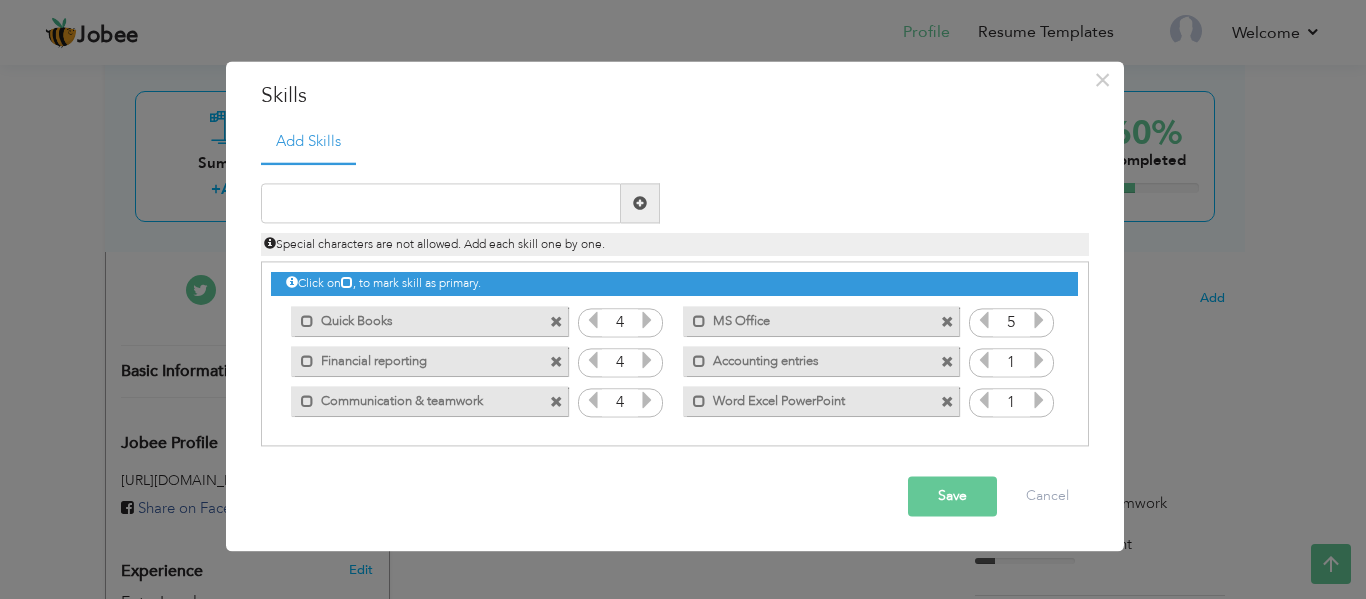 click at bounding box center [1039, 361] 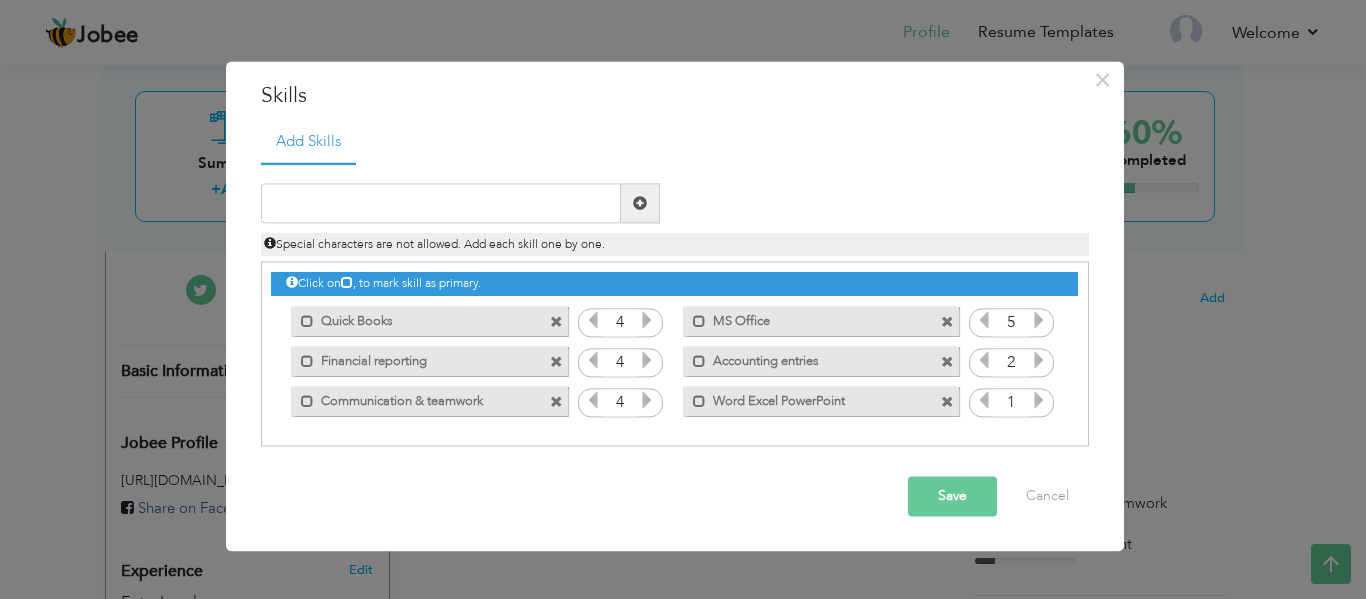 click at bounding box center [1039, 361] 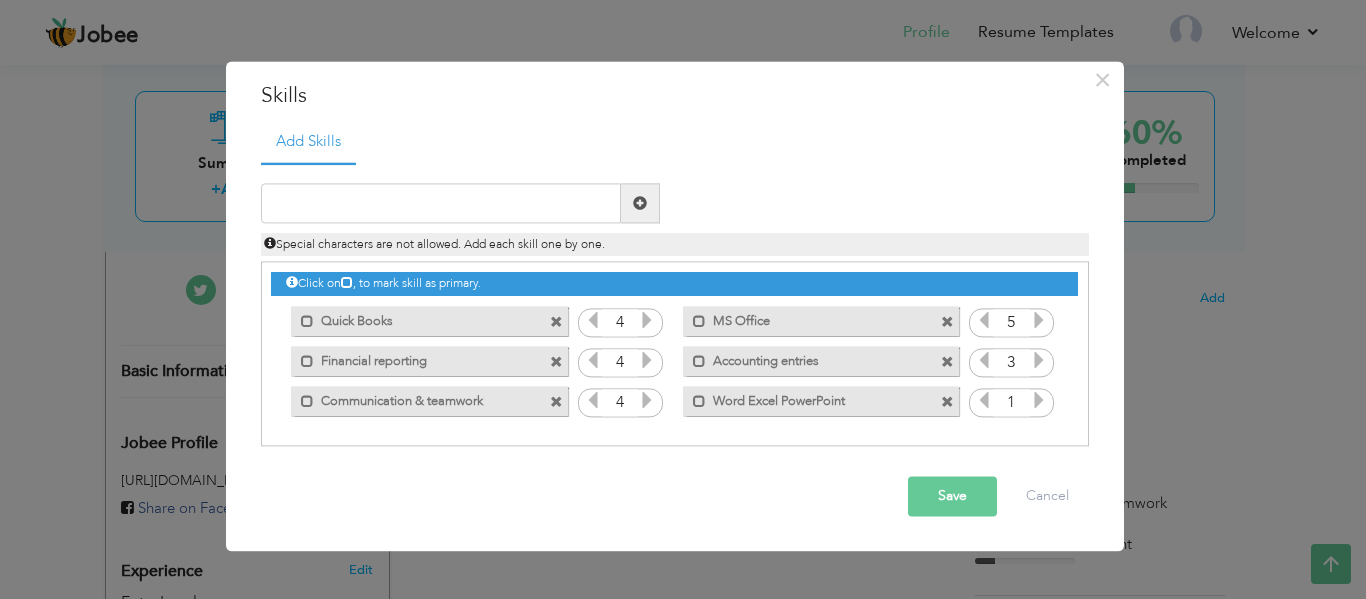 click at bounding box center (1039, 361) 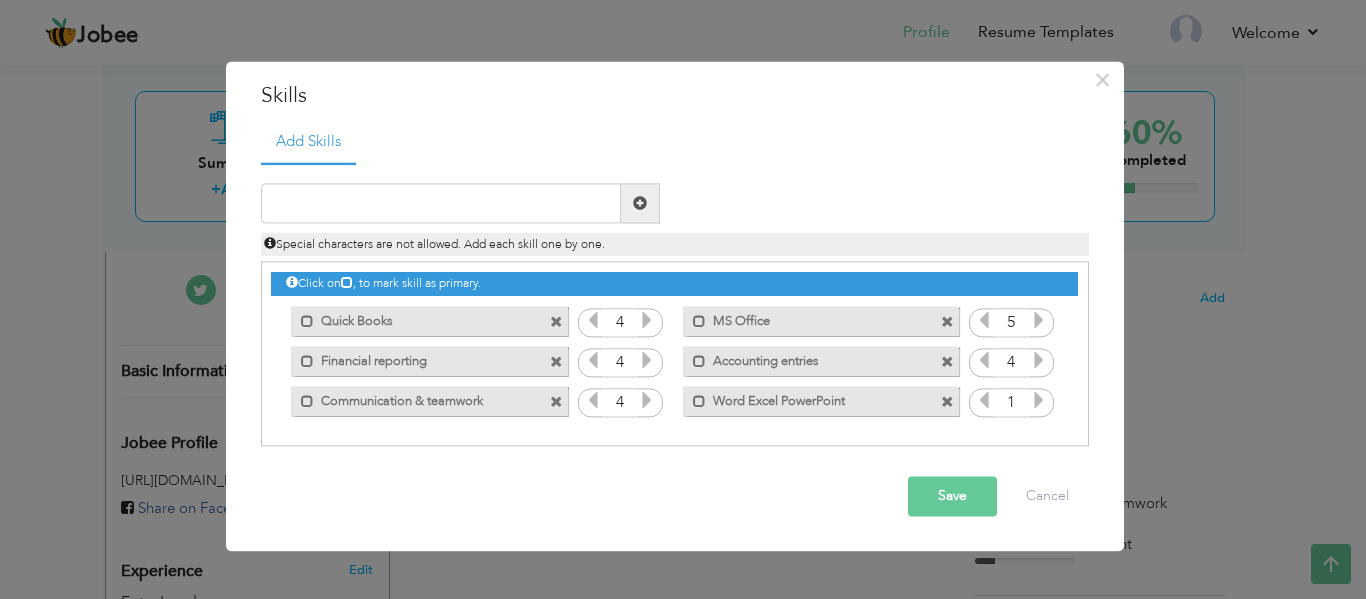 click at bounding box center [1039, 401] 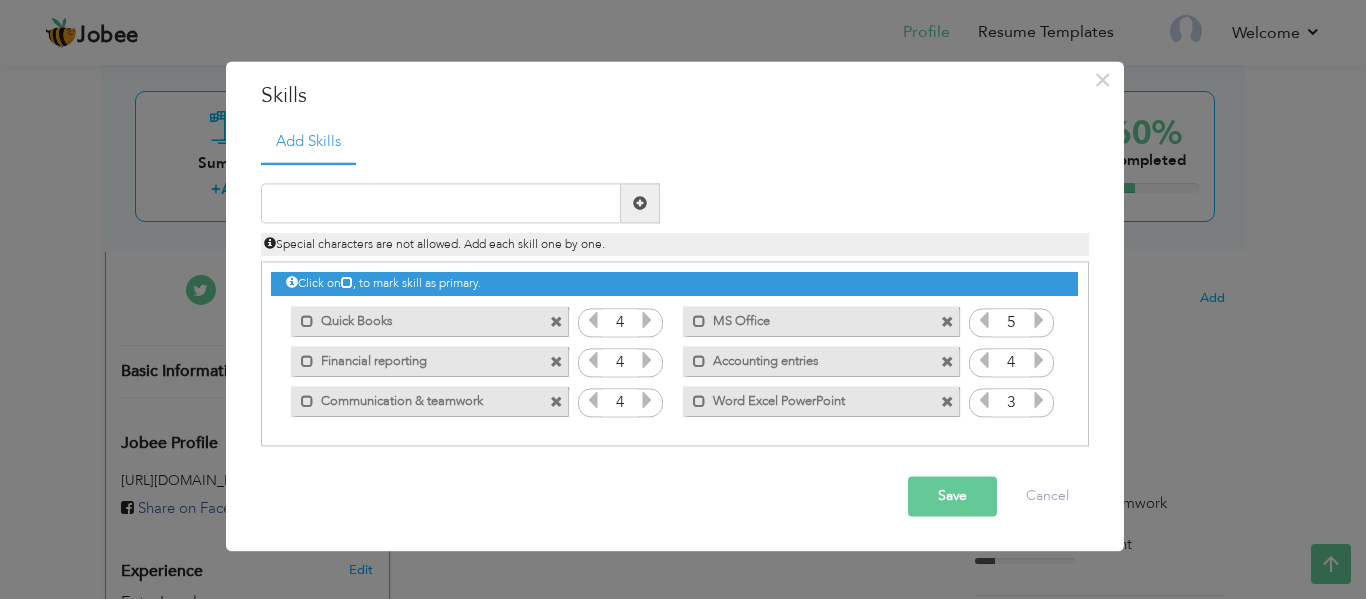 click at bounding box center [1039, 401] 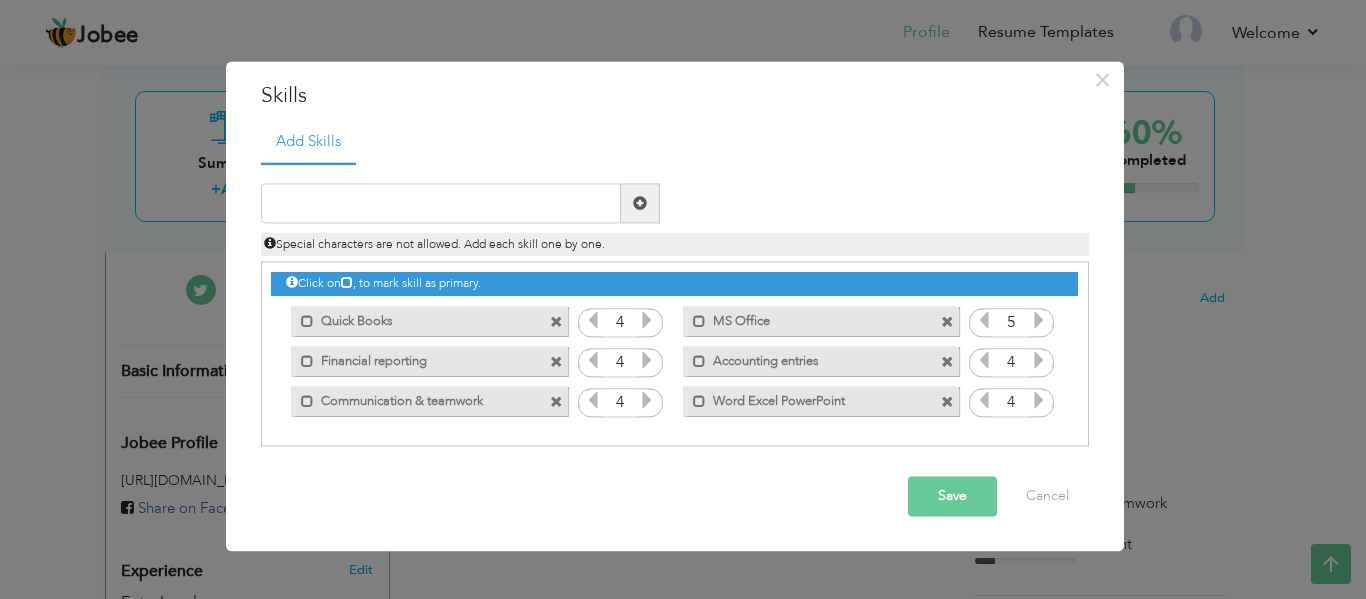 click on "Save" at bounding box center [952, 497] 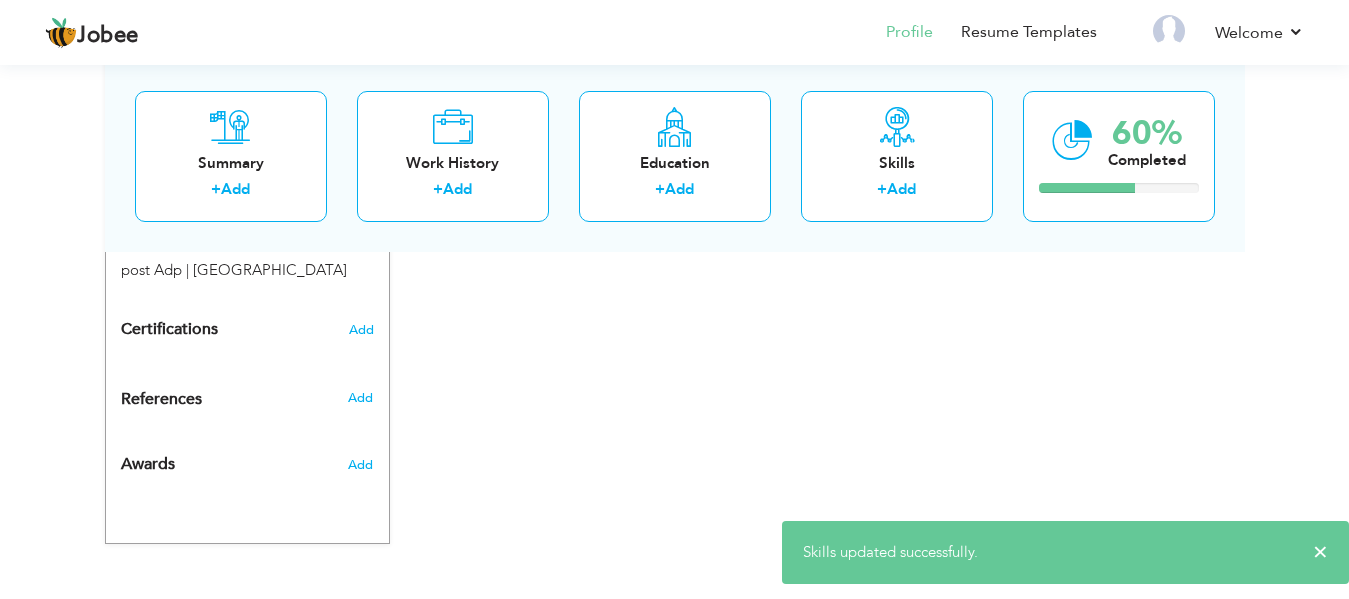 scroll, scrollTop: 915, scrollLeft: 0, axis: vertical 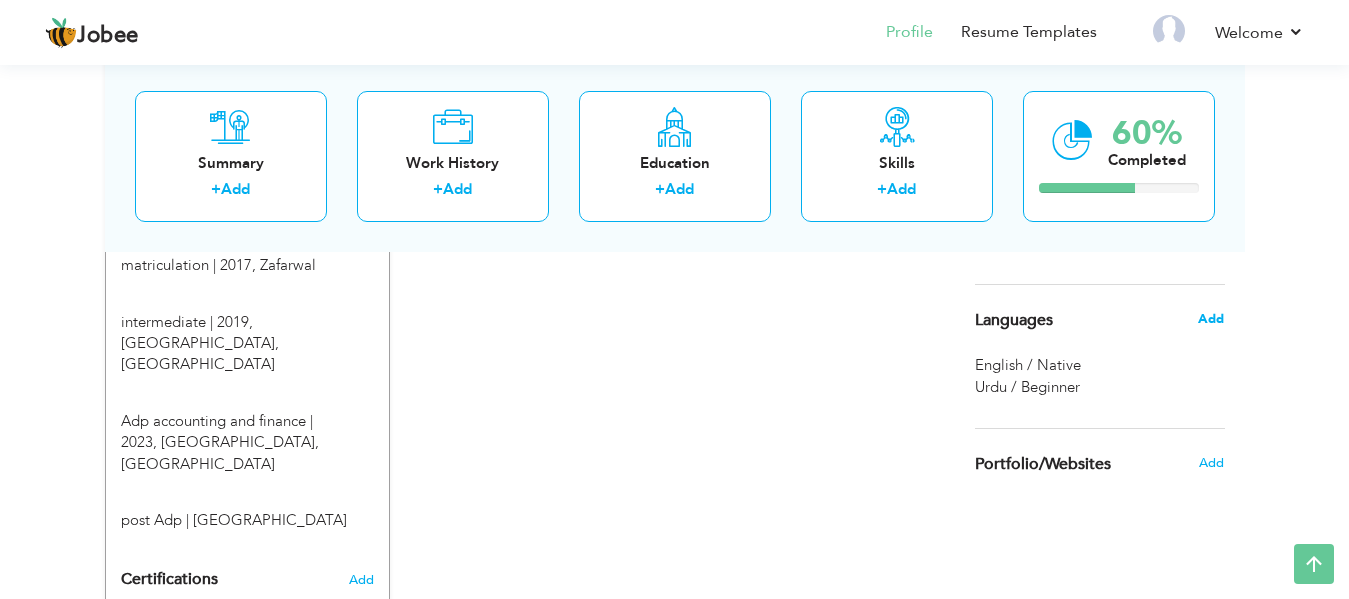 click on "Add" at bounding box center [1211, 319] 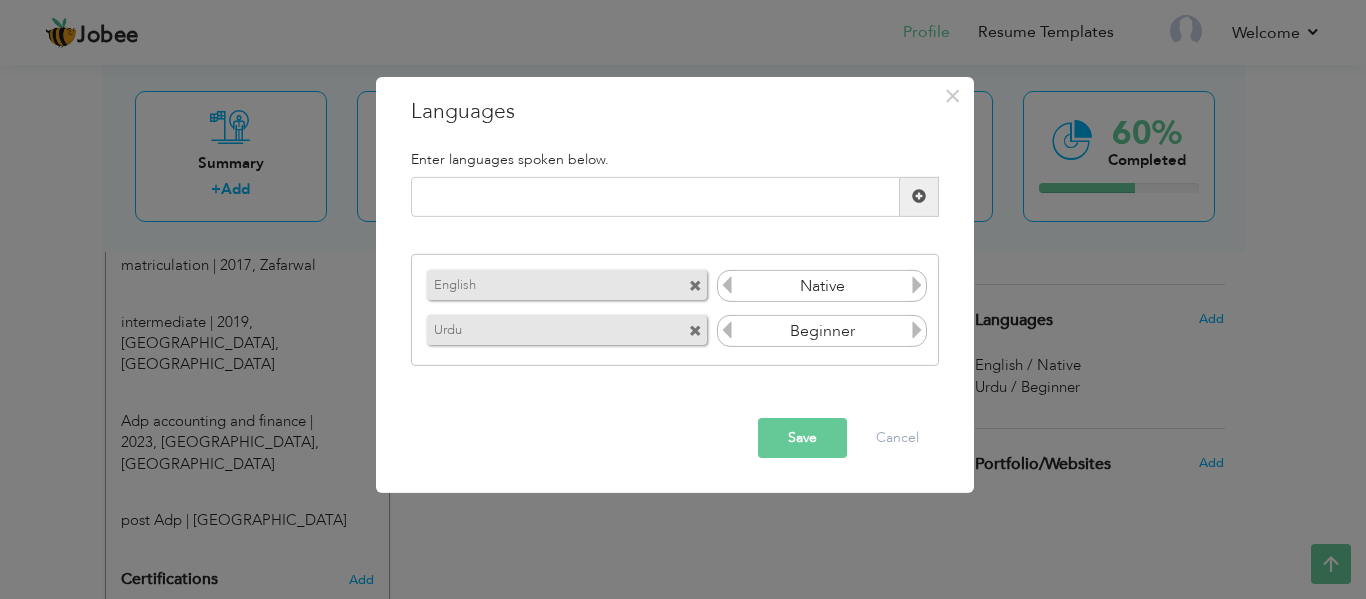 click on "×
Languages
Enter languages spoken below.
English Native Urdu Save" at bounding box center (683, 299) 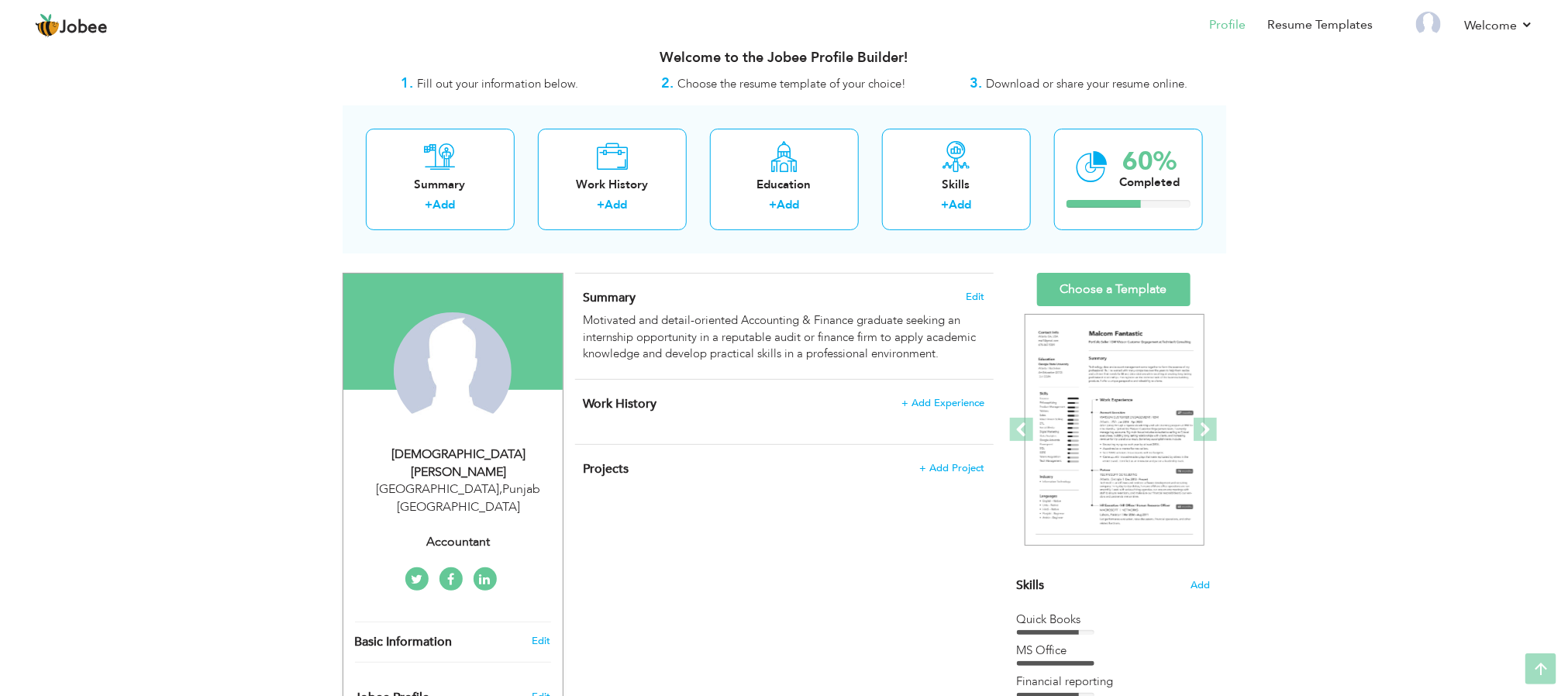 scroll, scrollTop: 0, scrollLeft: 0, axis: both 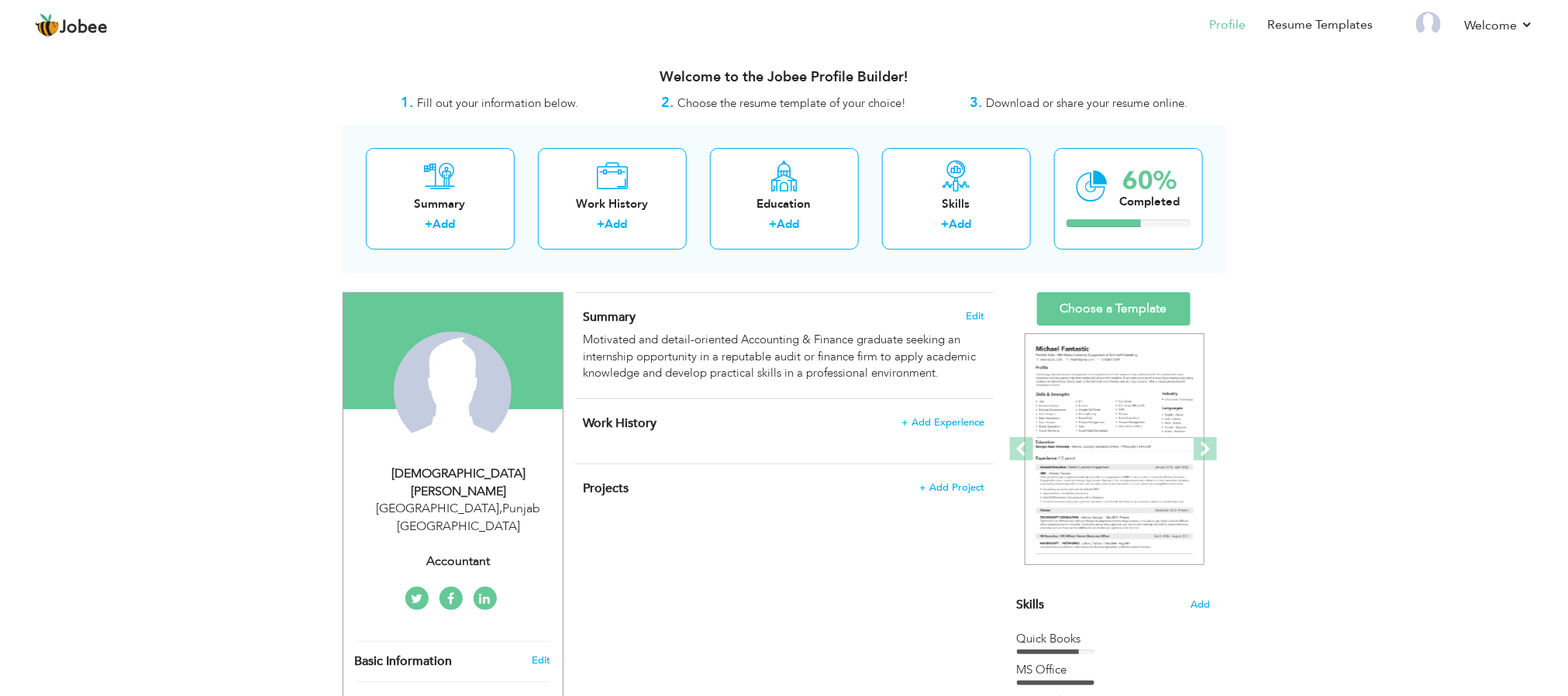 click on "Work History
+ Add Experience
×
Work History
* Job Title
Company Duration" at bounding box center (784, 431) 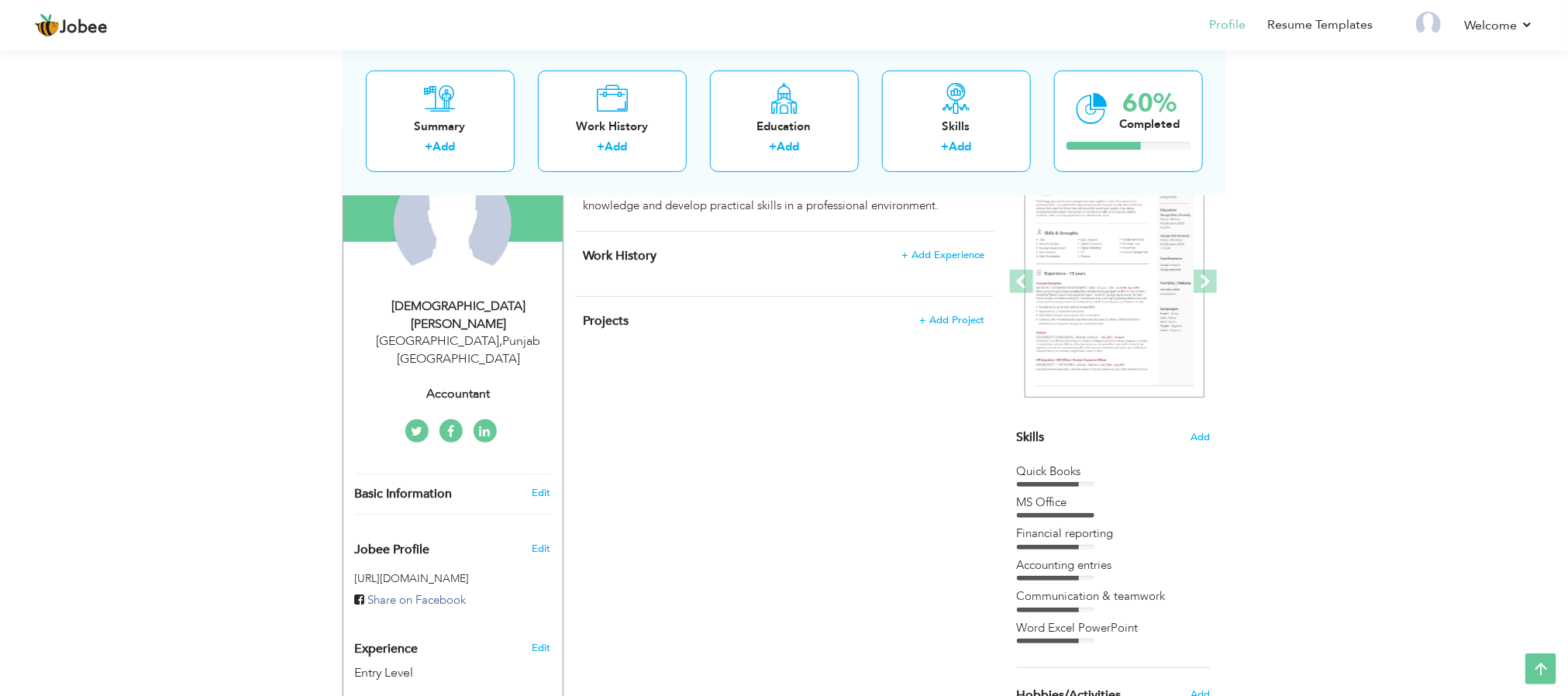scroll, scrollTop: 186, scrollLeft: 0, axis: vertical 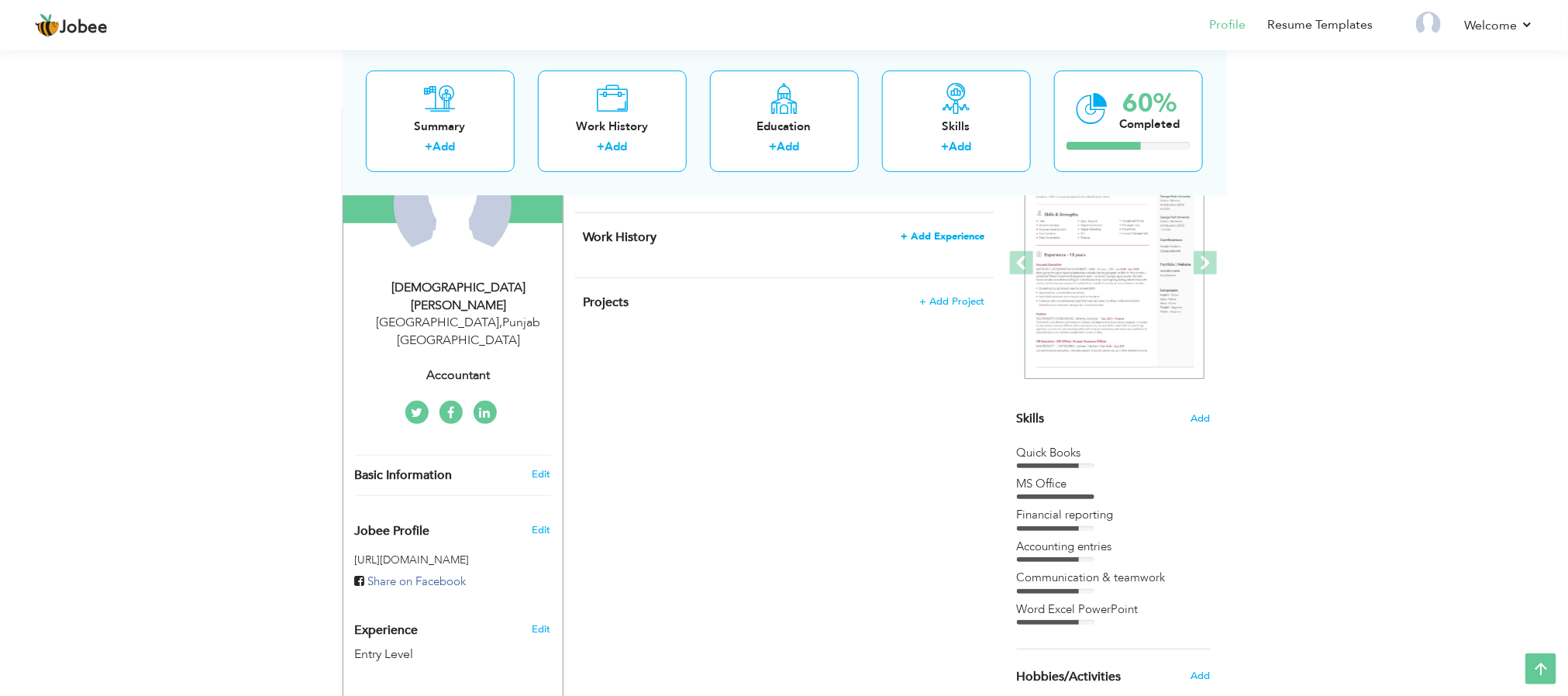 click on "+ Add Experience" at bounding box center [943, 236] 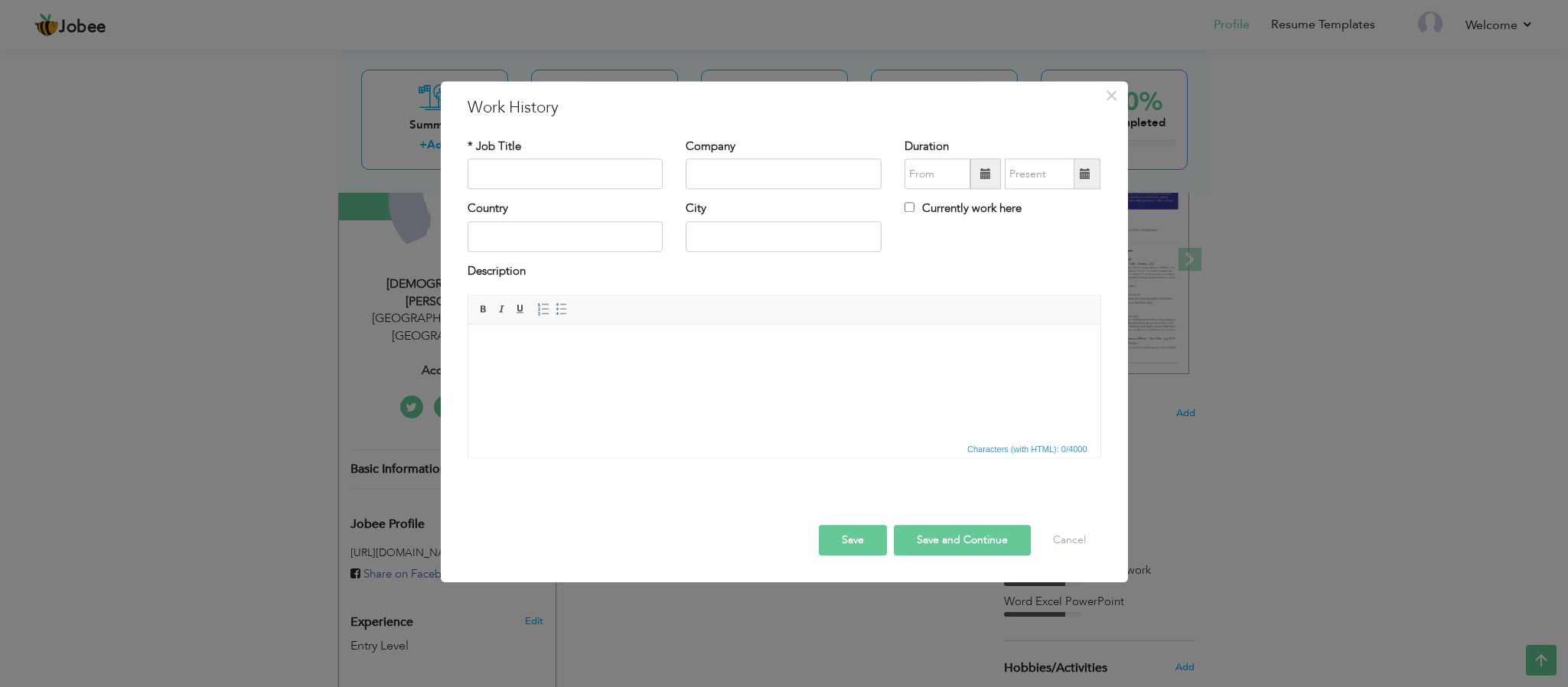 click at bounding box center [784, 347] 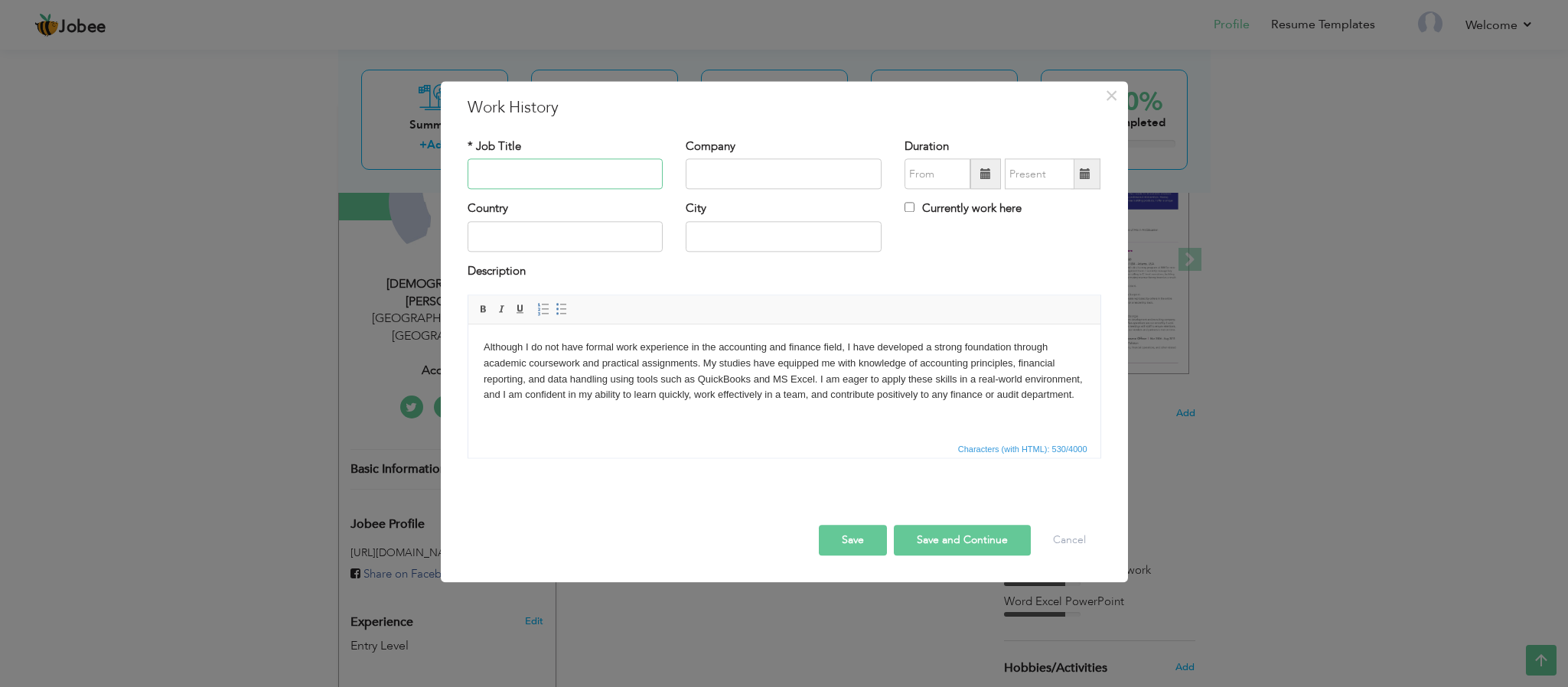click at bounding box center (566, 174) 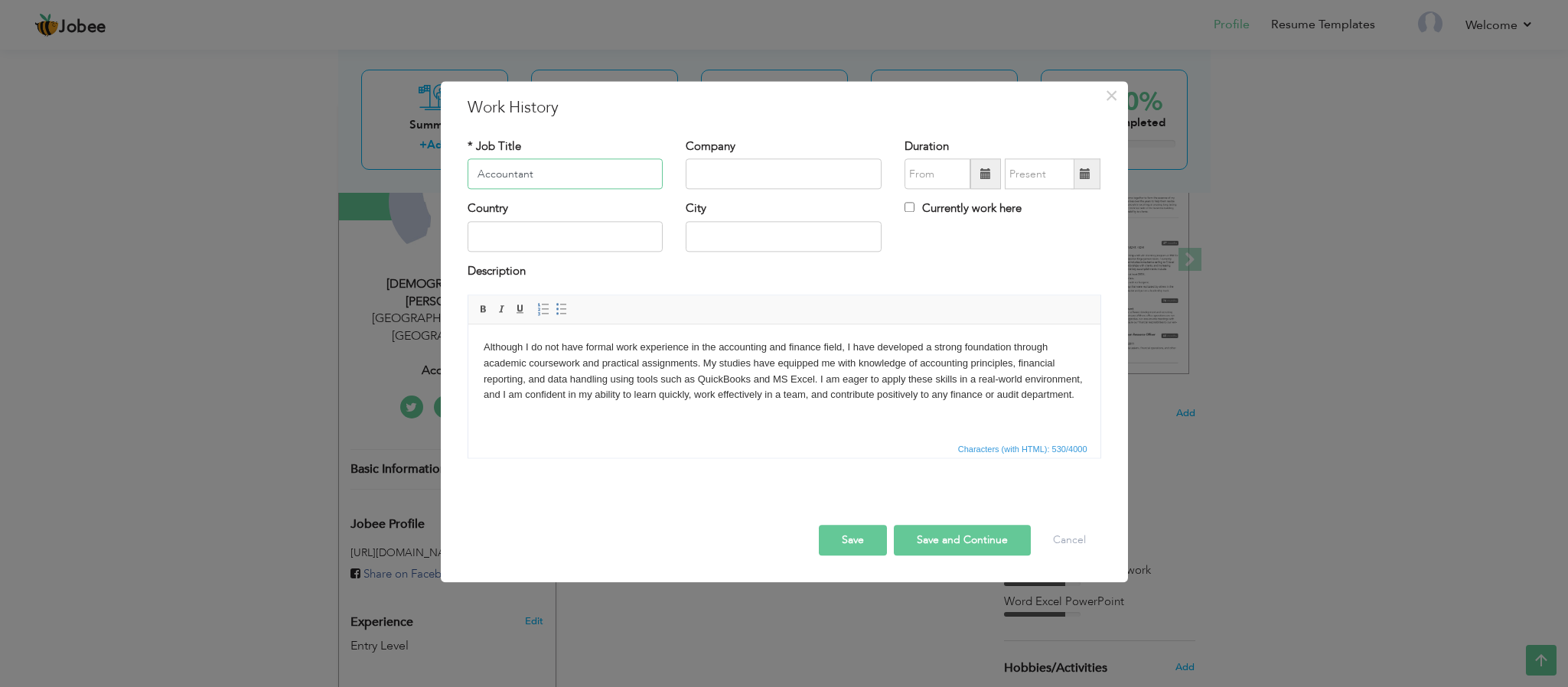 type on "Accountant" 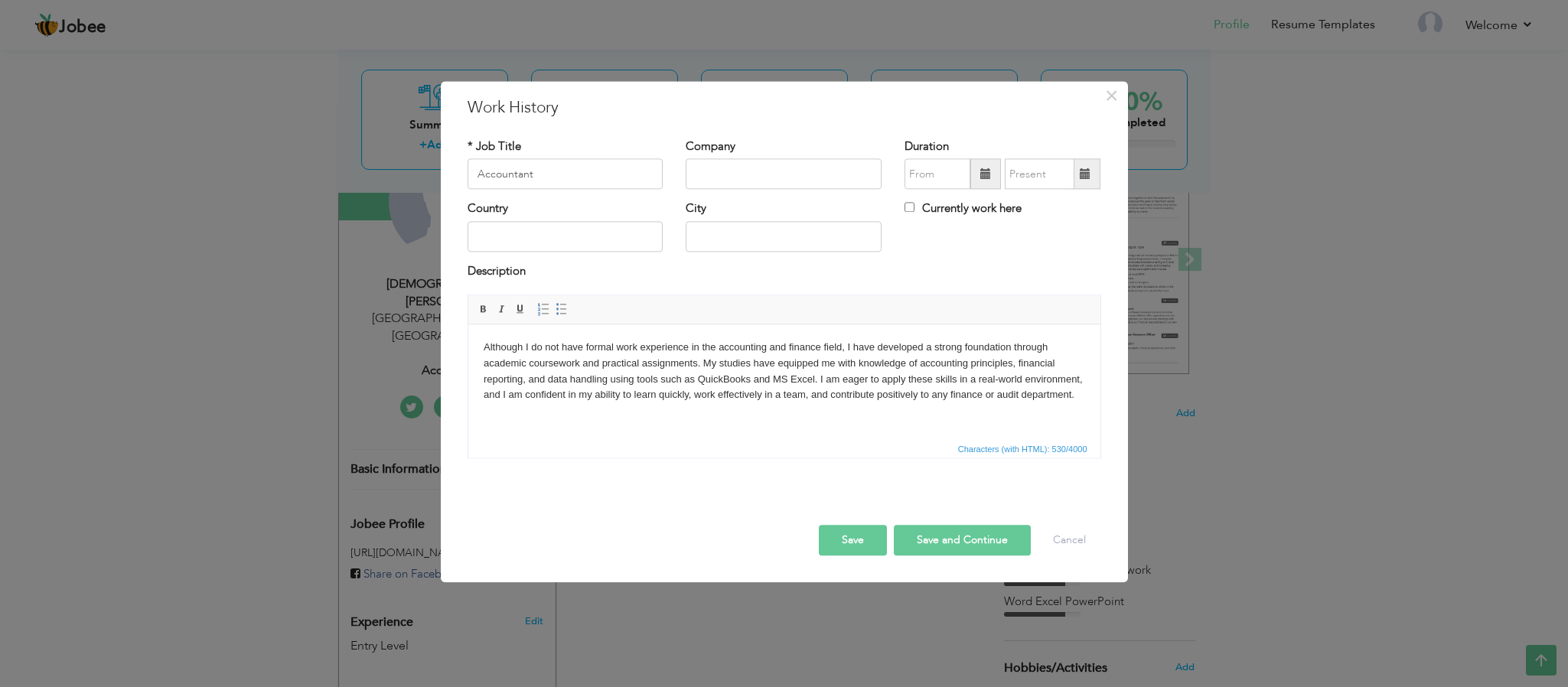 click on "Country
City
Currently work here" at bounding box center [784, 232] 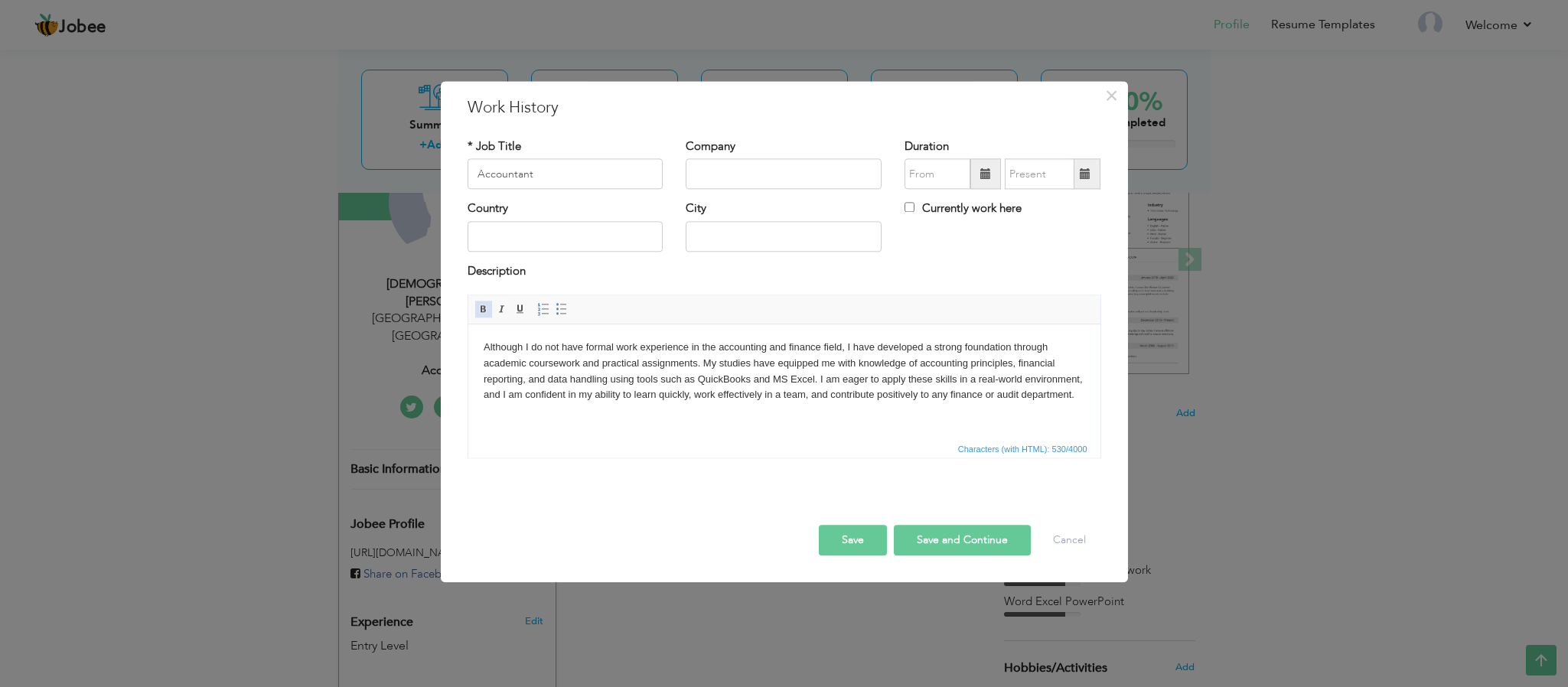click on "Bold" at bounding box center [484, 310] 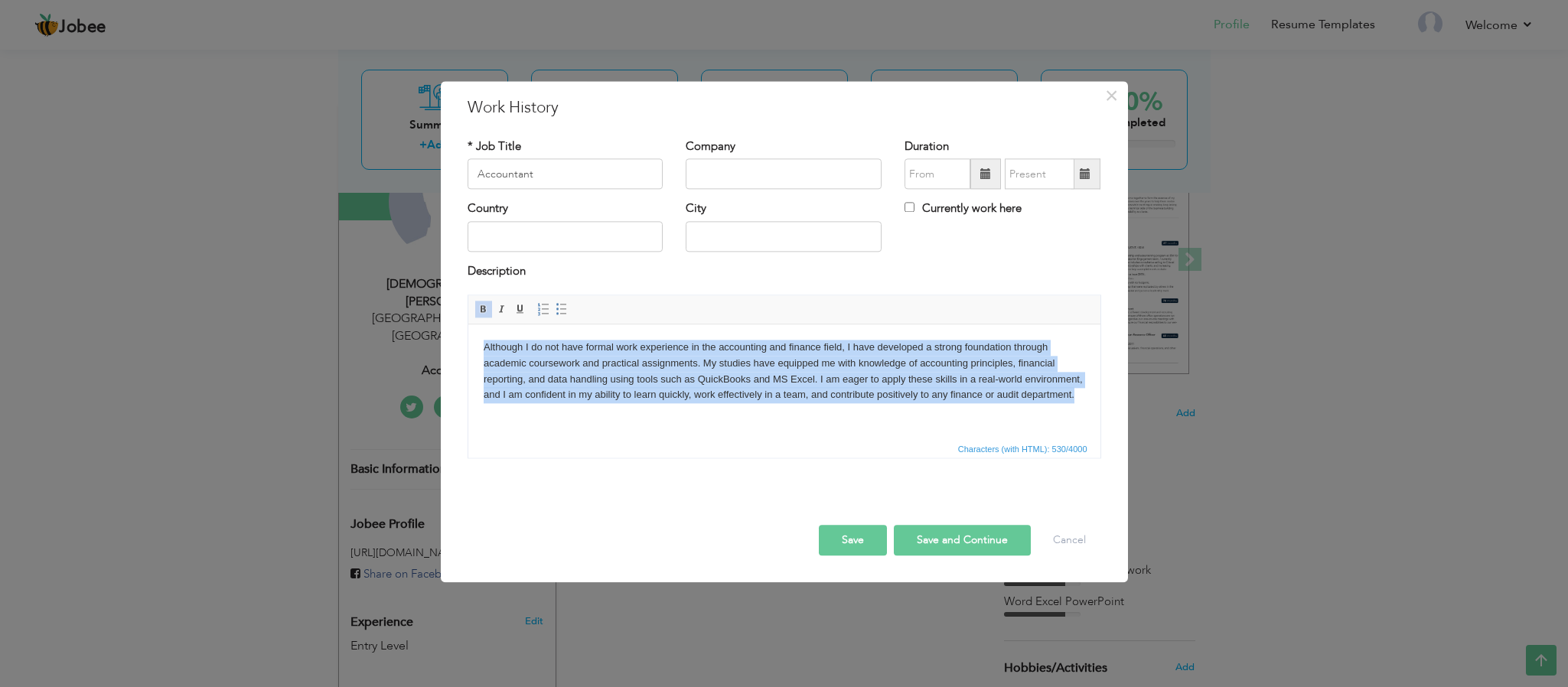 drag, startPoint x: 482, startPoint y: 346, endPoint x: 1090, endPoint y: 394, distance: 609.8918 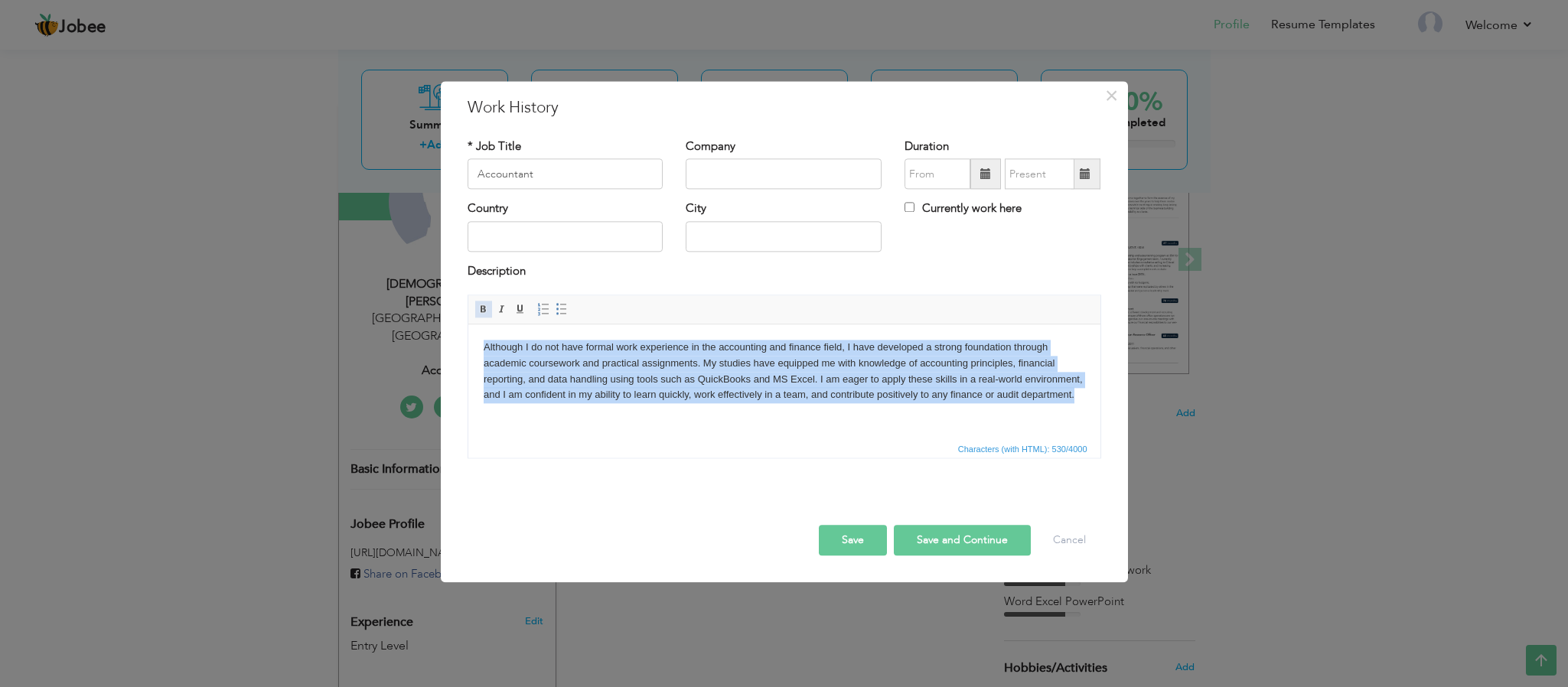 click at bounding box center (484, 310) 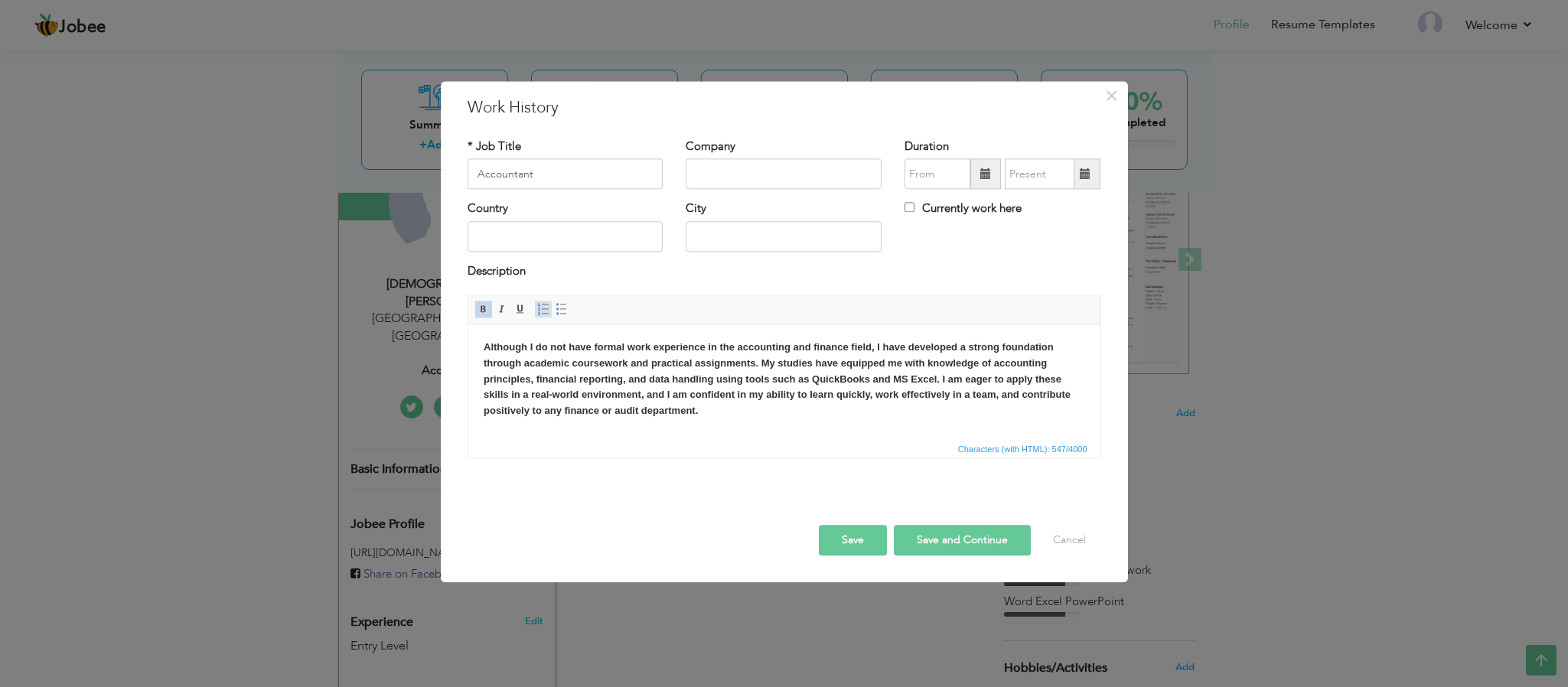 click at bounding box center (543, 310) 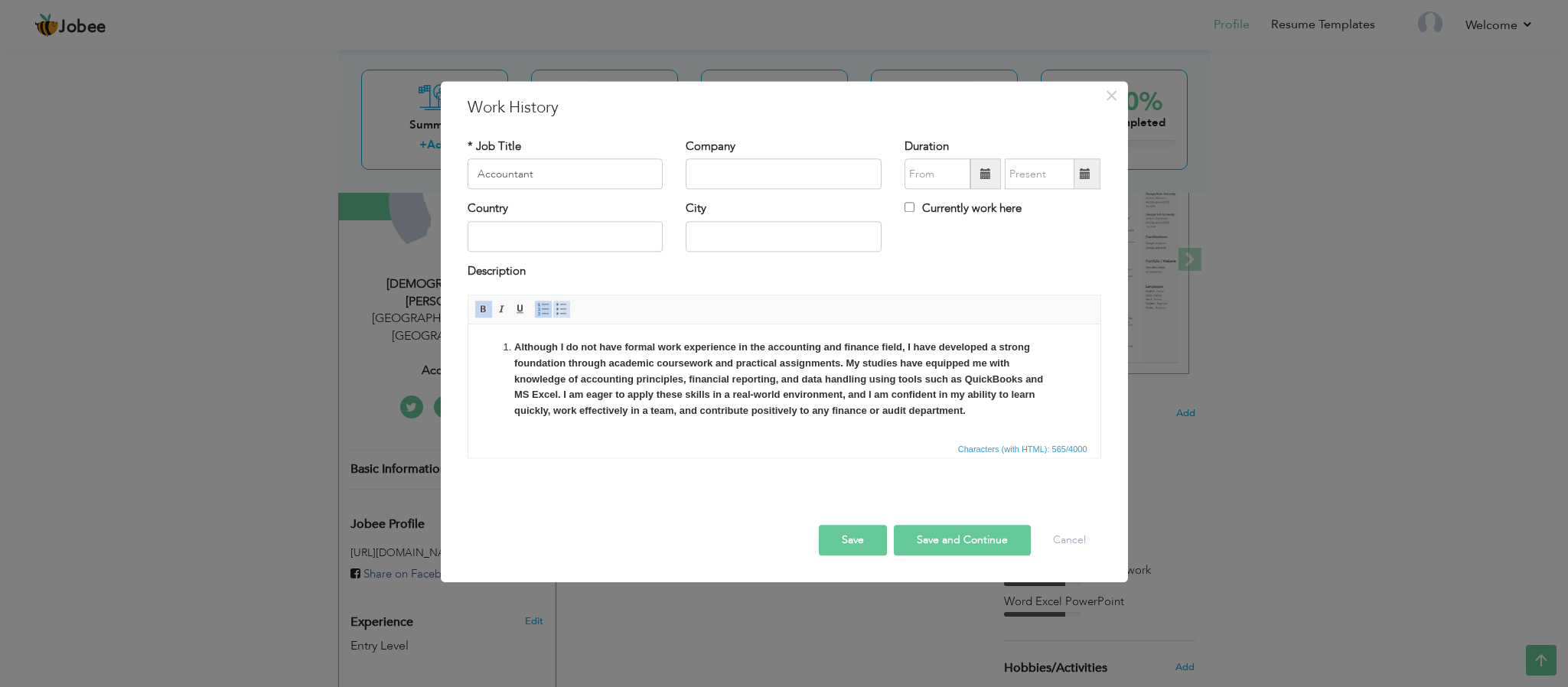 click at bounding box center [562, 310] 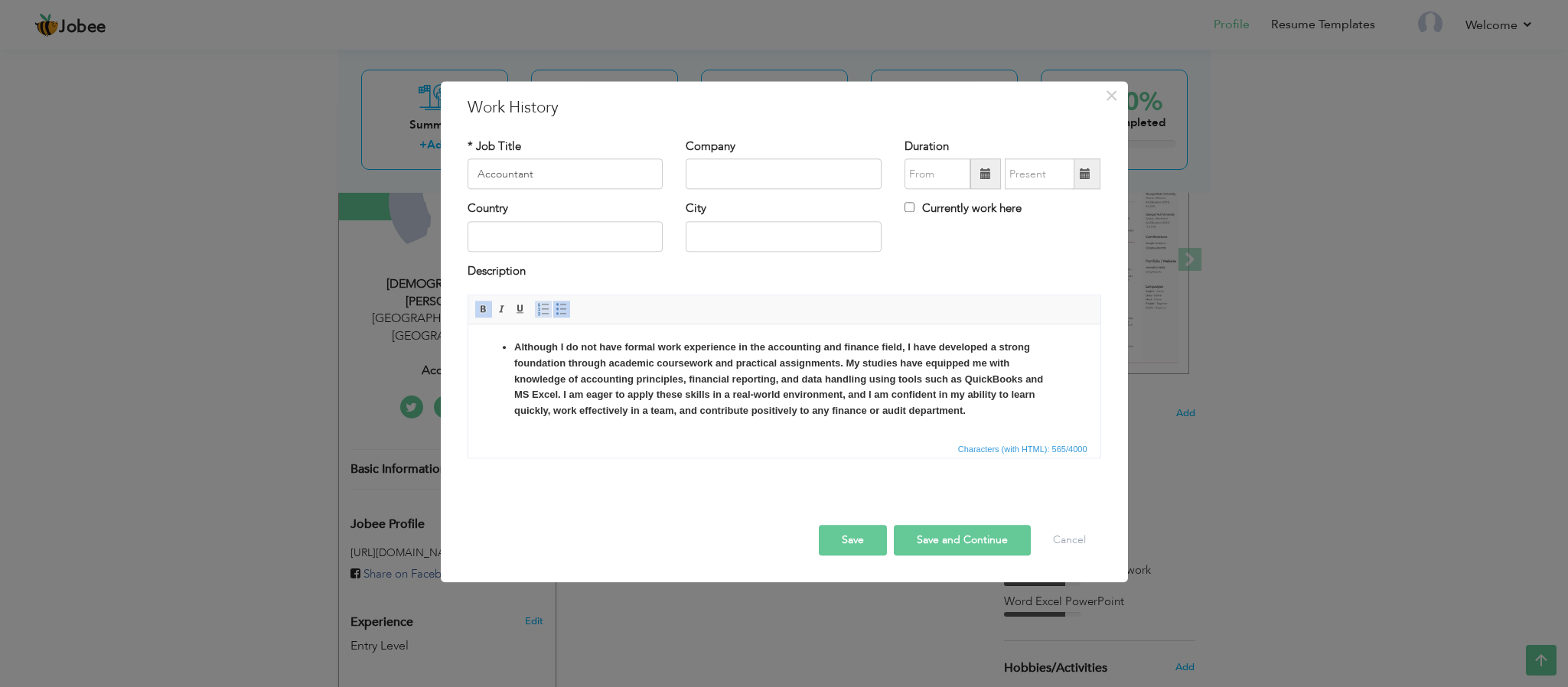 click at bounding box center [543, 310] 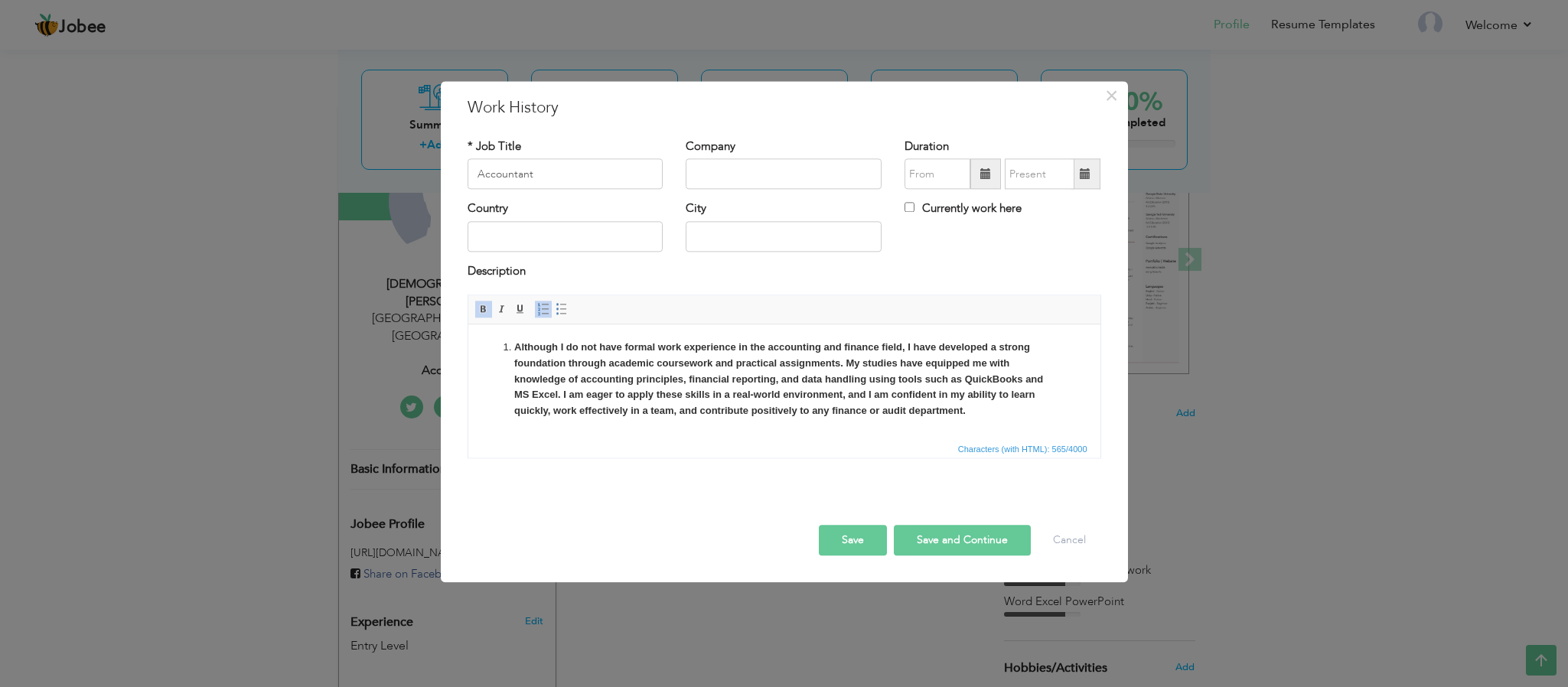 click at bounding box center [543, 310] 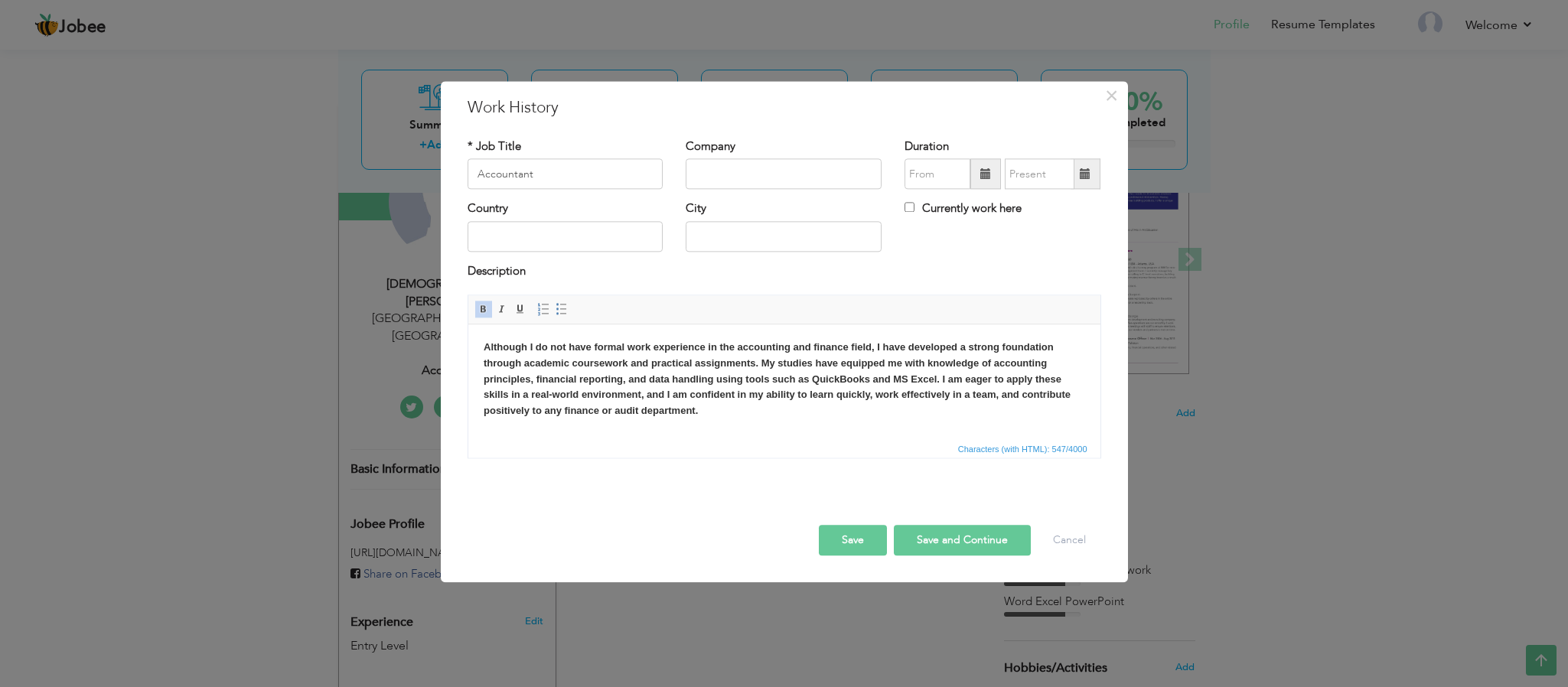 click on "Although I do not have formal work experience in the accounting and finance field, I have developed a strong foundation through academic coursework and practical assignments. My studies have equipped me with knowledge of accounting principles, financial reporting, and data handling using tools such as QuickBooks and MS Excel. I am eager to apply these skills in a real-world environment, and I am confident in my ability to learn quickly, work effectively in a team, and contribute positively to any finance or audit department." at bounding box center (784, 379) 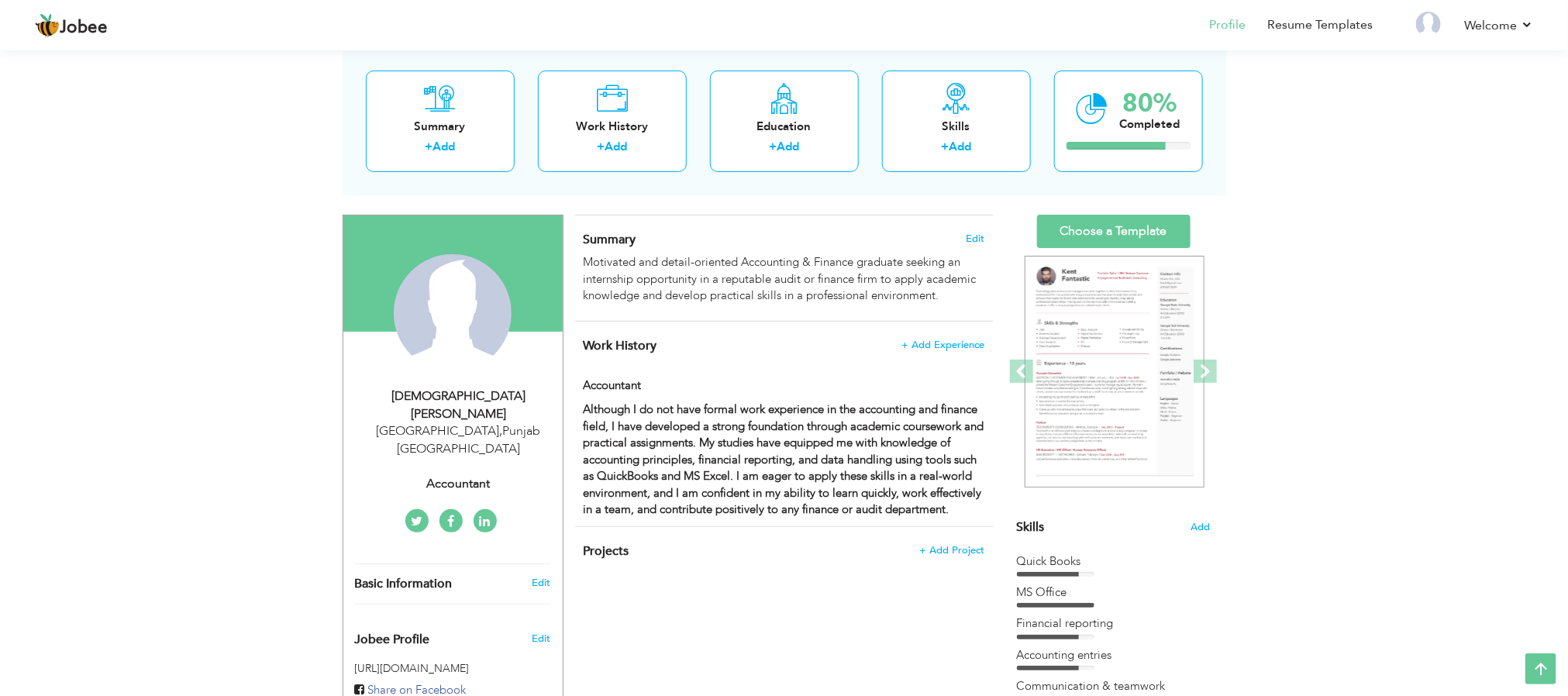 scroll, scrollTop: 0, scrollLeft: 0, axis: both 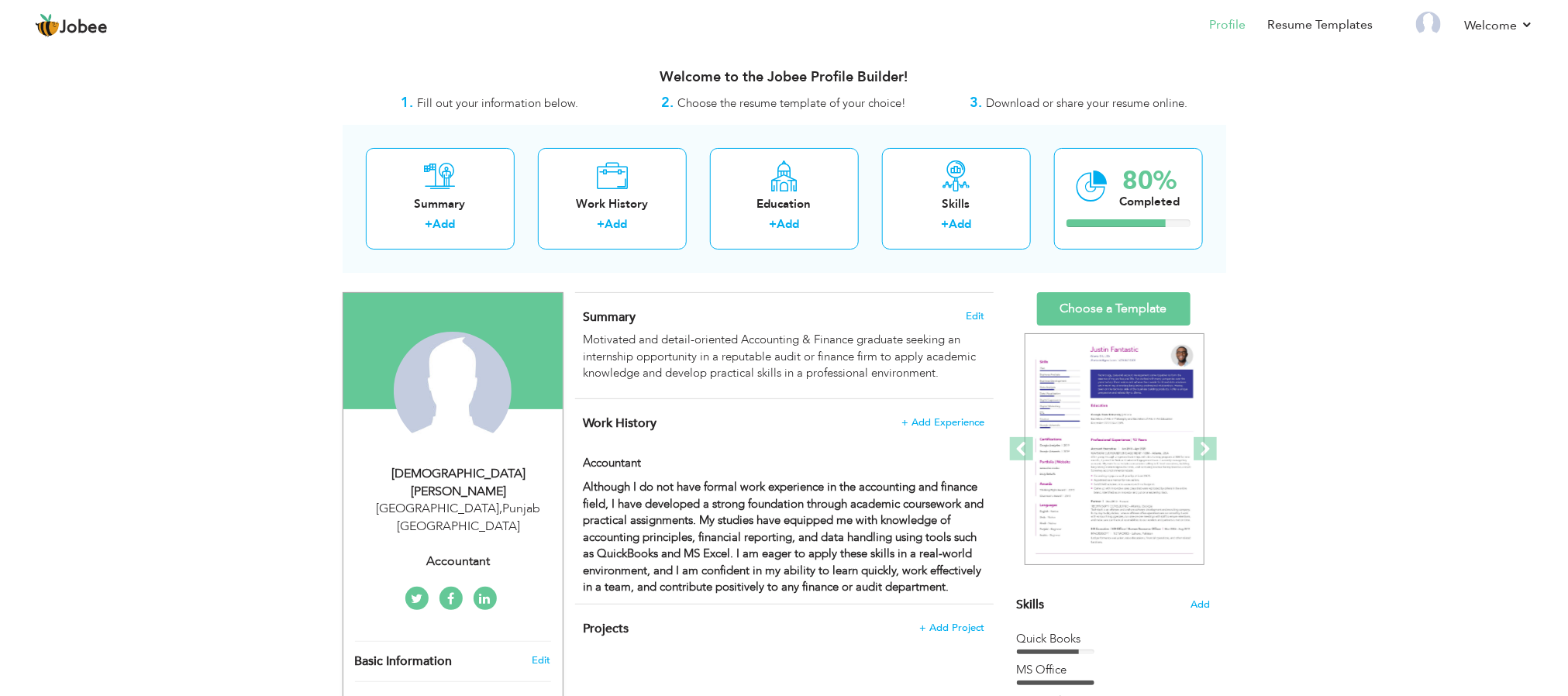 click on "Choose the resume template of your choice!" at bounding box center [792, 103] 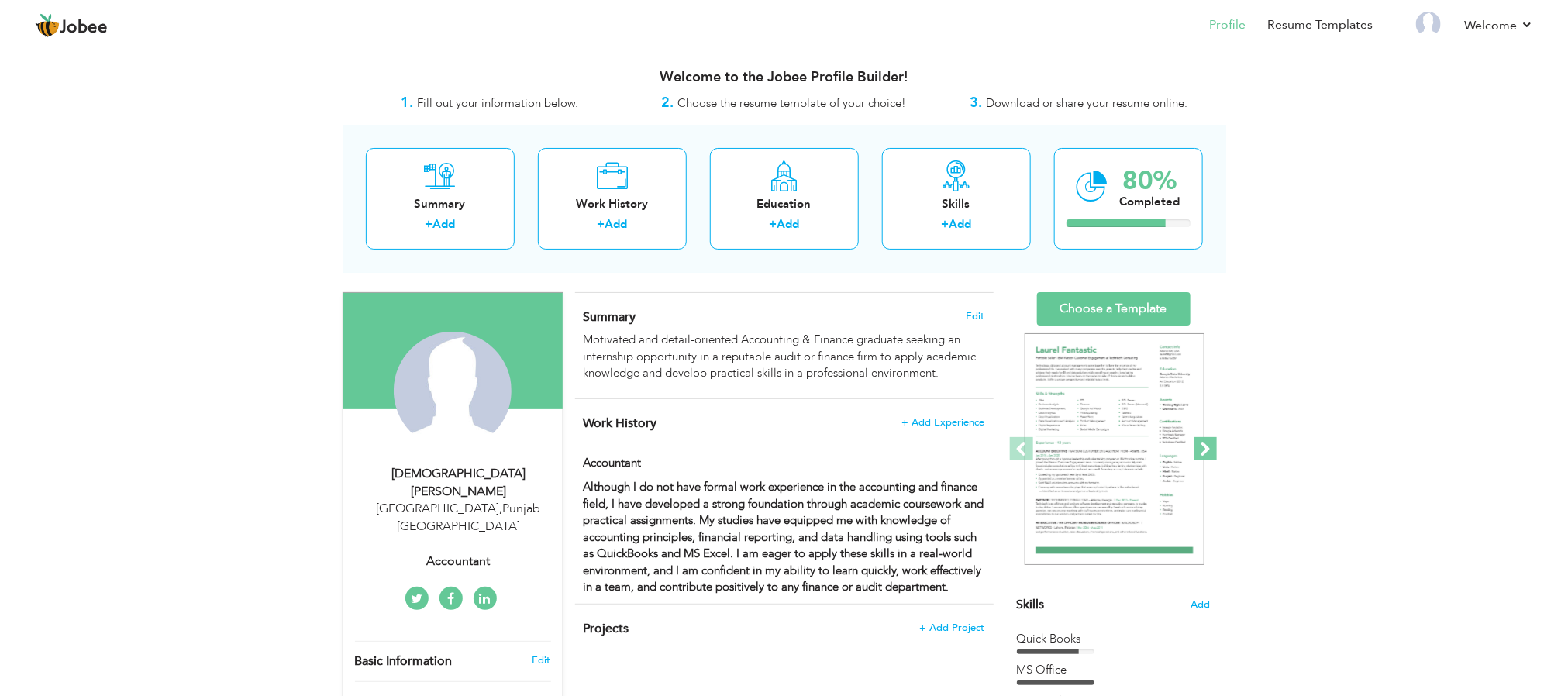 click at bounding box center [1205, 449] 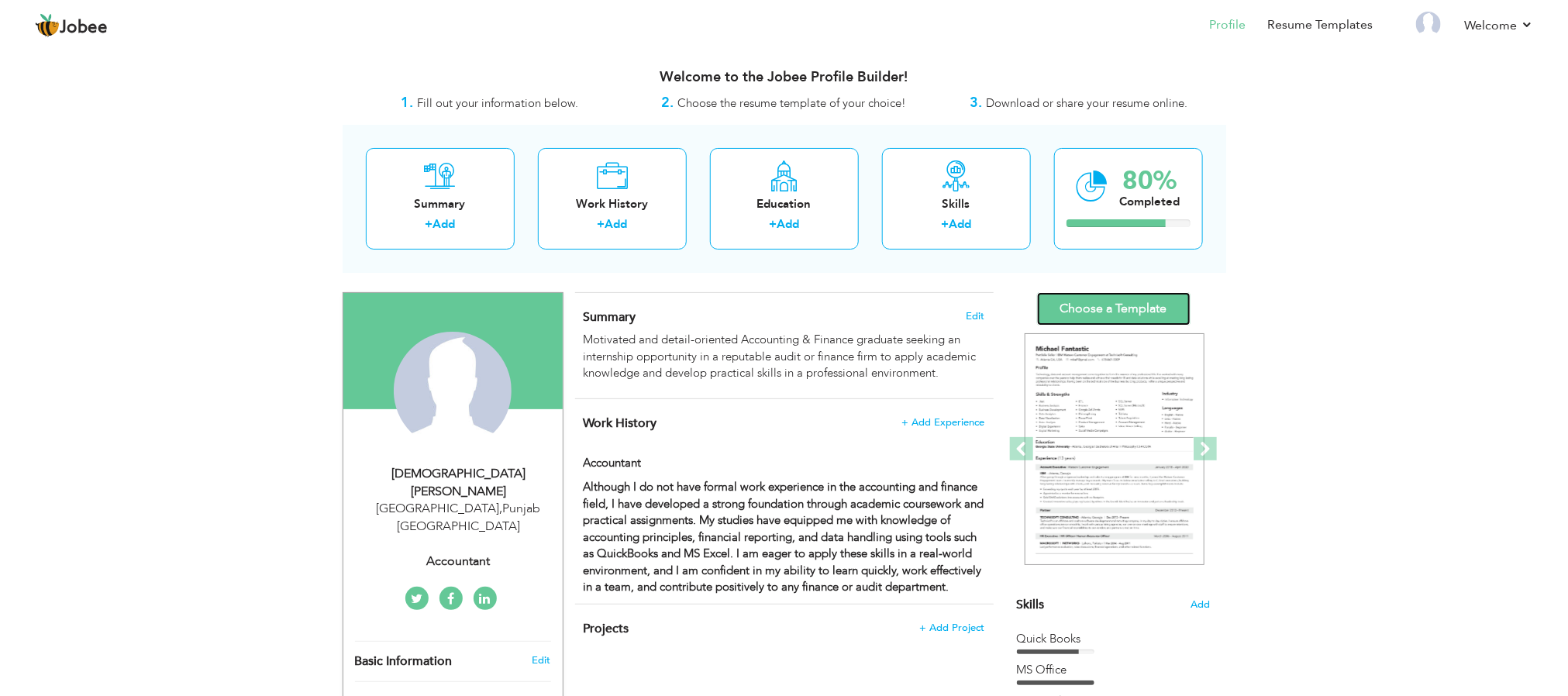 click on "Choose a Template" at bounding box center [1114, 308] 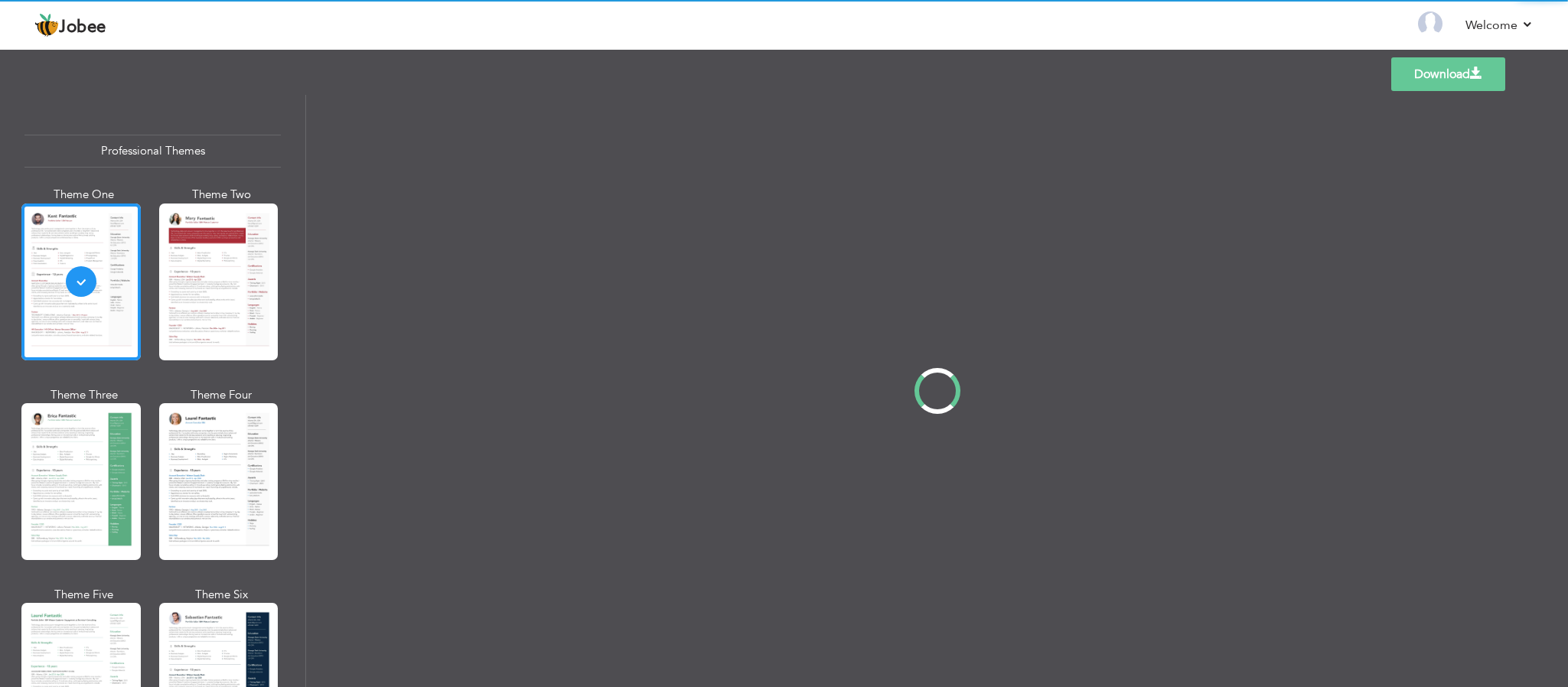 scroll, scrollTop: 0, scrollLeft: 0, axis: both 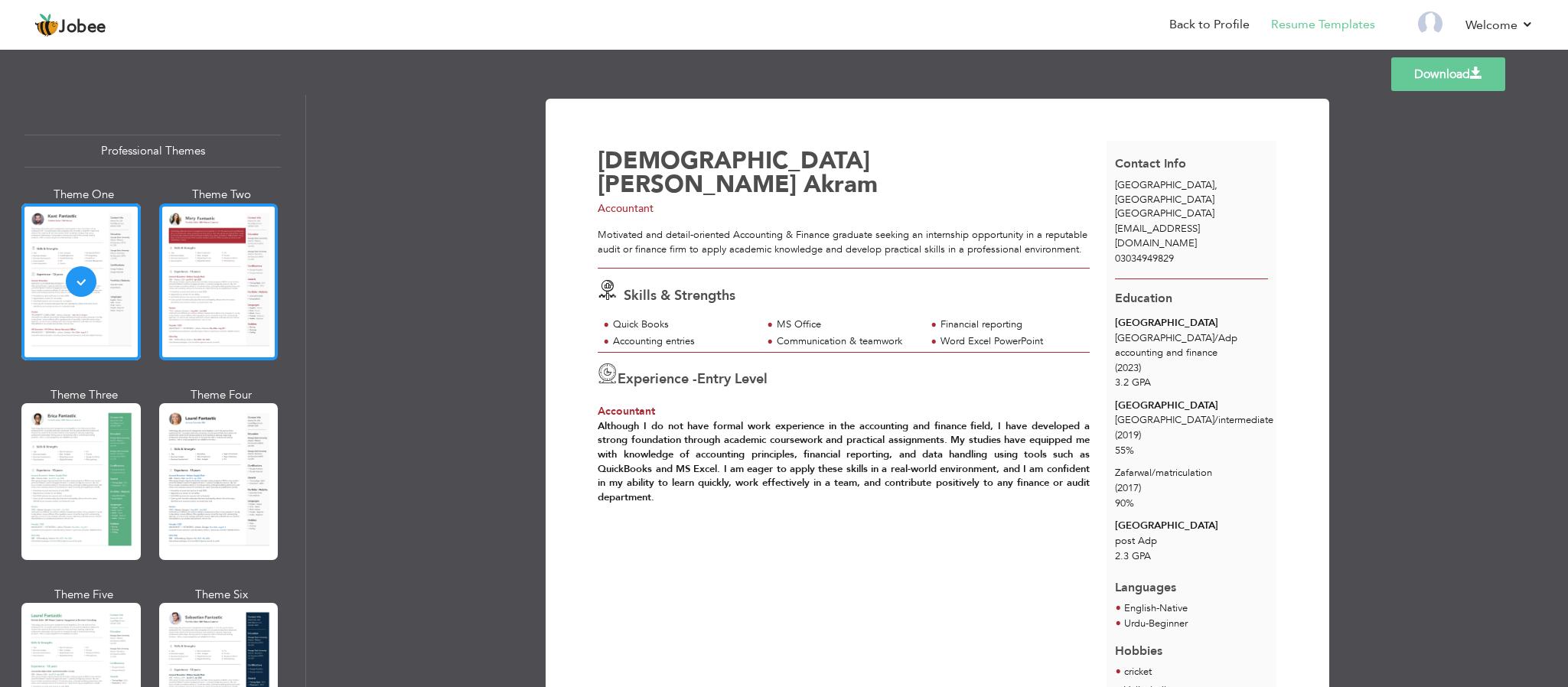 click at bounding box center [219, 282] 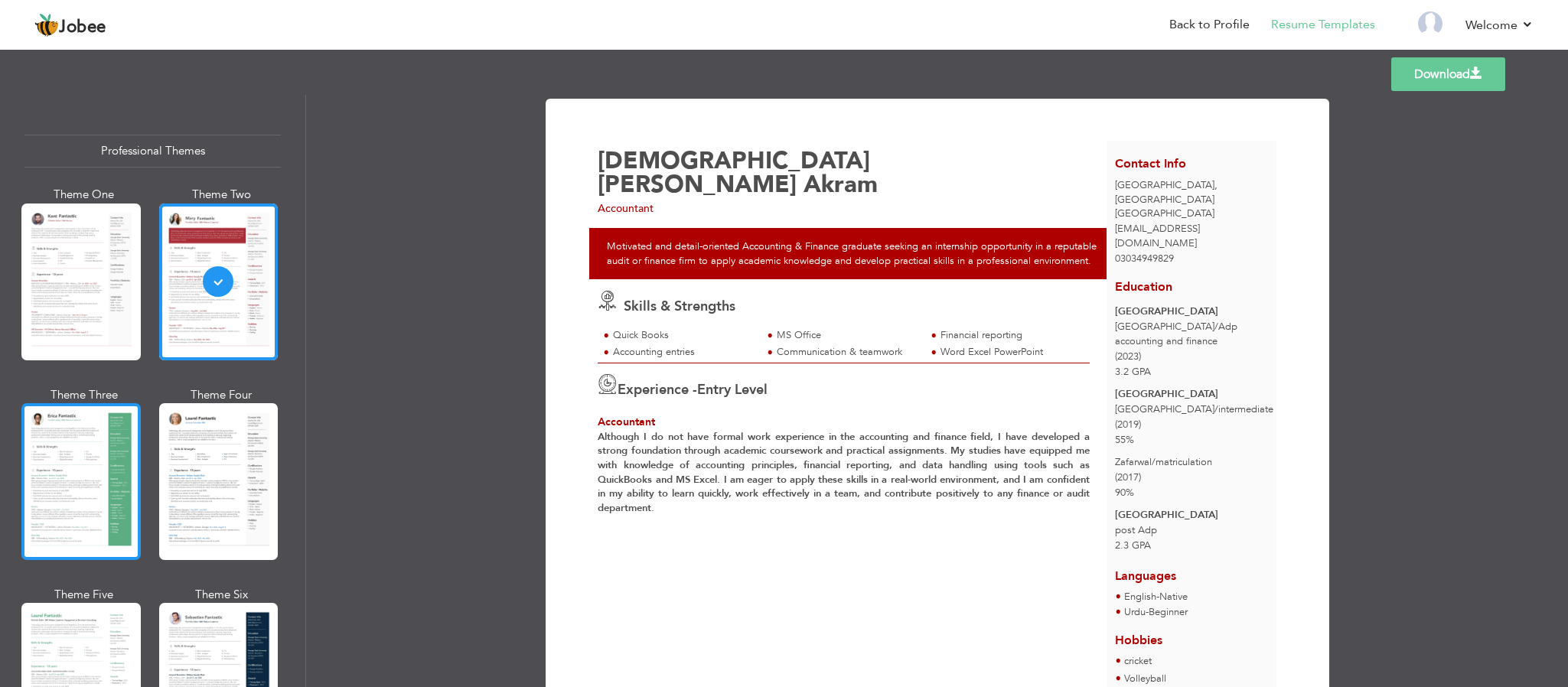 click at bounding box center (81, 481) 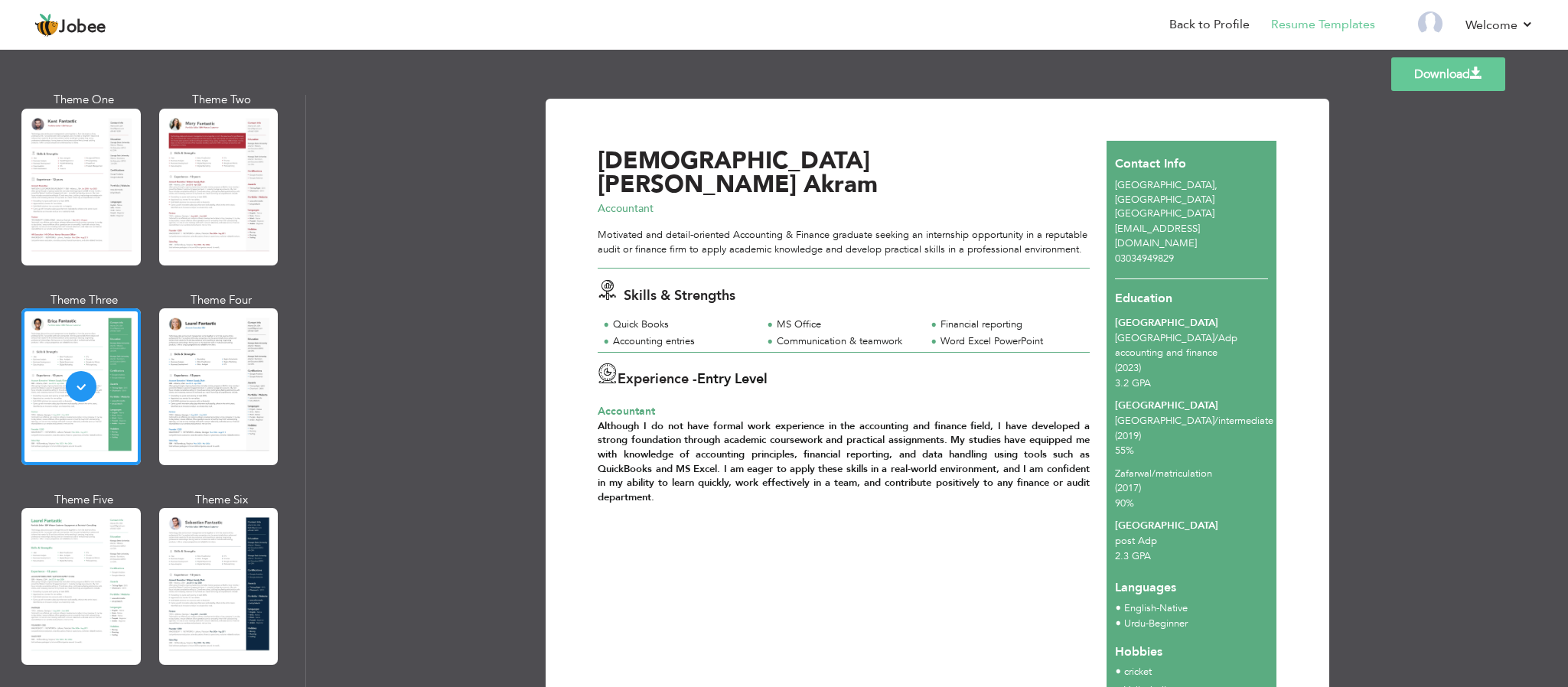 scroll, scrollTop: 172, scrollLeft: 0, axis: vertical 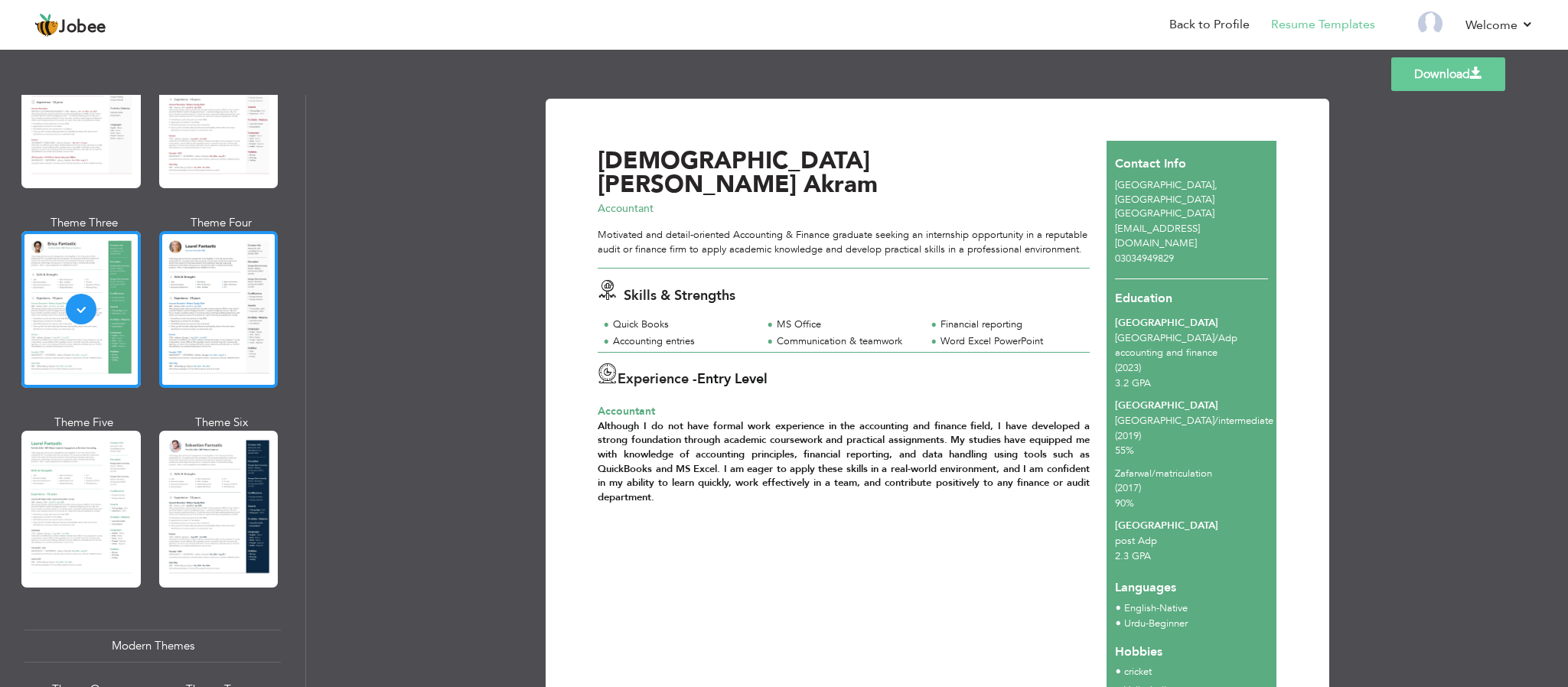 click at bounding box center (219, 309) 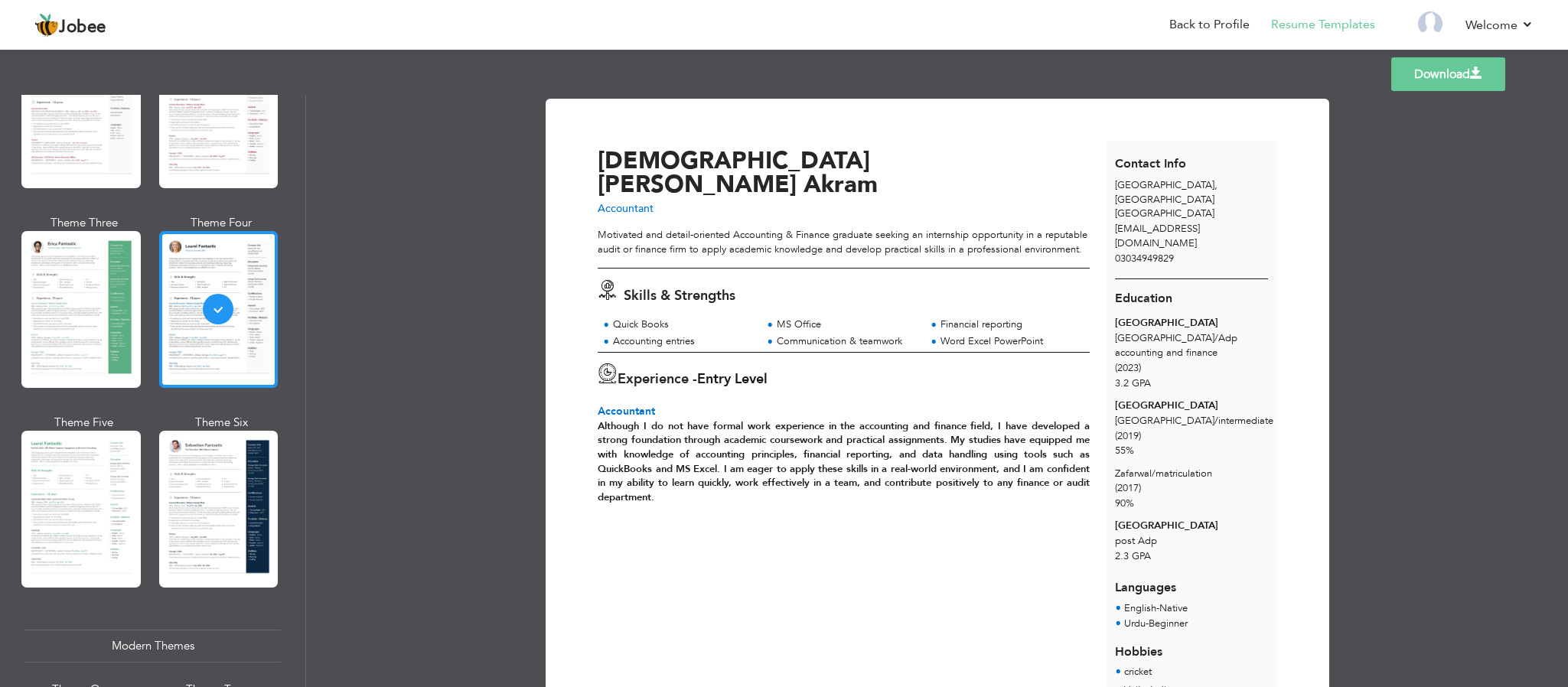 scroll, scrollTop: 249, scrollLeft: 0, axis: vertical 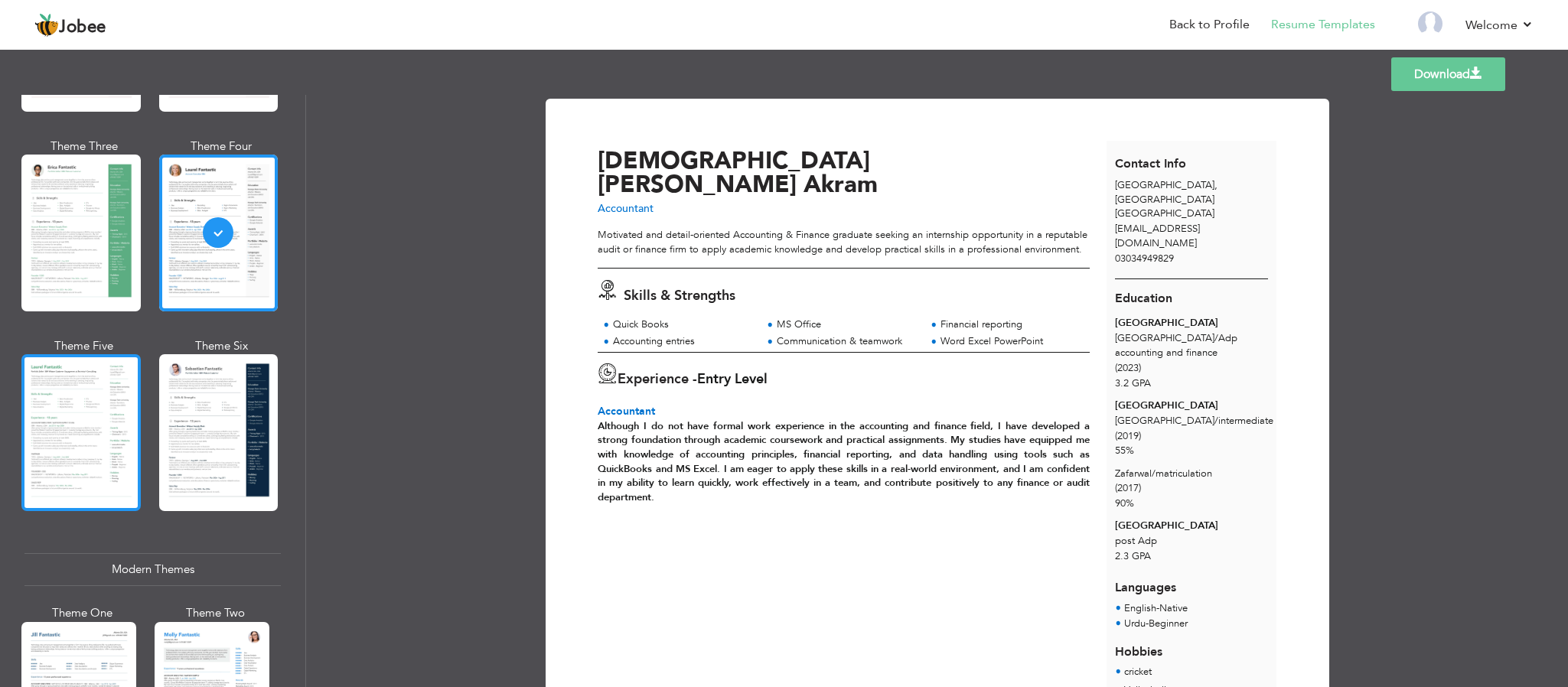 click at bounding box center (81, 432) 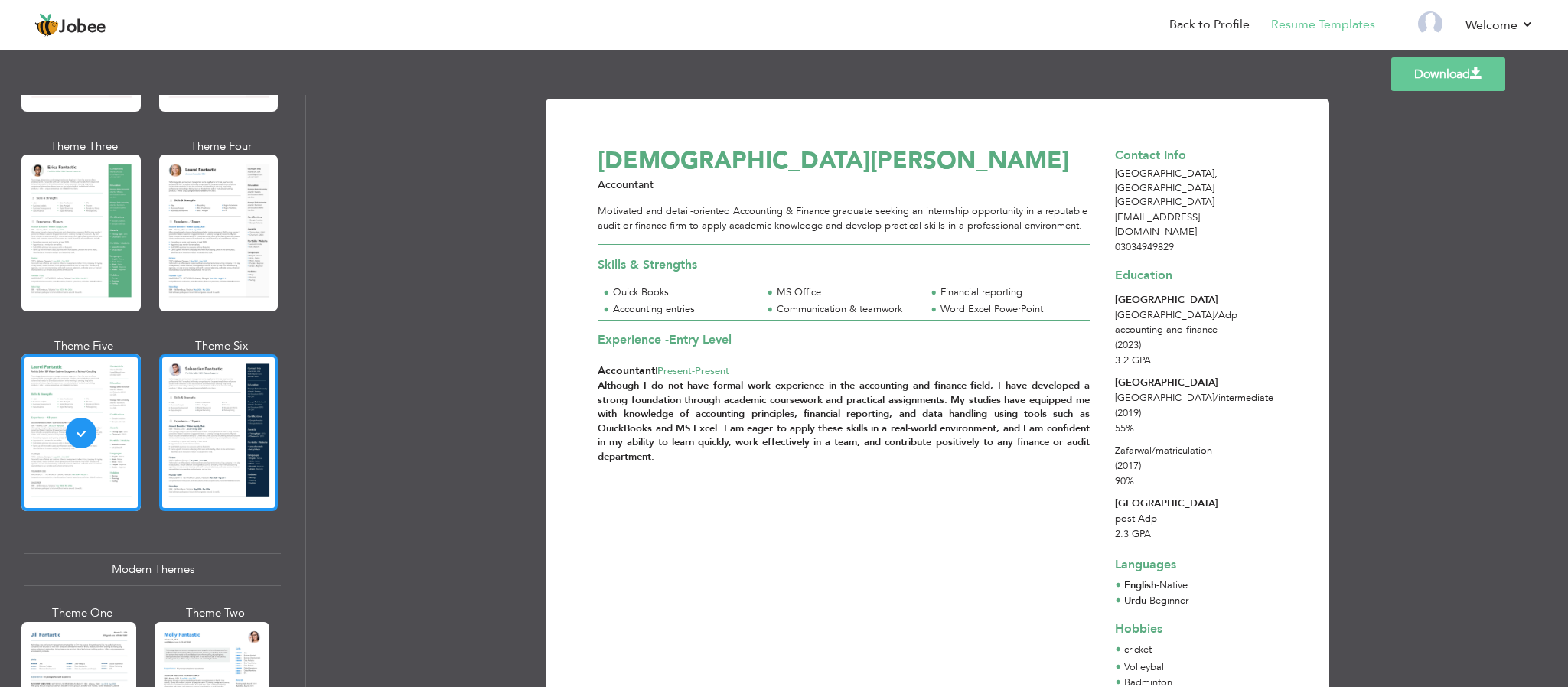 click at bounding box center (219, 432) 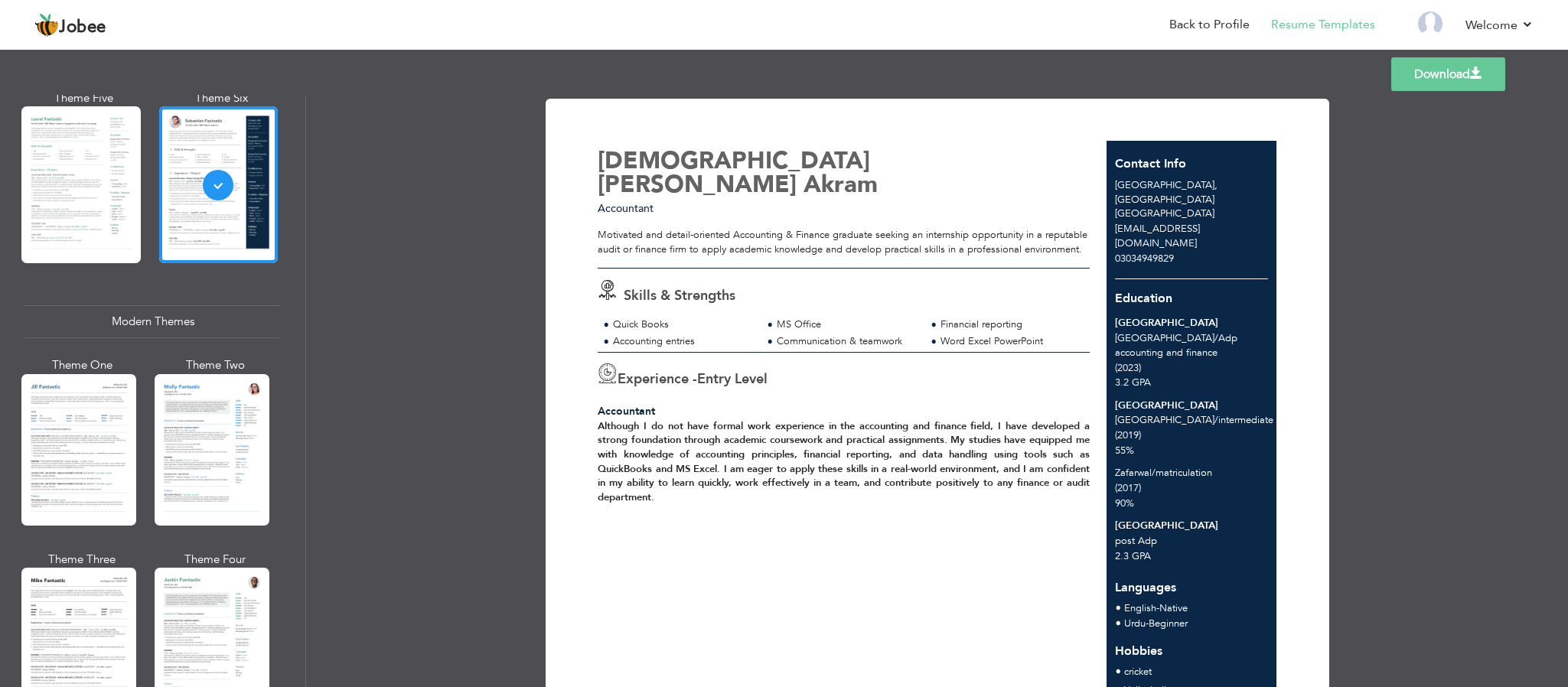 scroll, scrollTop: 708, scrollLeft: 0, axis: vertical 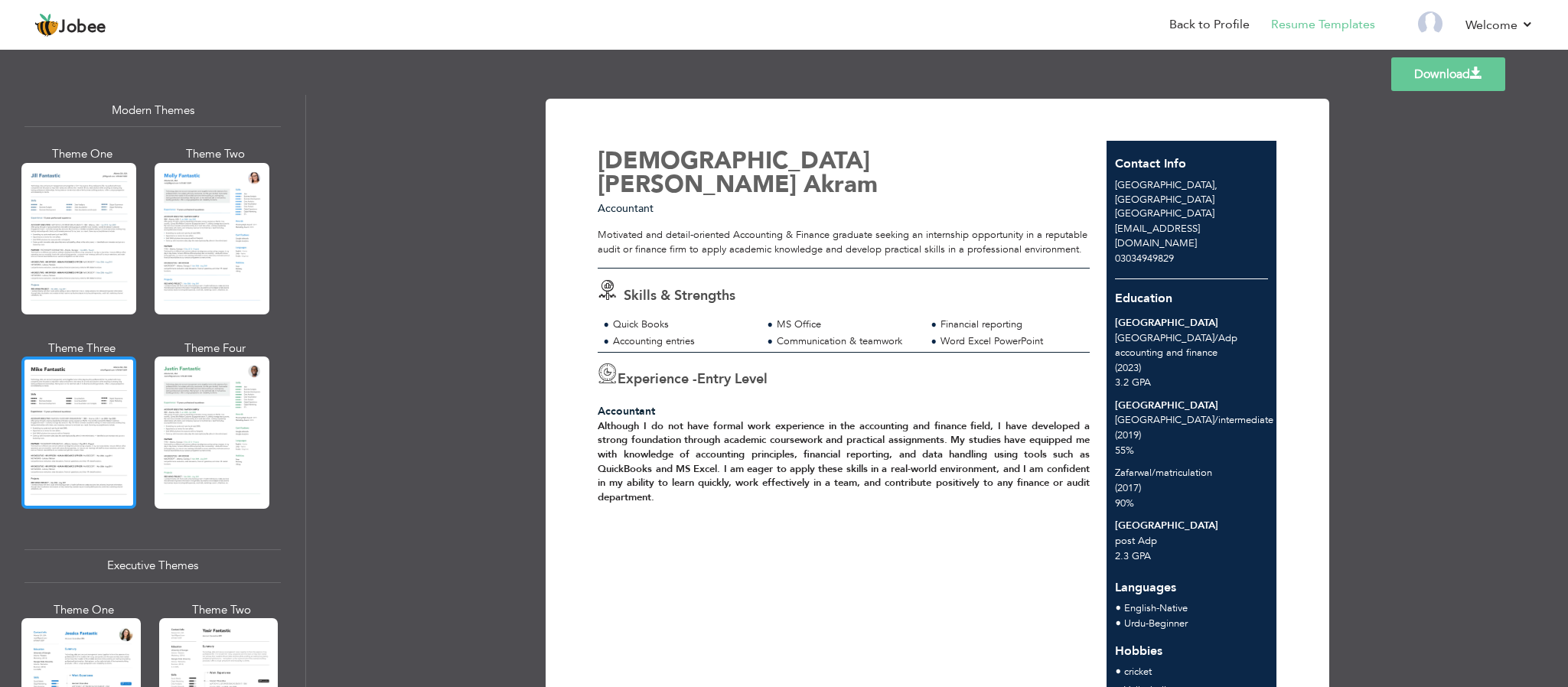click at bounding box center [79, 432] 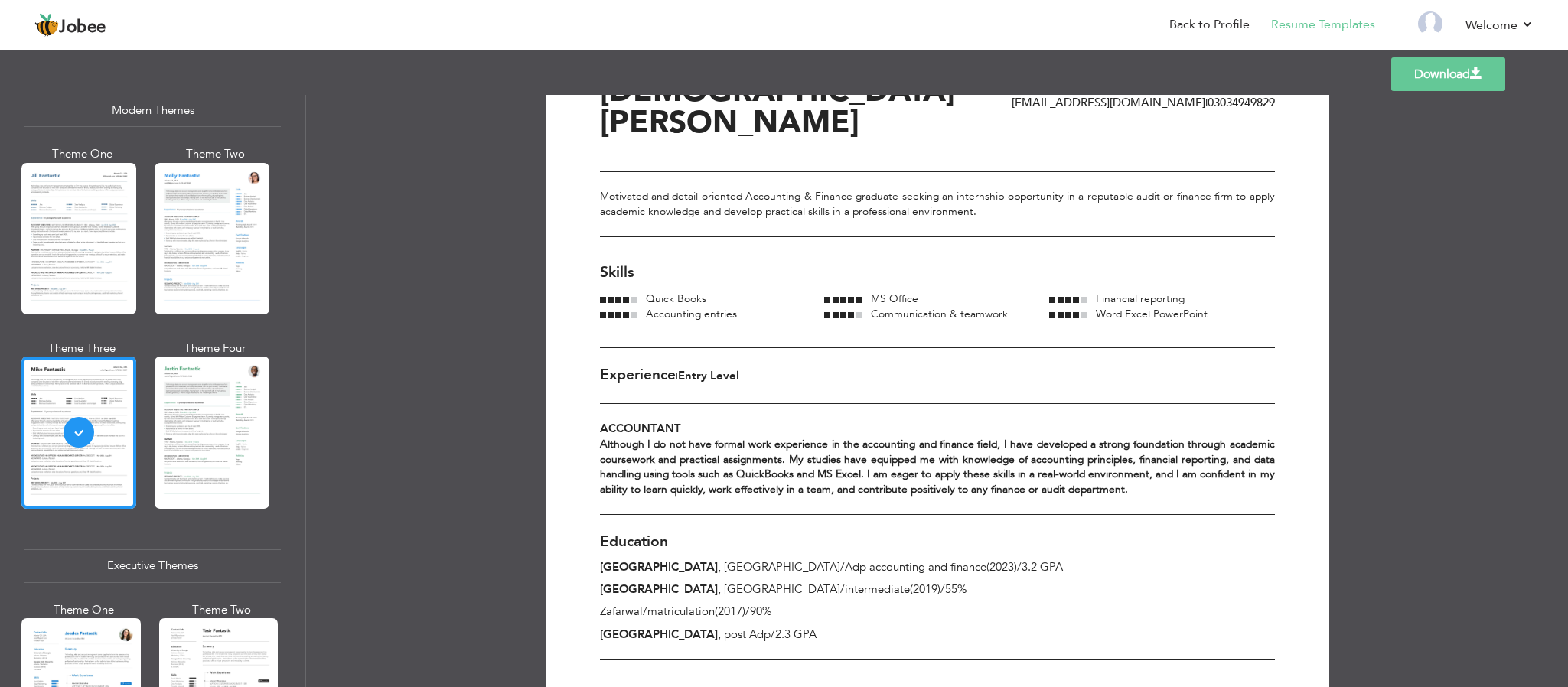 scroll, scrollTop: 257, scrollLeft: 0, axis: vertical 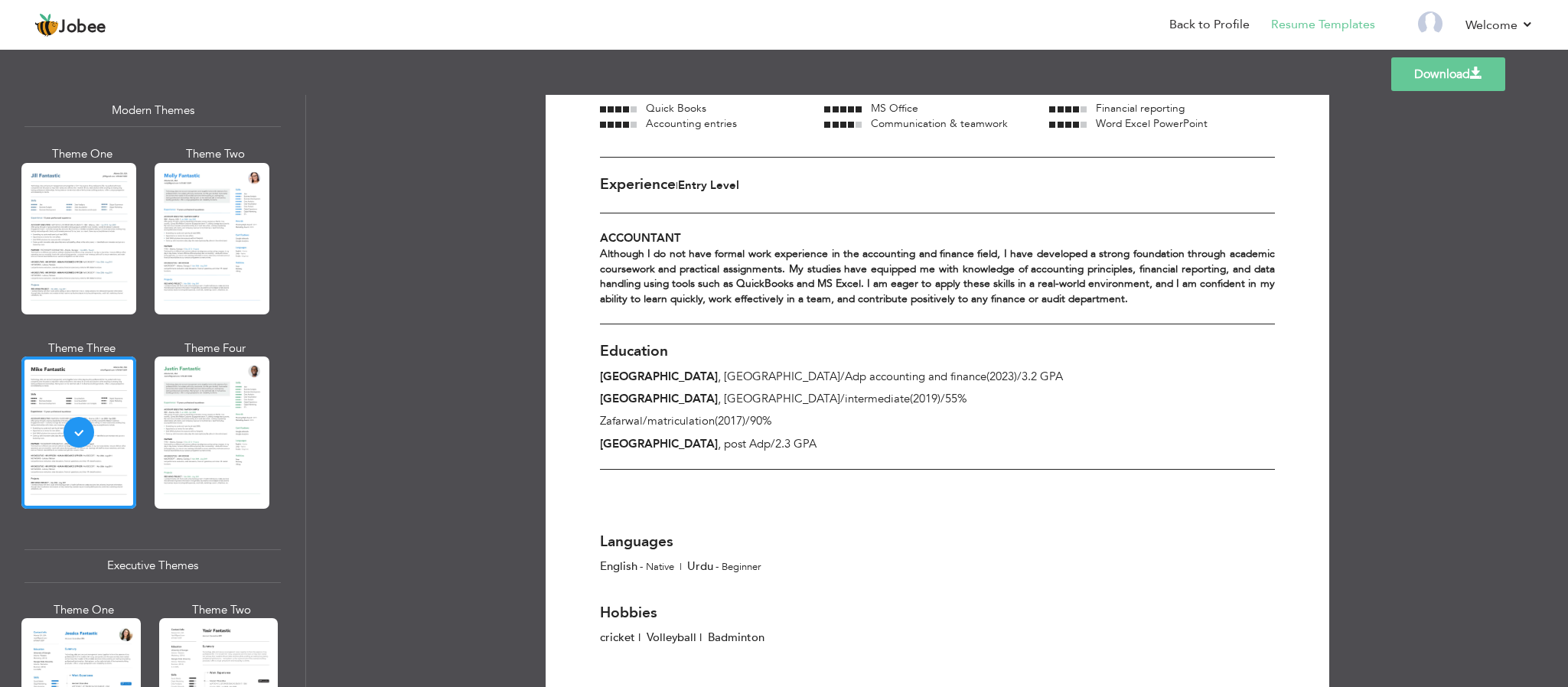 click at bounding box center [212, 432] 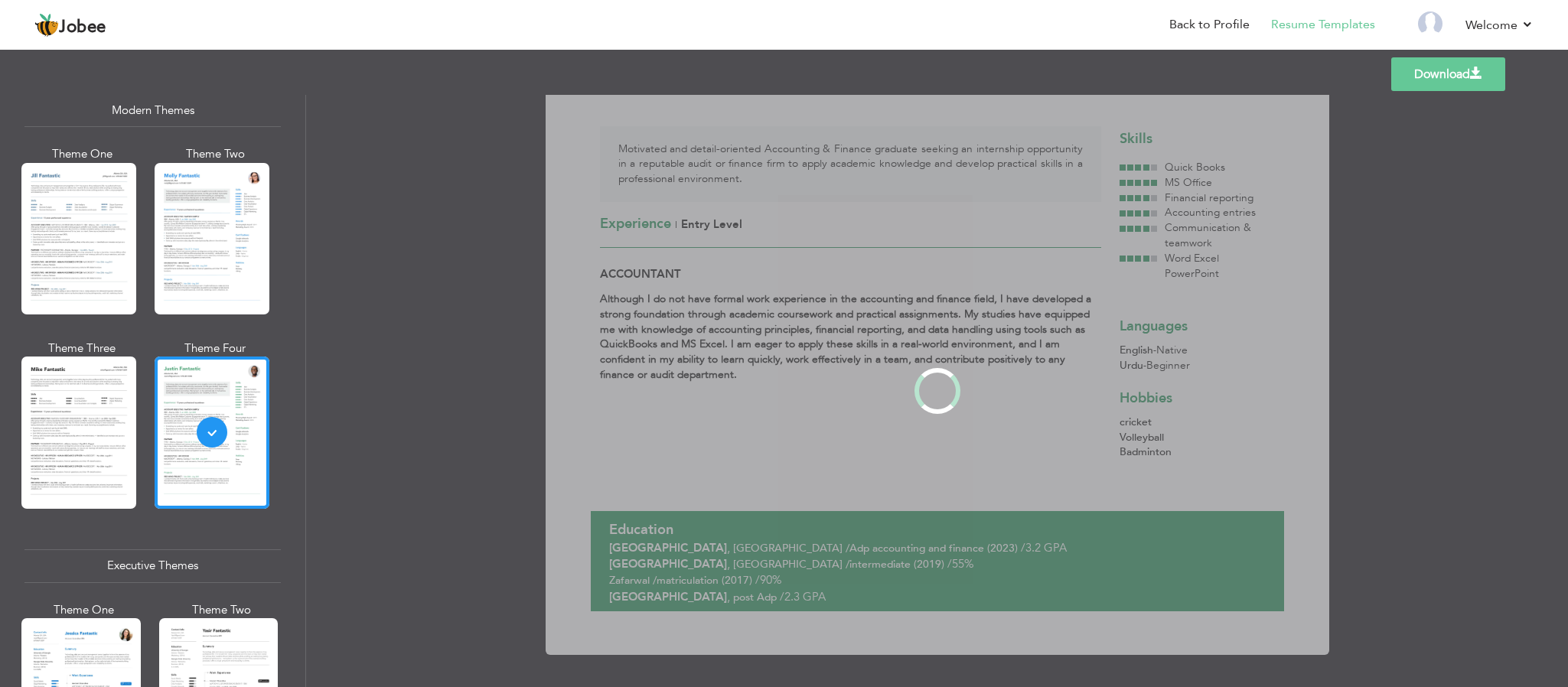 scroll, scrollTop: 0, scrollLeft: 0, axis: both 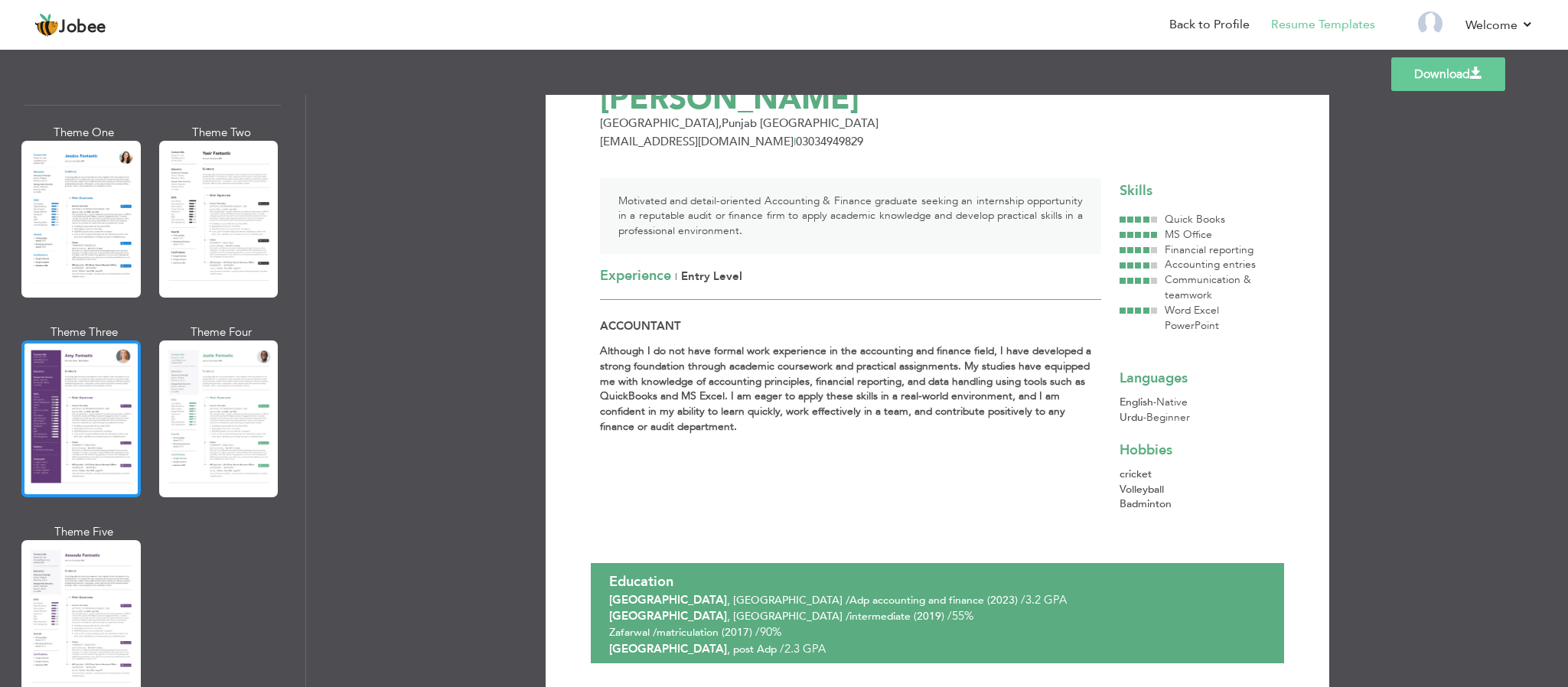 click at bounding box center [81, 418] 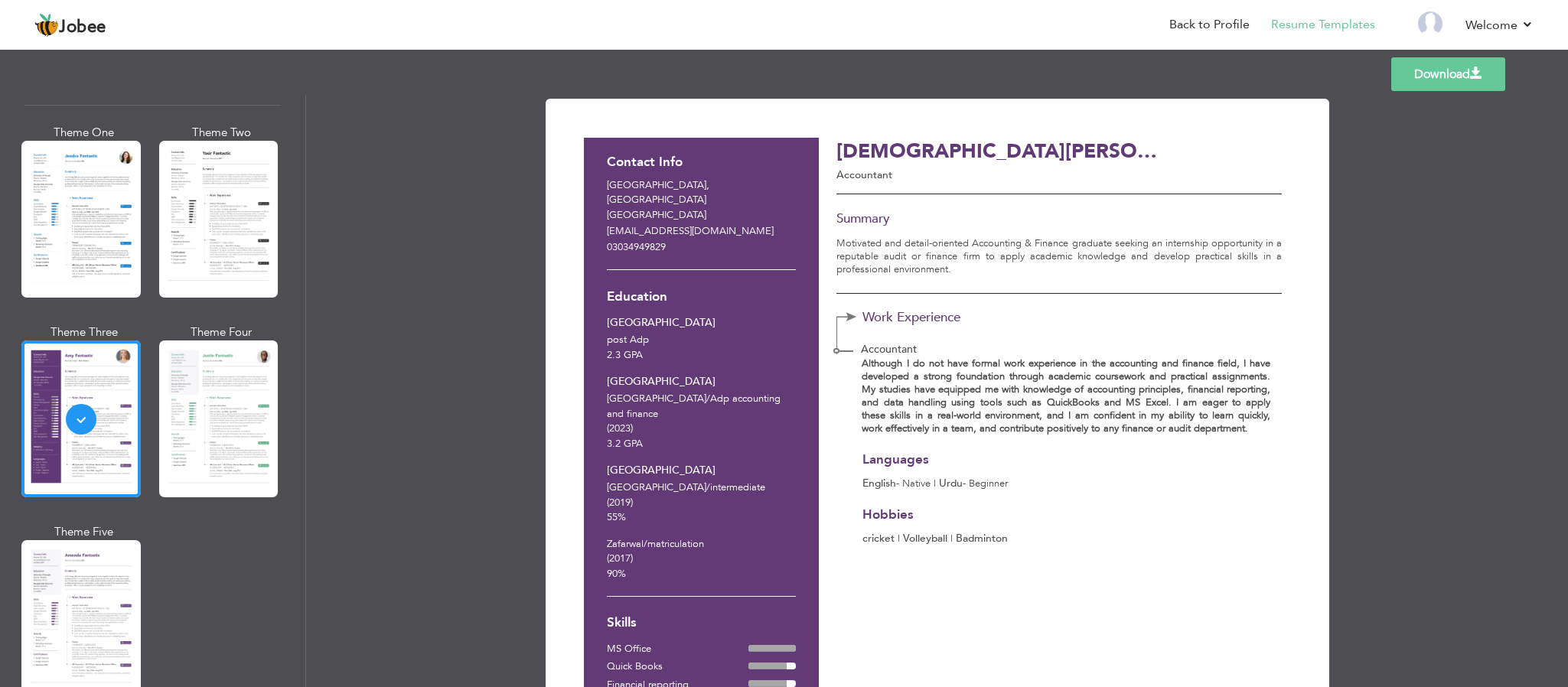 scroll, scrollTop: 106, scrollLeft: 0, axis: vertical 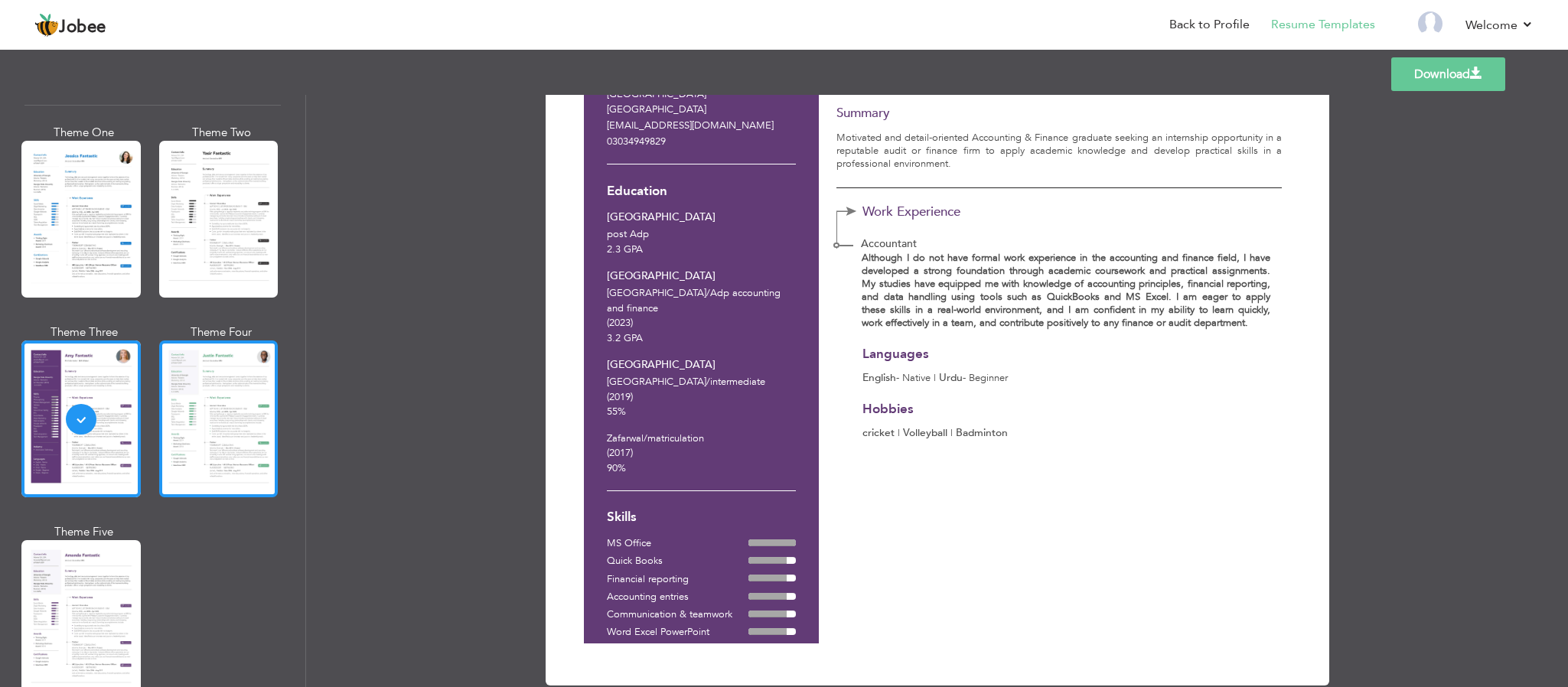 click at bounding box center [219, 418] 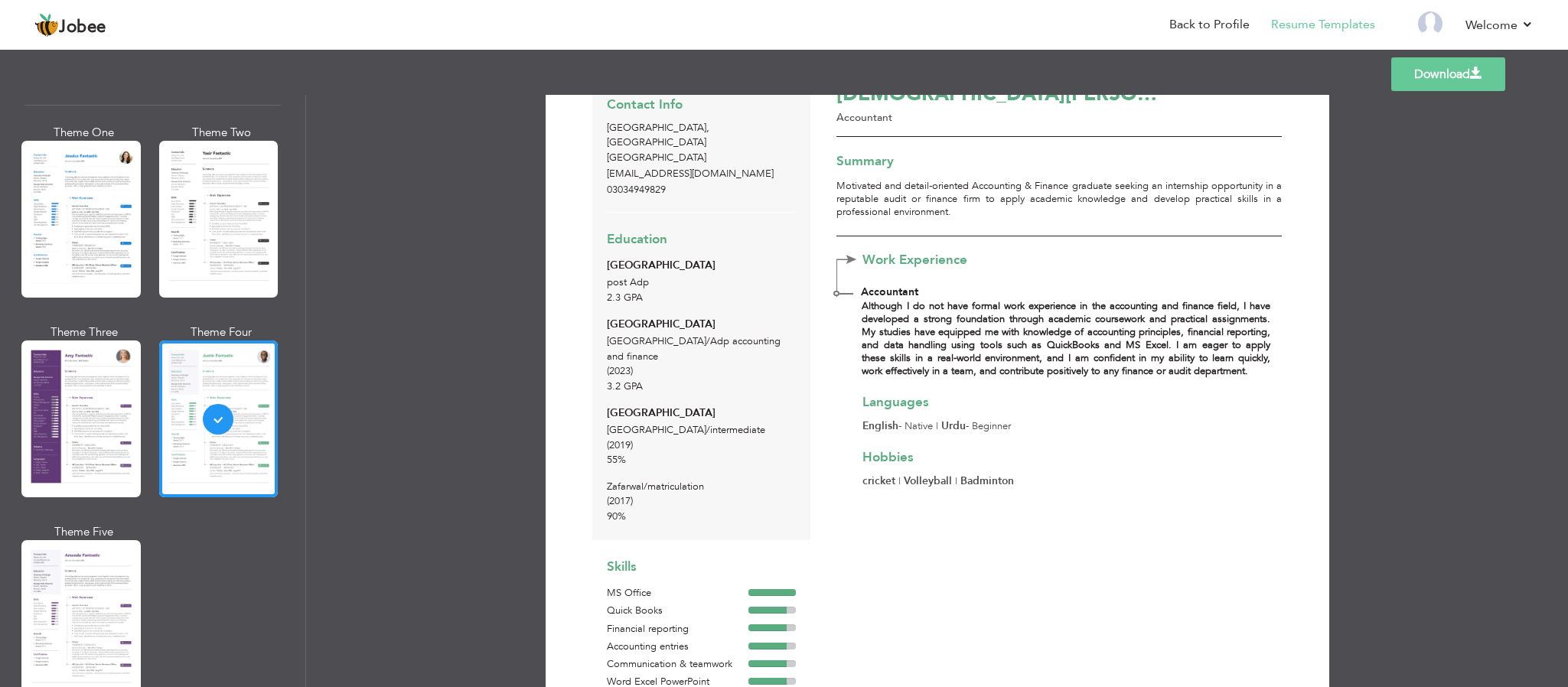 scroll, scrollTop: 106, scrollLeft: 0, axis: vertical 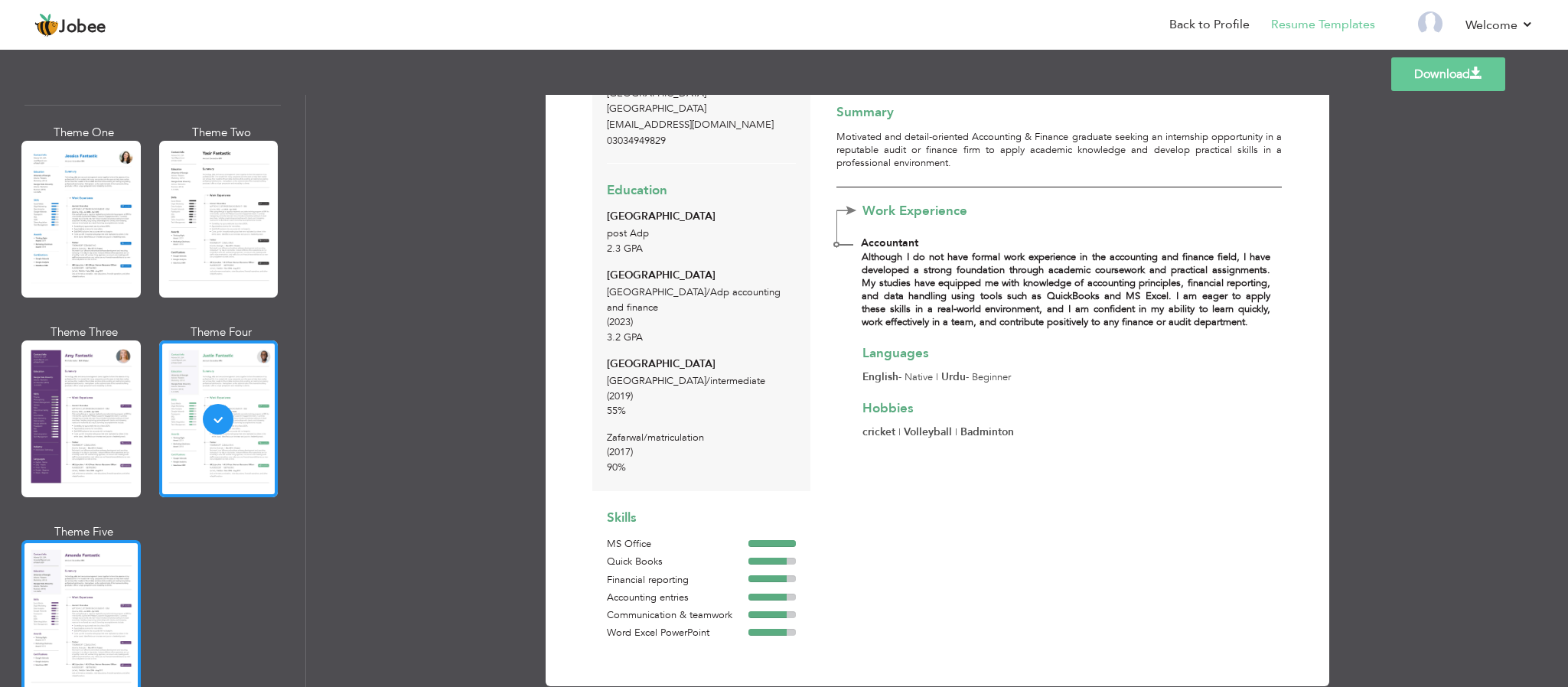 click at bounding box center (81, 618) 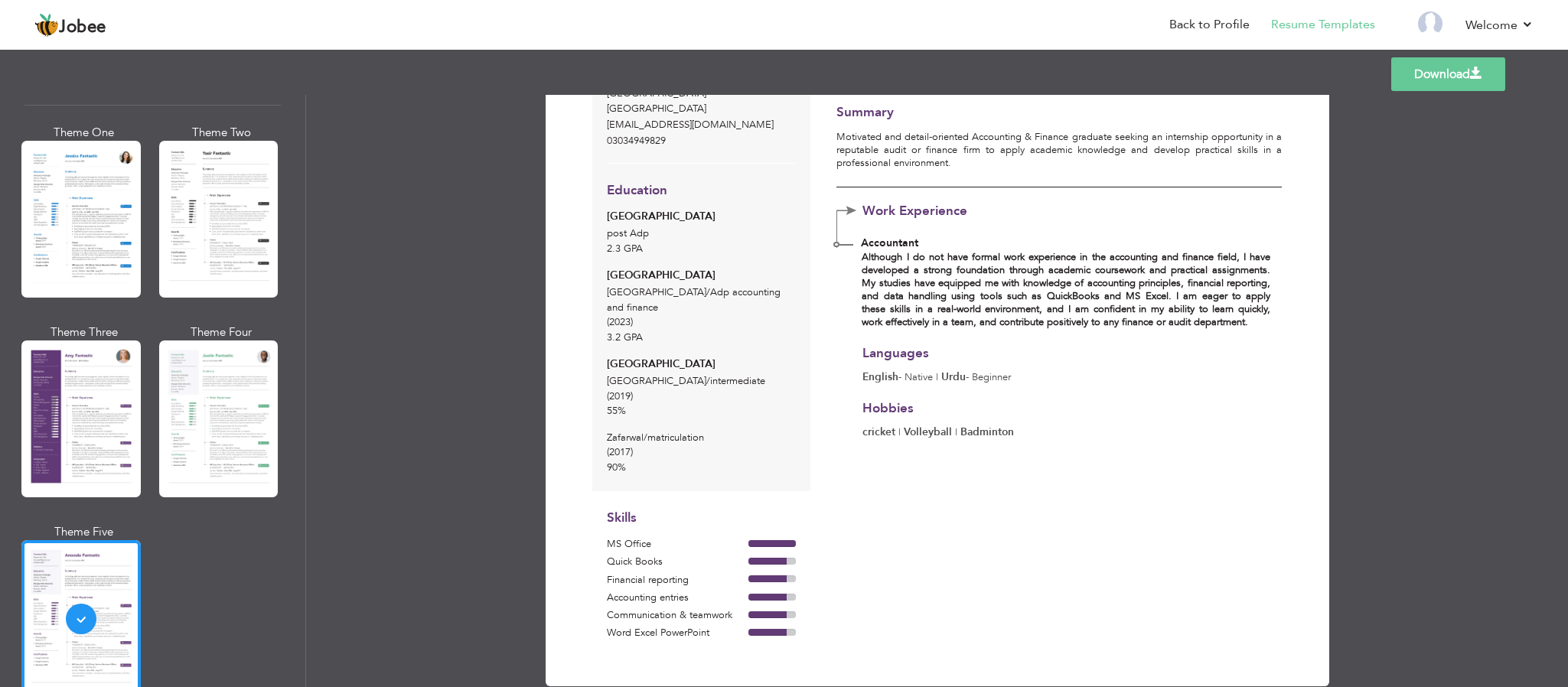 scroll, scrollTop: 0, scrollLeft: 0, axis: both 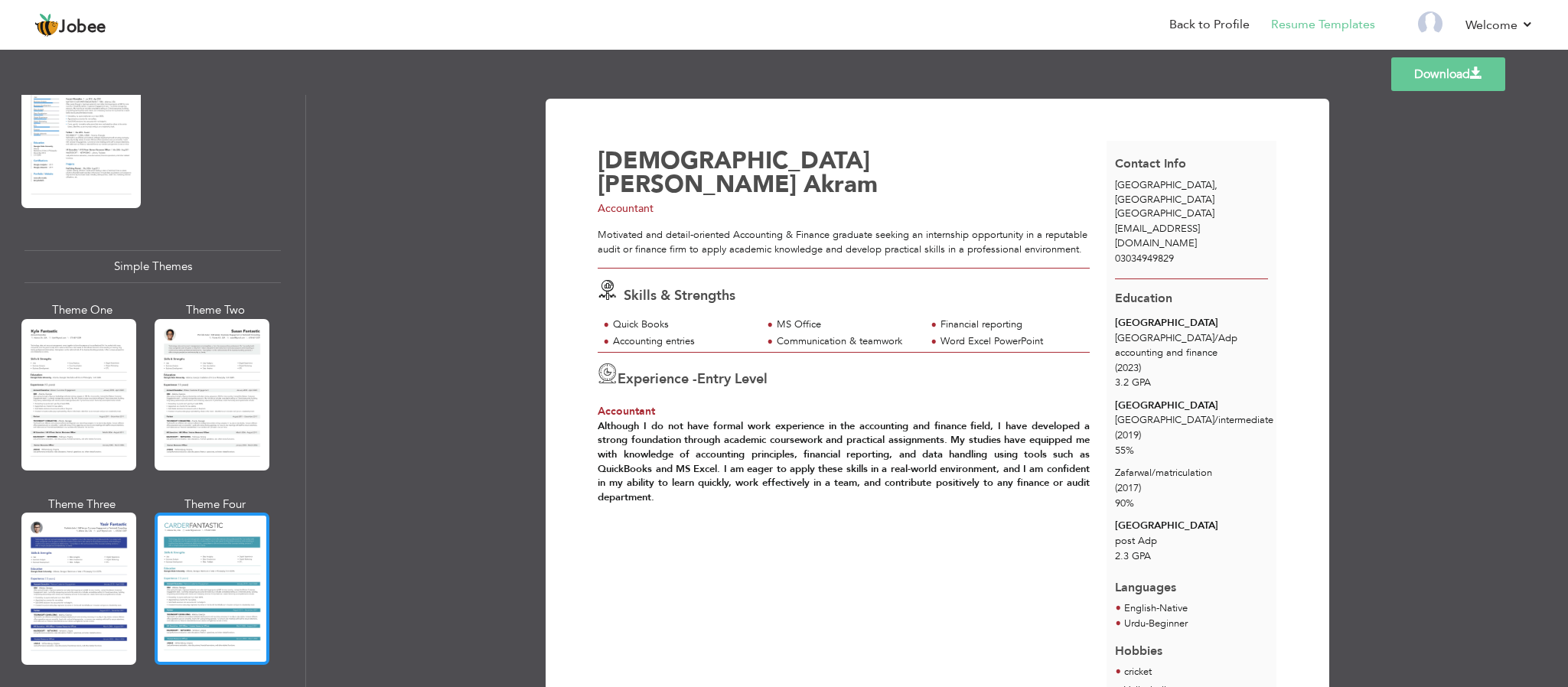 click at bounding box center [212, 588] 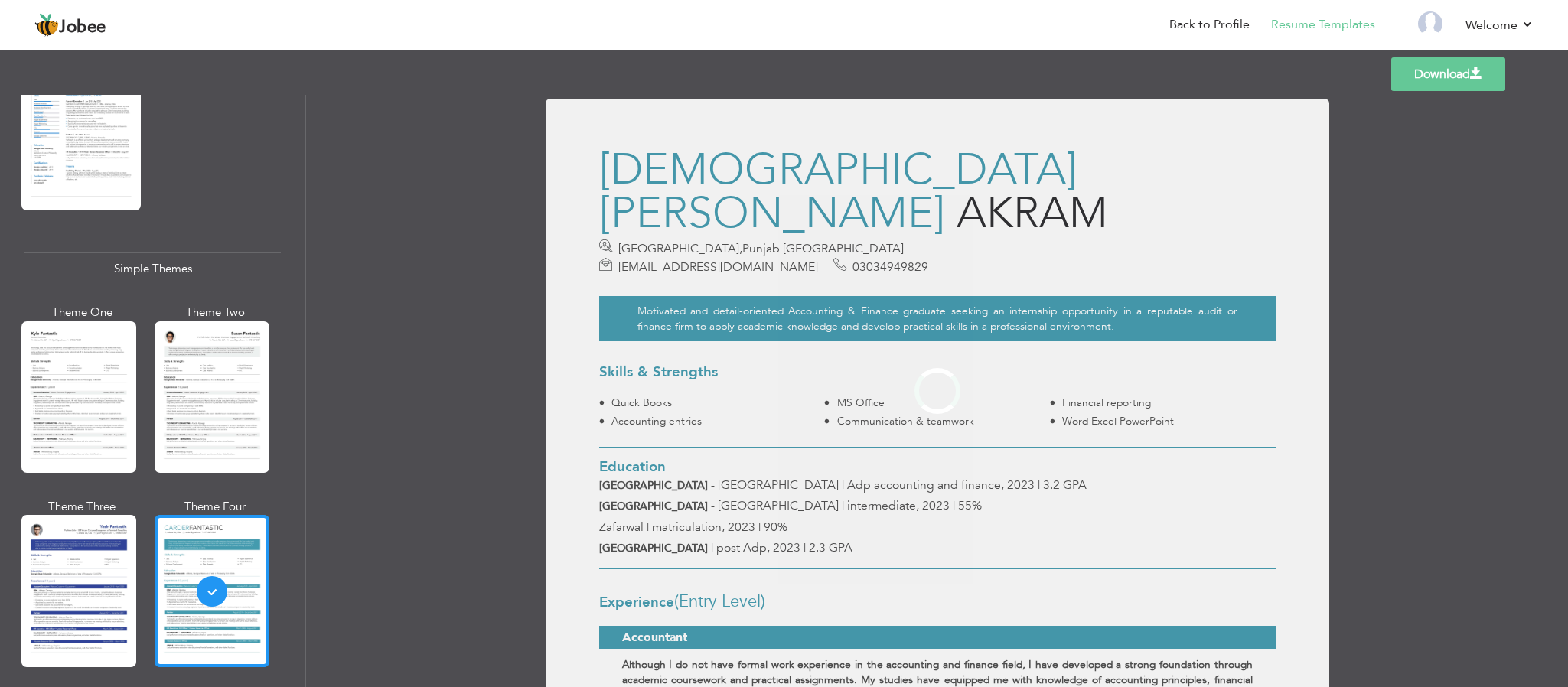 scroll, scrollTop: 2541, scrollLeft: 0, axis: vertical 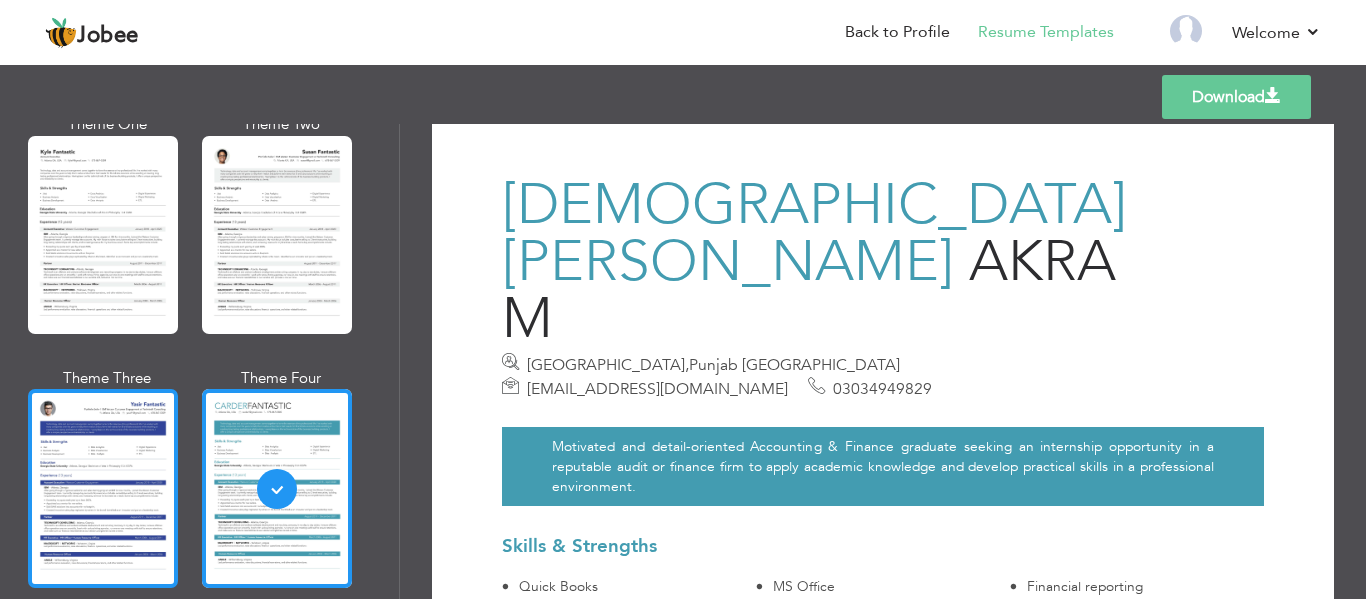 click at bounding box center [103, 488] 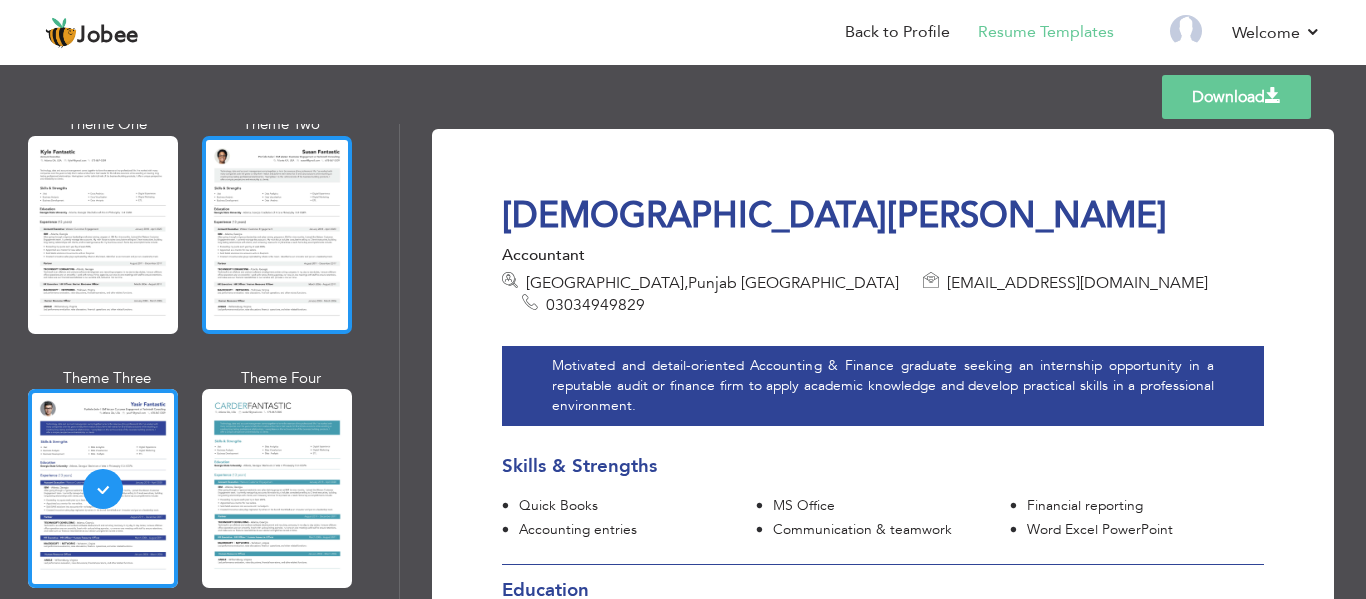 click at bounding box center [277, 235] 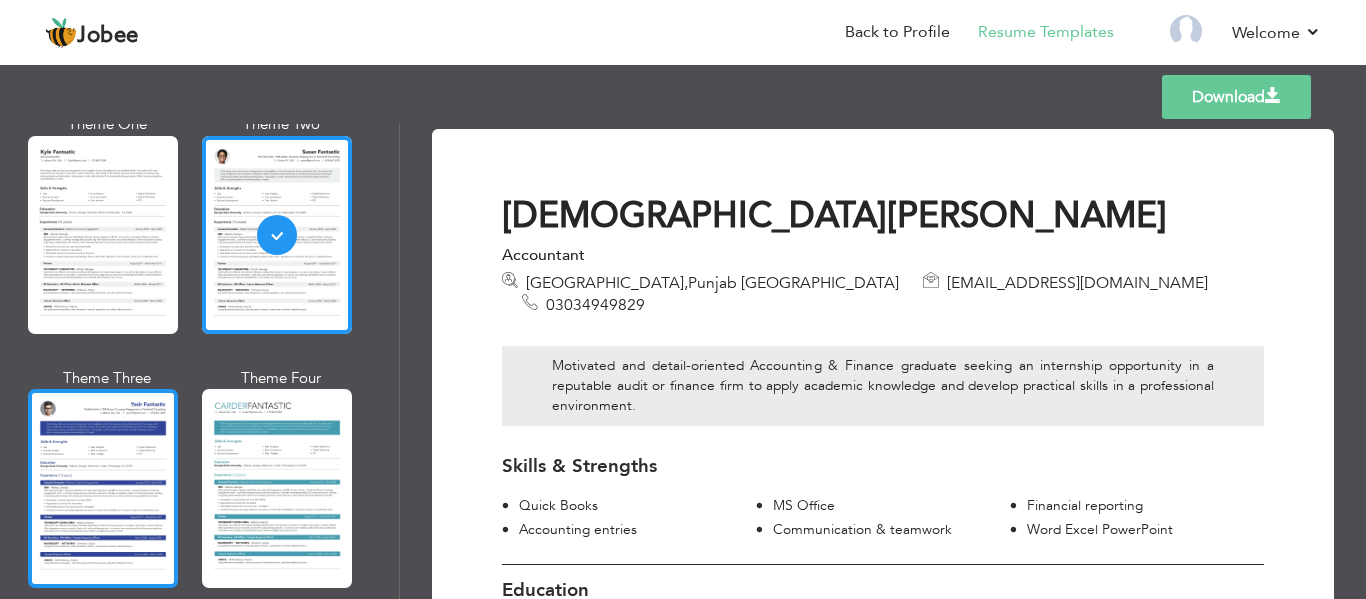 click at bounding box center (103, 488) 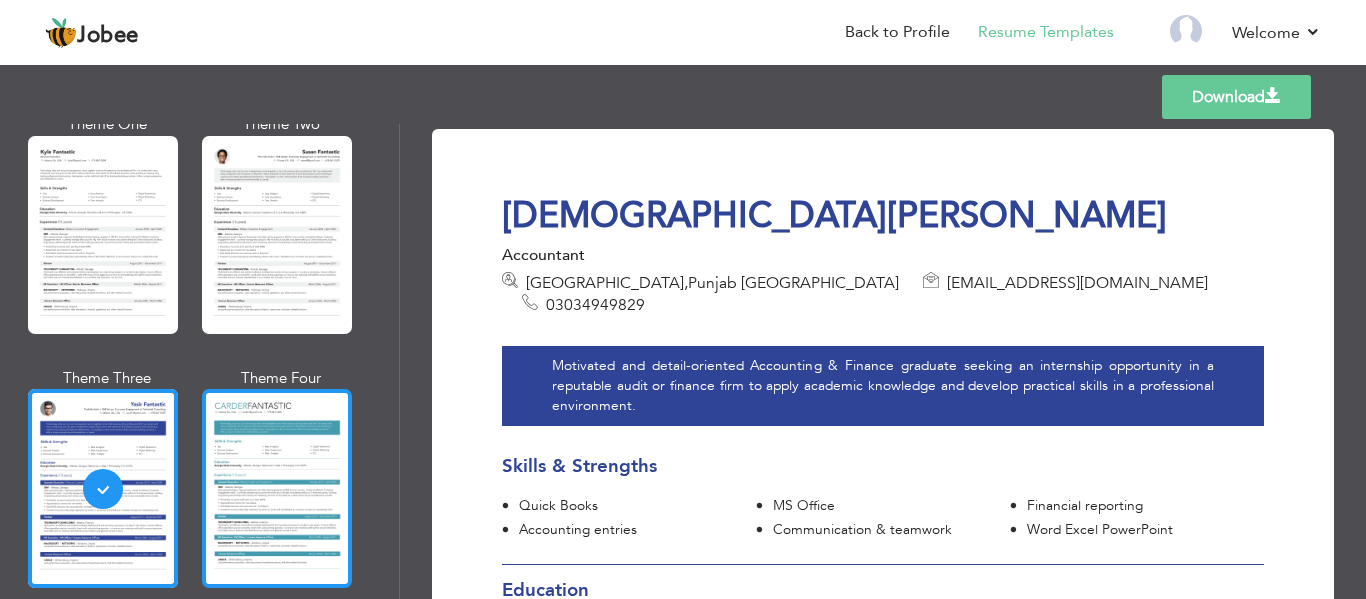 click at bounding box center (277, 488) 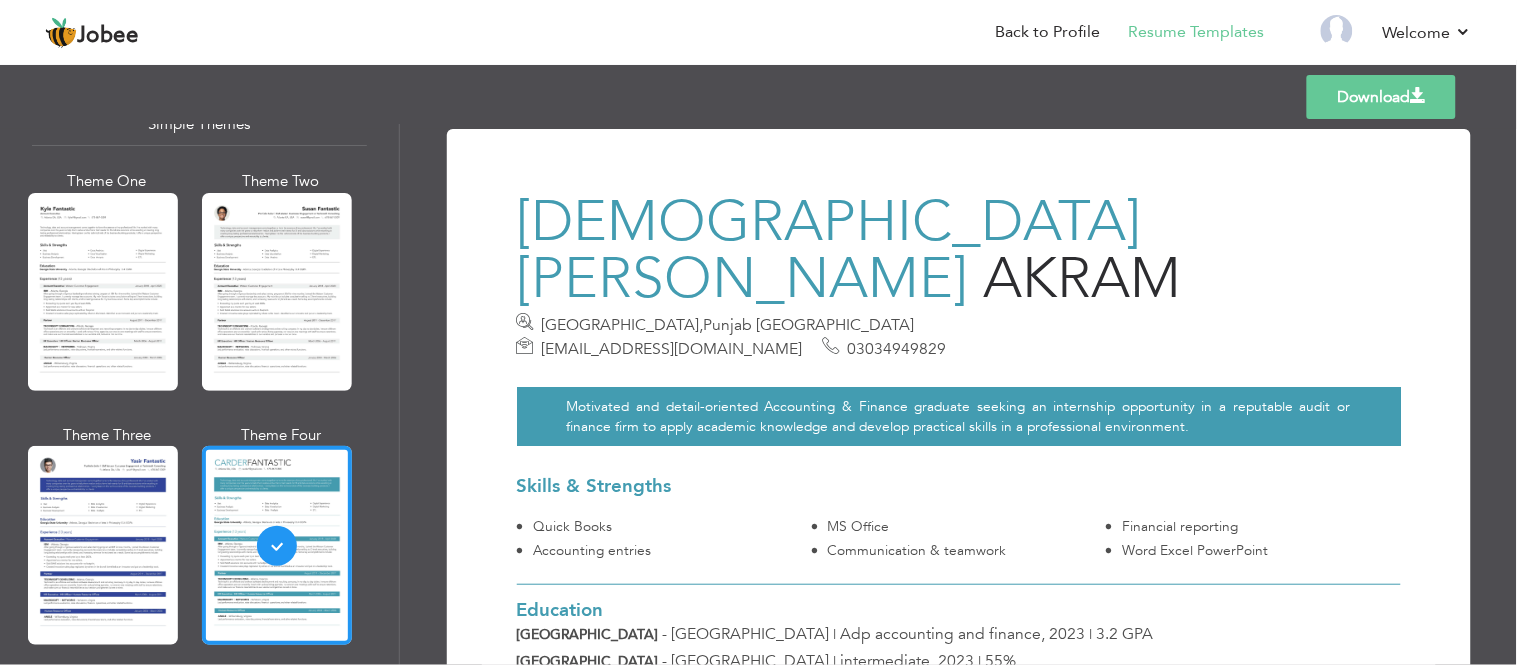 click on "Download" at bounding box center [1381, 97] 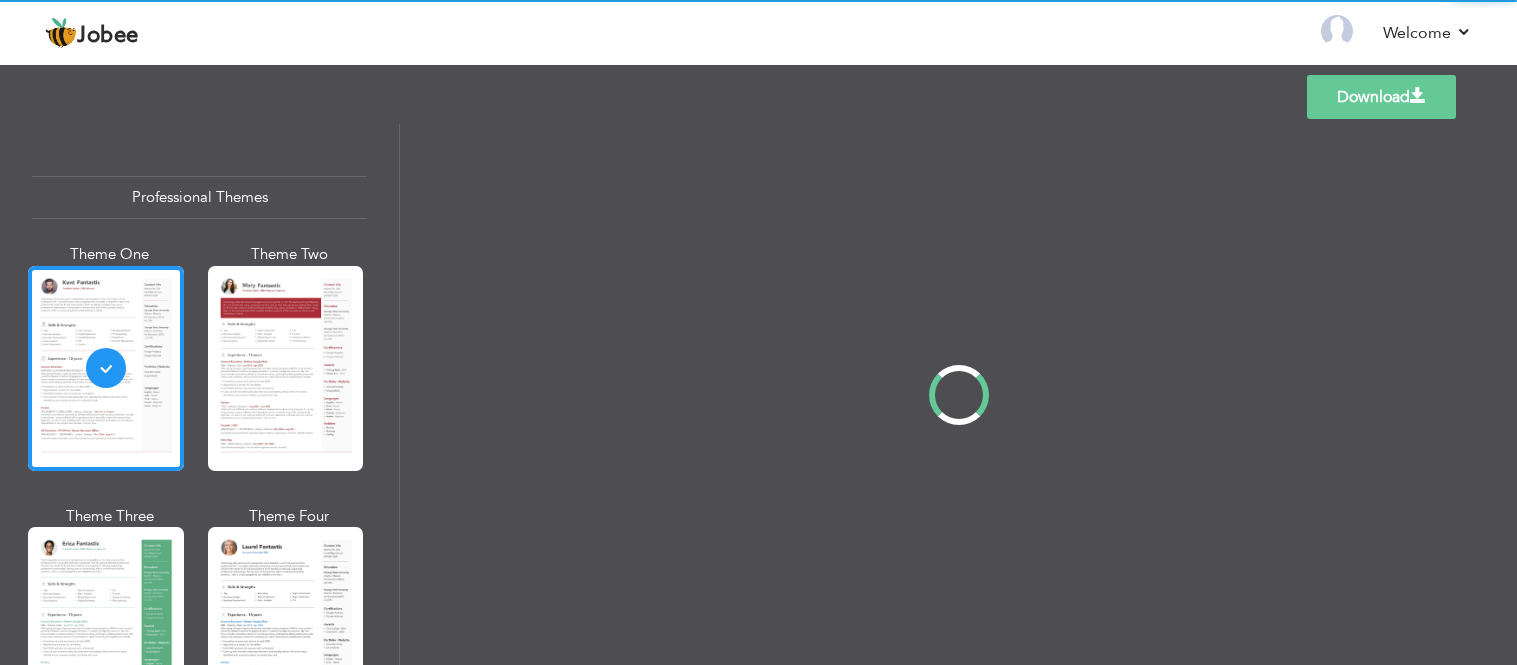 scroll, scrollTop: 0, scrollLeft: 0, axis: both 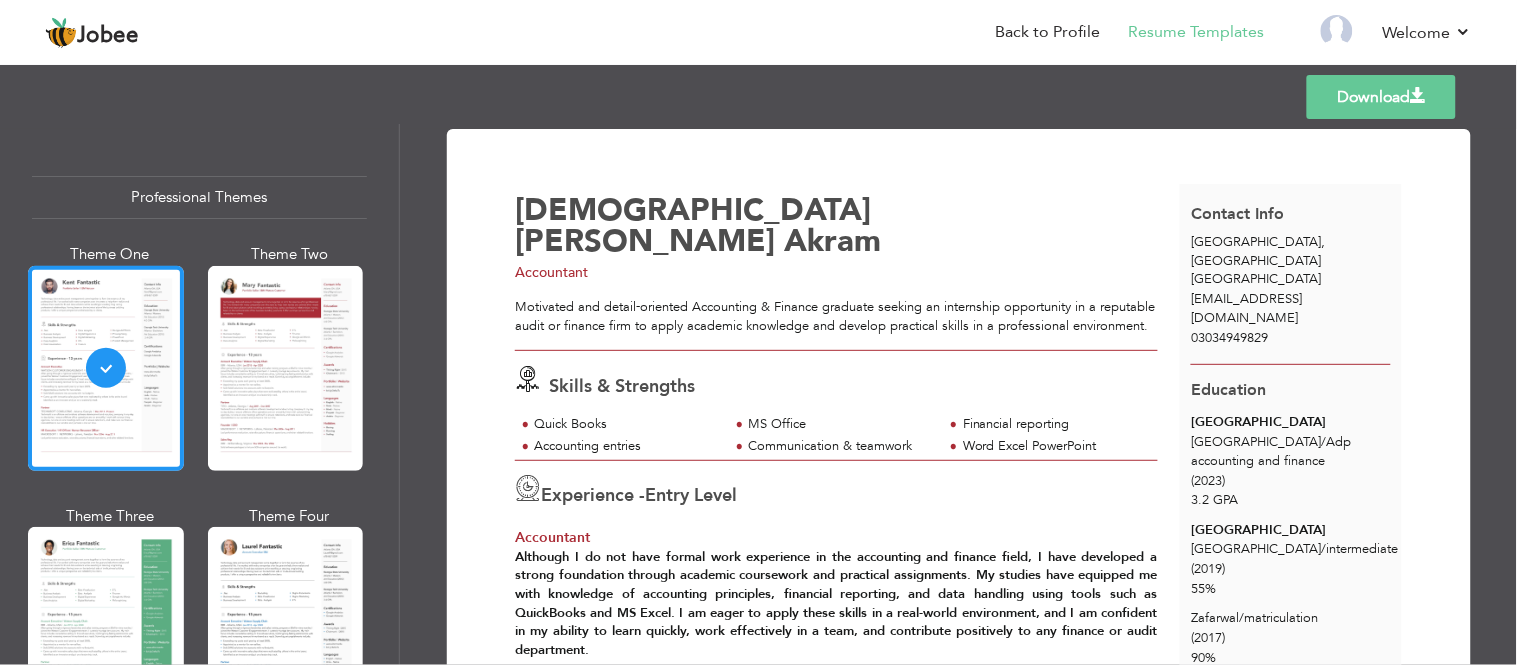 click on "Resume Templates" at bounding box center [1183, 34] 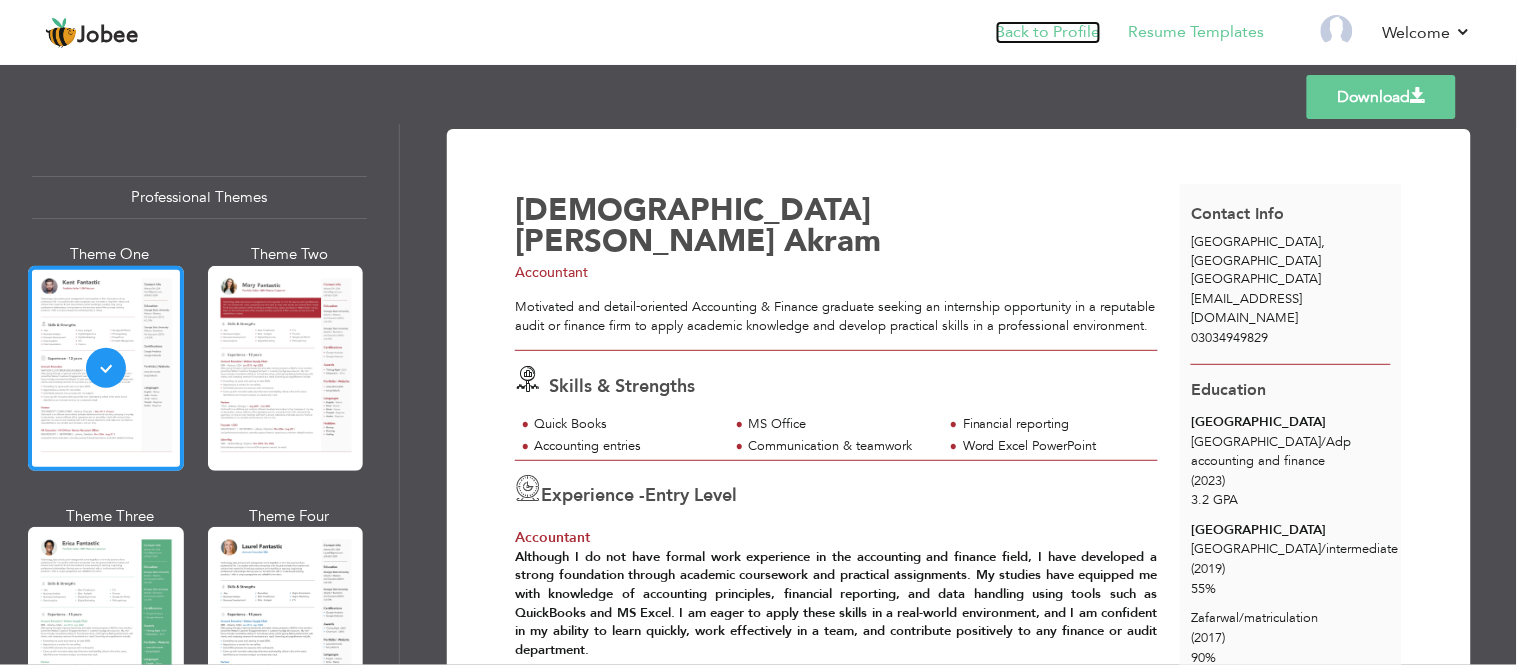 click on "Back to Profile" at bounding box center [1048, 32] 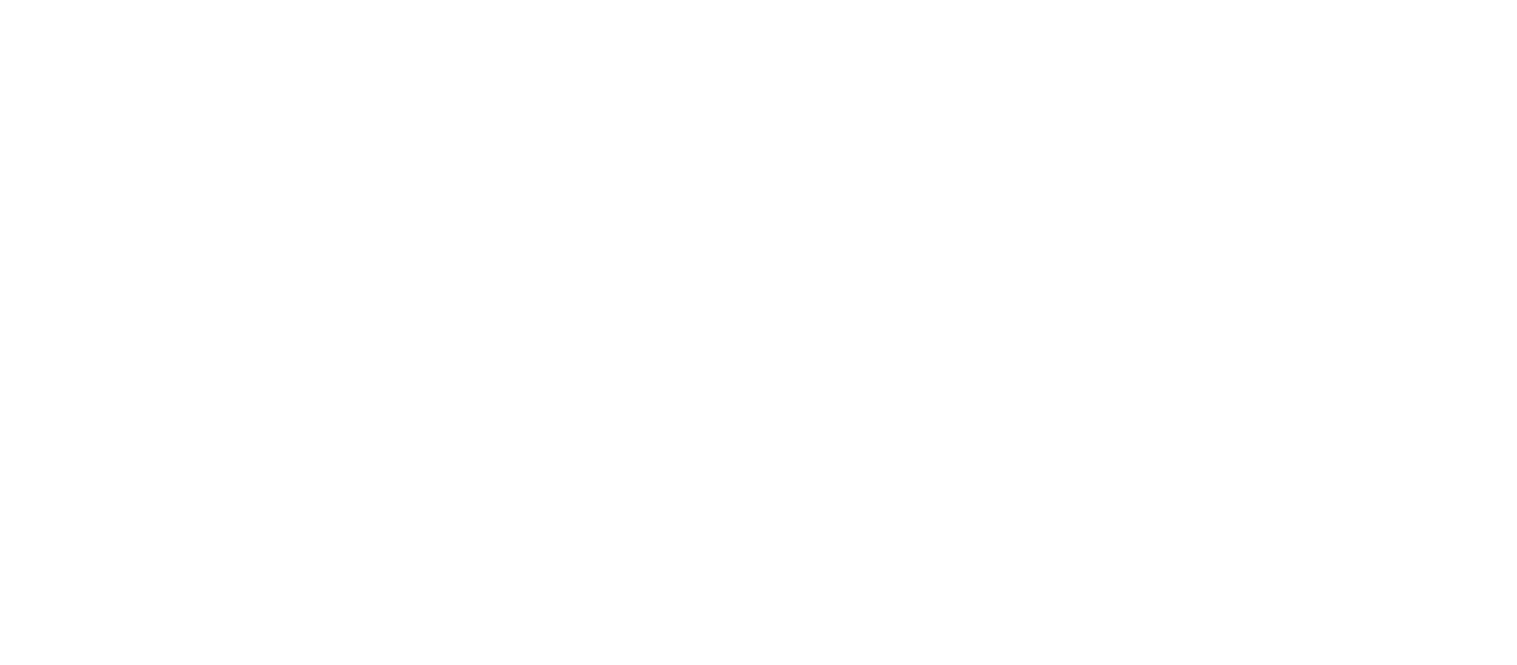 scroll, scrollTop: 0, scrollLeft: 0, axis: both 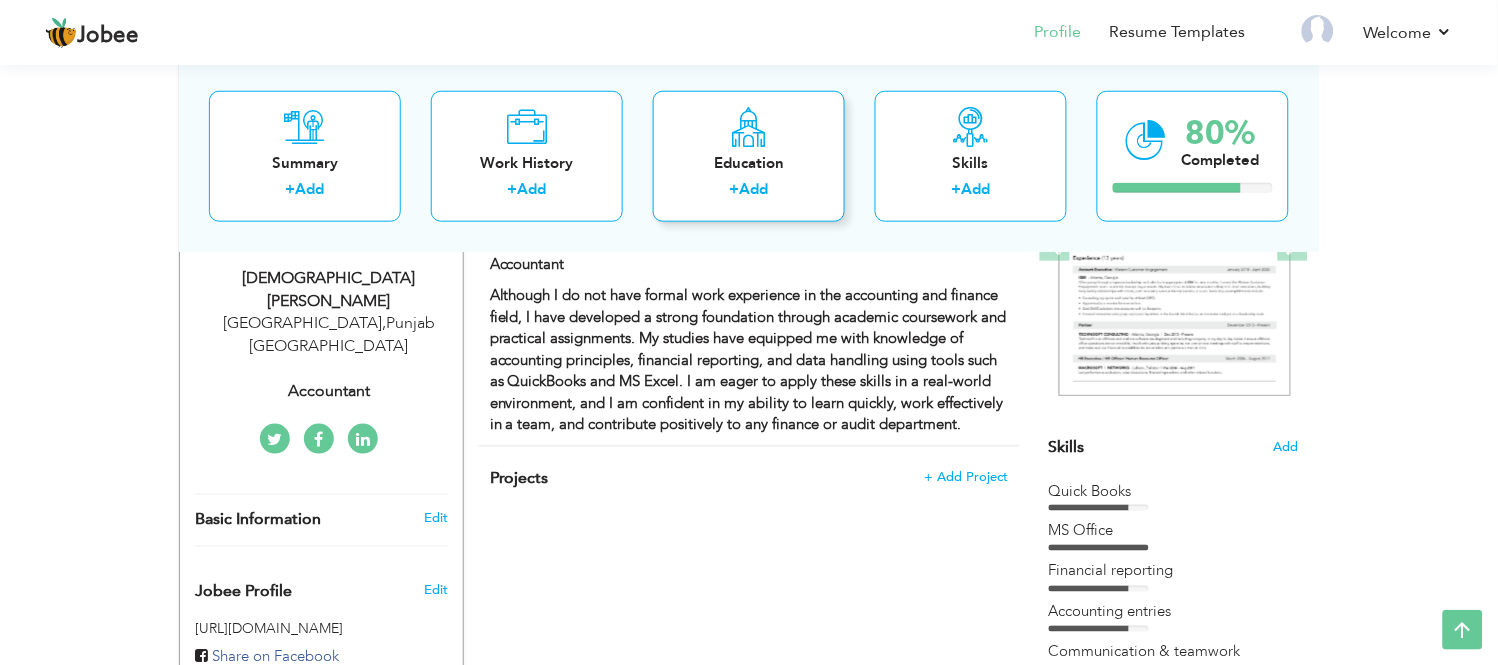click on "Education
+  Add" at bounding box center [749, 155] 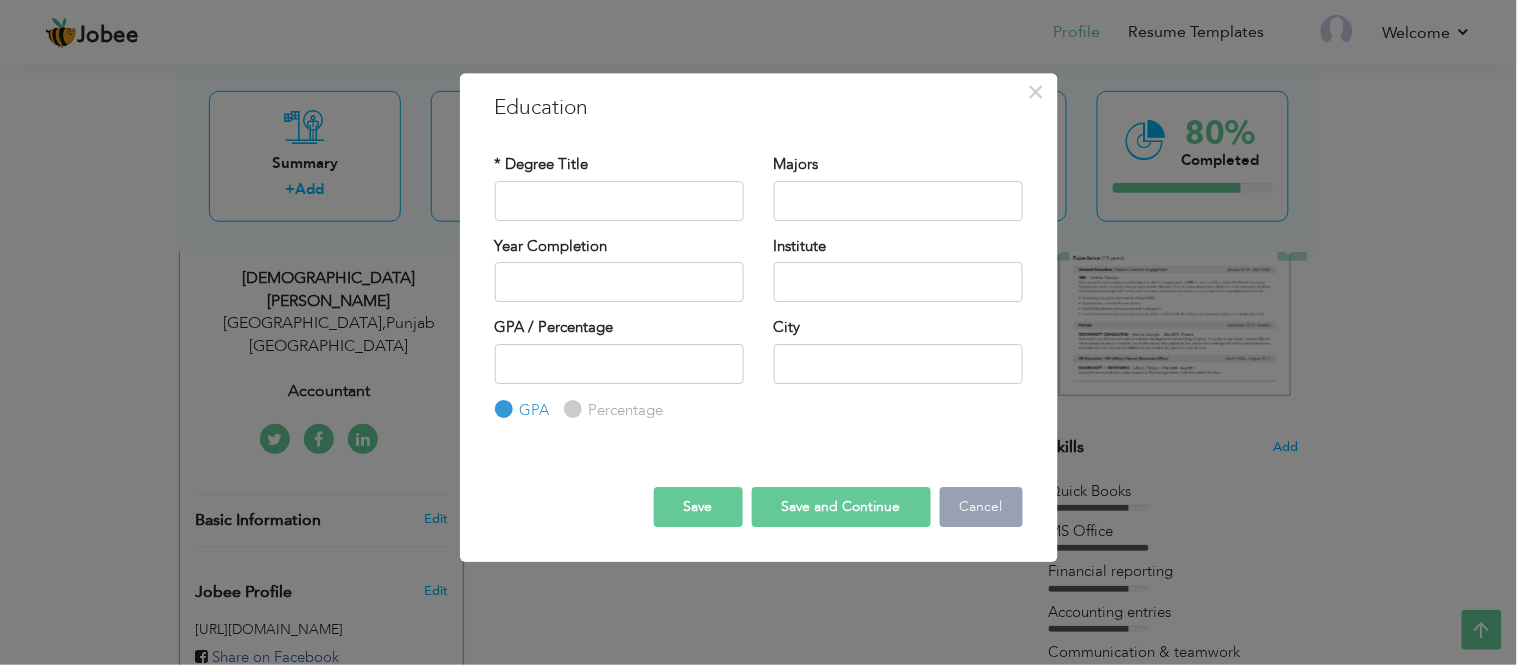 click on "Cancel" at bounding box center [981, 507] 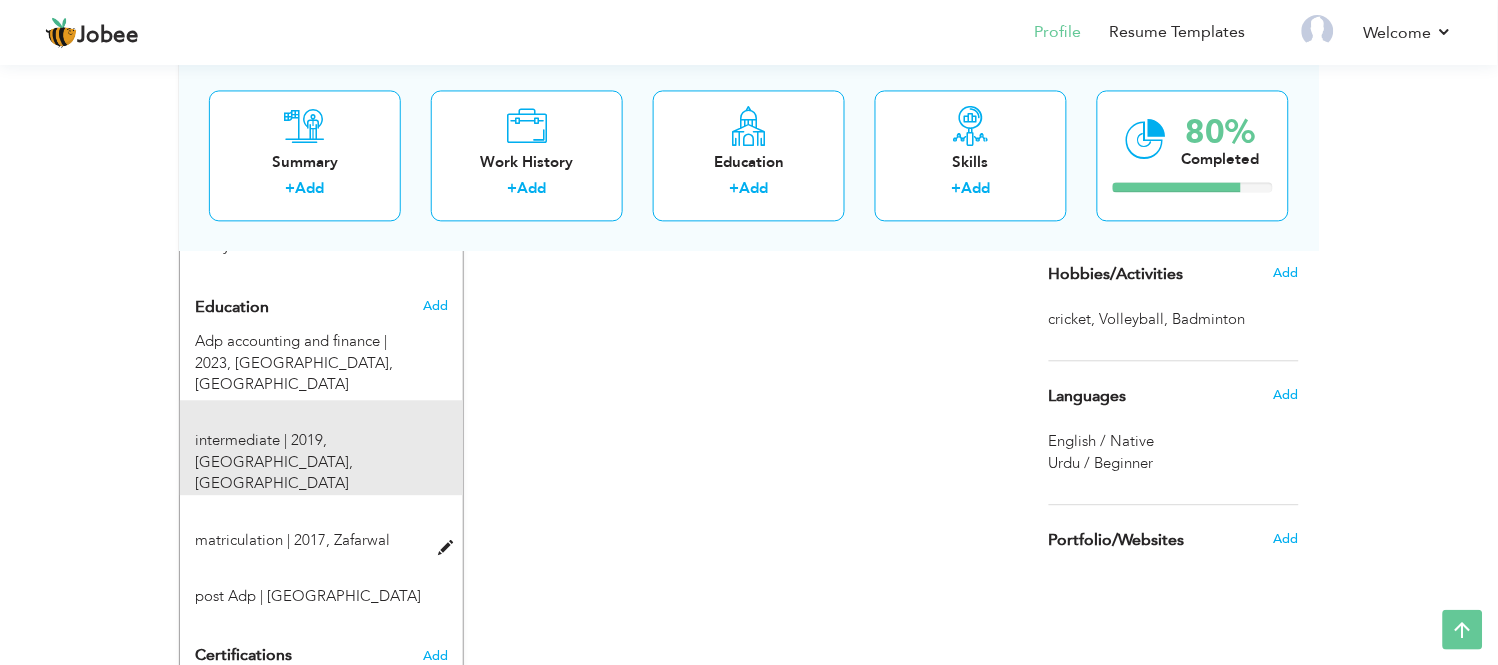 scroll, scrollTop: 857, scrollLeft: 0, axis: vertical 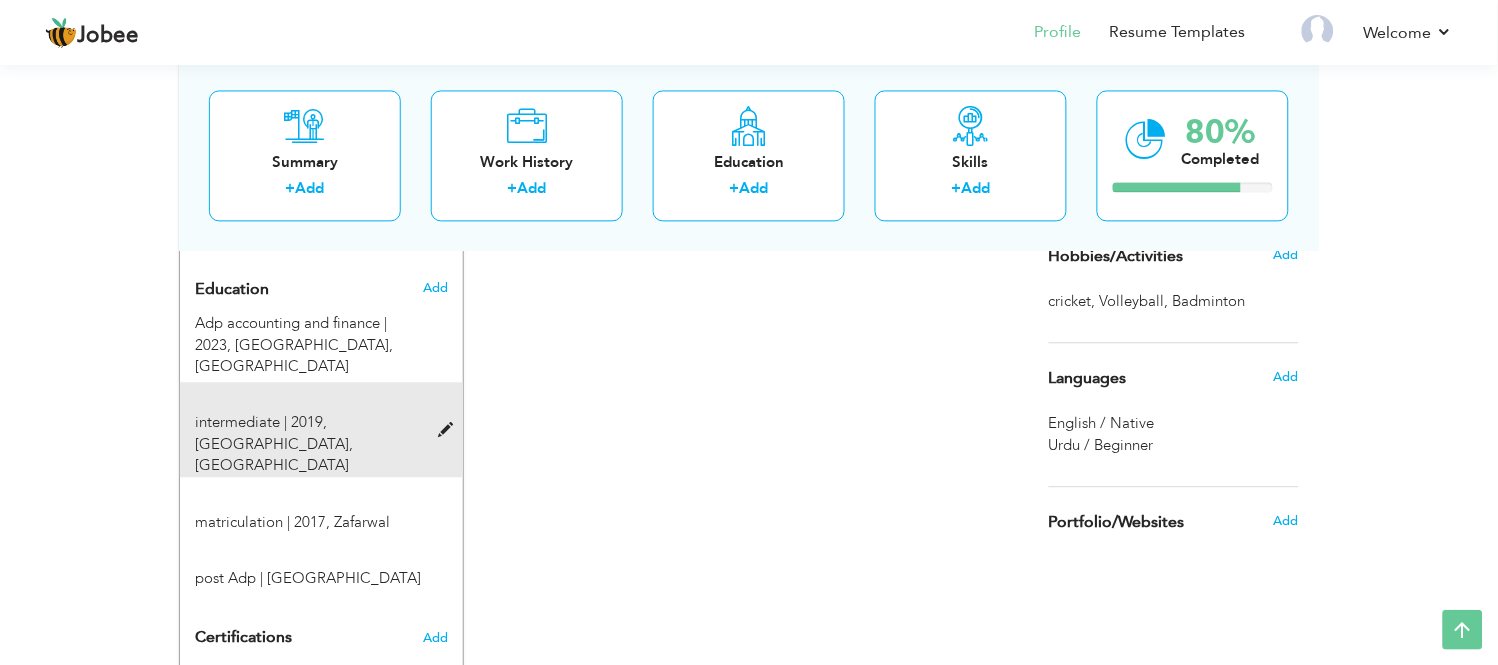 click at bounding box center [450, 430] 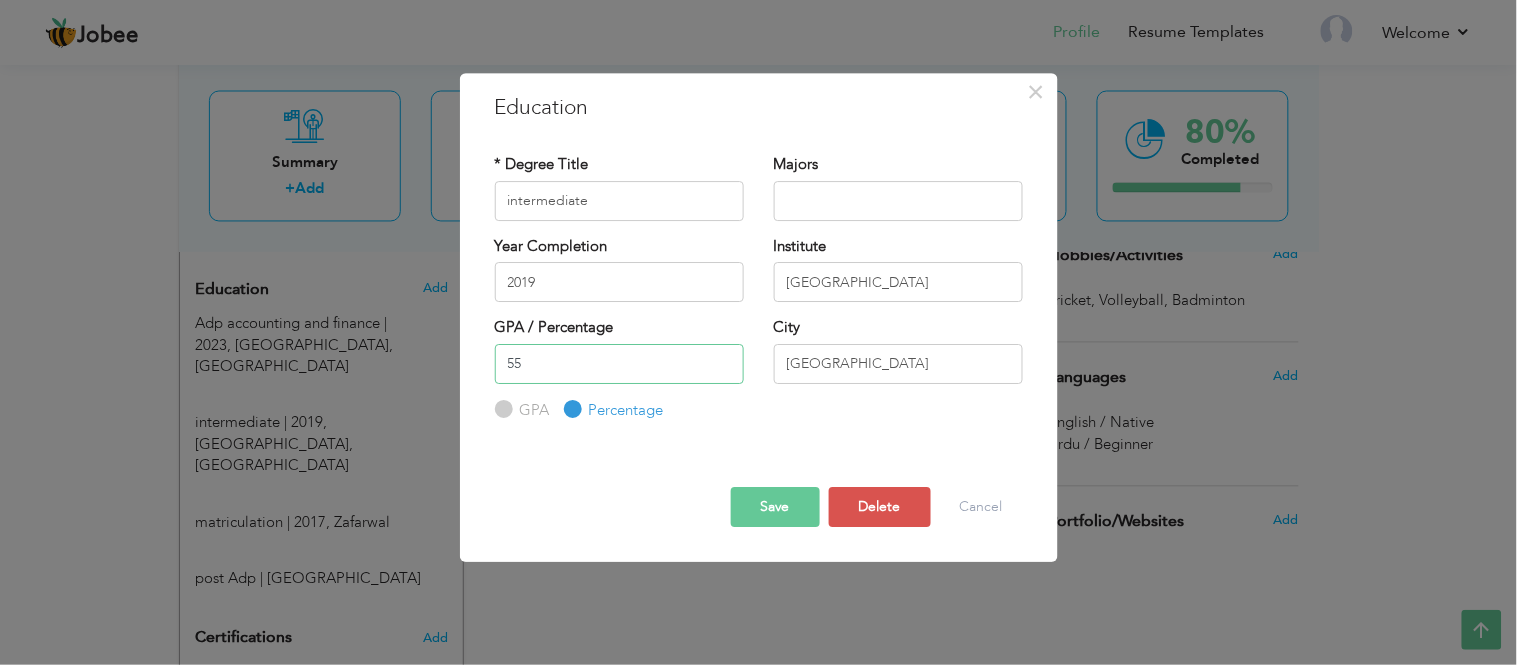 click on "55" at bounding box center [619, 364] 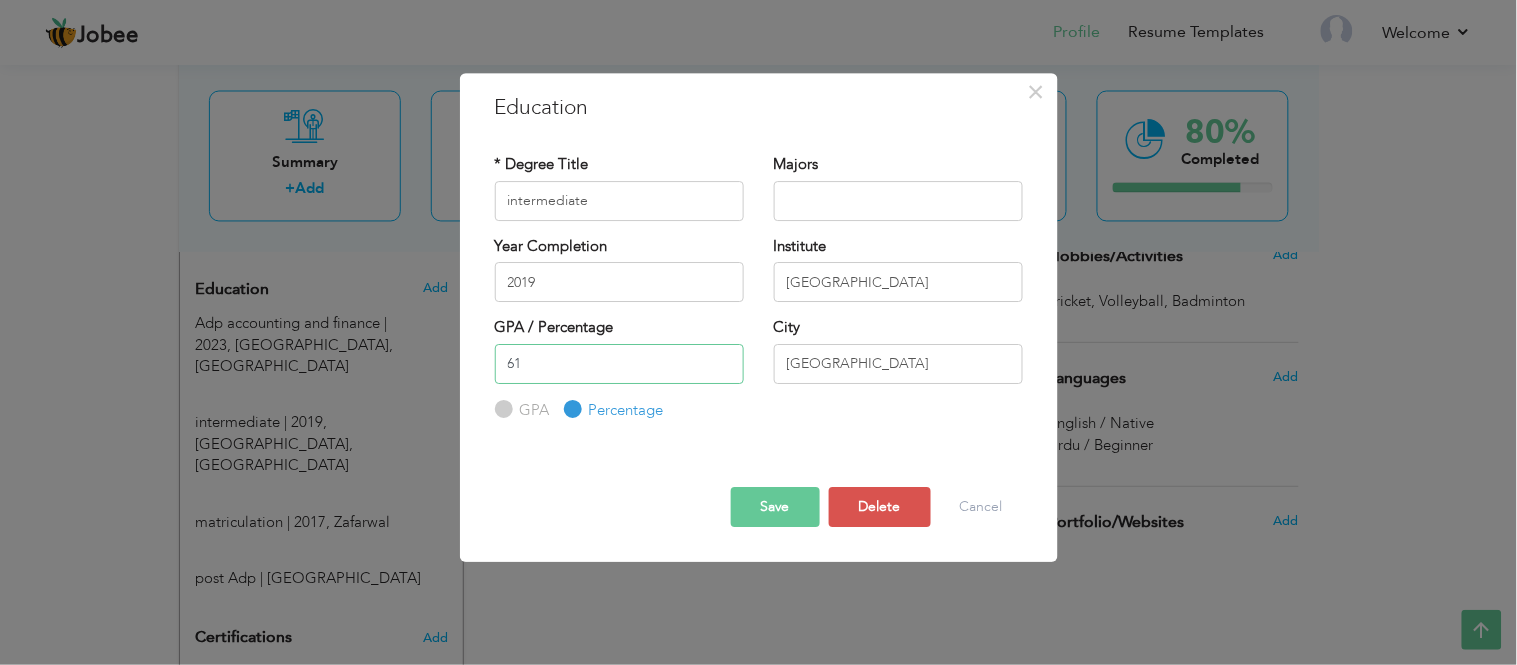 type on "61" 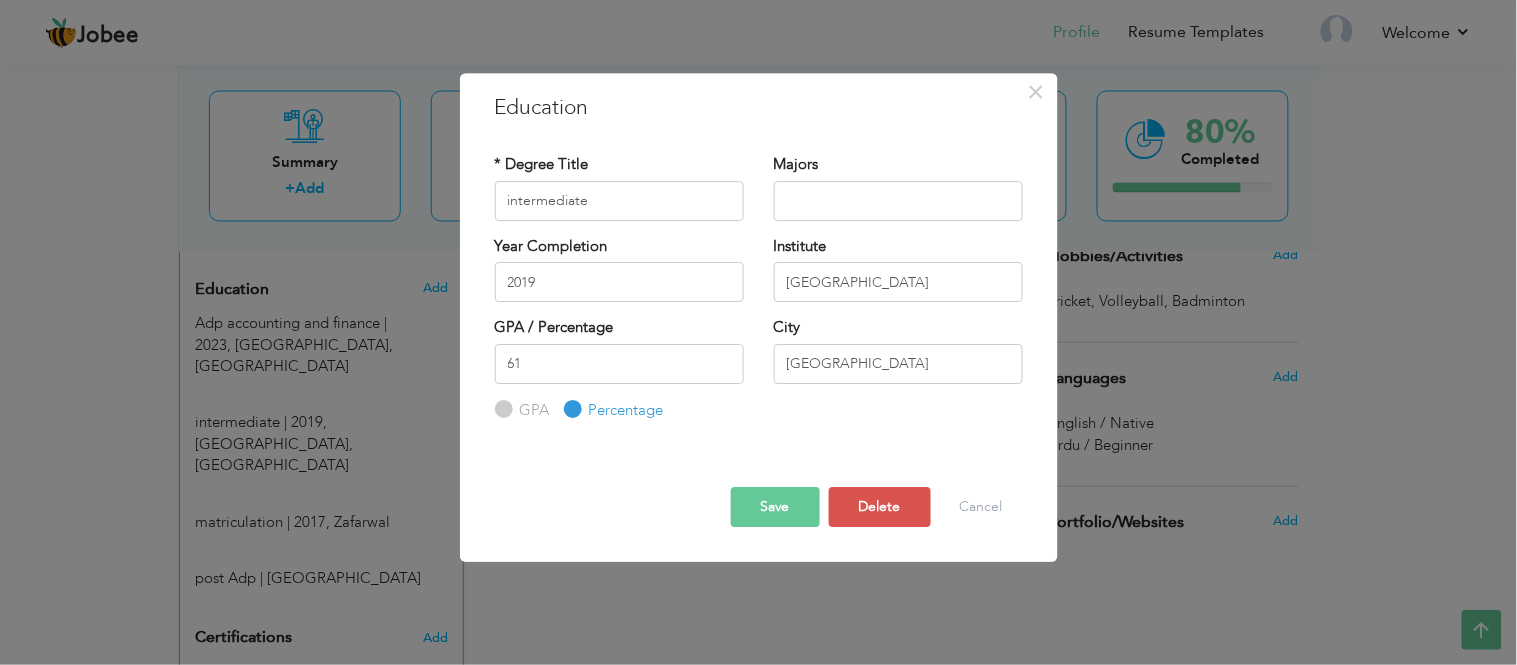 click on "Save" at bounding box center [775, 507] 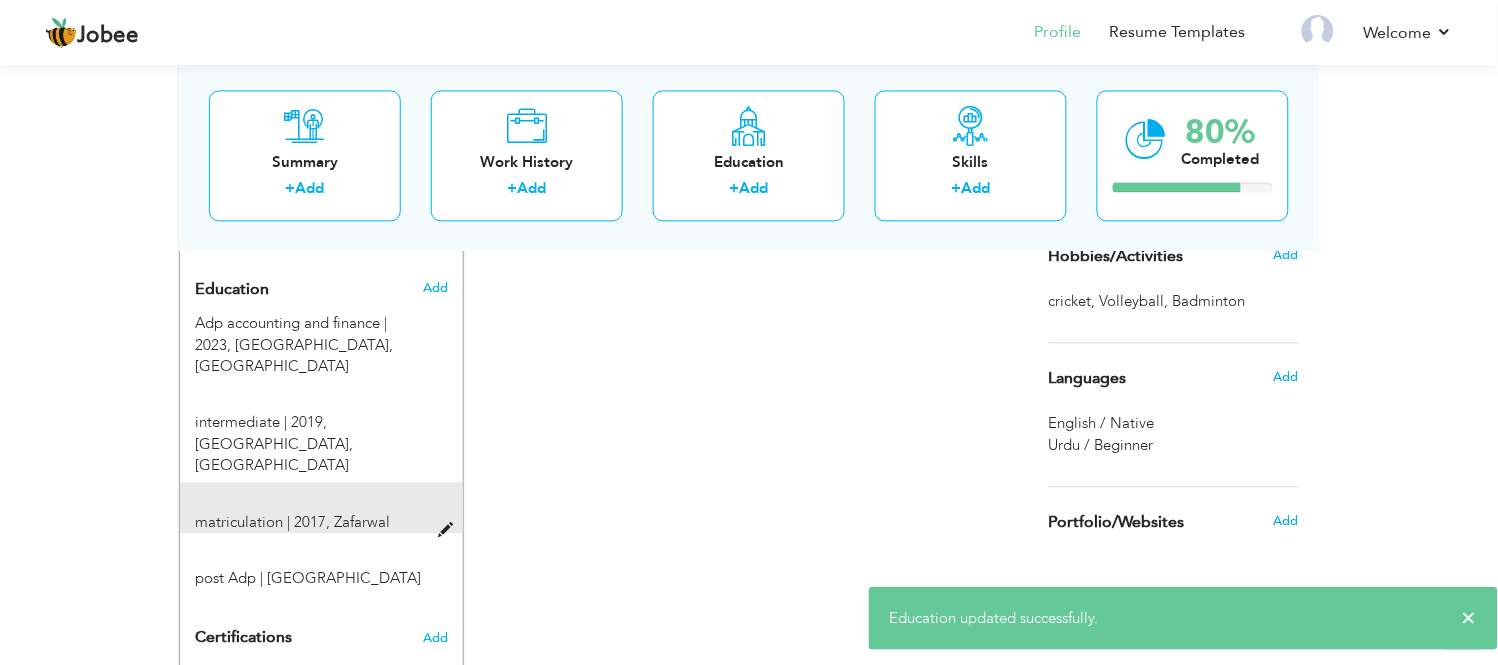 click at bounding box center (450, 530) 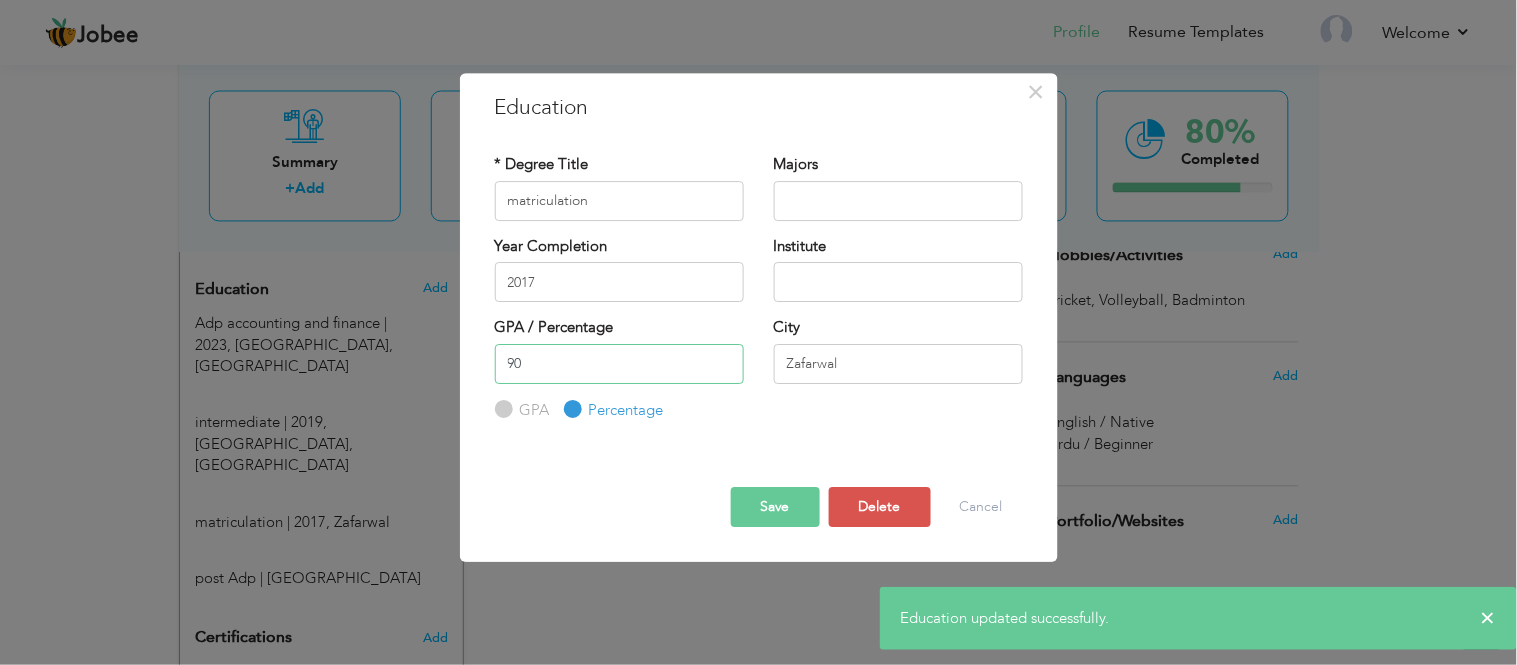 click on "90" at bounding box center [619, 364] 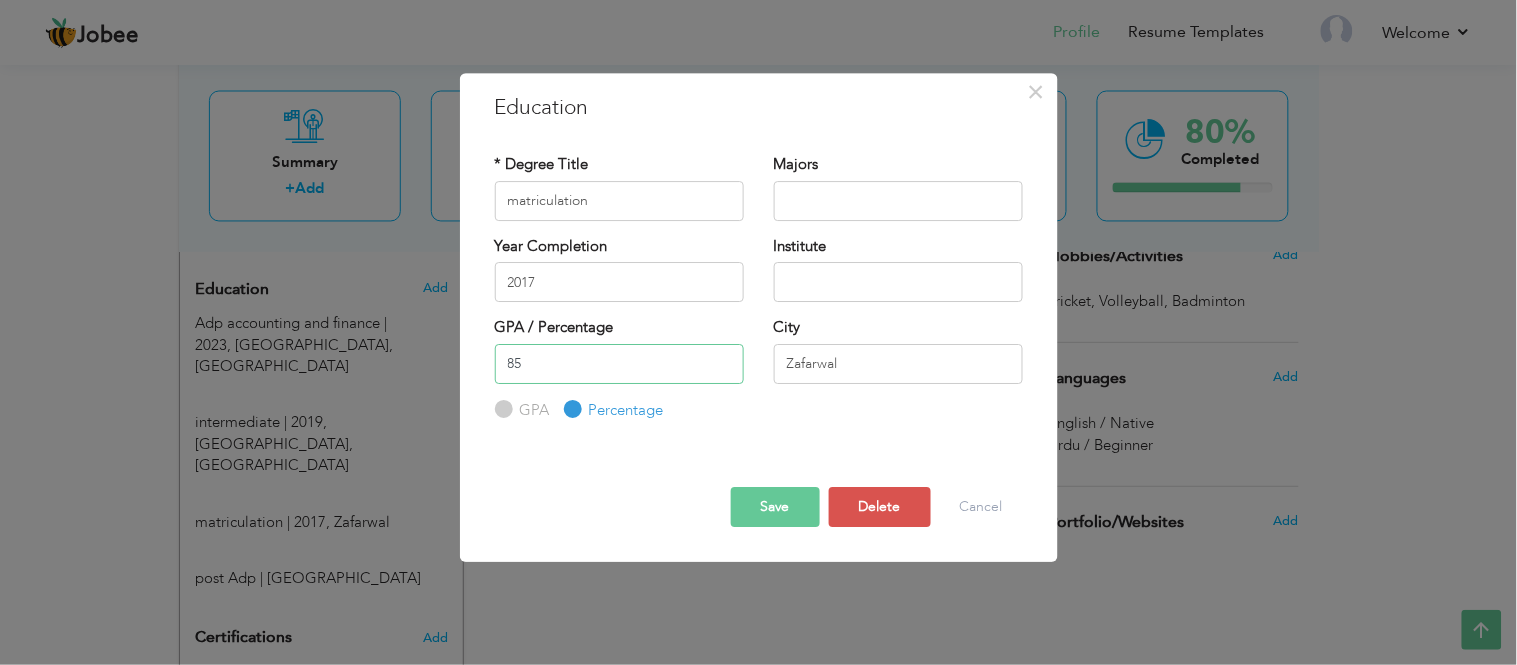 type on "85" 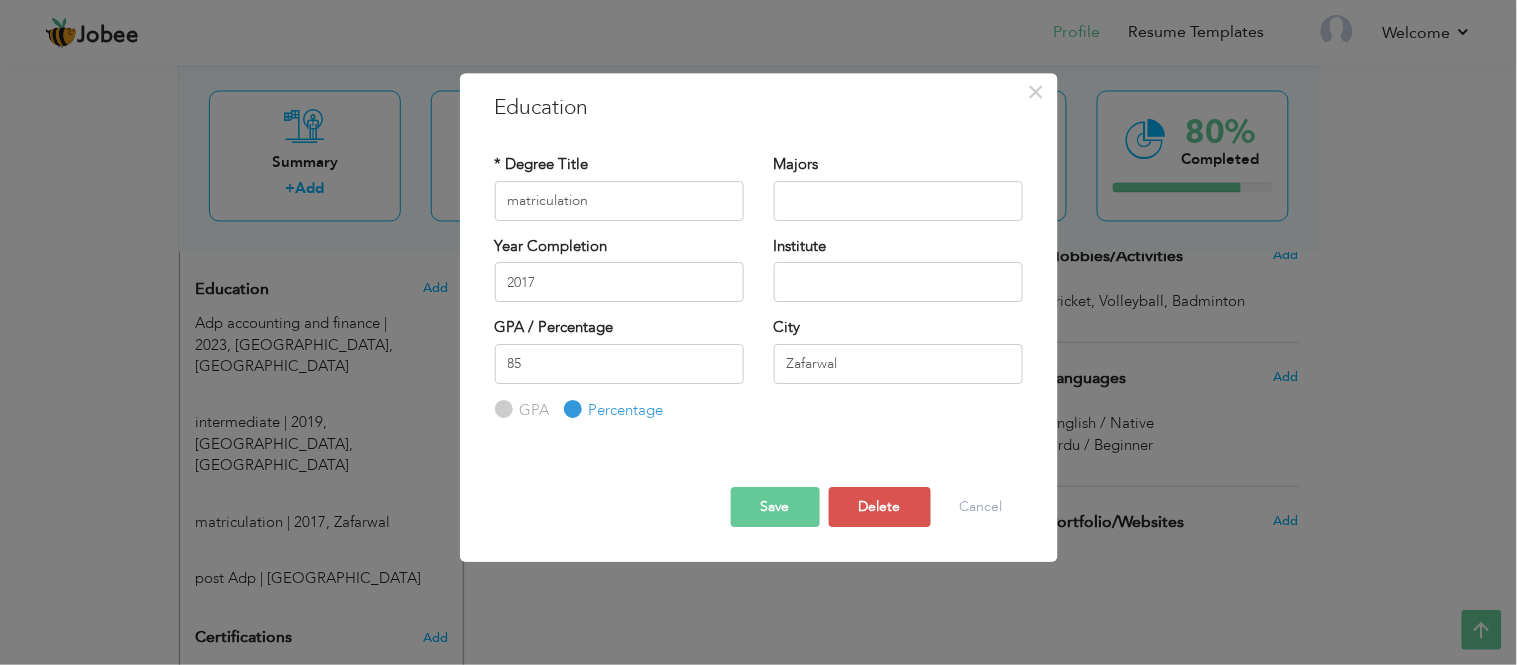click on "Save" at bounding box center [775, 507] 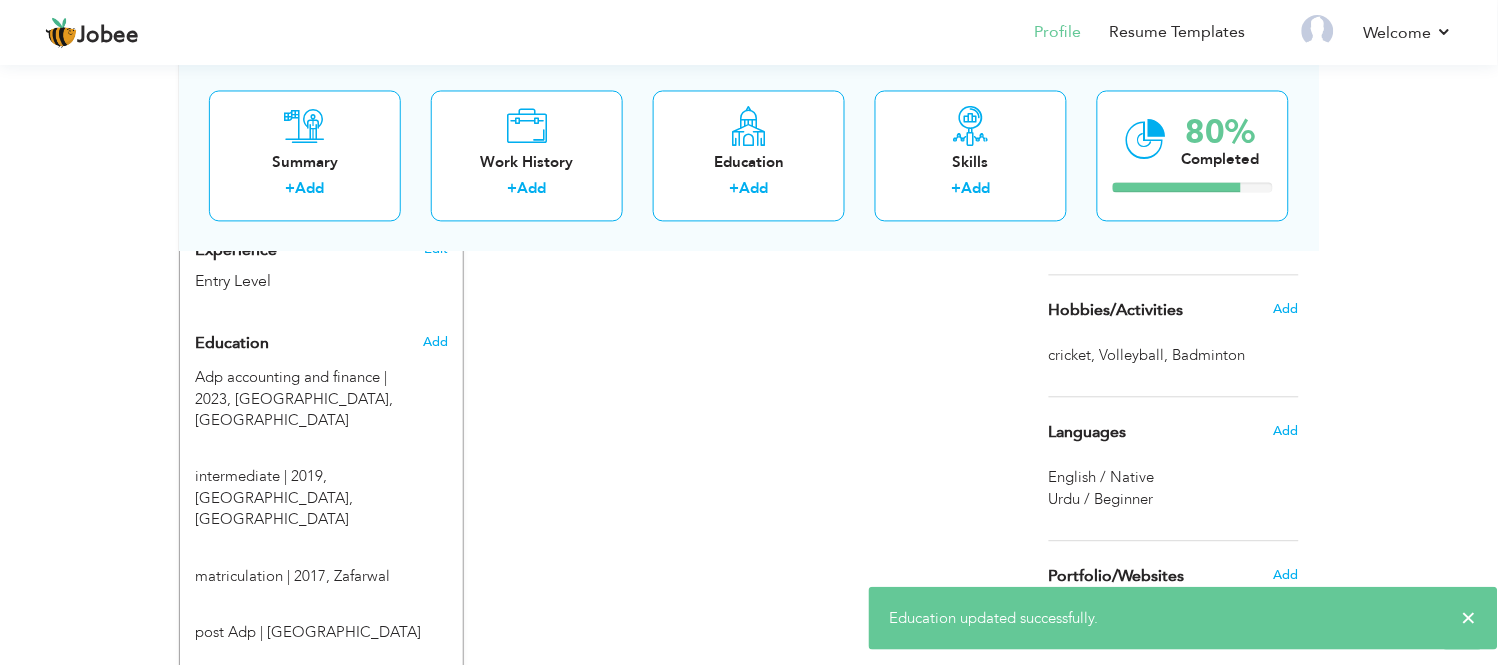 scroll, scrollTop: 838, scrollLeft: 0, axis: vertical 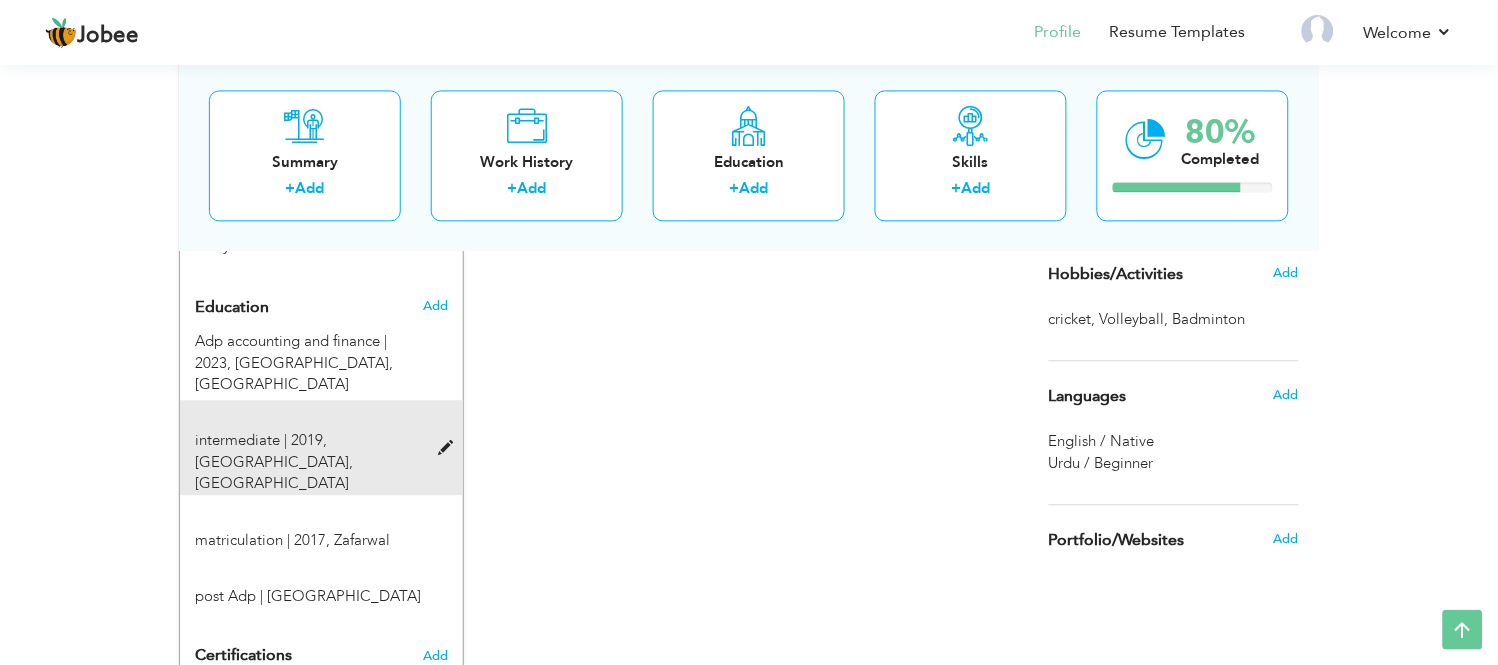 click on "intermediate   |  2019,
Punjab college, Lahore" at bounding box center [321, 448] 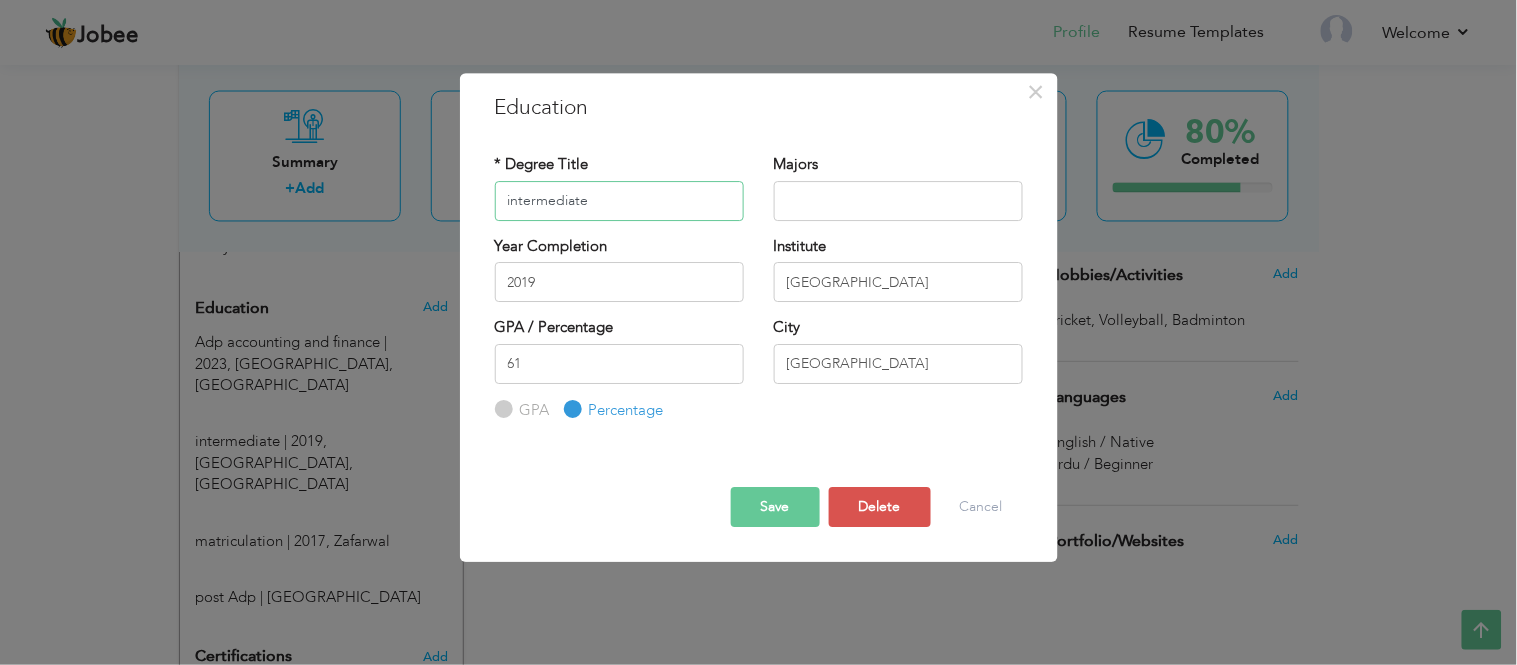 click on "intermediate" at bounding box center [619, 201] 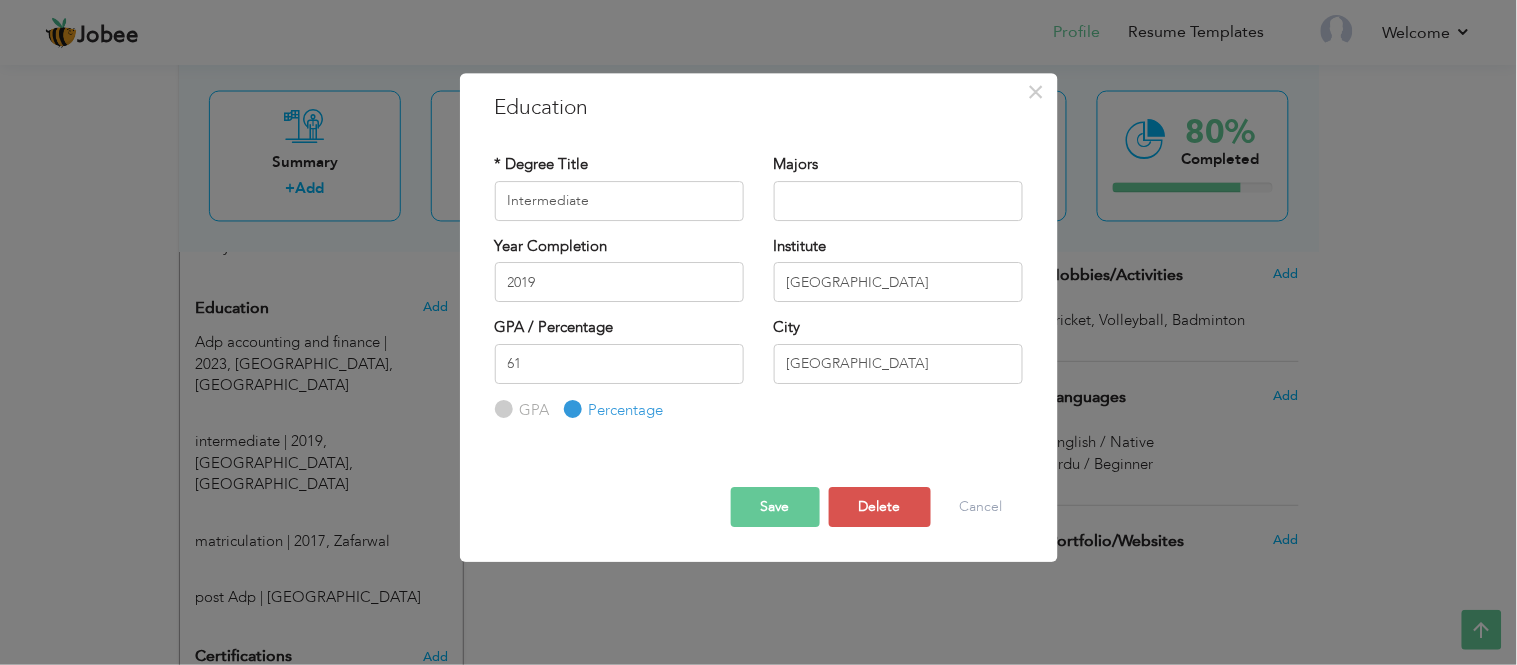click on "Save" at bounding box center (775, 507) 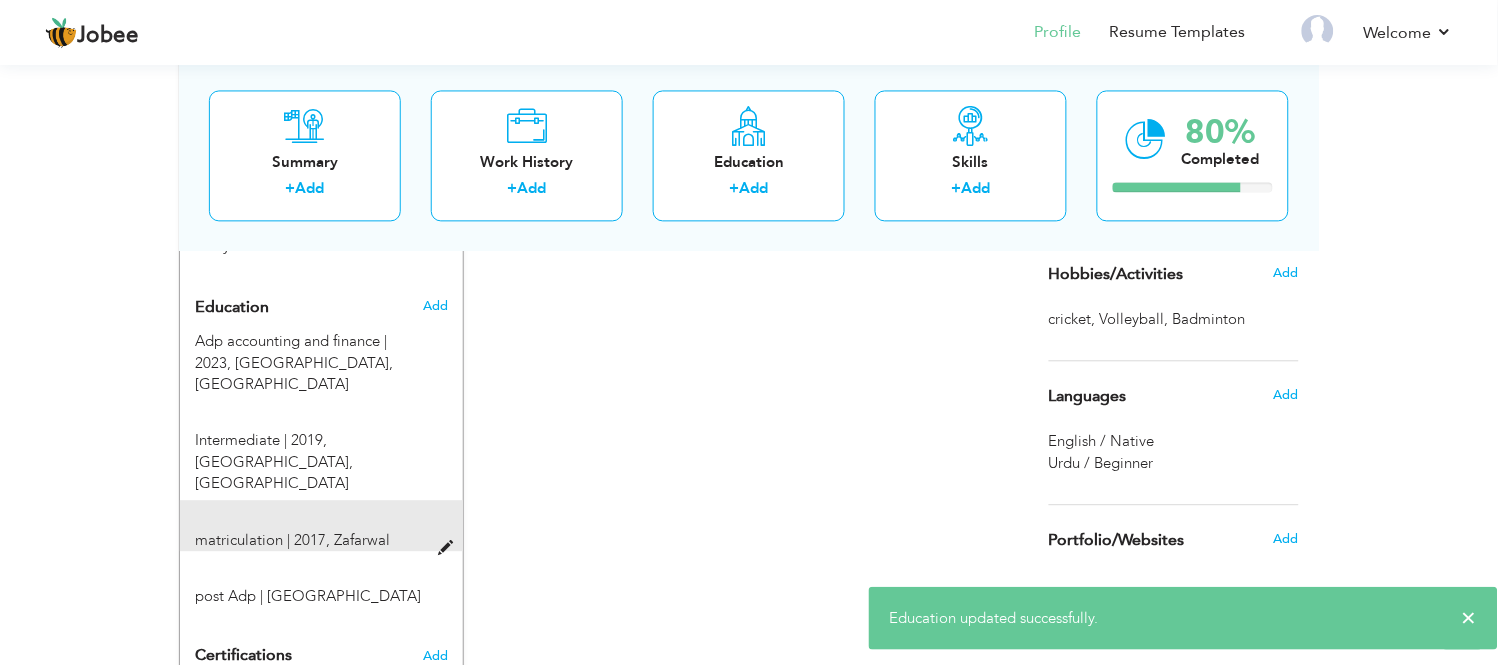 click at bounding box center (450, 549) 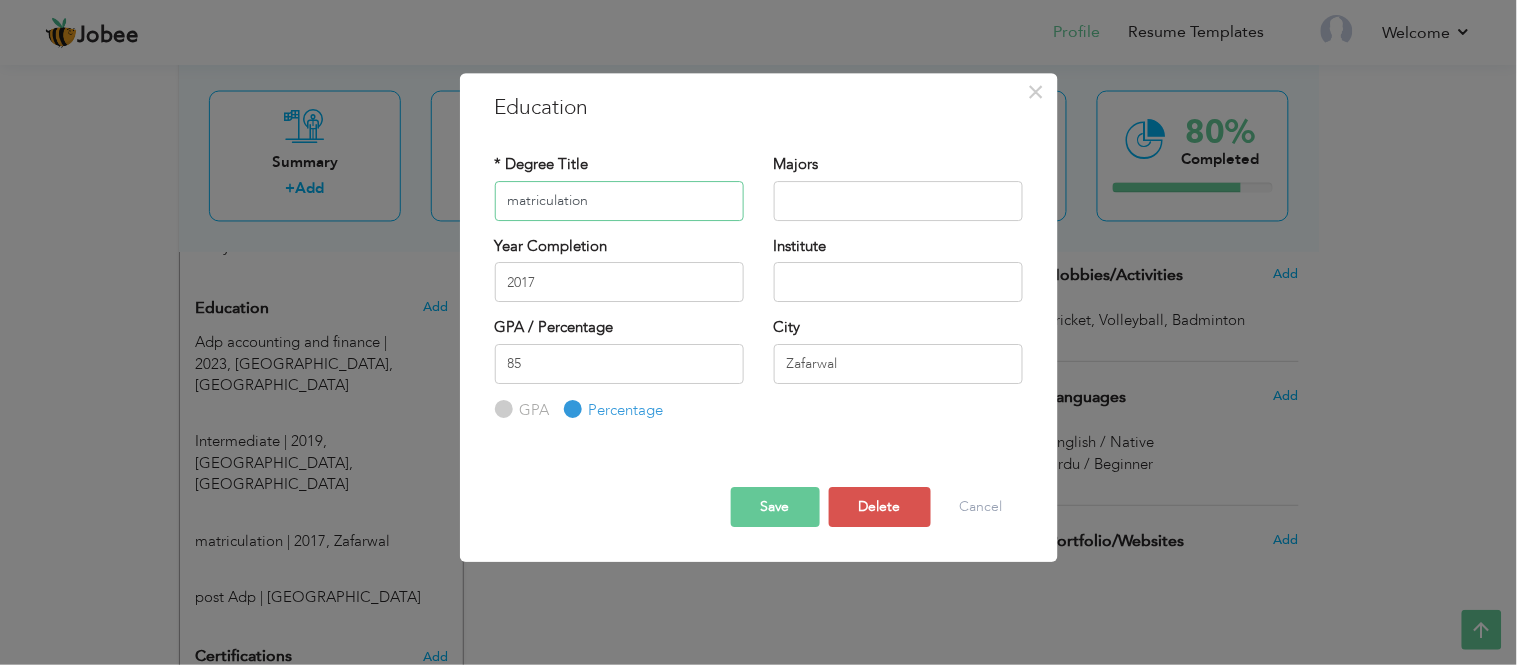 click on "matriculation" at bounding box center (619, 201) 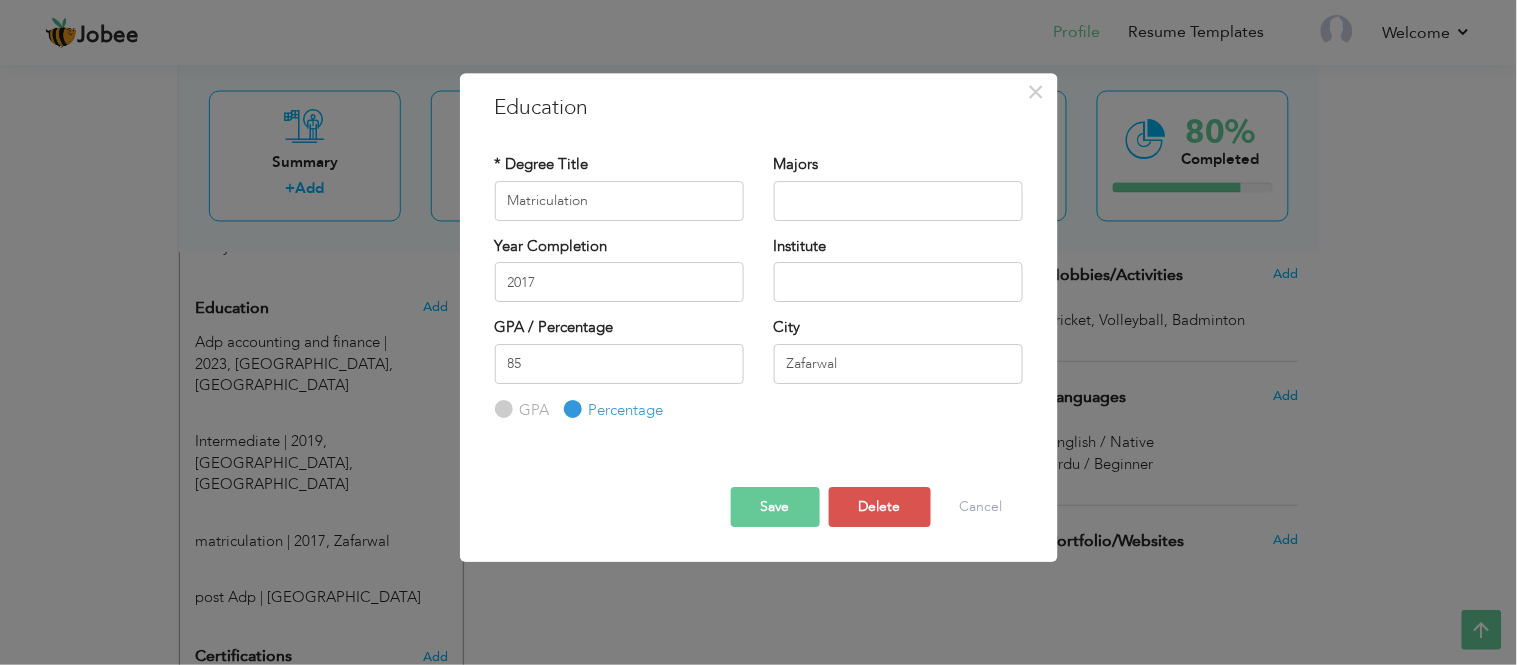 click on "Save" at bounding box center (775, 507) 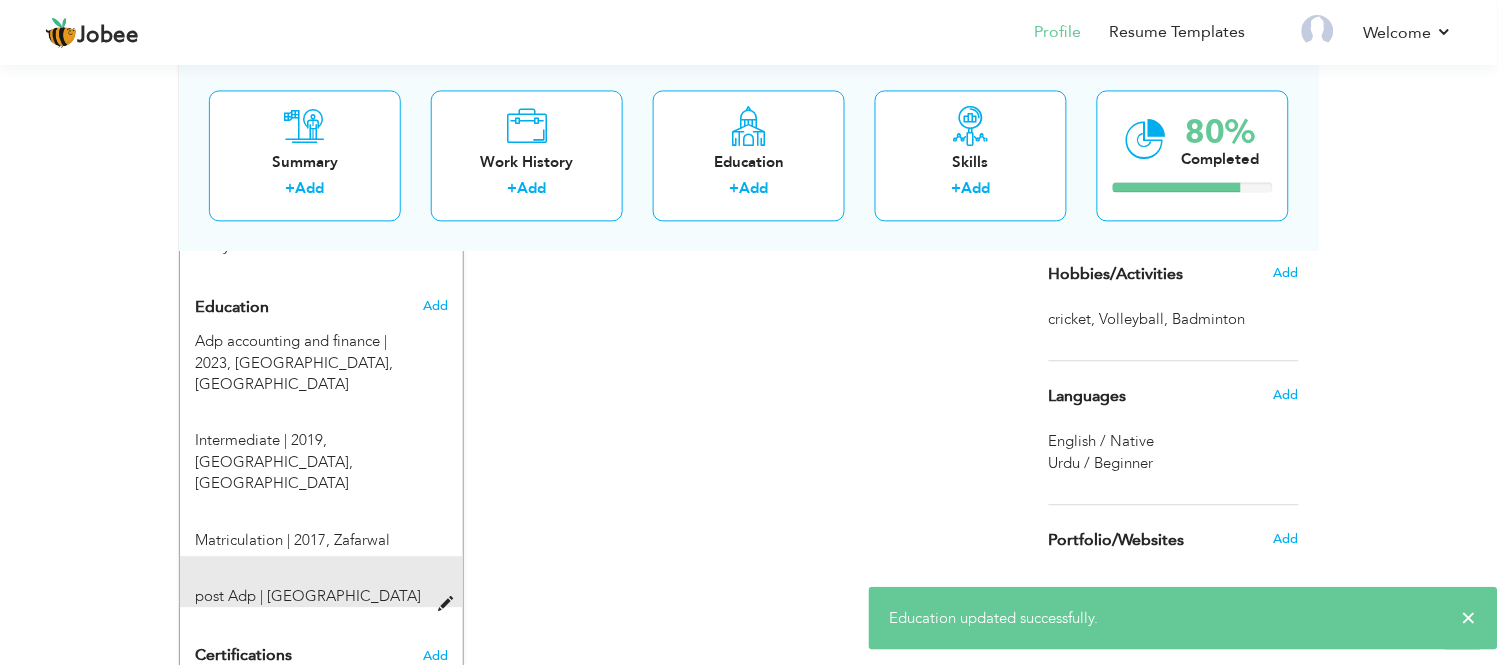 click at bounding box center (450, 605) 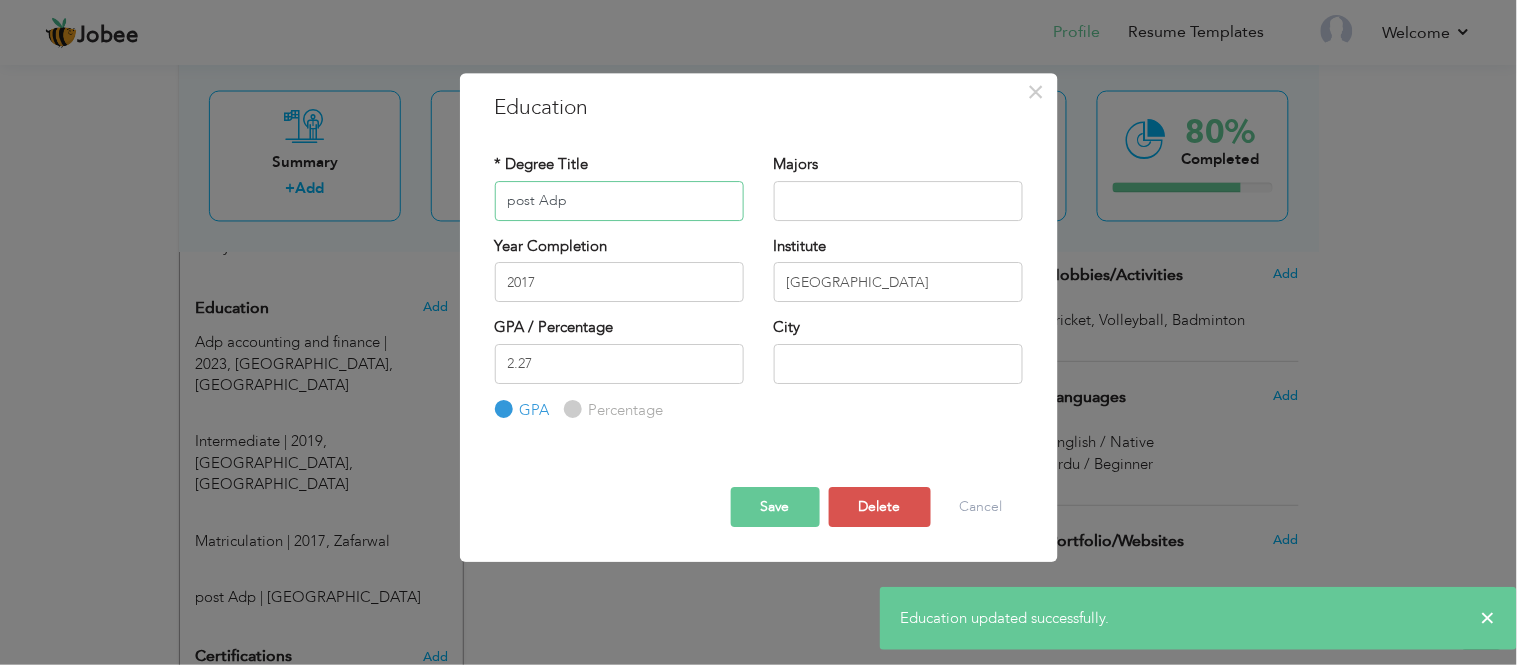 click on "post Adp" at bounding box center (619, 201) 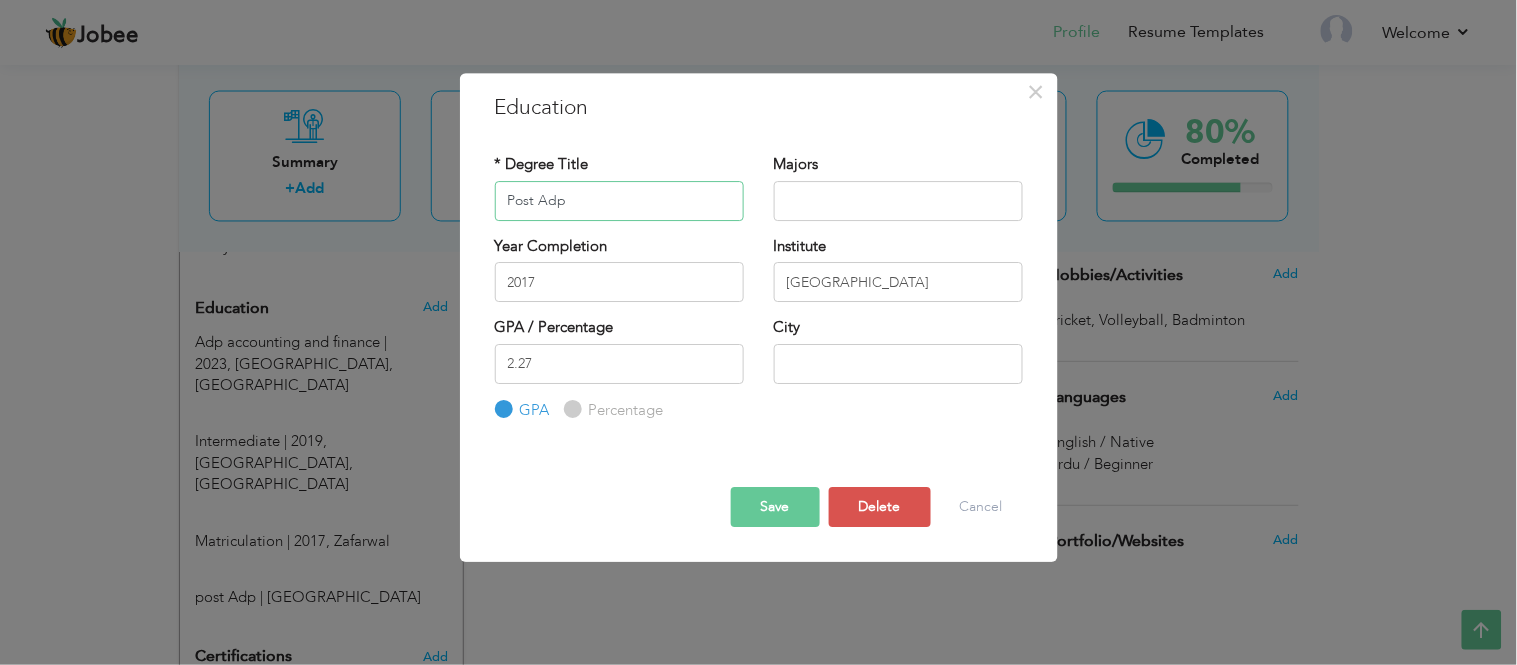 type on "Post Adp" 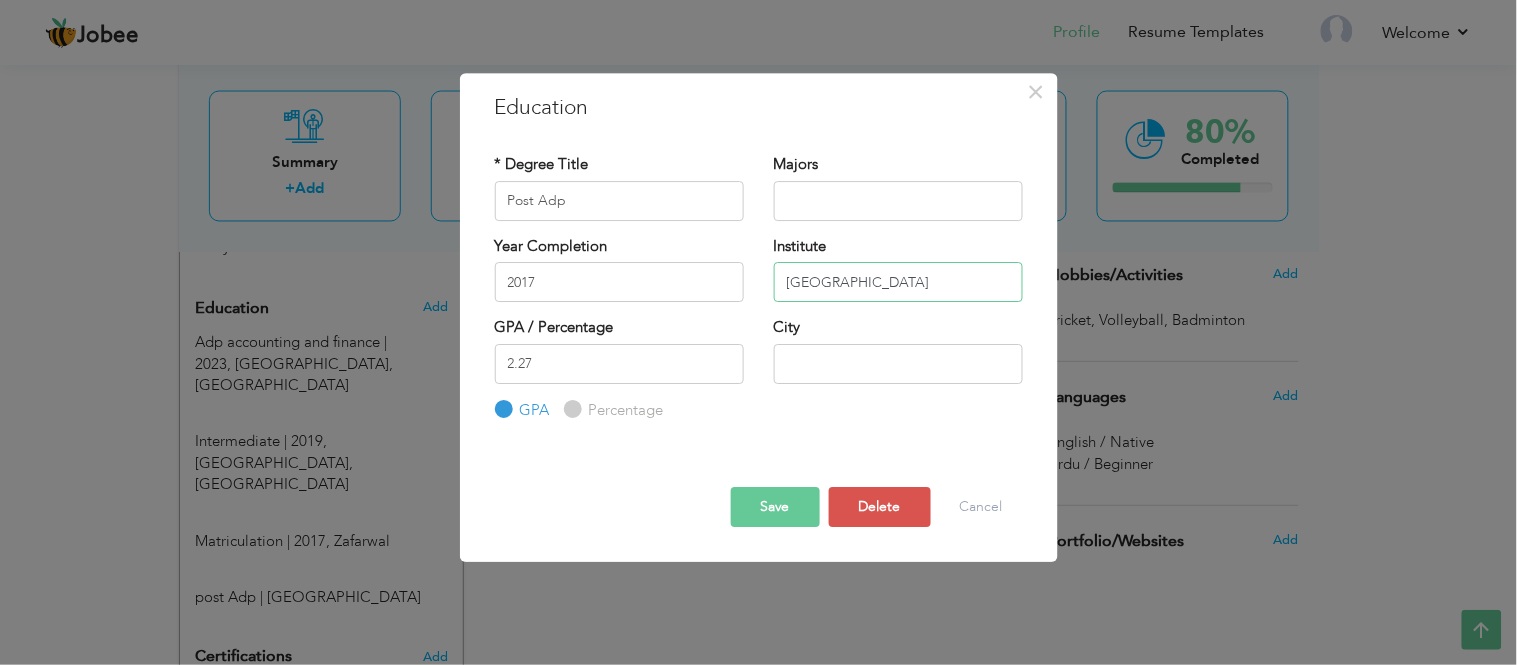 click on "university of central punjab" at bounding box center [898, 282] 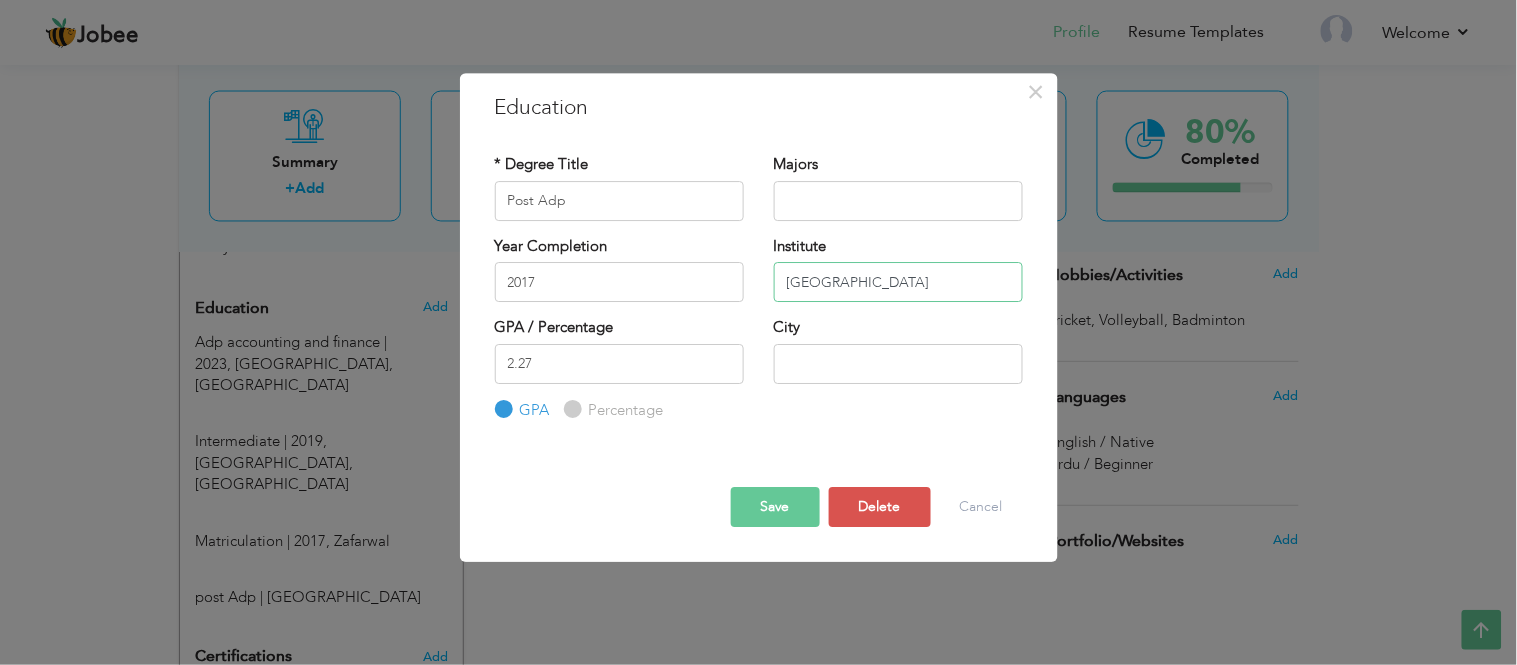 type on "[GEOGRAPHIC_DATA]" 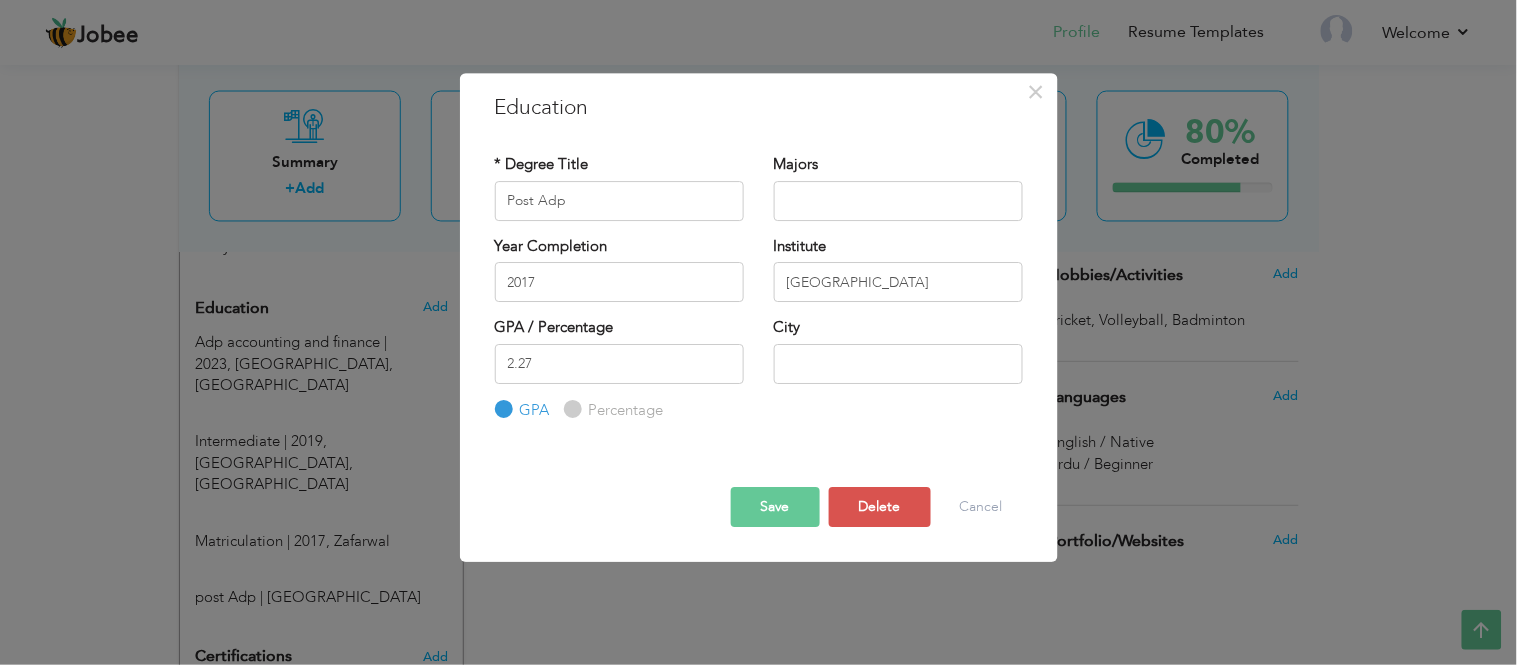 click on "Save" at bounding box center [775, 507] 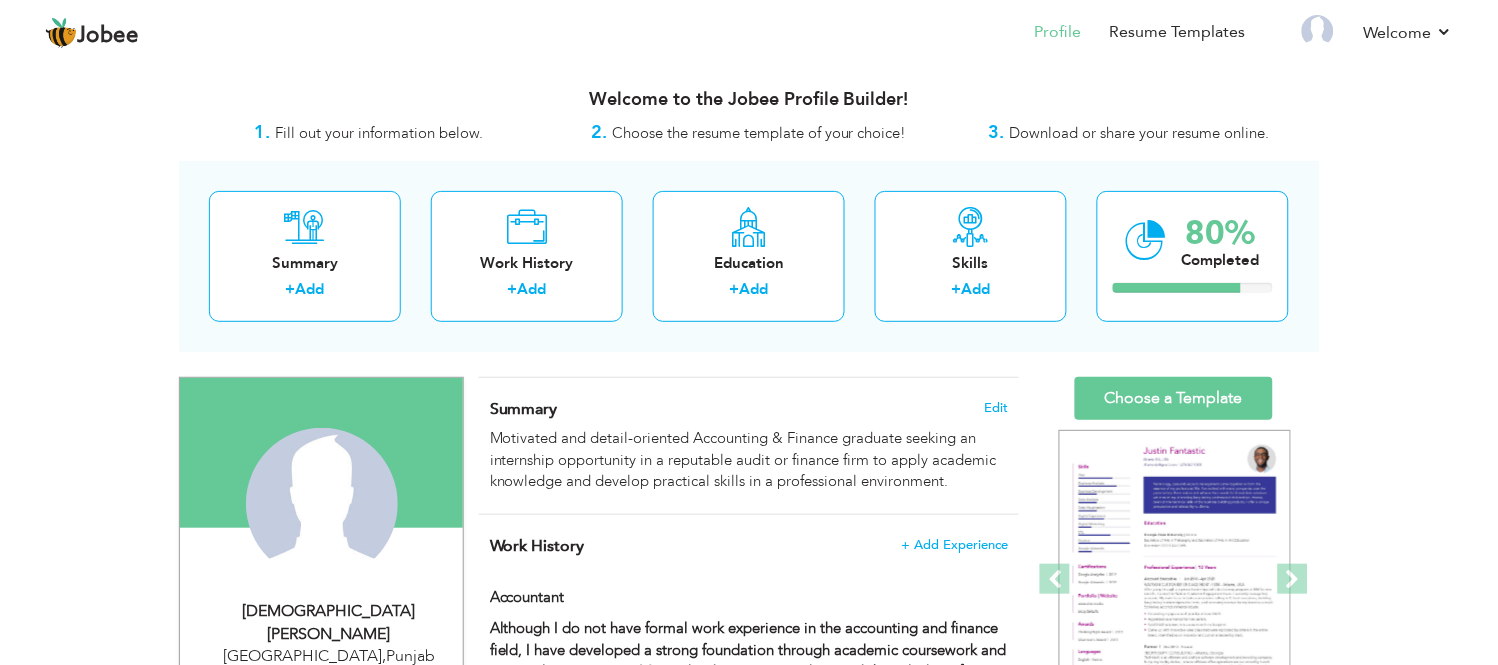 scroll, scrollTop: 18, scrollLeft: 0, axis: vertical 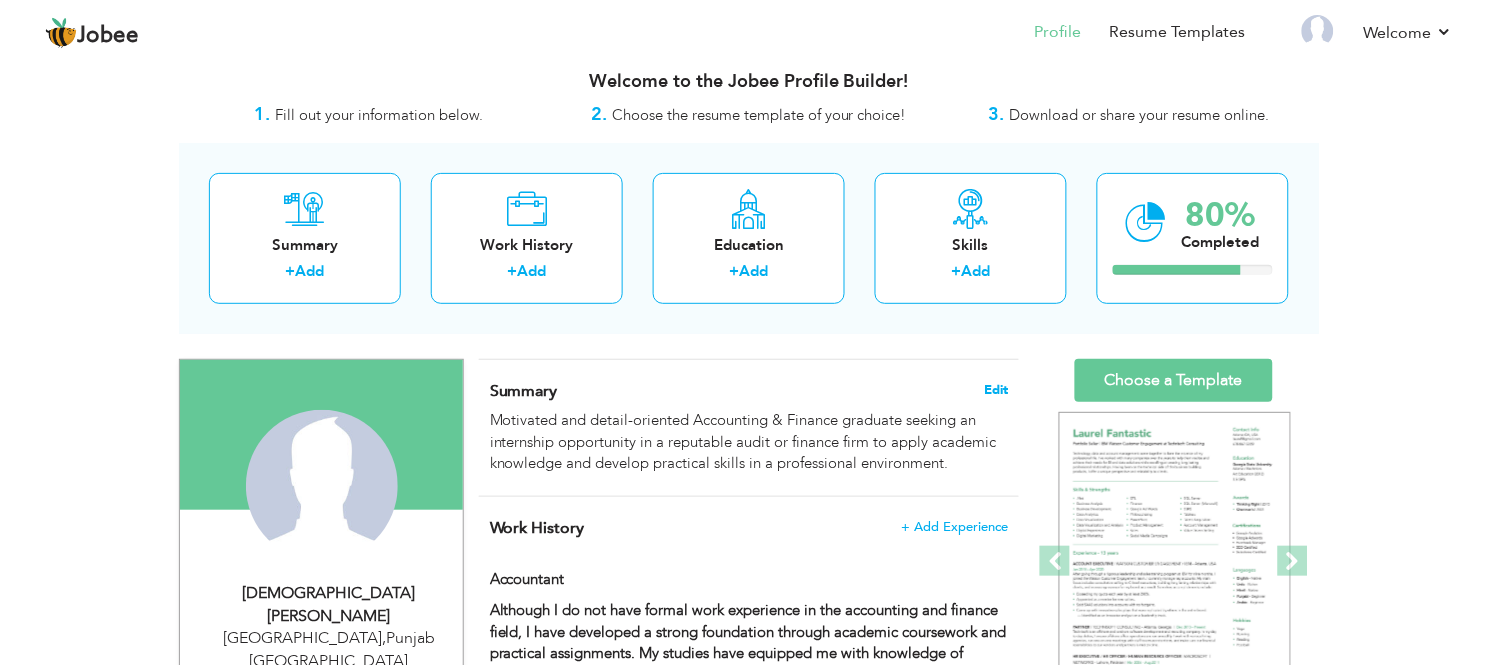 click on "Edit" at bounding box center (996, 390) 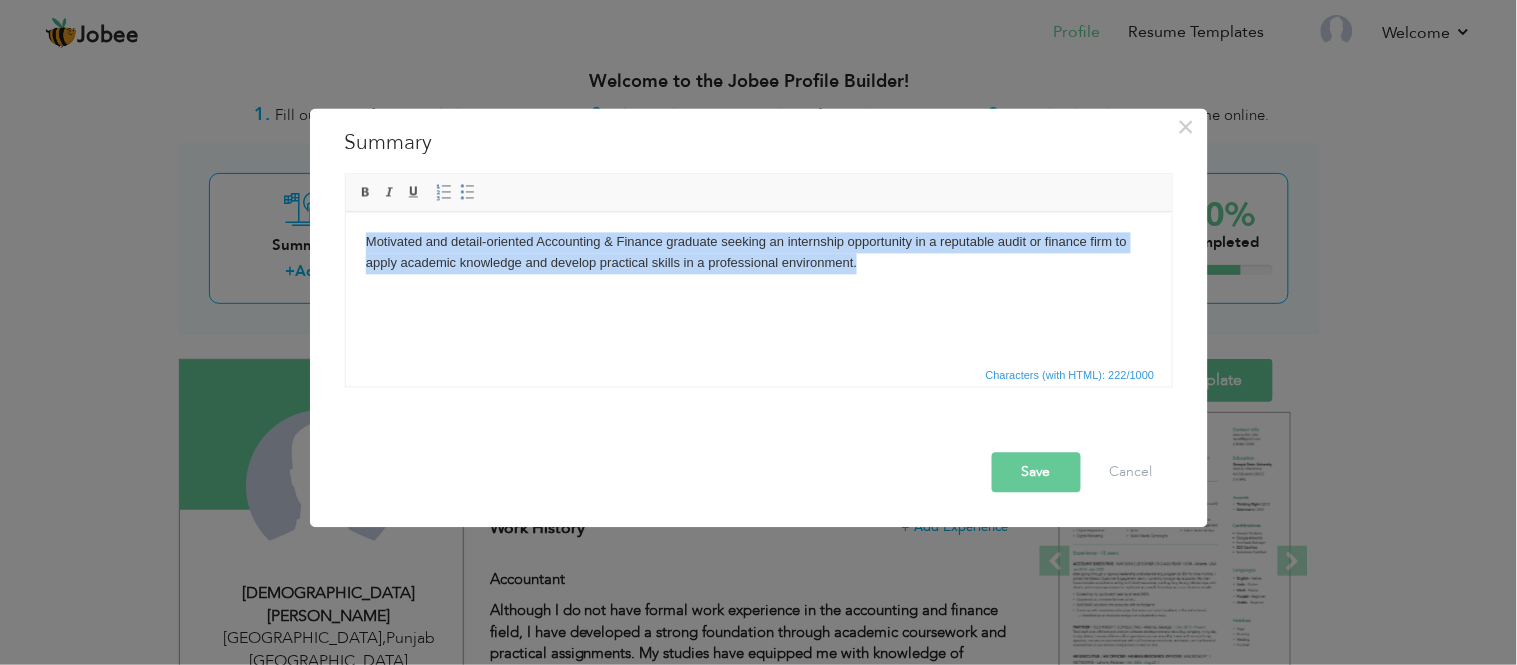 drag, startPoint x: 366, startPoint y: 234, endPoint x: 868, endPoint y: 271, distance: 503.3617 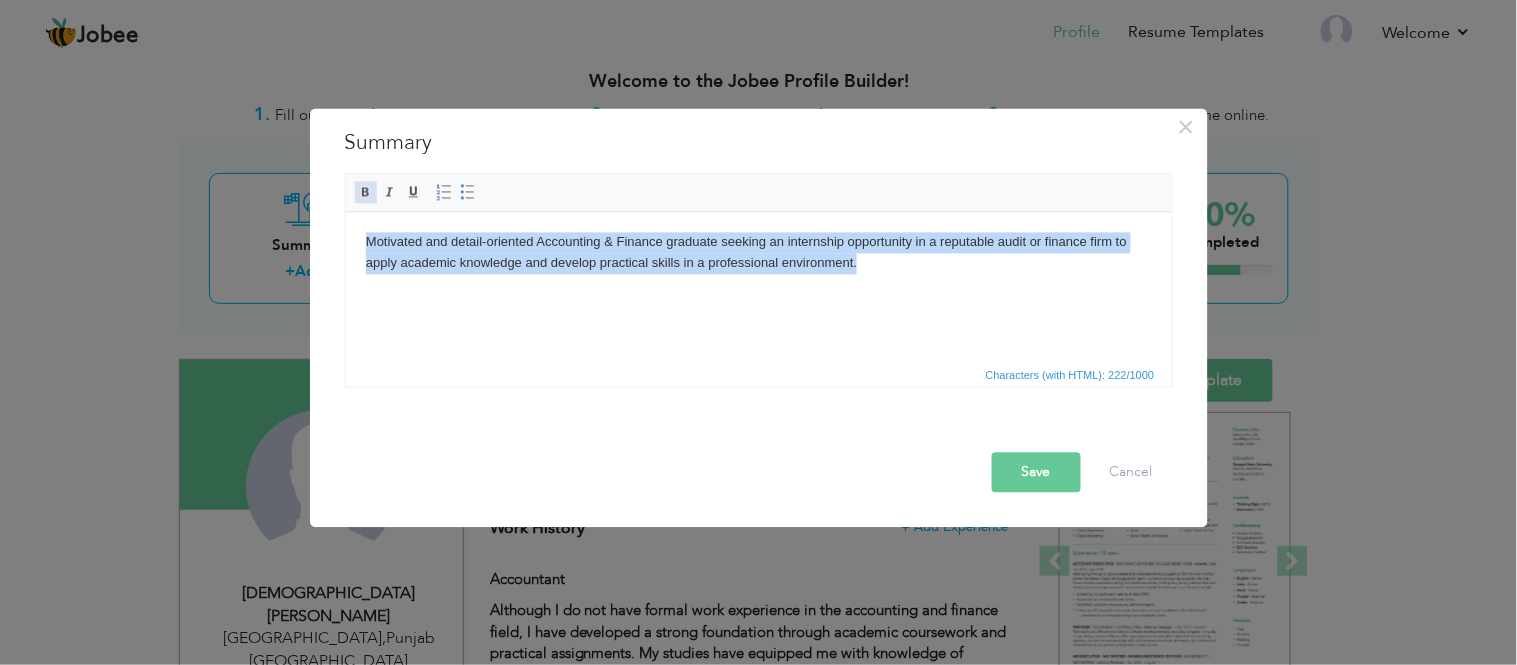 click at bounding box center (366, 192) 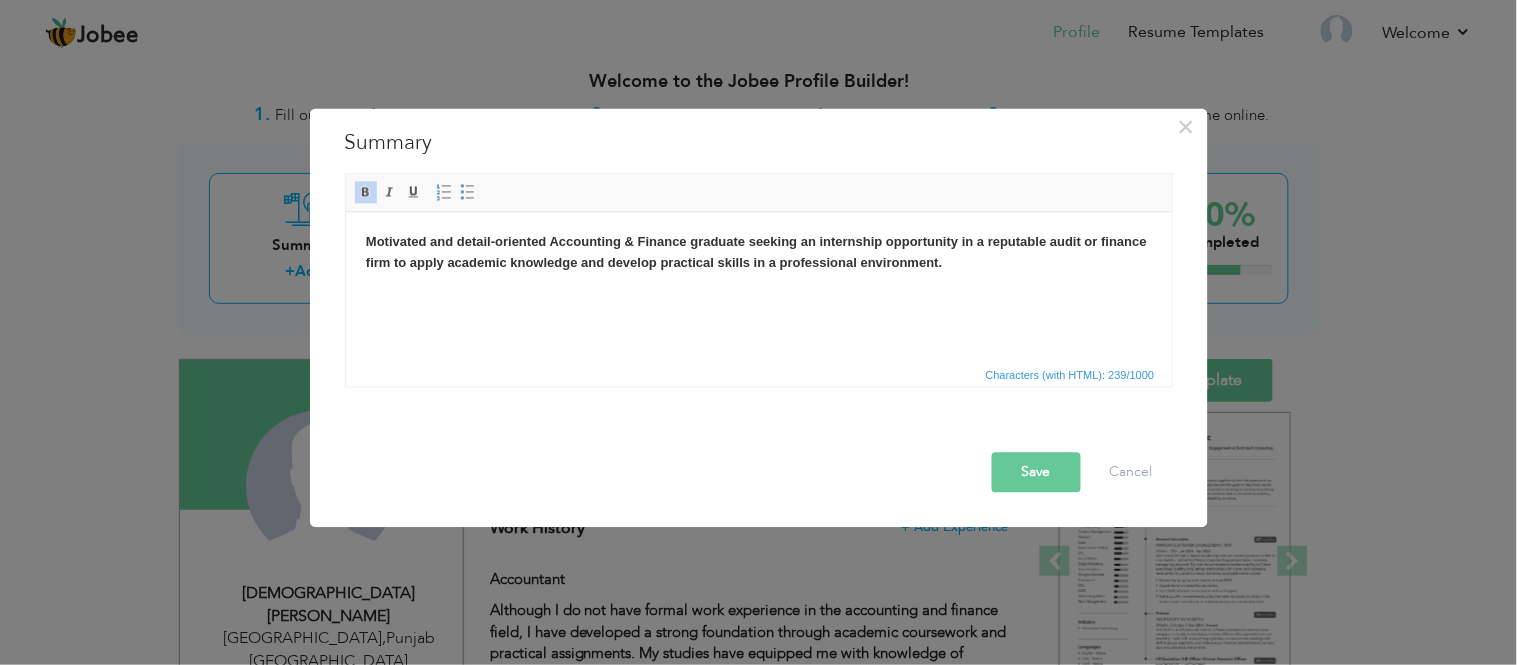 click on "Save" at bounding box center (1036, 472) 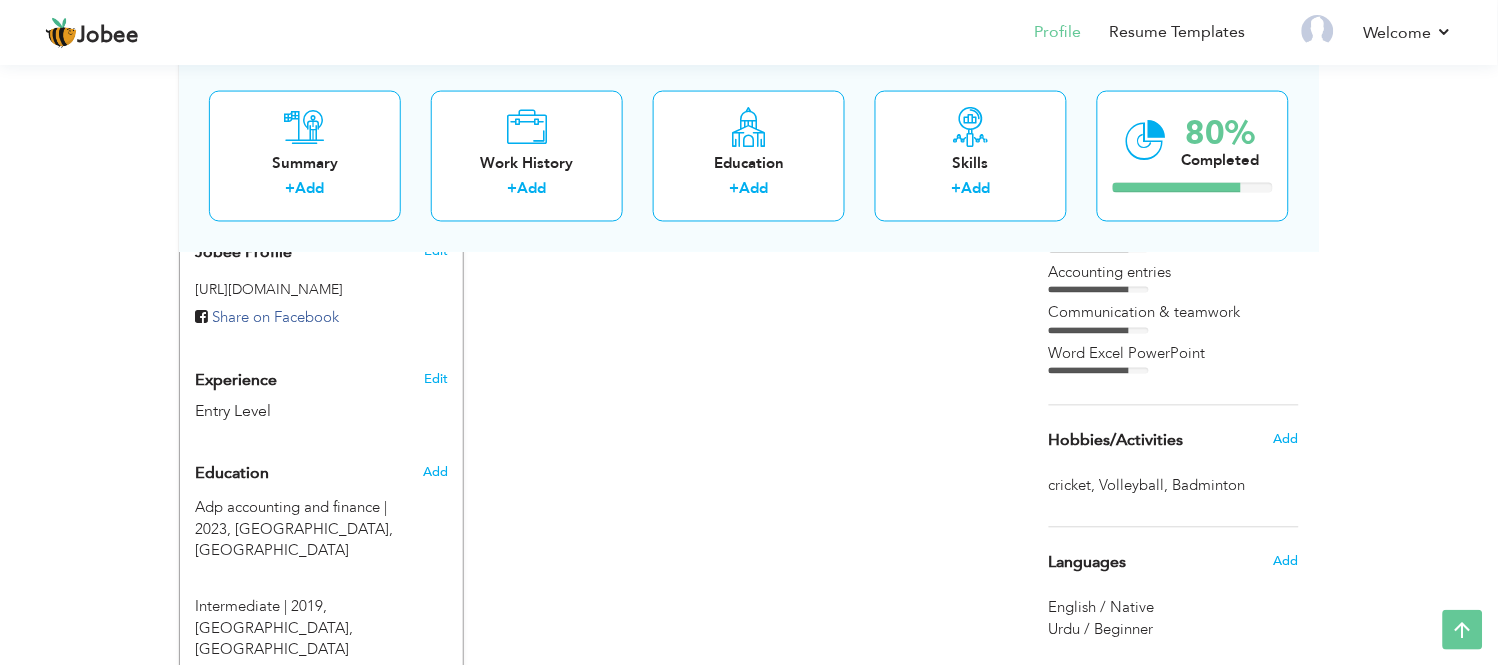 scroll, scrollTop: 708, scrollLeft: 0, axis: vertical 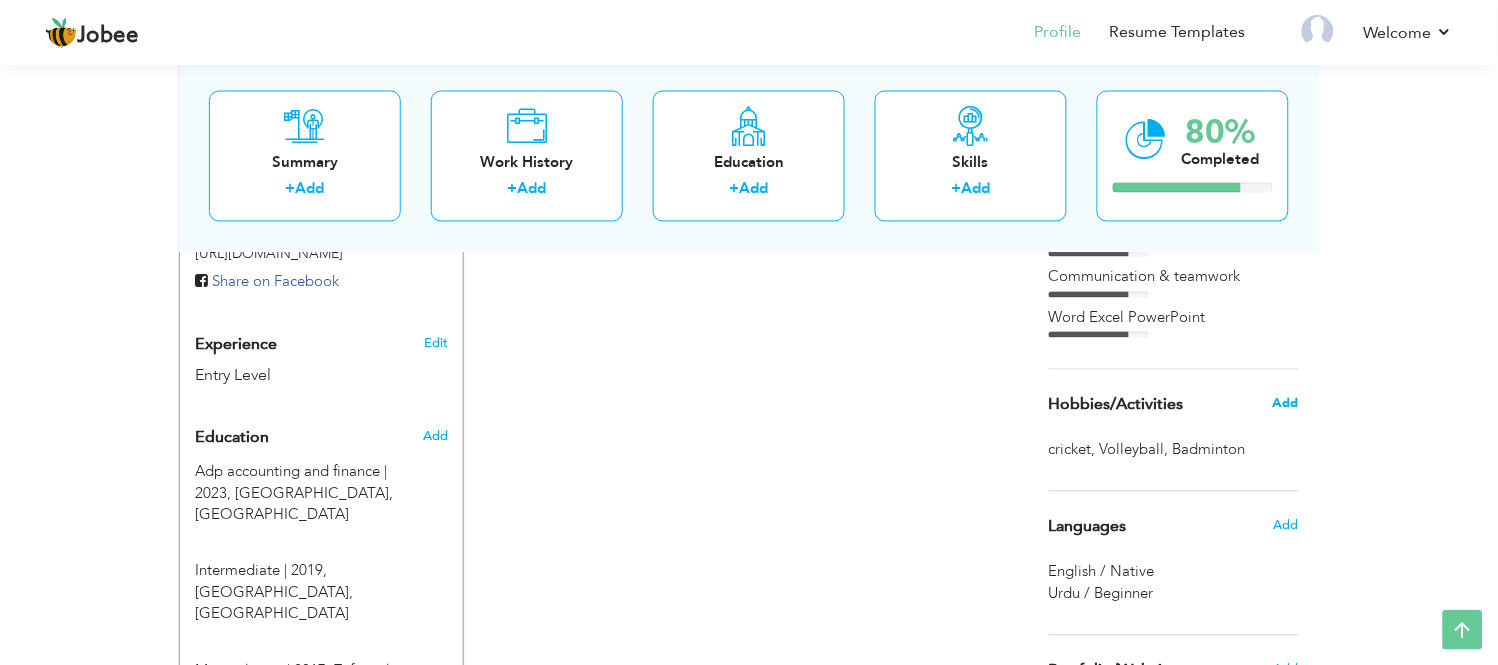 click on "Add" at bounding box center [1286, 404] 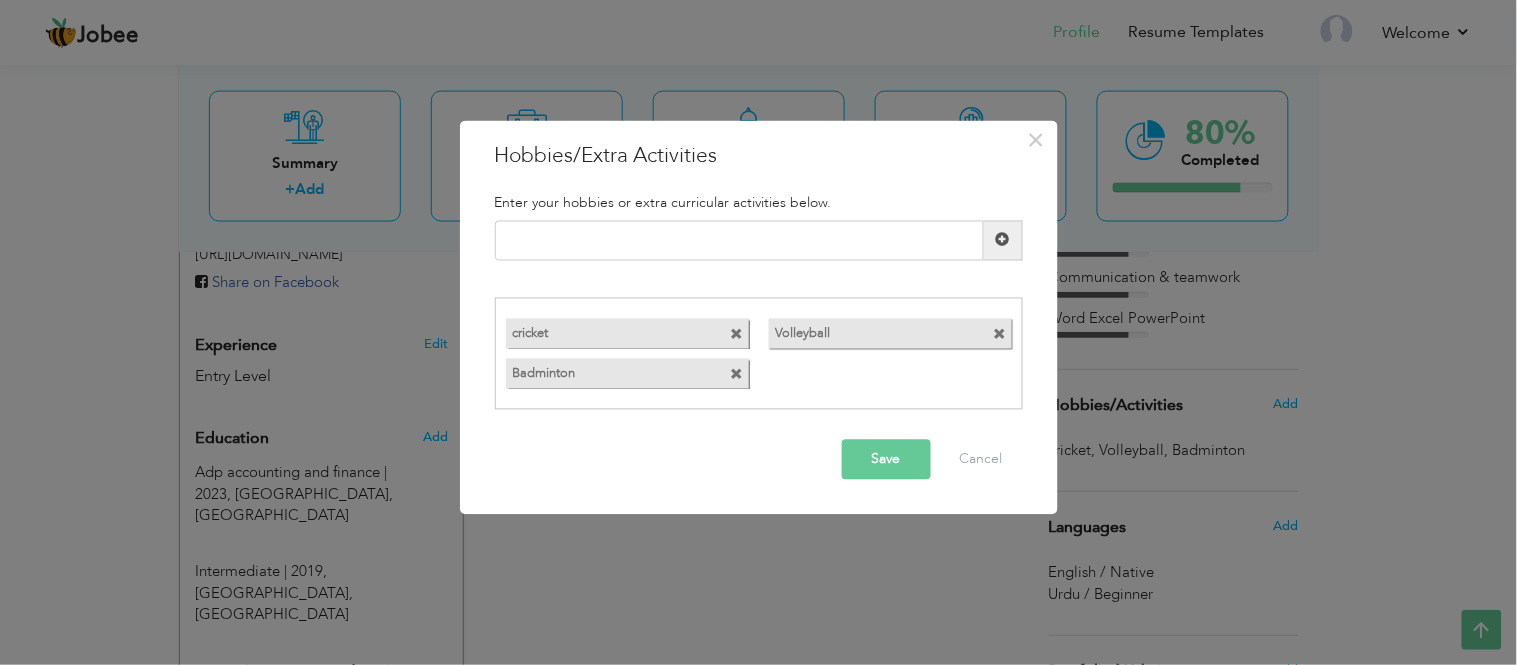 click on "cricket" at bounding box center [627, 334] 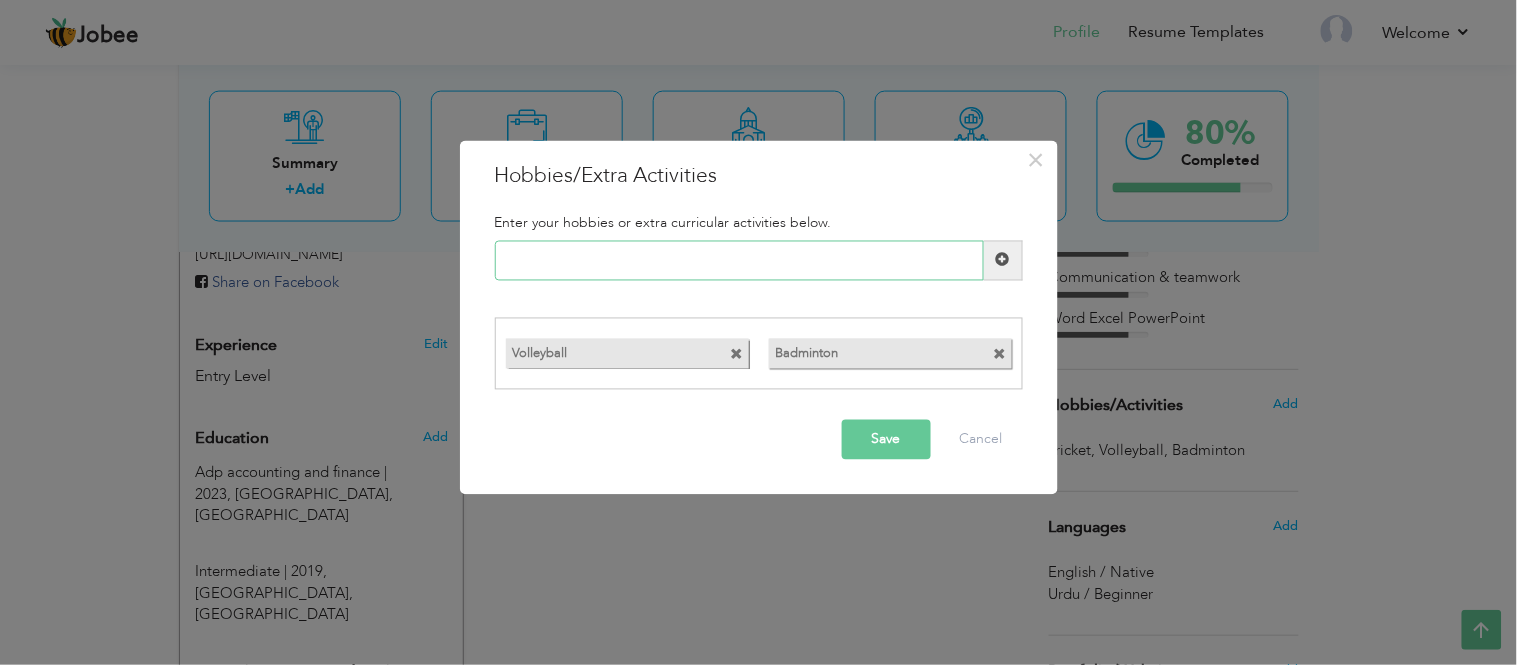 click at bounding box center [739, 260] 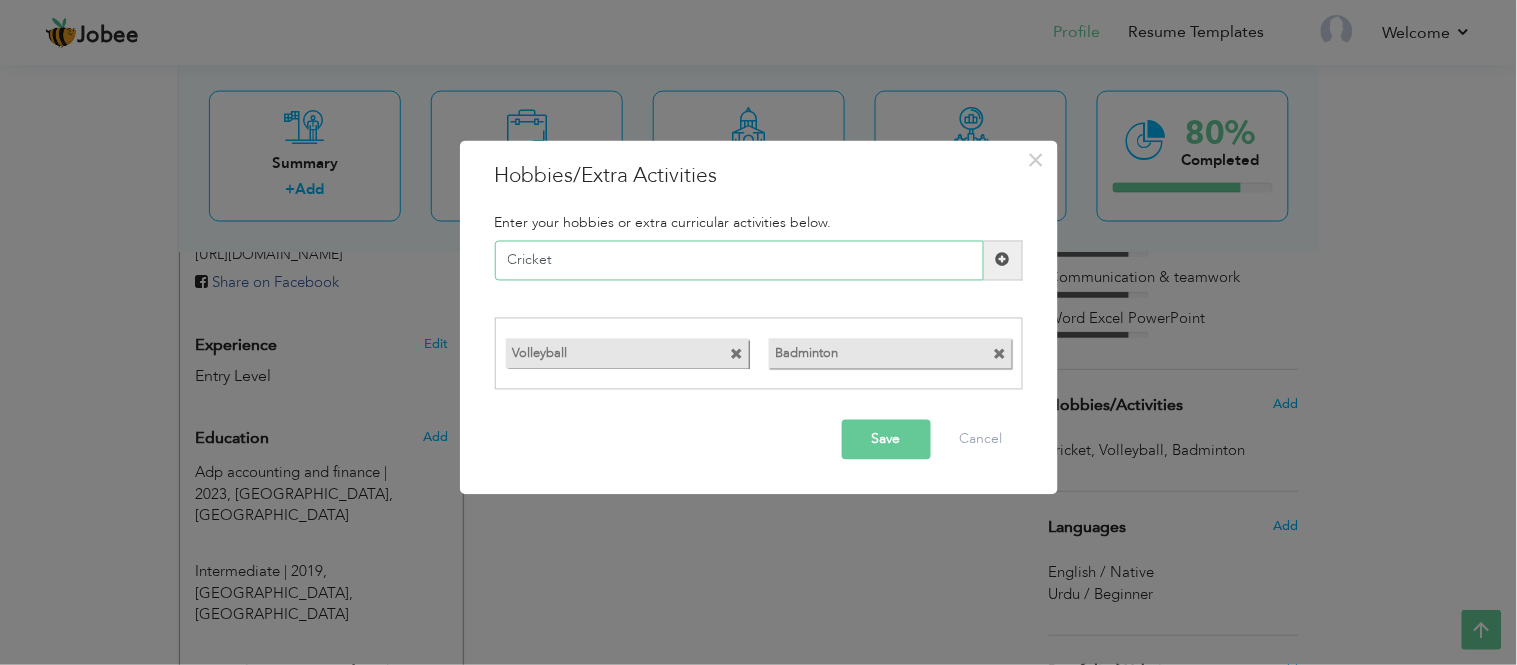 type on "Cricket" 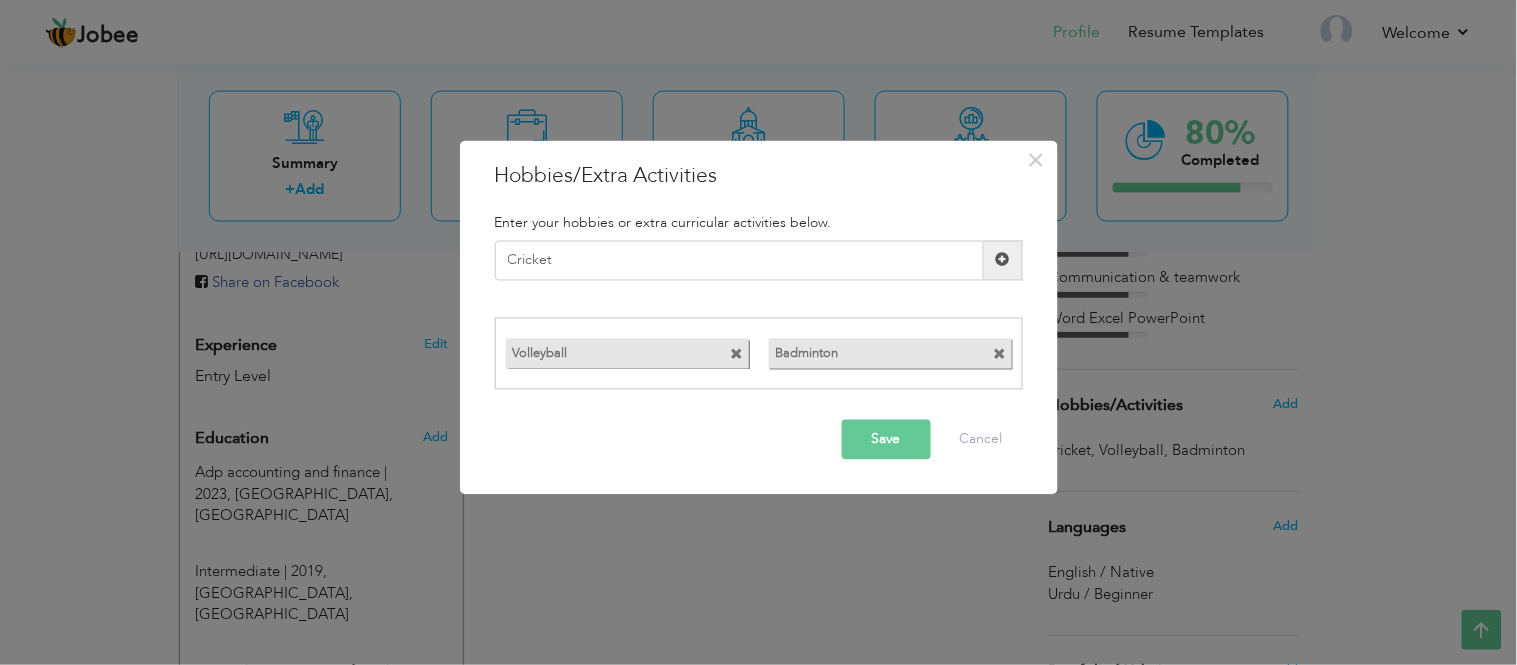click on "Save" at bounding box center [886, 440] 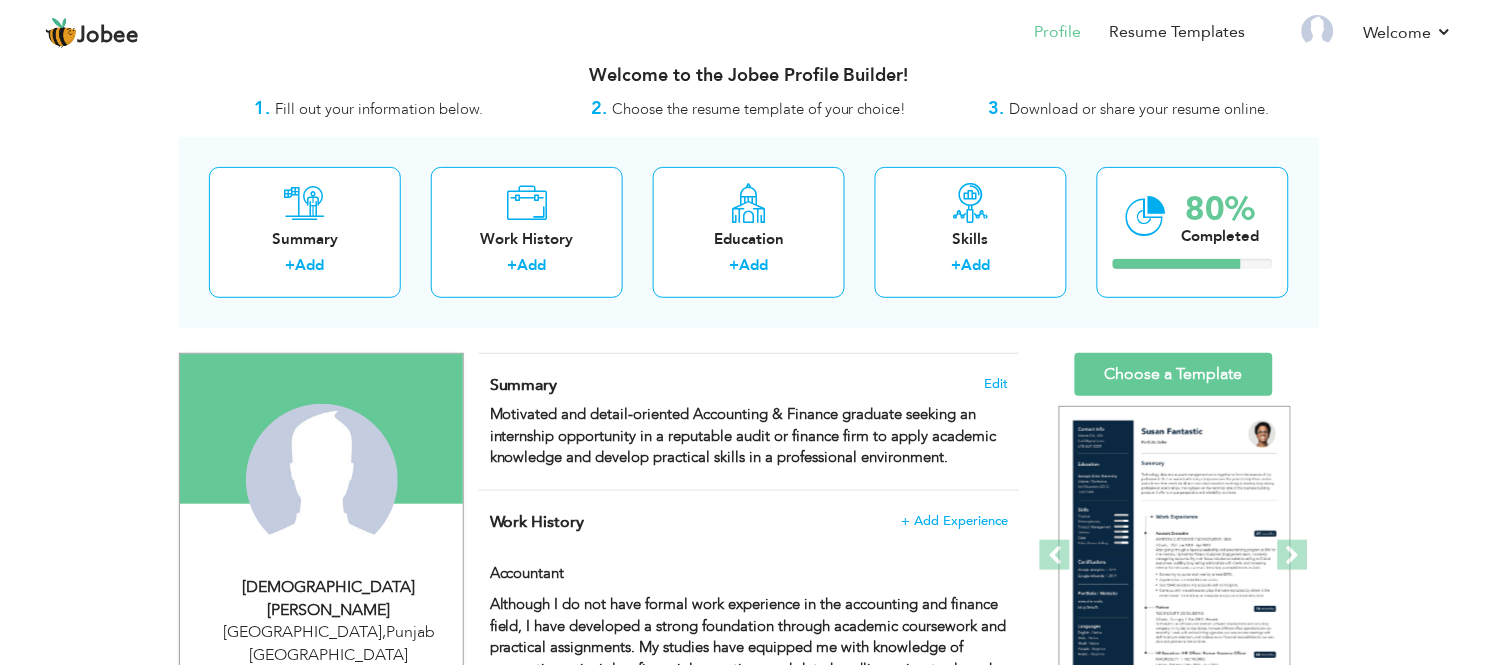 scroll, scrollTop: 135, scrollLeft: 0, axis: vertical 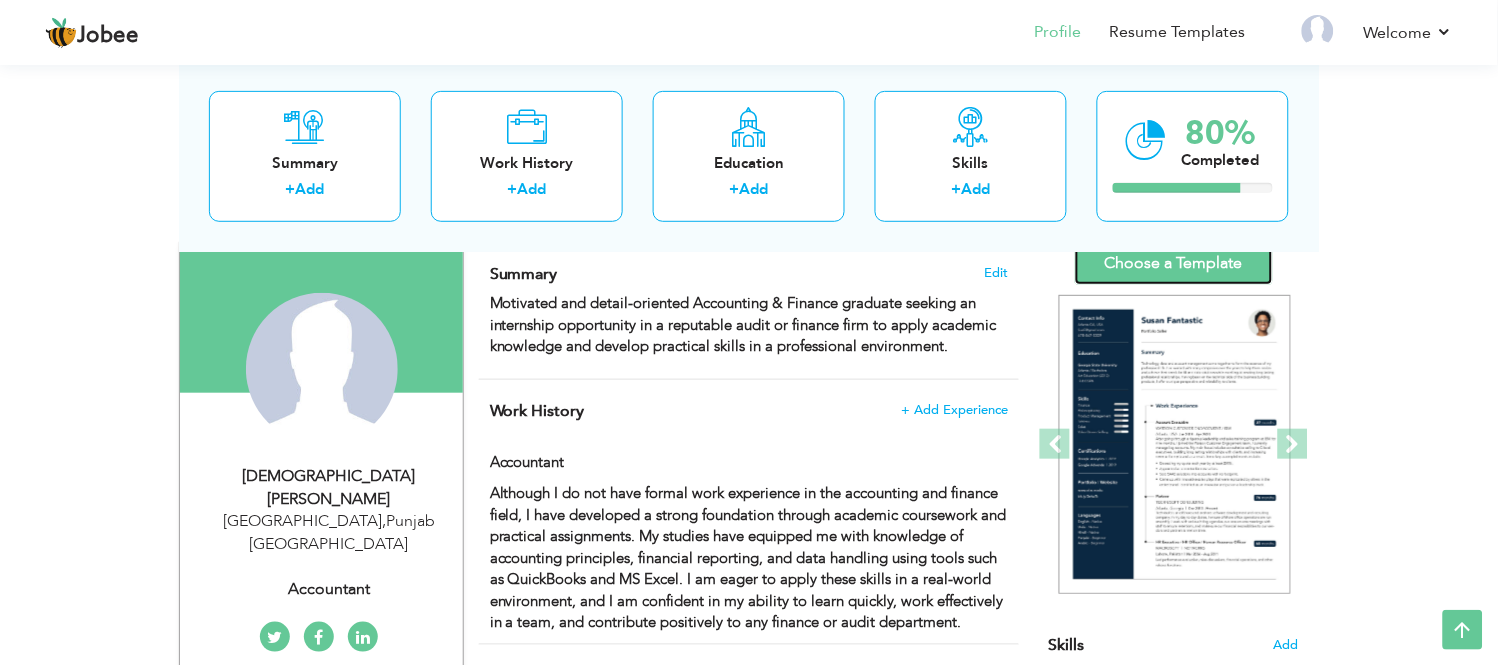 click on "Choose a Template" at bounding box center (1174, 263) 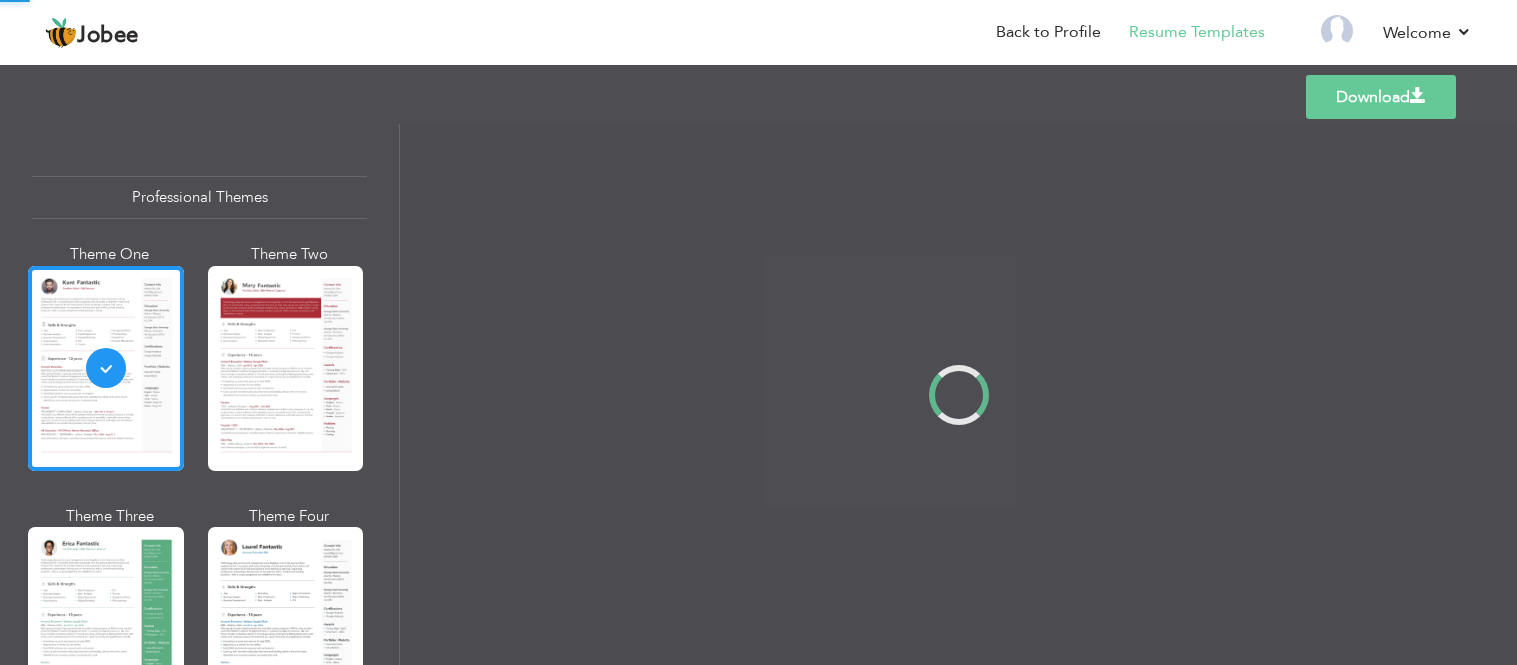 scroll, scrollTop: 0, scrollLeft: 0, axis: both 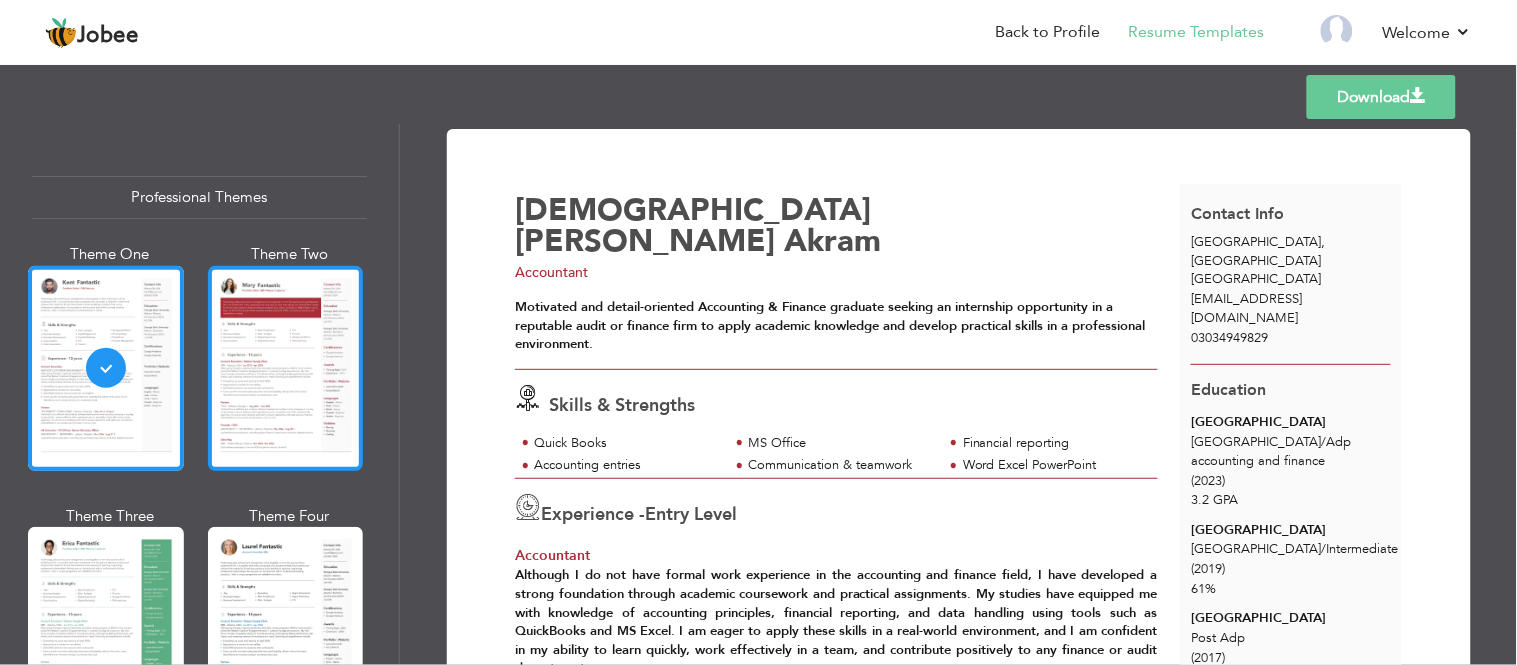 click at bounding box center (286, 368) 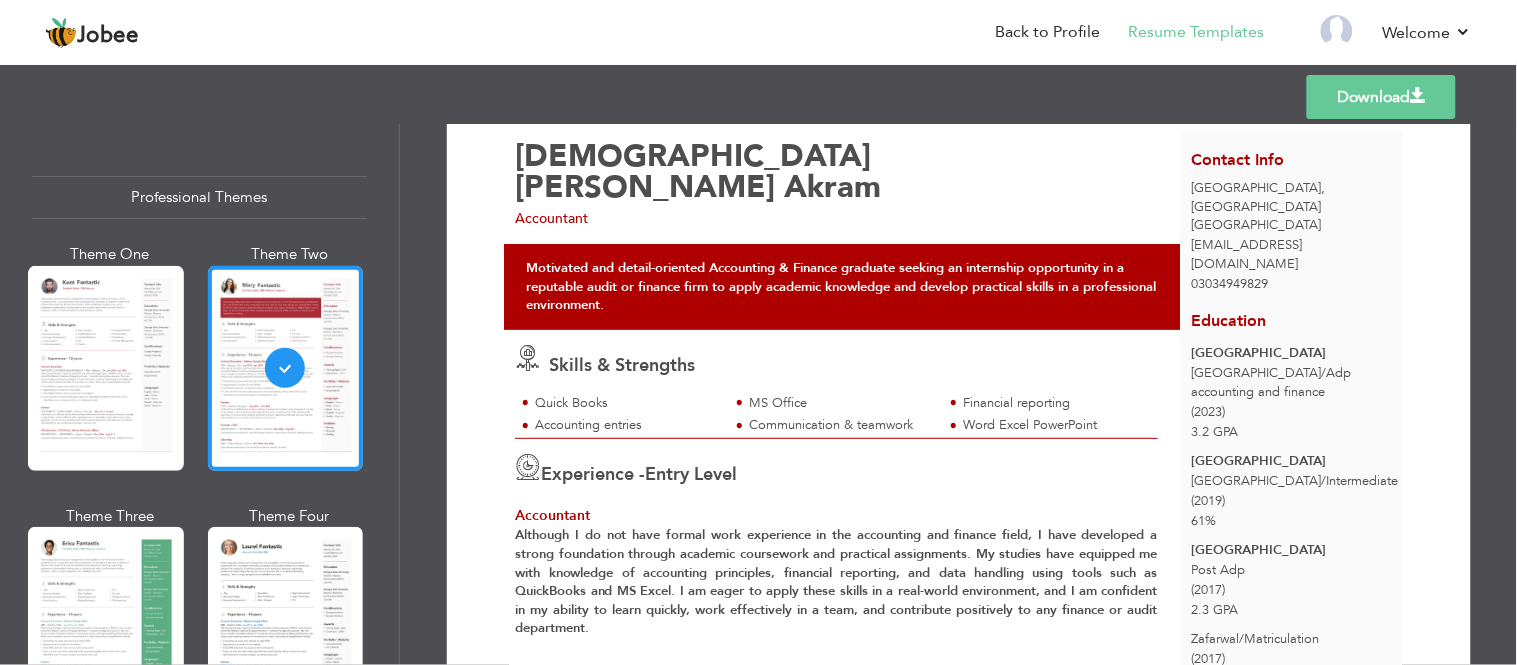 scroll, scrollTop: 35, scrollLeft: 0, axis: vertical 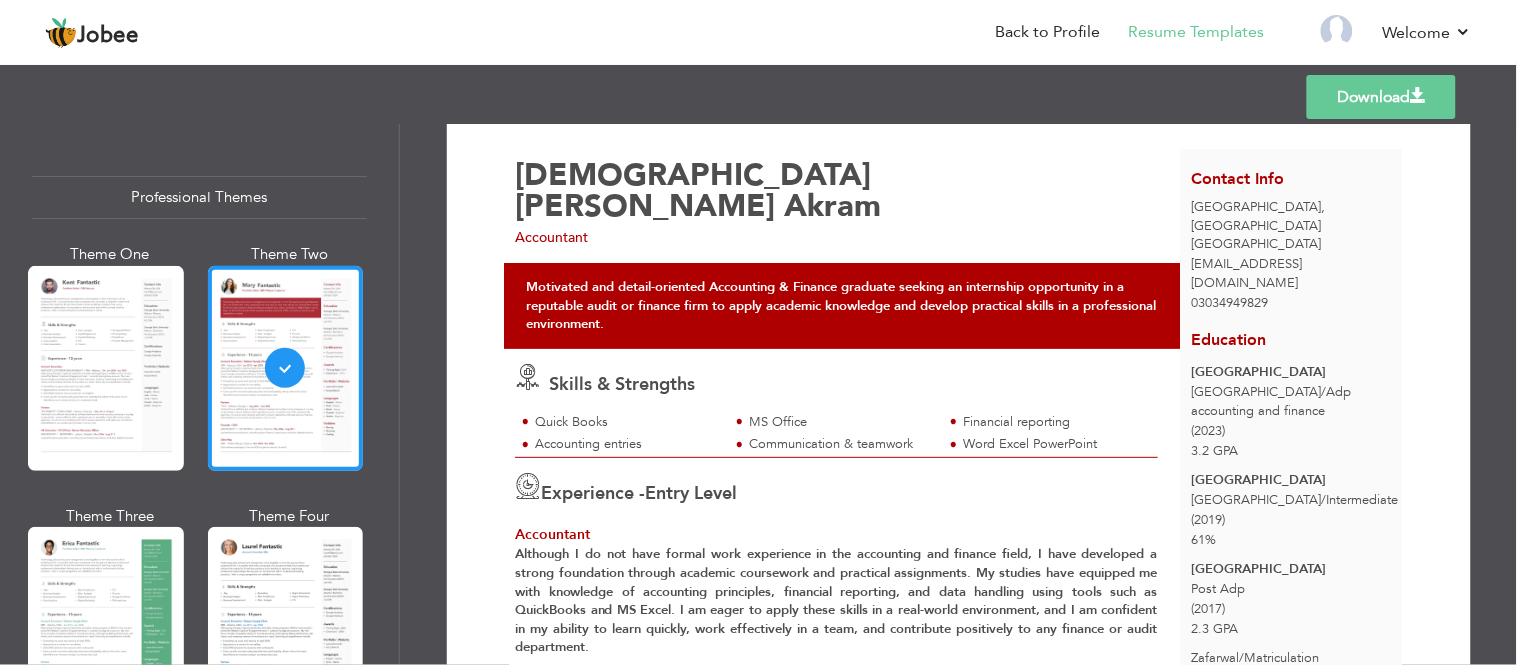 click on "[EMAIL_ADDRESS][DOMAIN_NAME]" at bounding box center (1246, 273) 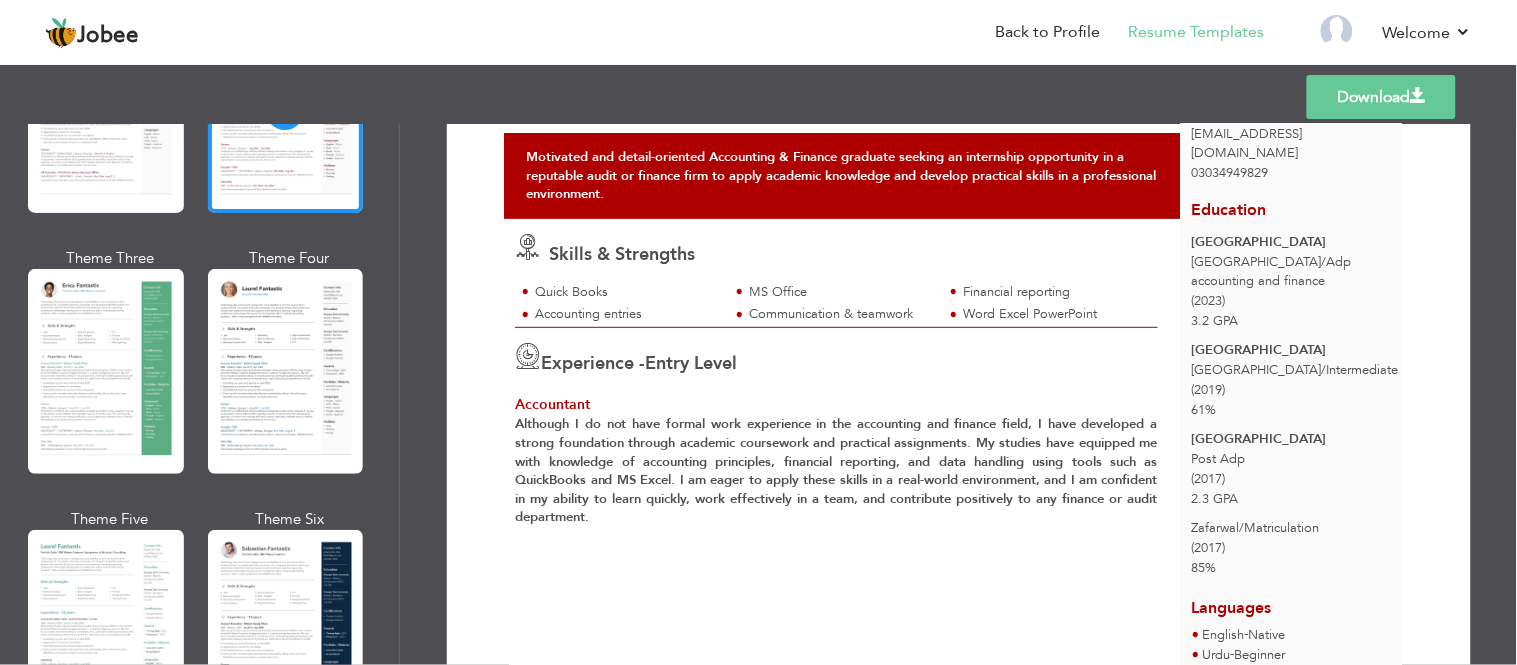 scroll, scrollTop: 296, scrollLeft: 0, axis: vertical 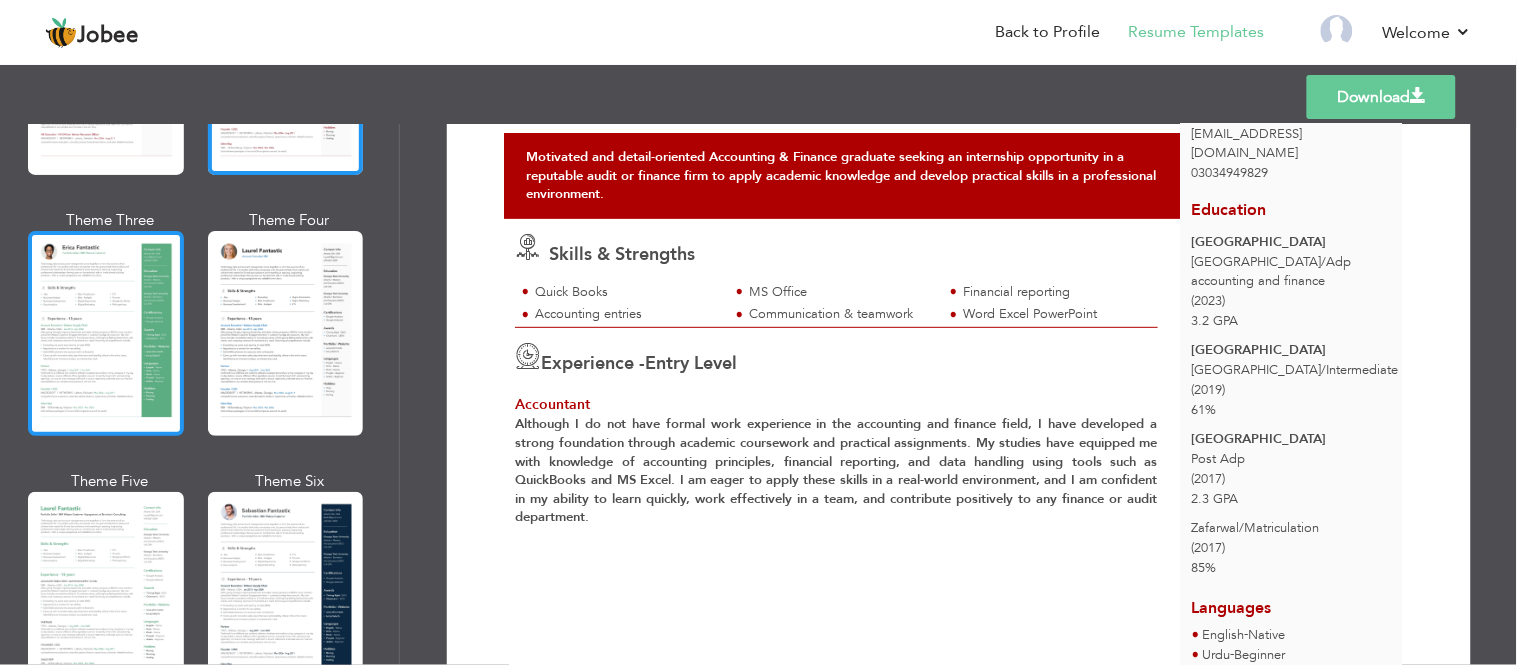 click at bounding box center (106, 333) 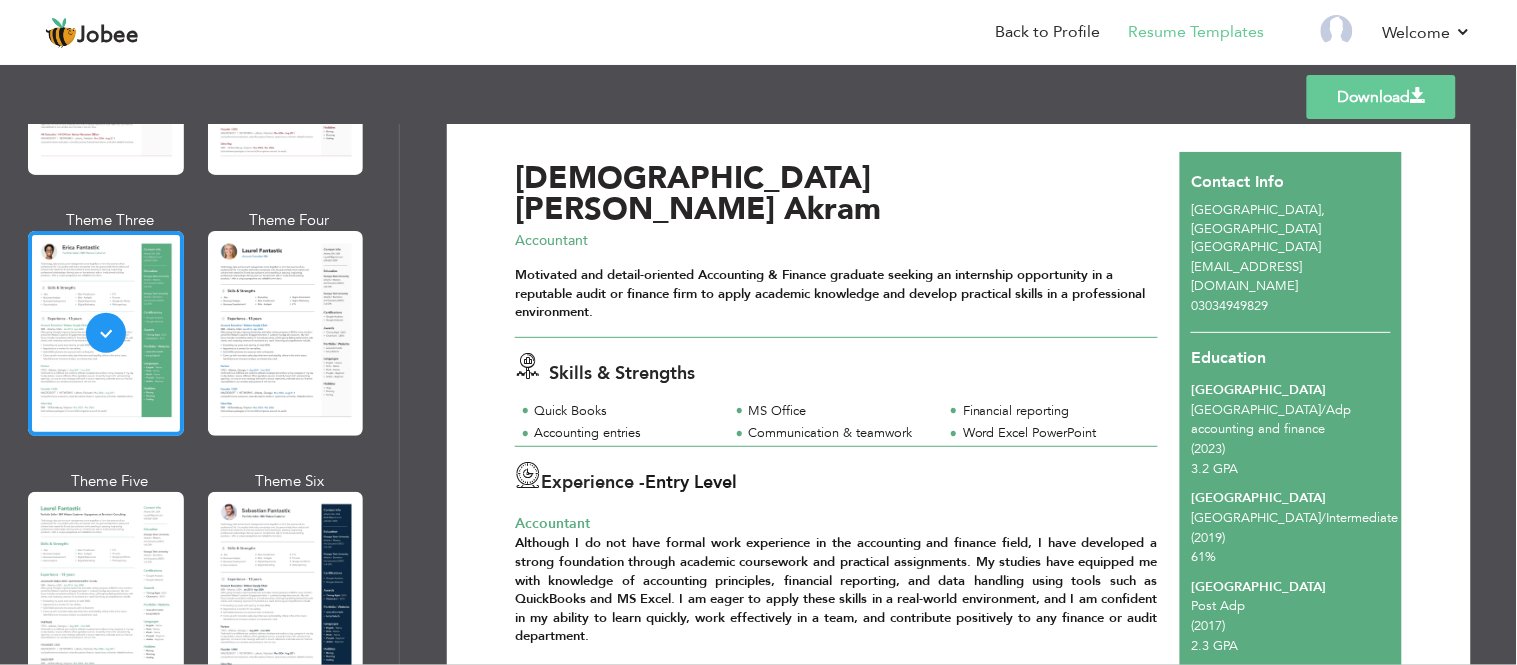 scroll, scrollTop: 13, scrollLeft: 0, axis: vertical 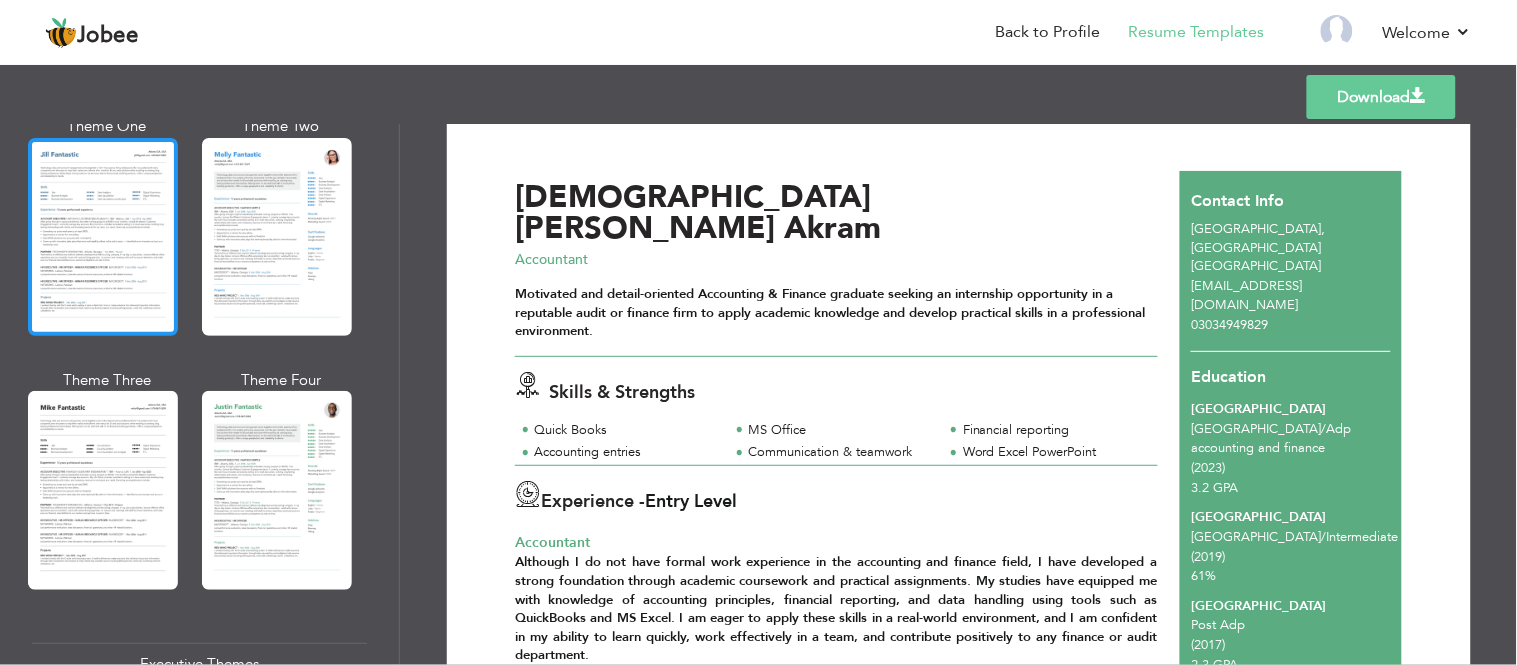 click at bounding box center (103, 237) 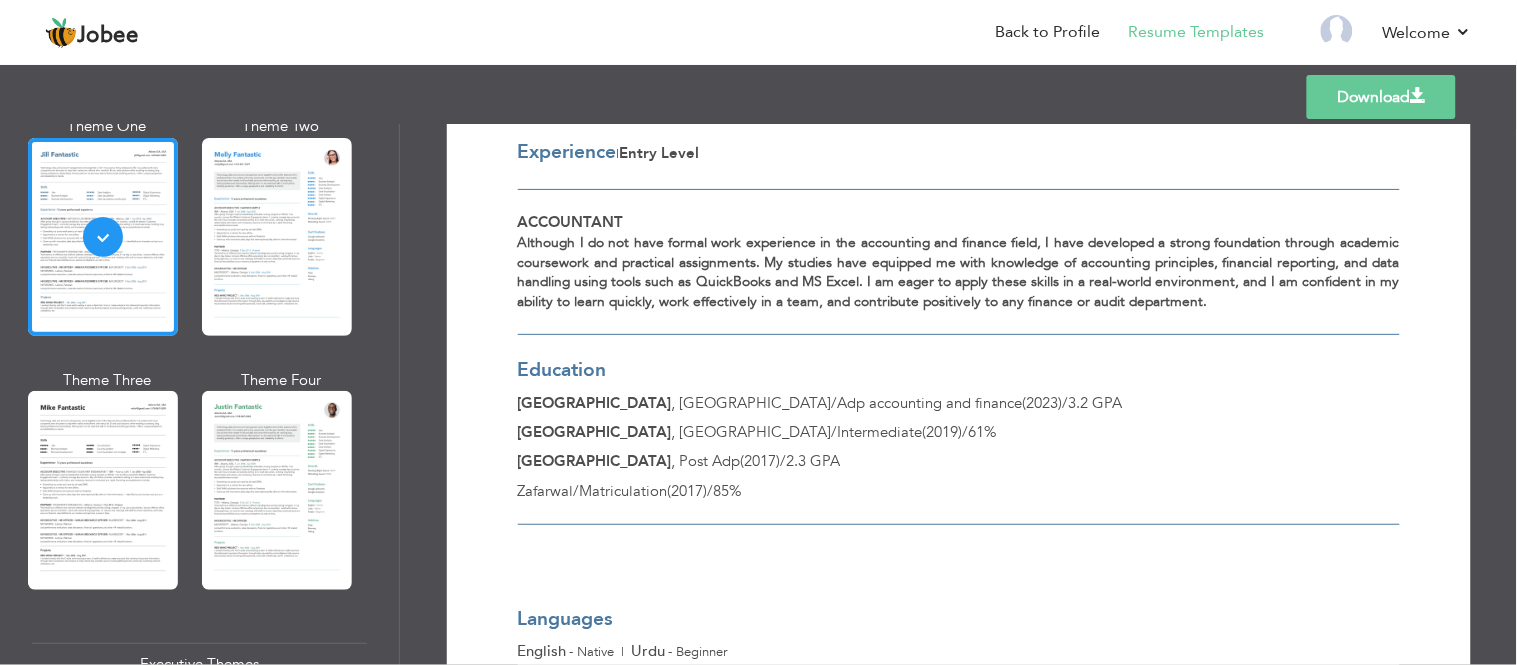 scroll, scrollTop: 481, scrollLeft: 0, axis: vertical 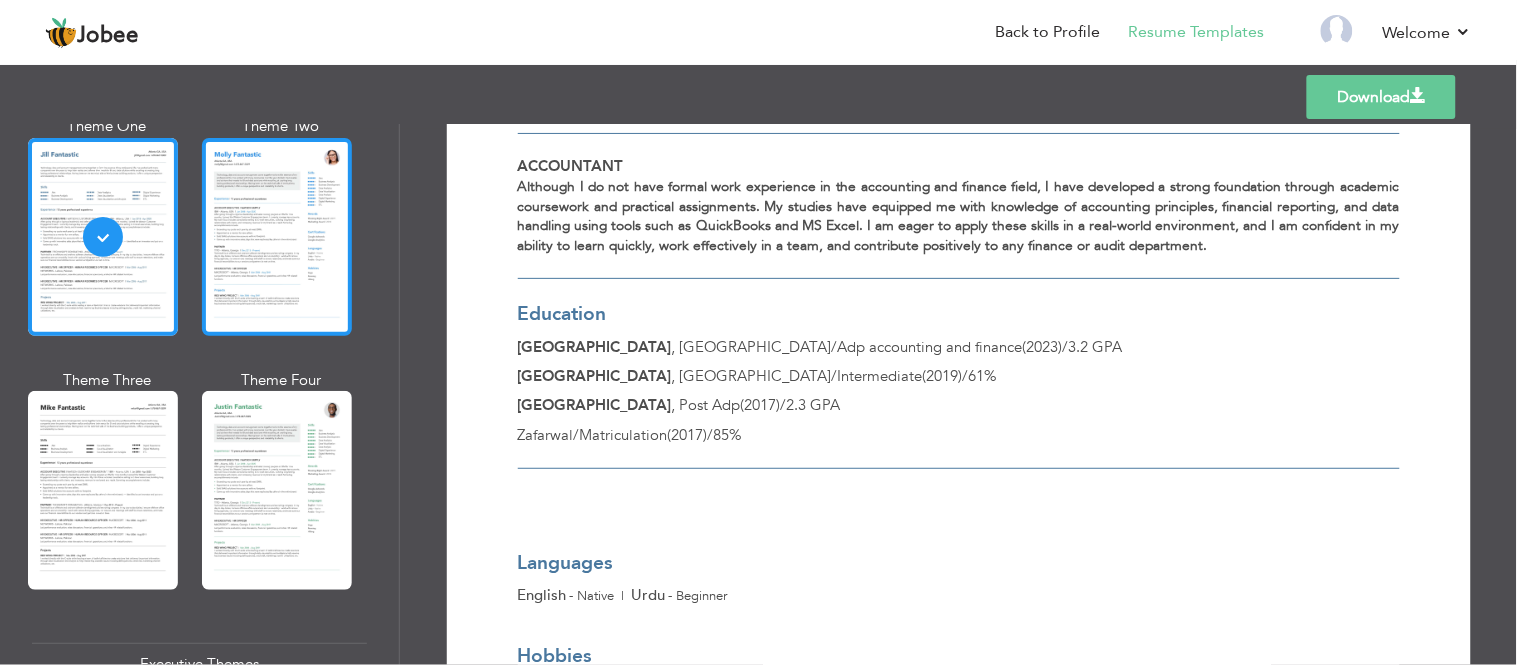click at bounding box center (277, 237) 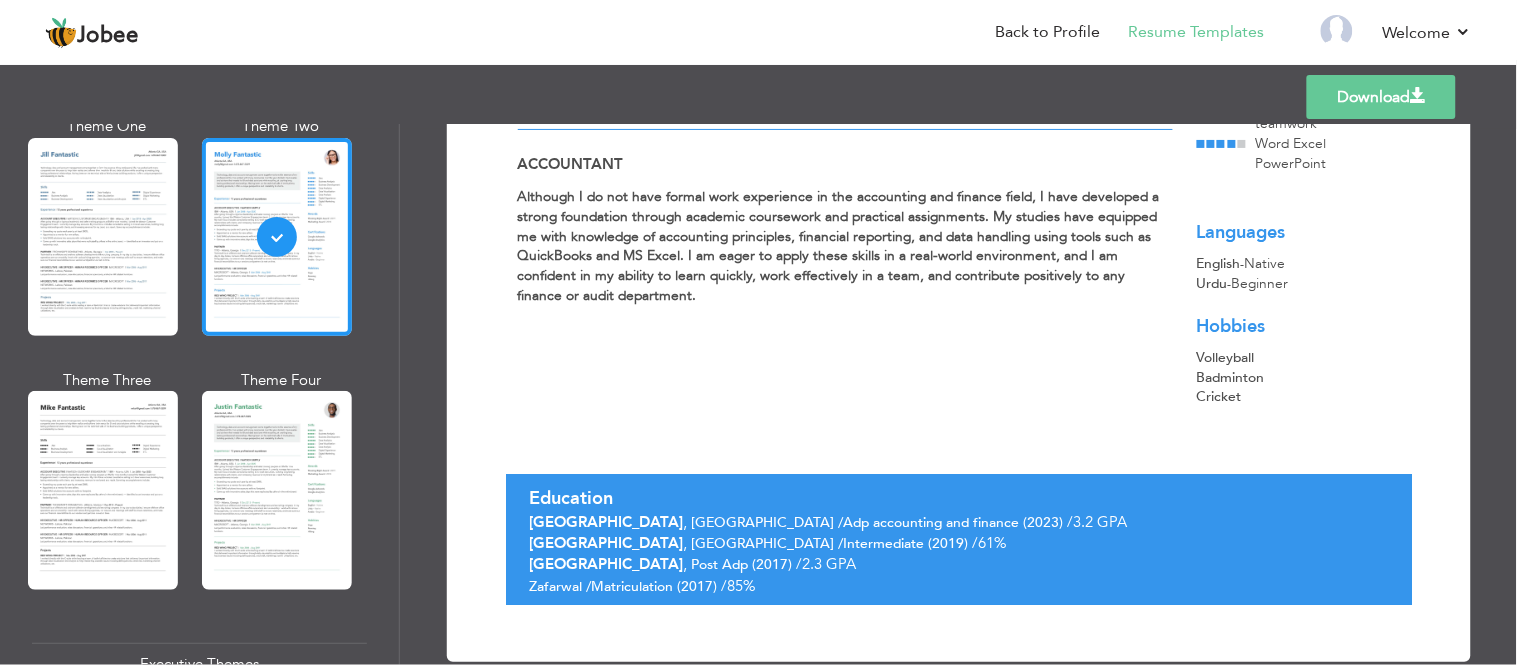 scroll, scrollTop: 268, scrollLeft: 0, axis: vertical 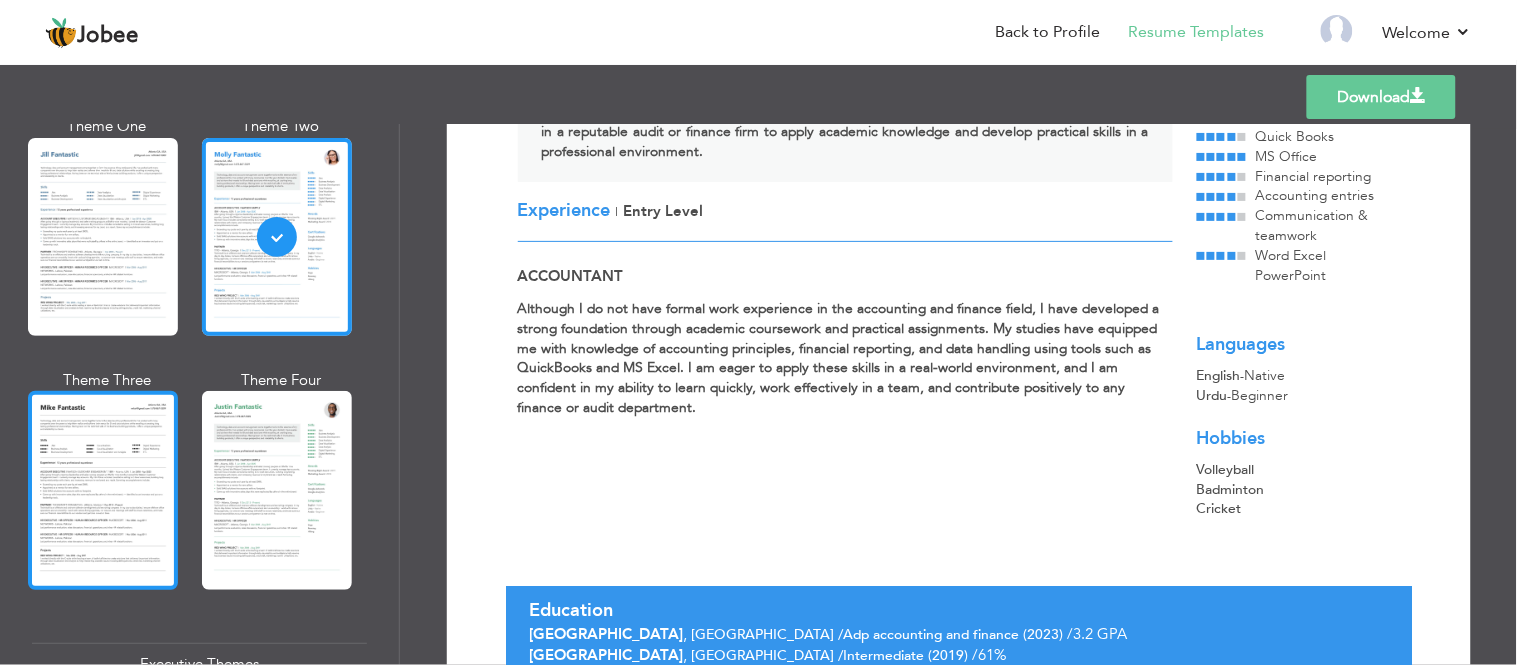 click at bounding box center [103, 490] 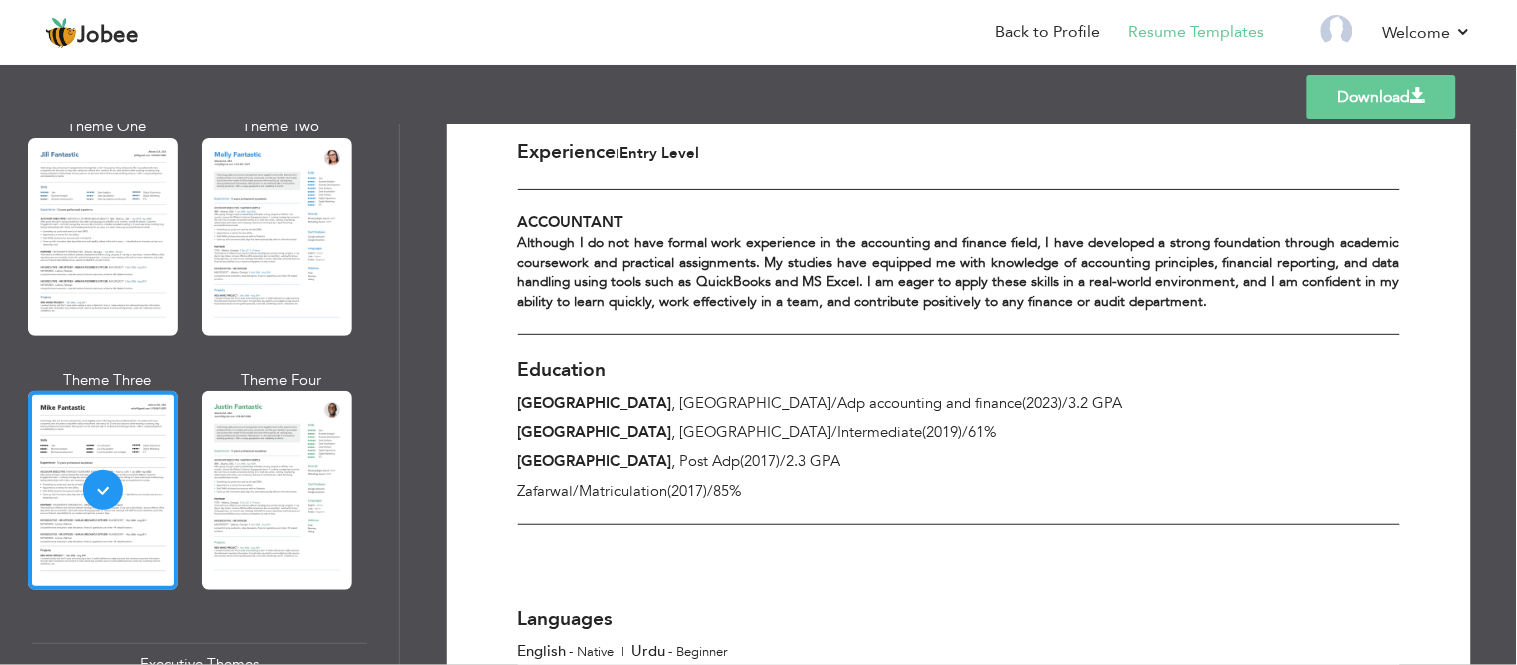 scroll, scrollTop: 463, scrollLeft: 0, axis: vertical 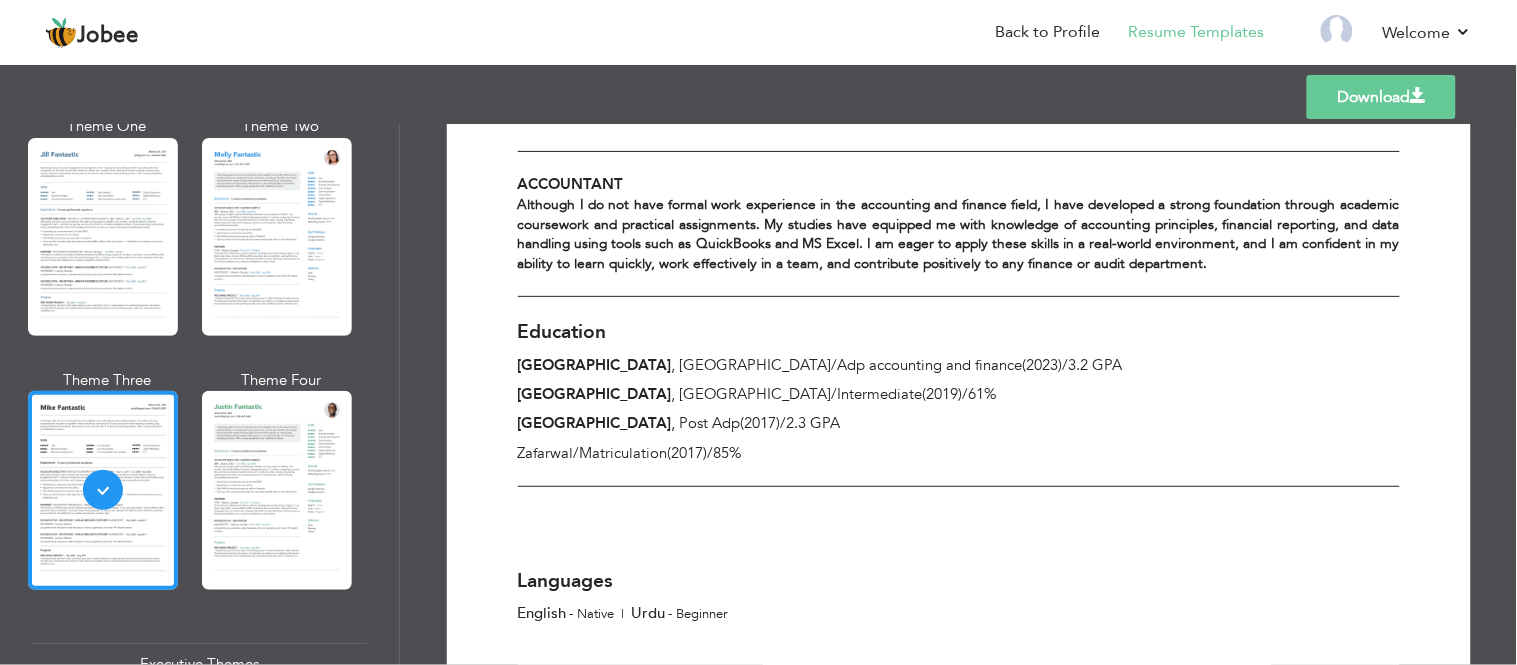 click at bounding box center (277, 490) 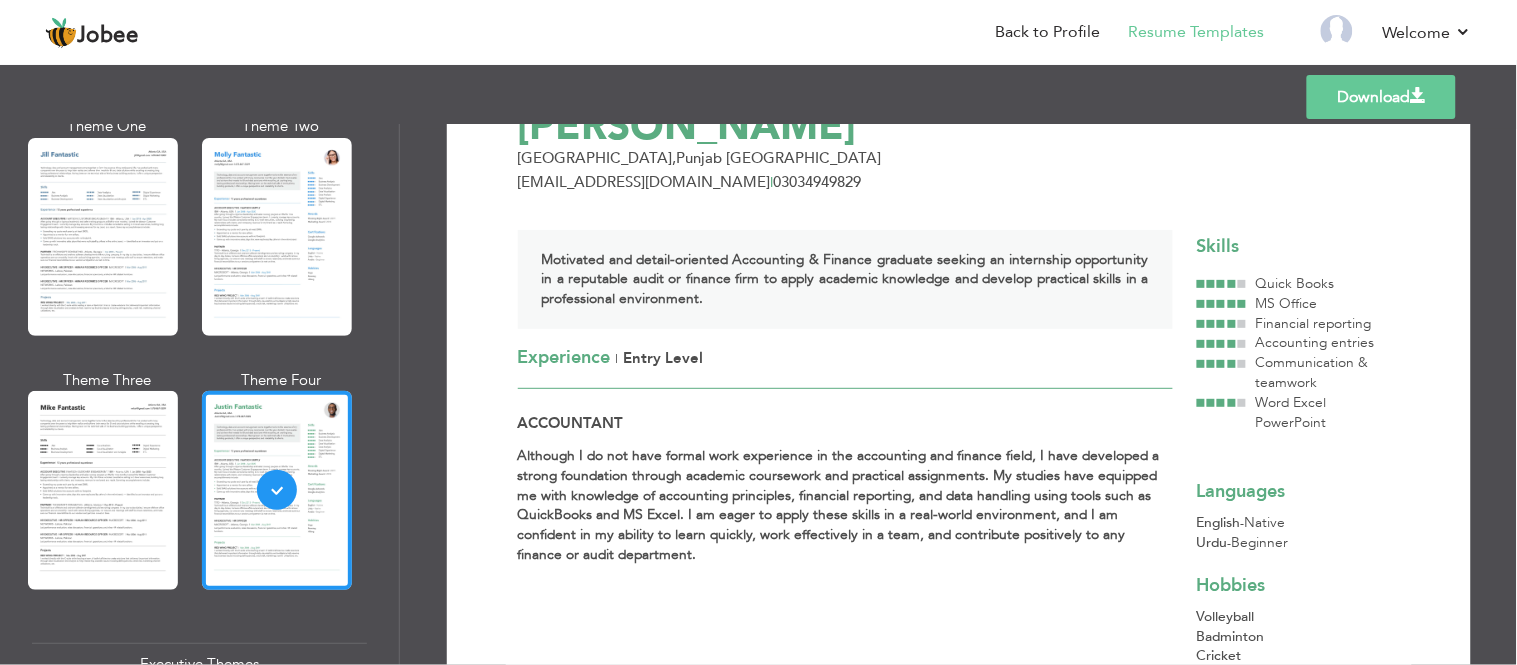 scroll, scrollTop: 83, scrollLeft: 0, axis: vertical 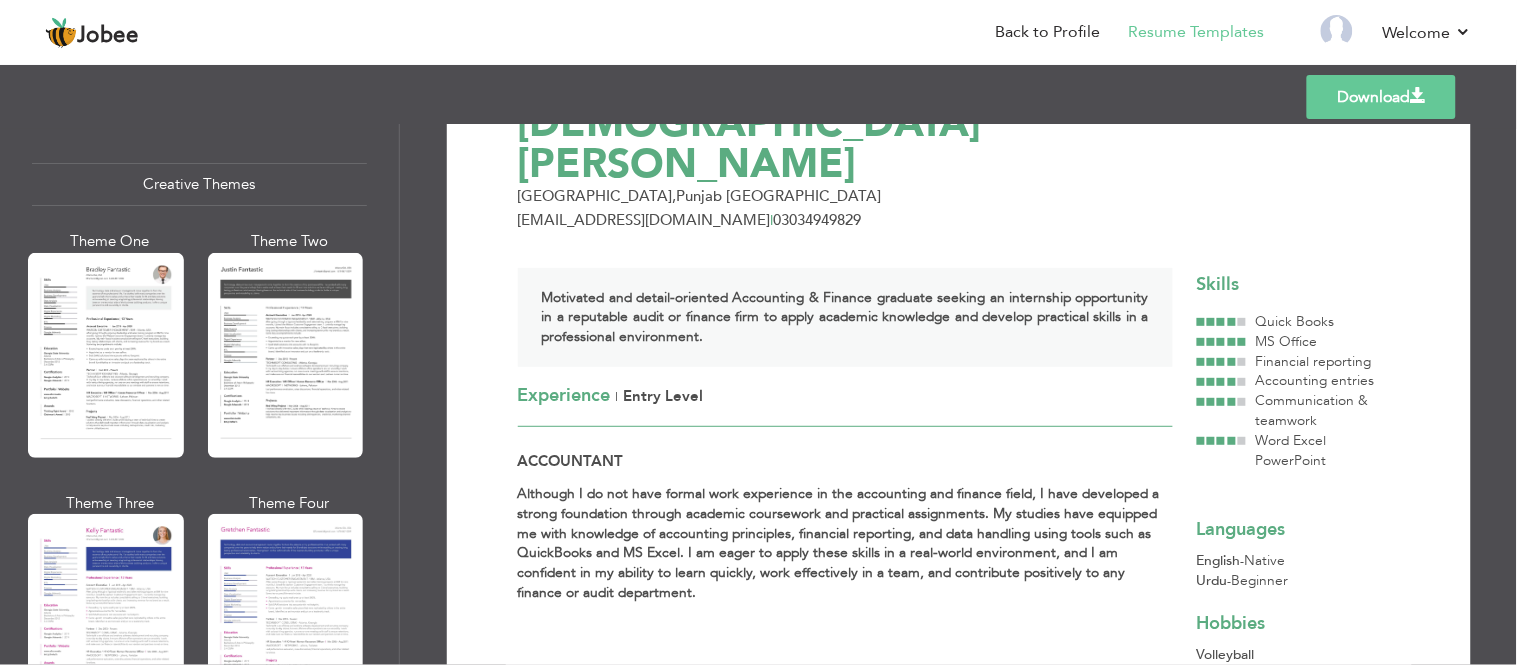 click at bounding box center (106, 355) 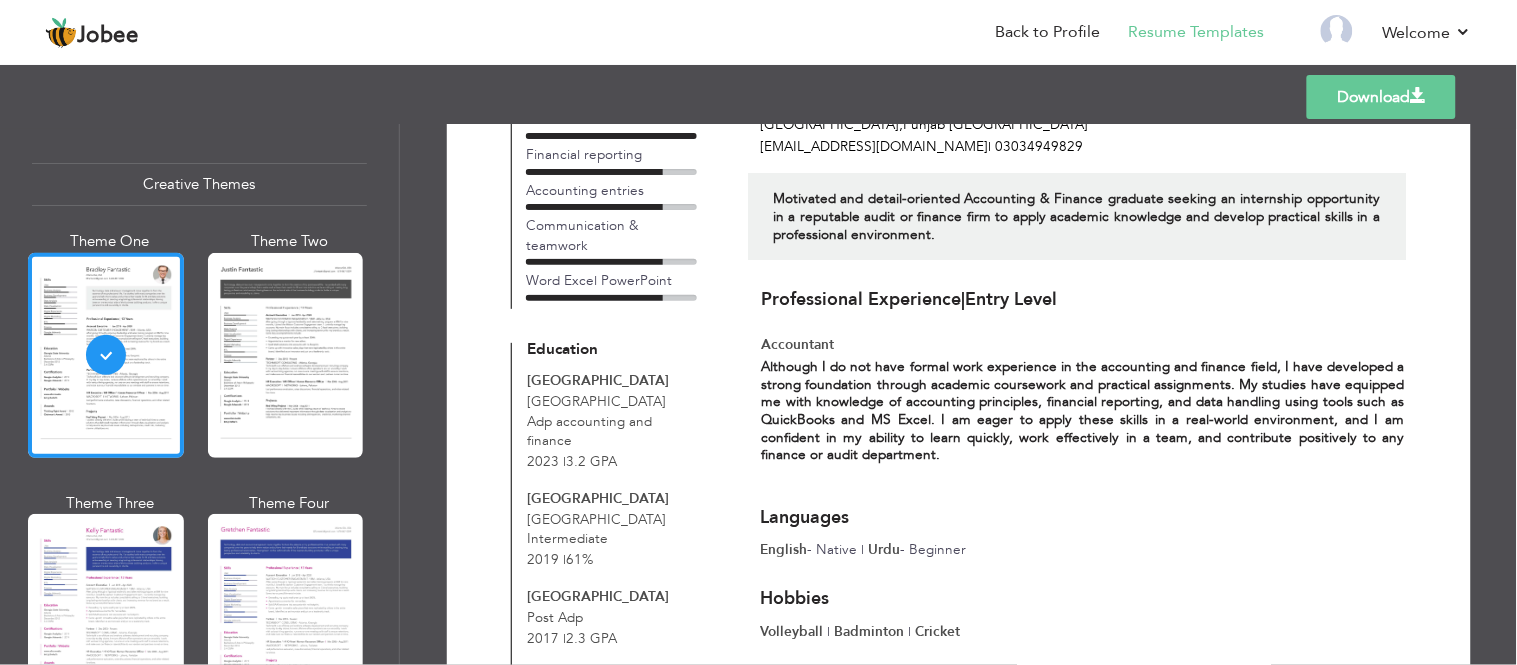 scroll, scrollTop: 3, scrollLeft: 0, axis: vertical 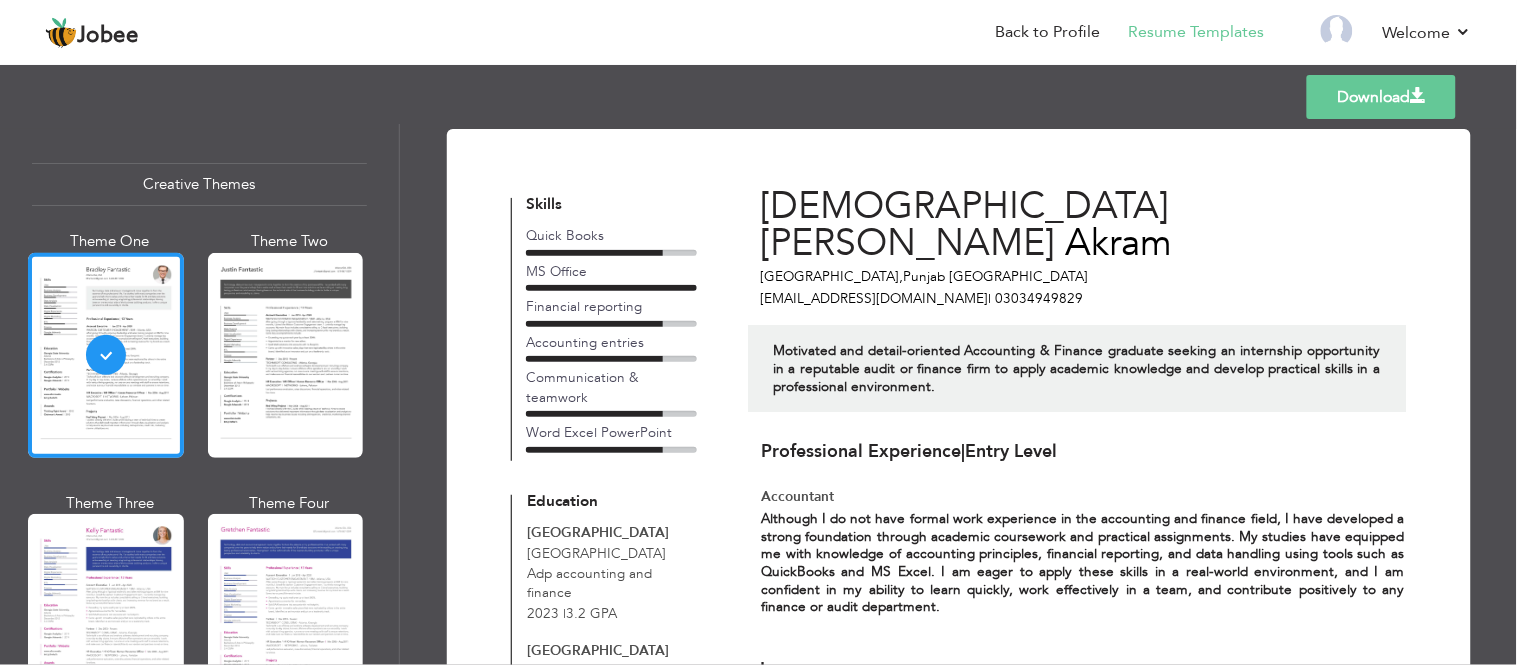 click on "Download" at bounding box center [1381, 97] 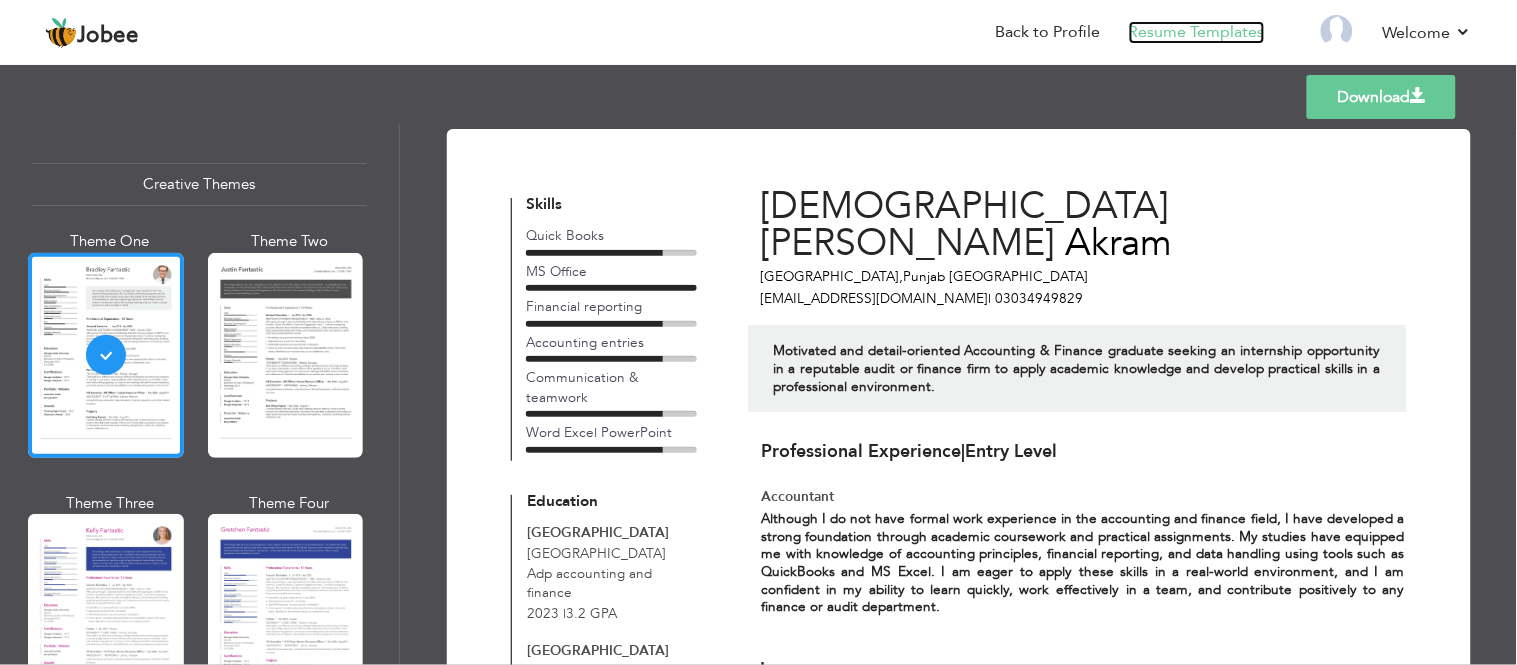 click on "Resume Templates" at bounding box center [1197, 32] 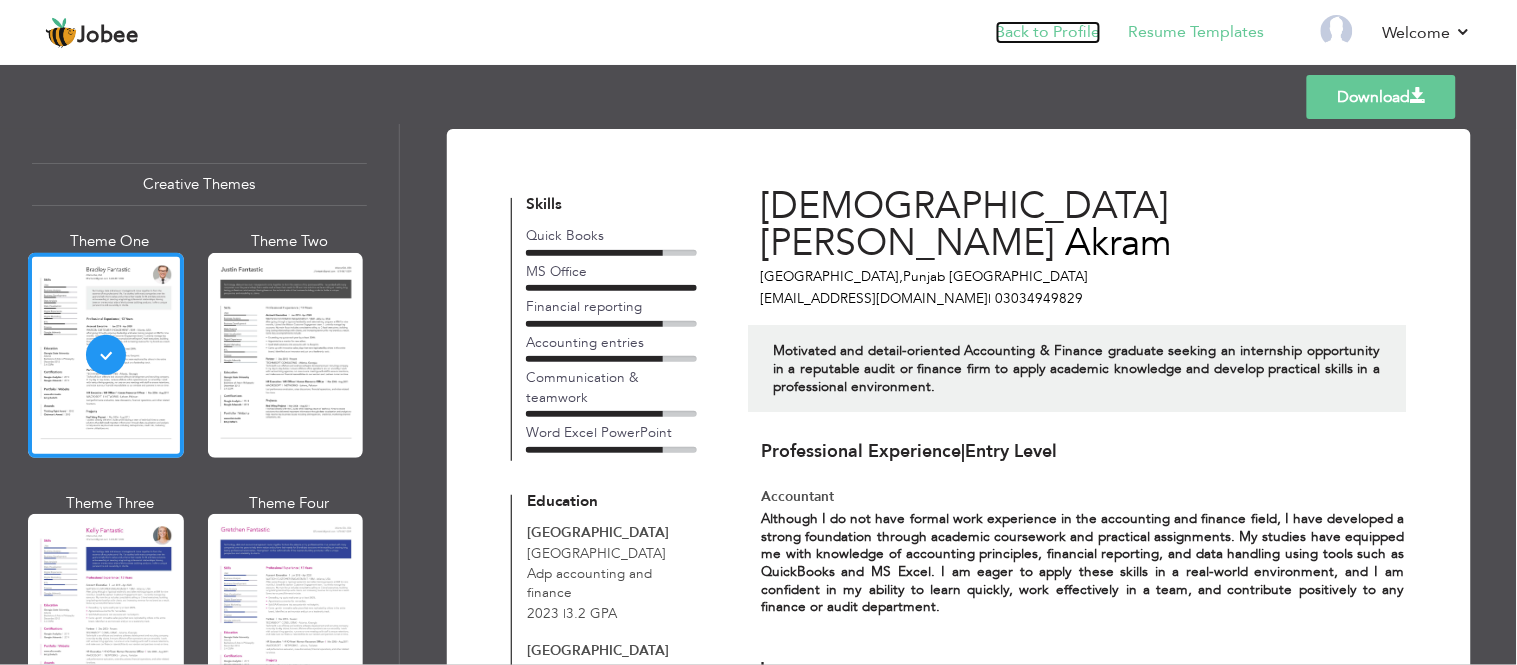 click on "Back to Profile" at bounding box center (1048, 32) 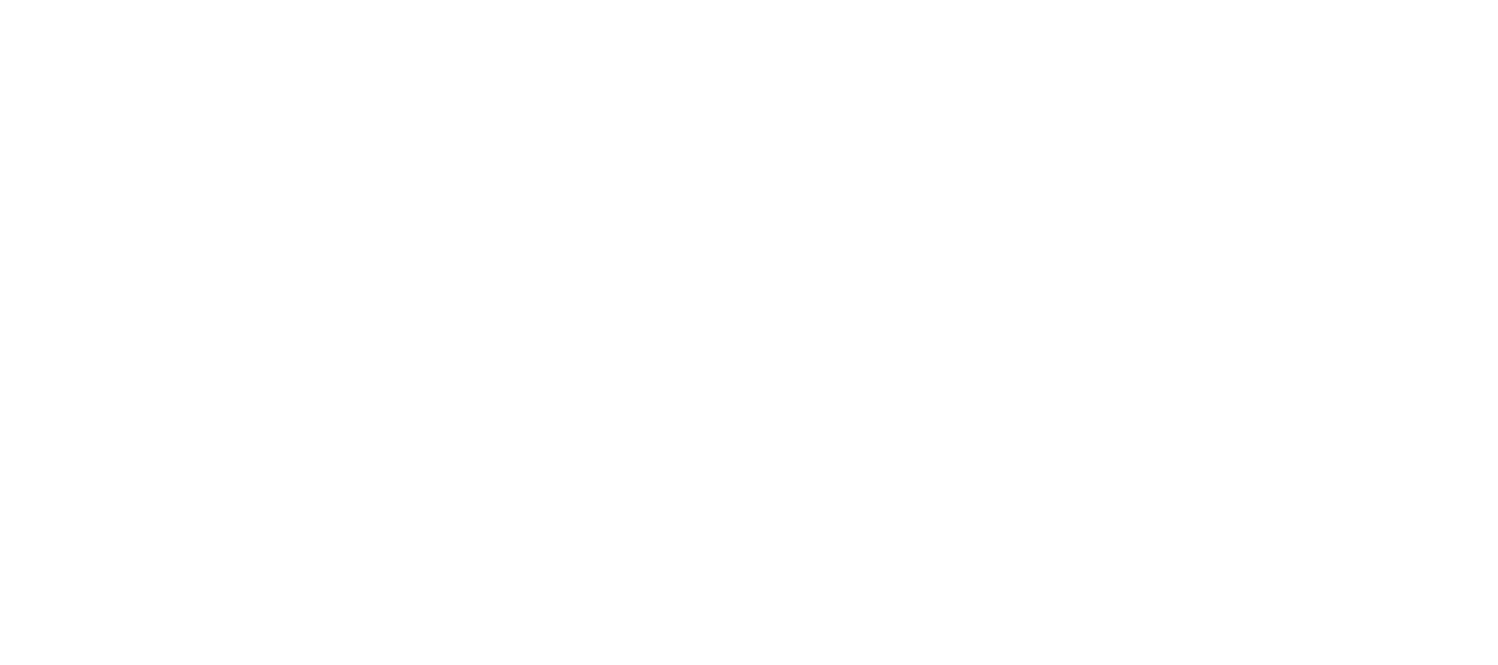 scroll, scrollTop: 0, scrollLeft: 0, axis: both 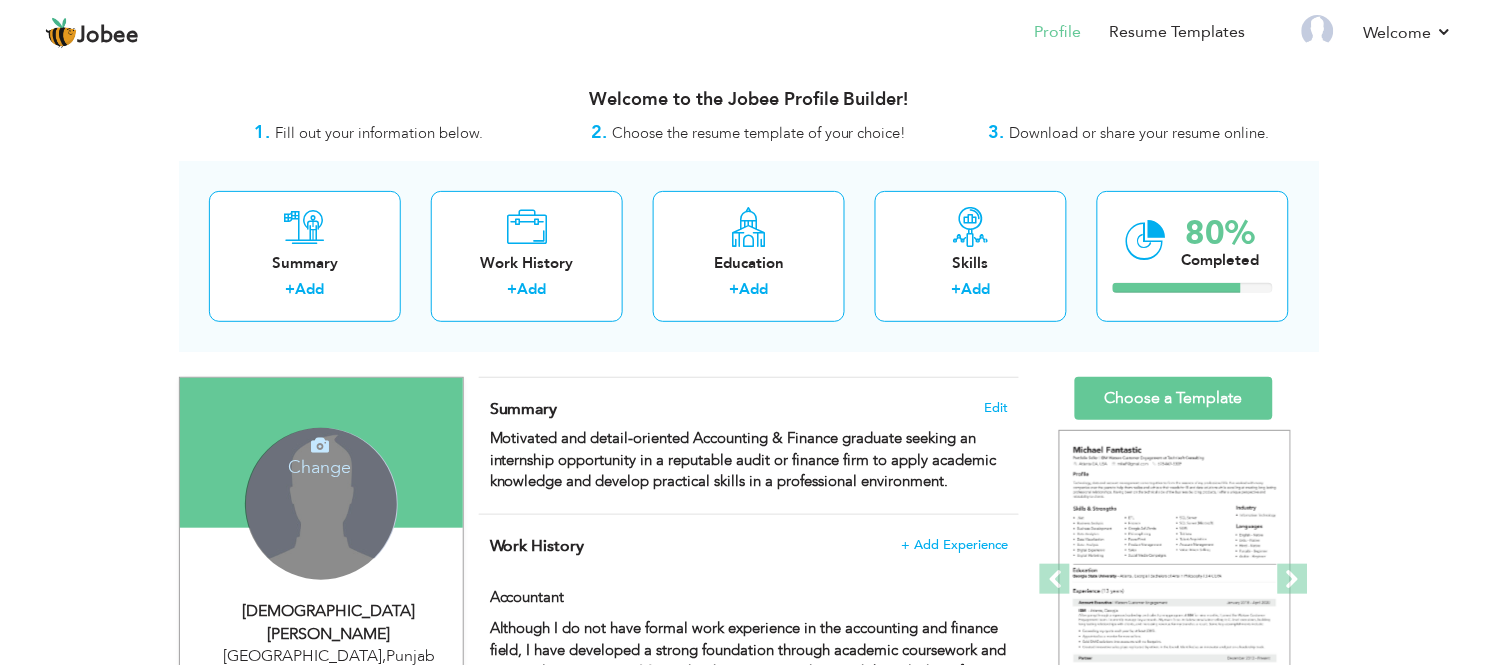 click on "Change" at bounding box center [319, 454] 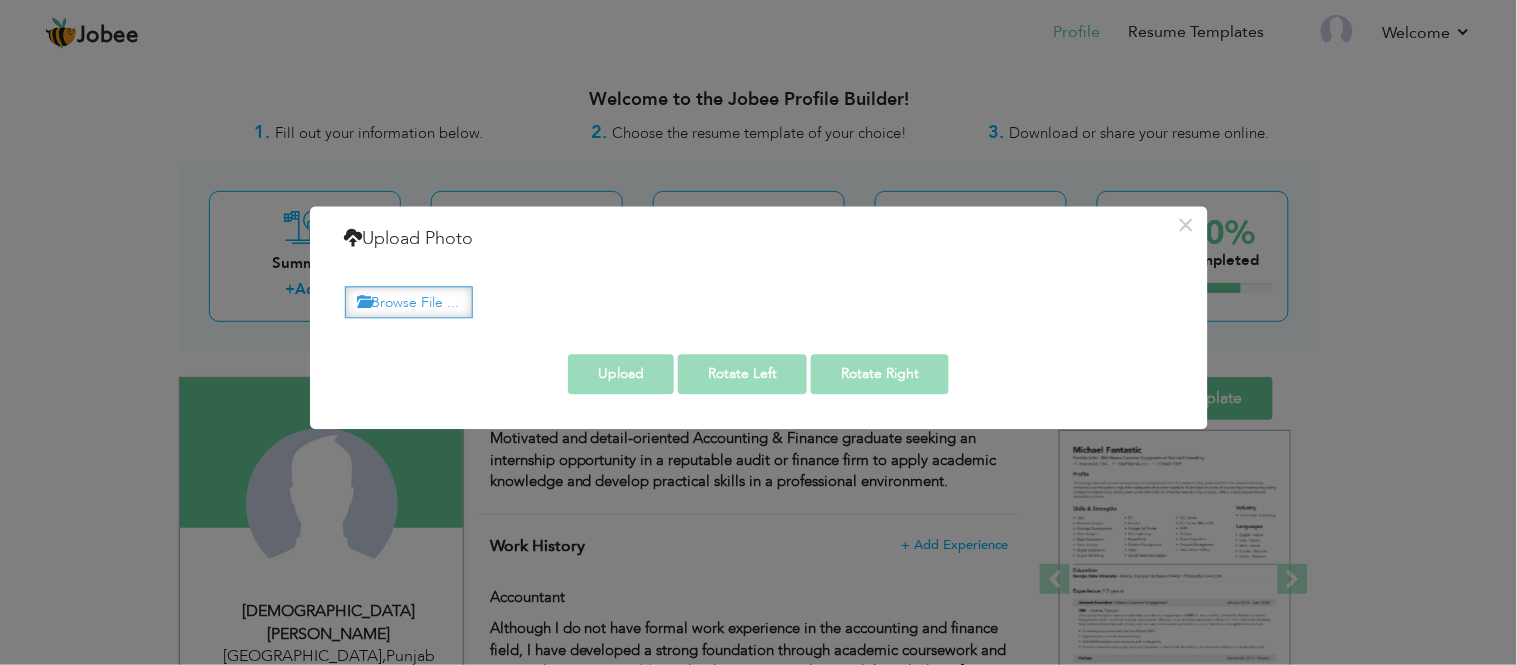 click on "Browse File ..." at bounding box center (409, 302) 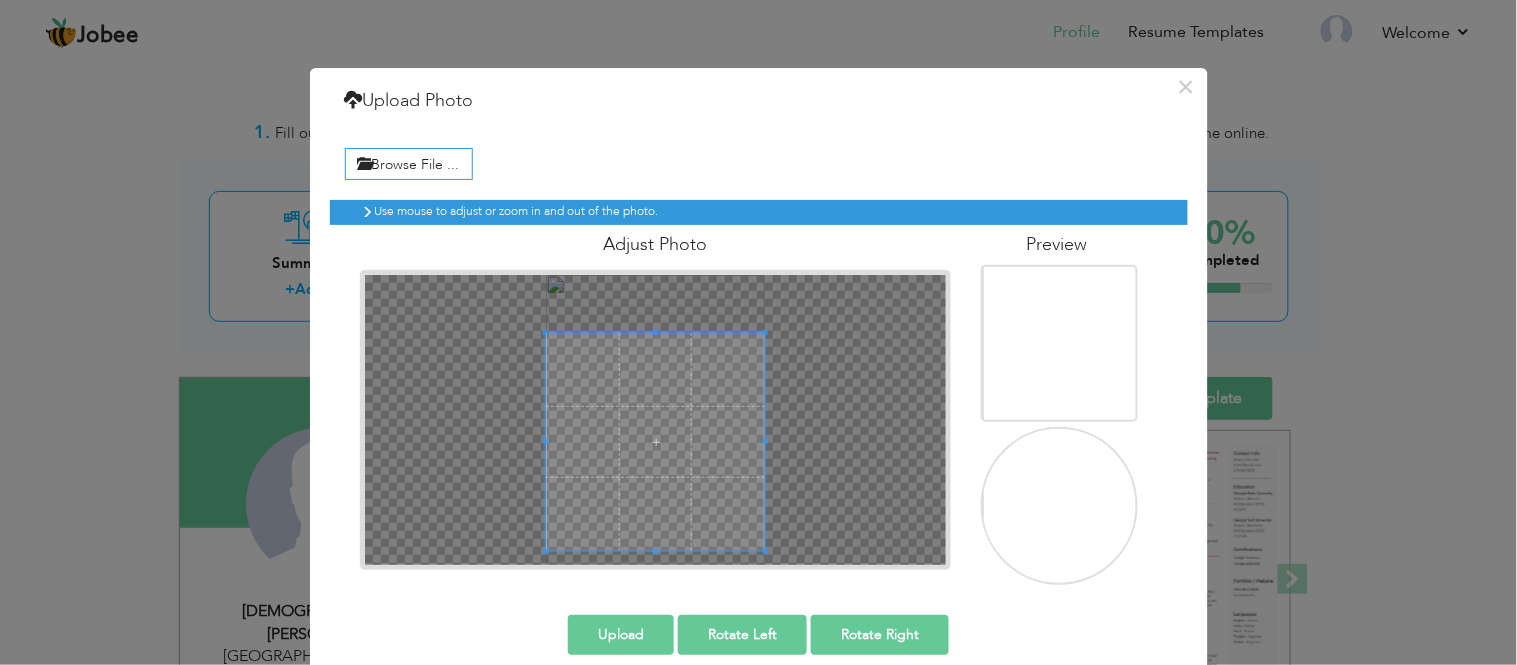 click at bounding box center [656, 420] 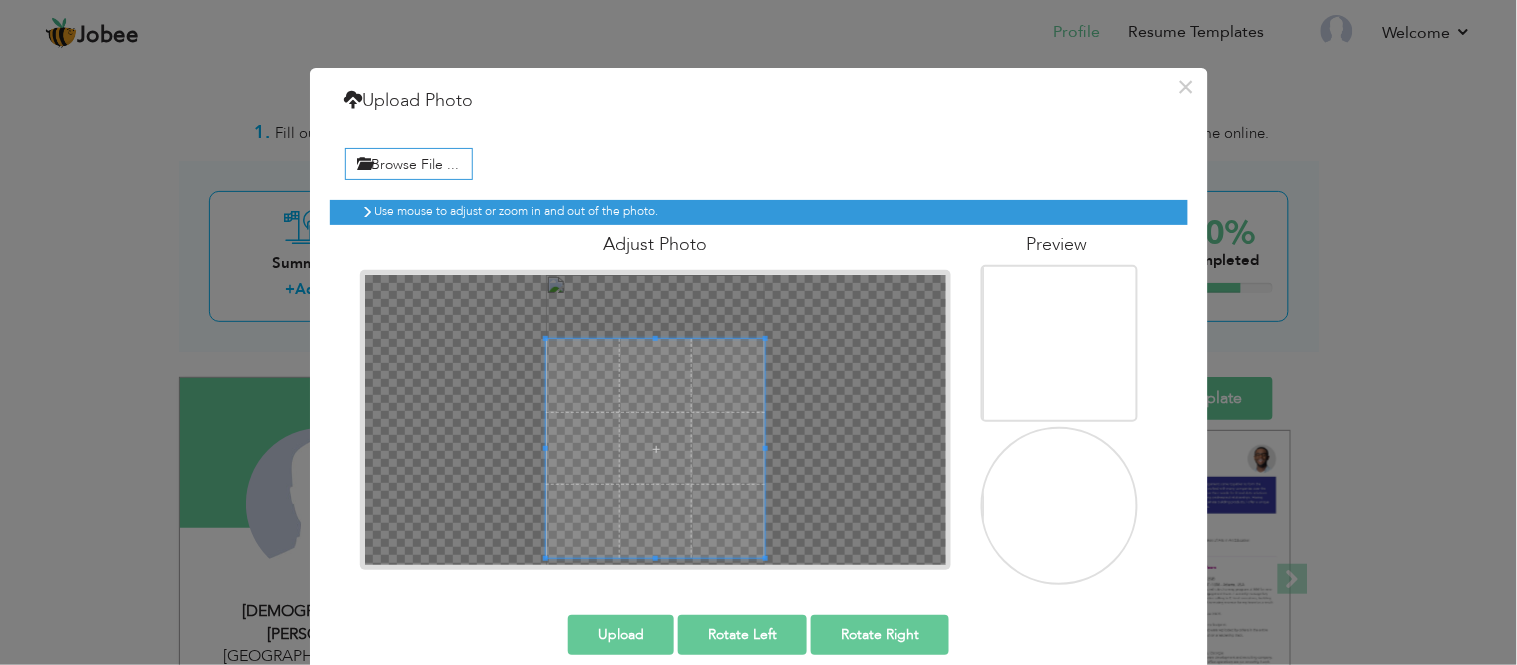 click at bounding box center (655, 448) 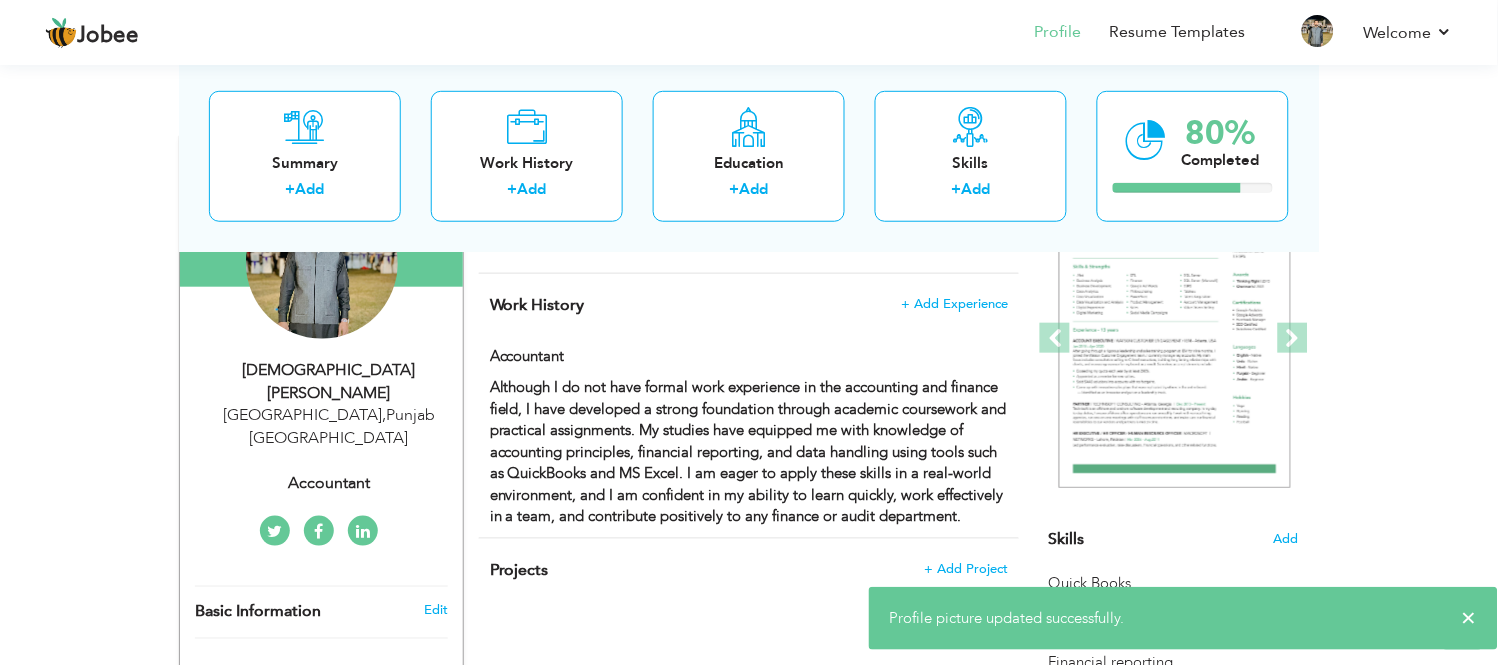 scroll, scrollTop: 74, scrollLeft: 0, axis: vertical 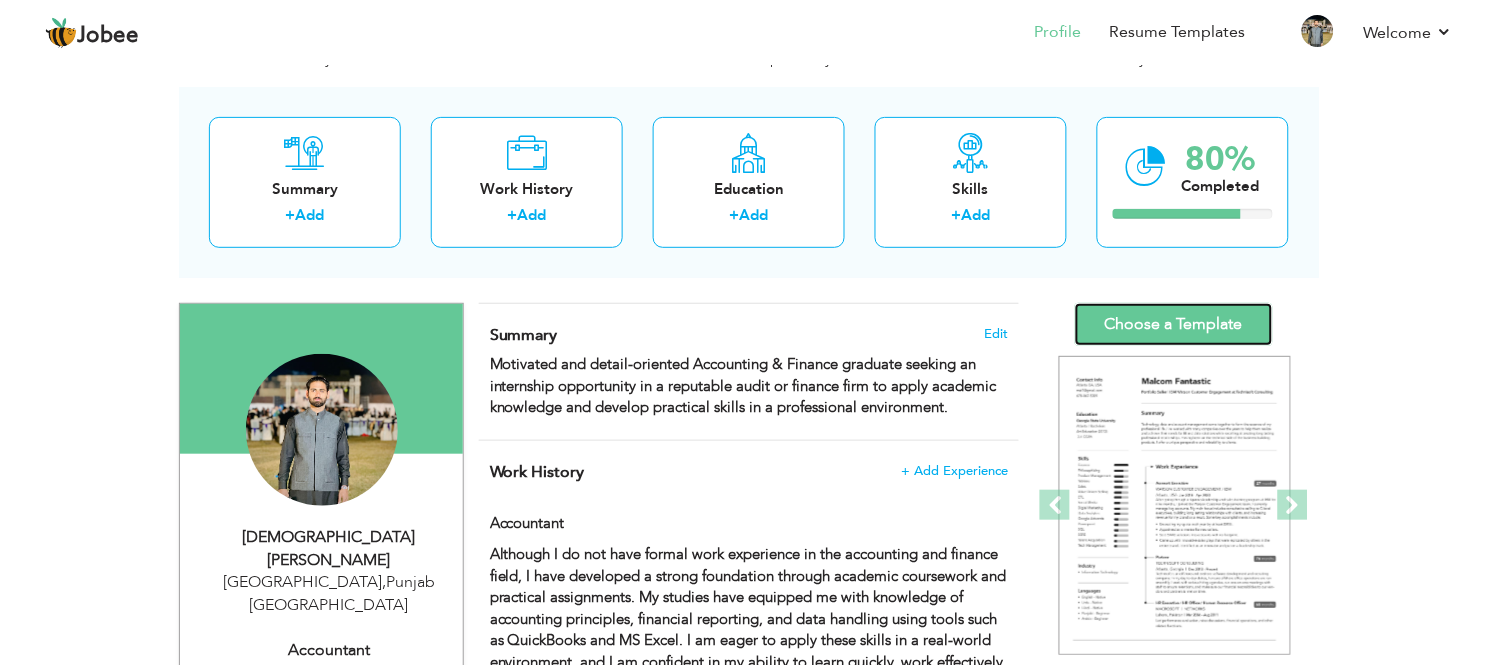 click on "Choose a Template" at bounding box center (1174, 324) 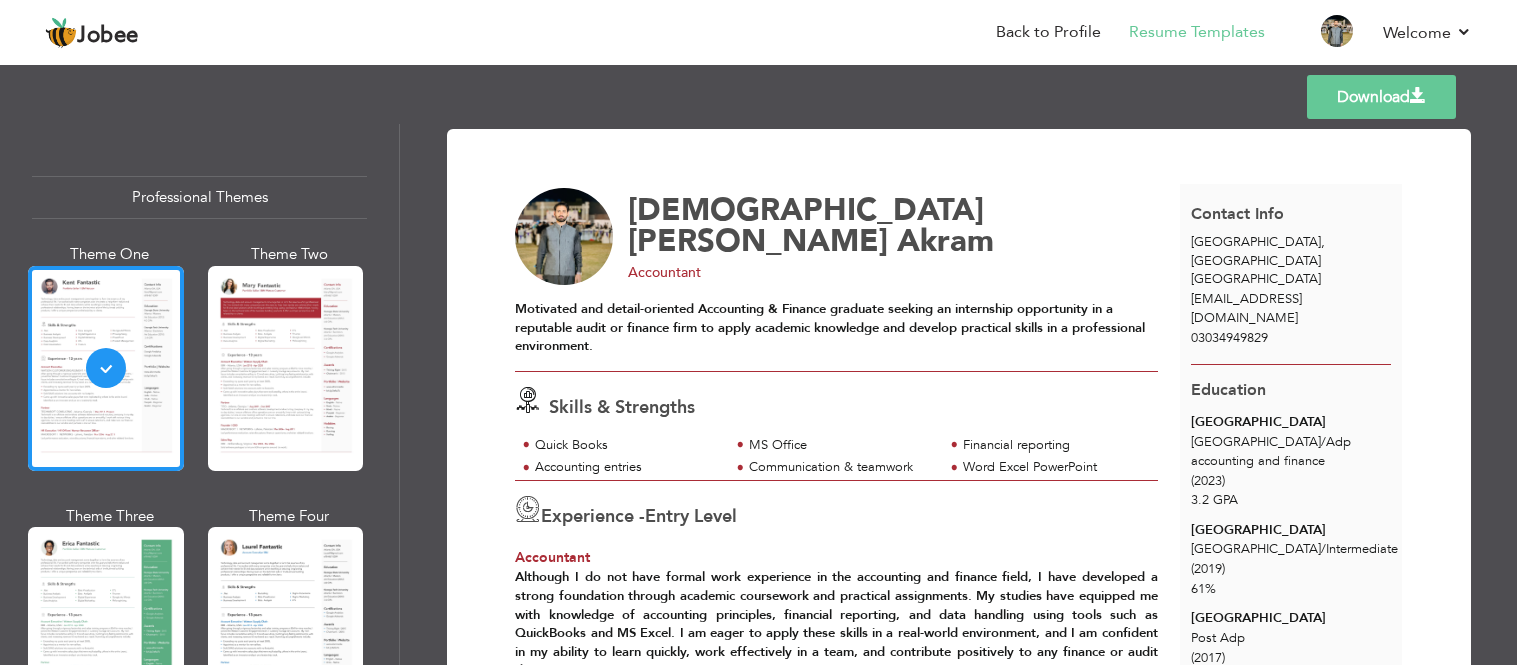 scroll, scrollTop: 0, scrollLeft: 0, axis: both 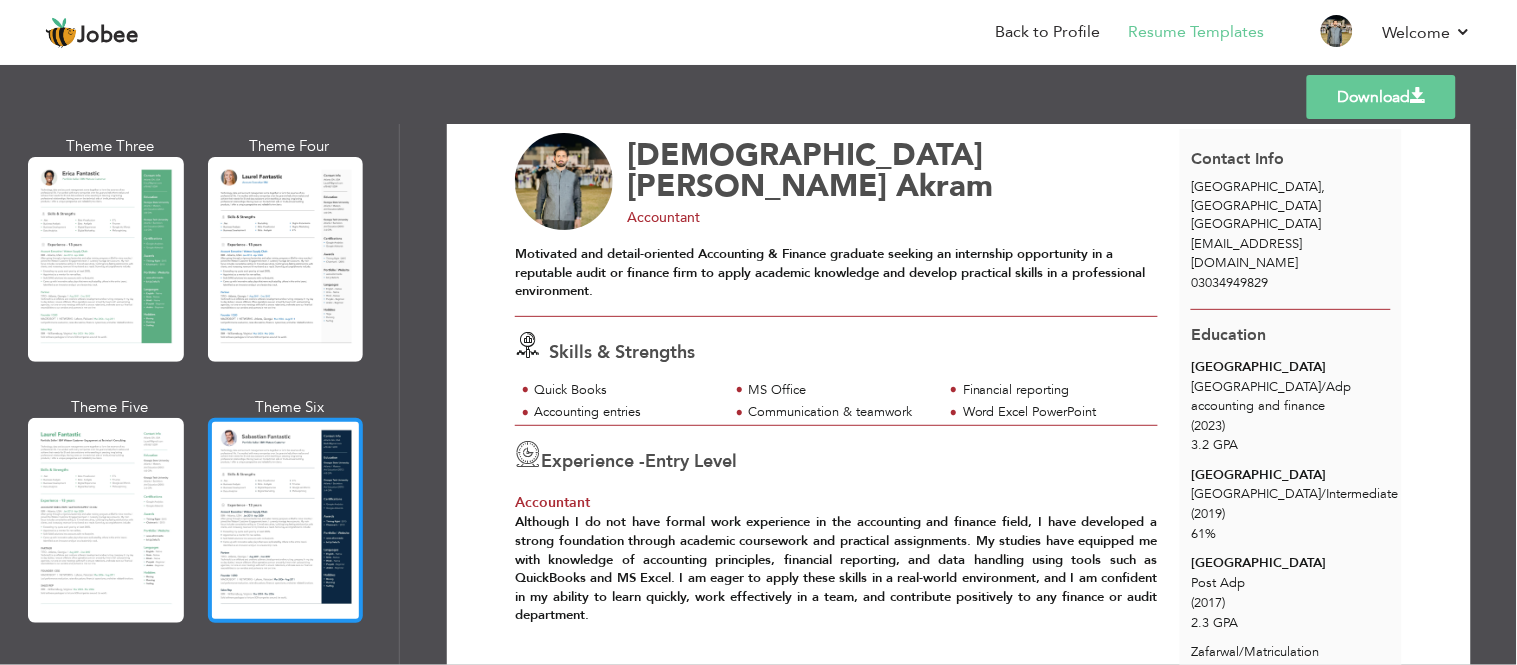 click at bounding box center (286, 520) 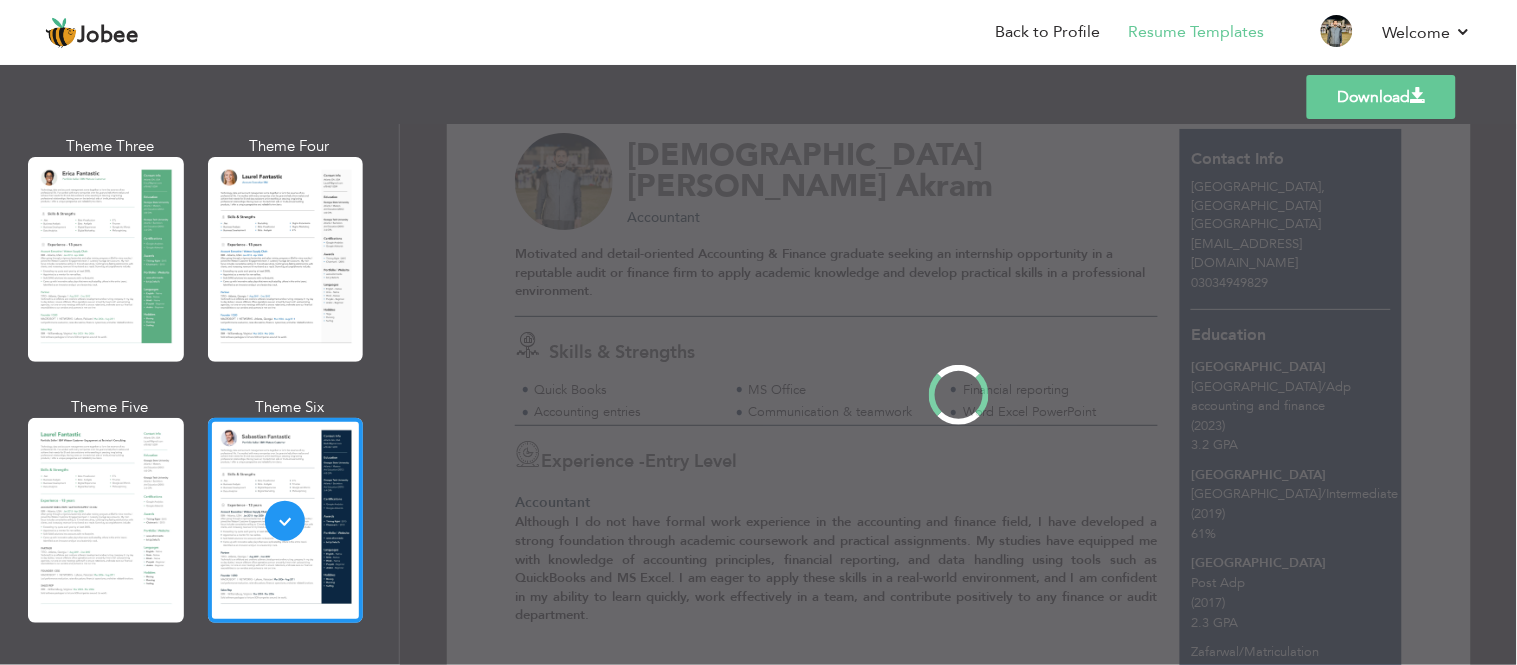 scroll, scrollTop: 0, scrollLeft: 0, axis: both 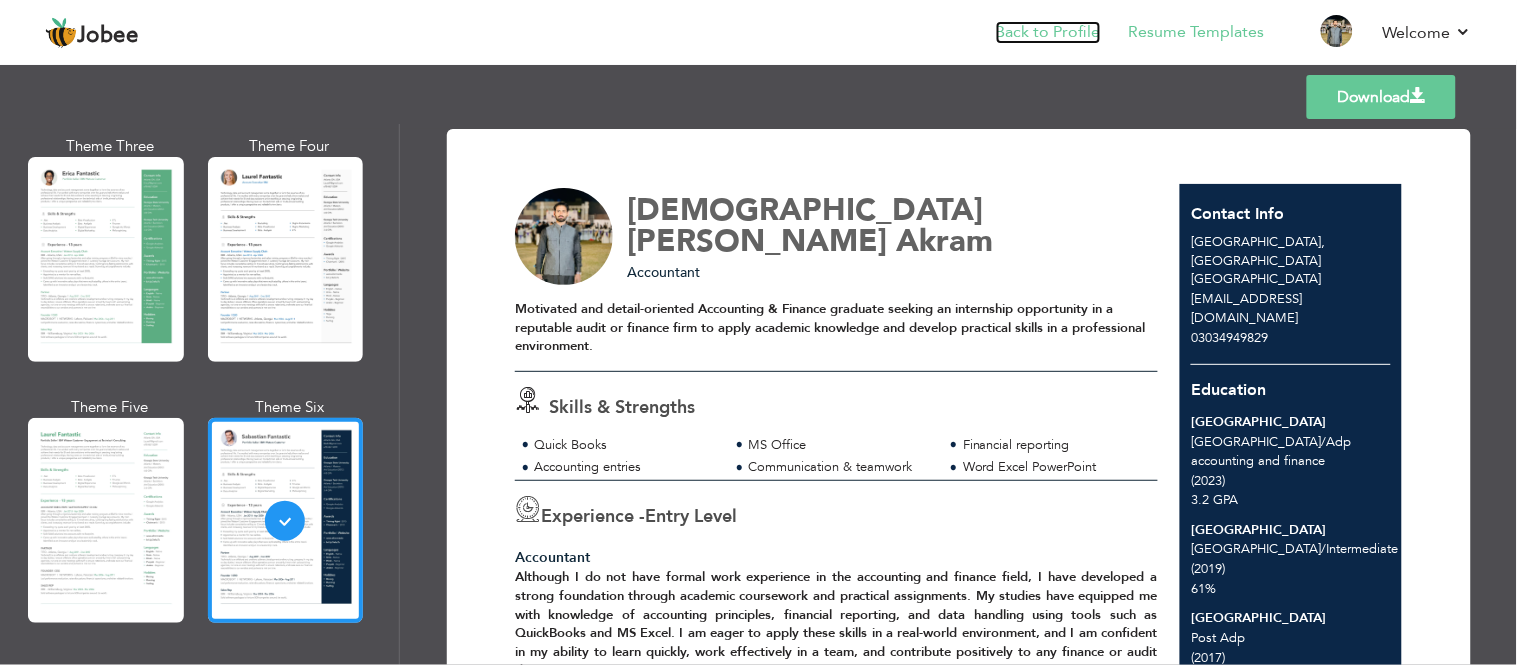 click on "Back to Profile" at bounding box center [1048, 32] 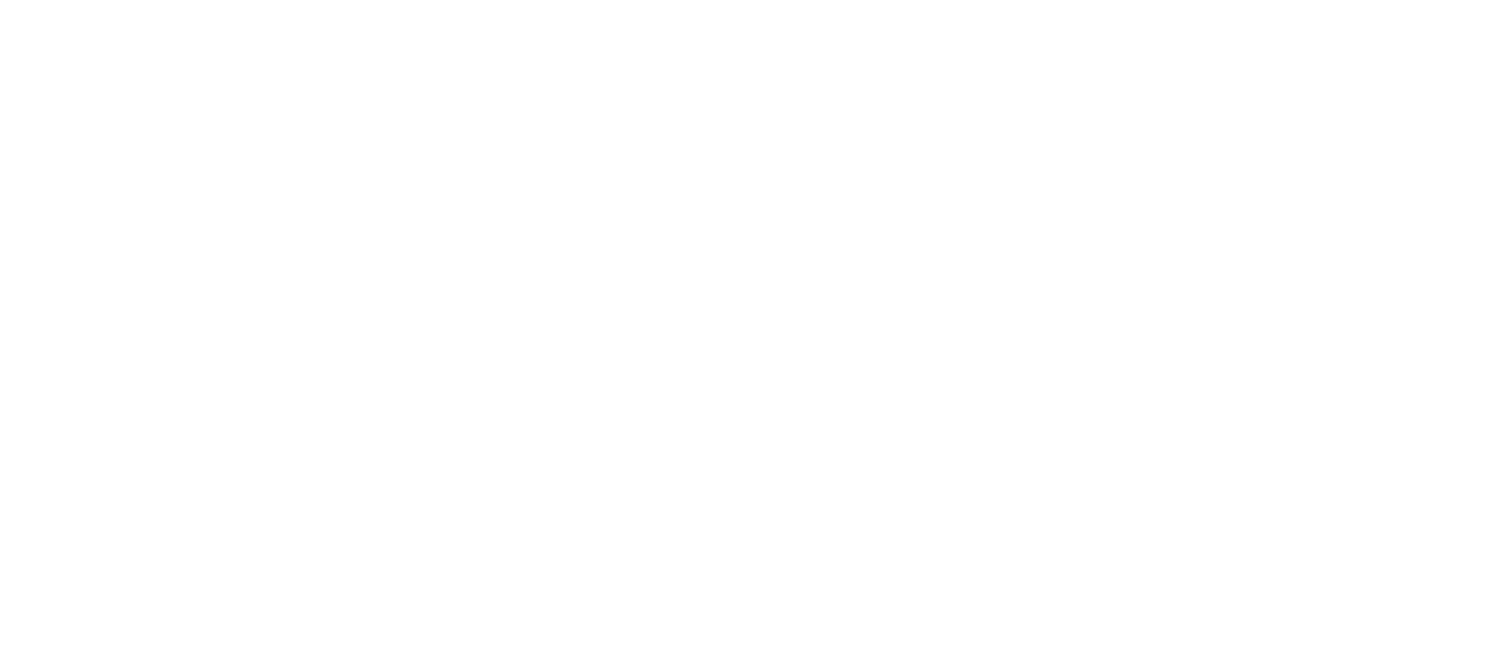 scroll, scrollTop: 0, scrollLeft: 0, axis: both 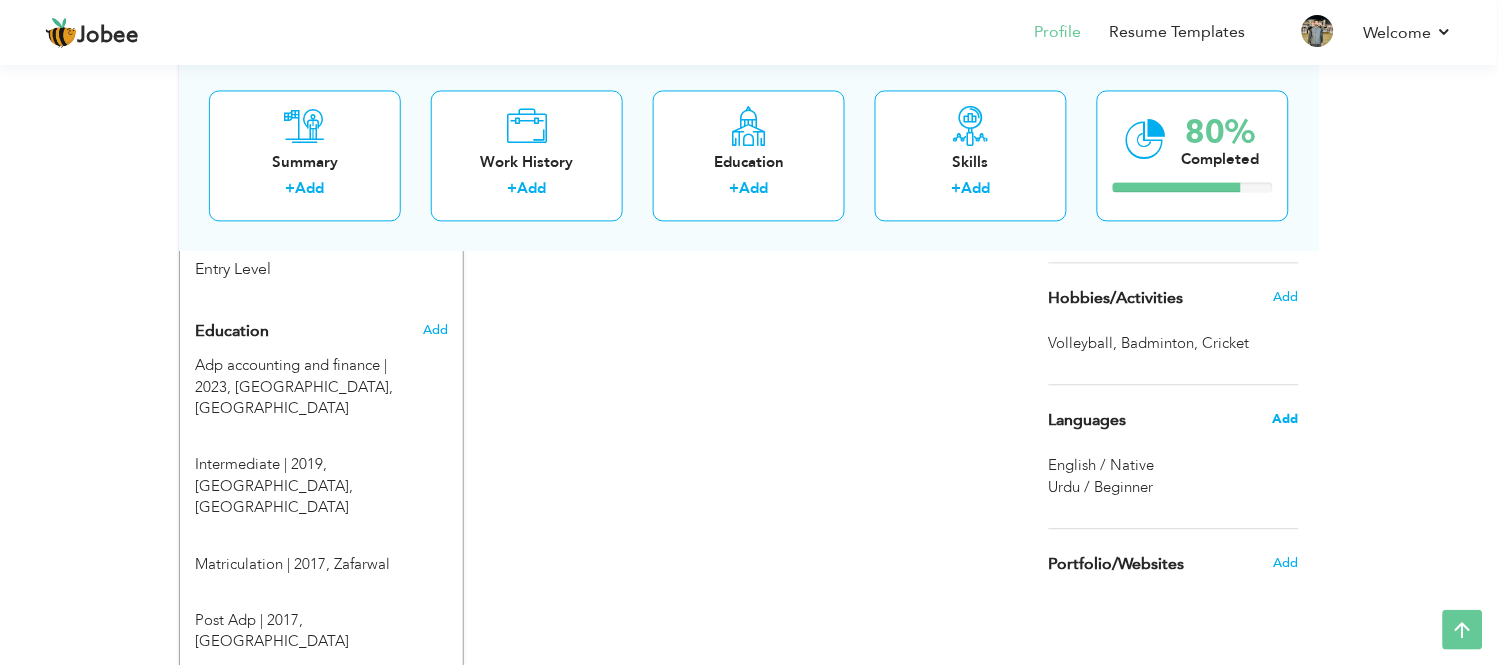 click on "Add" at bounding box center [1286, 420] 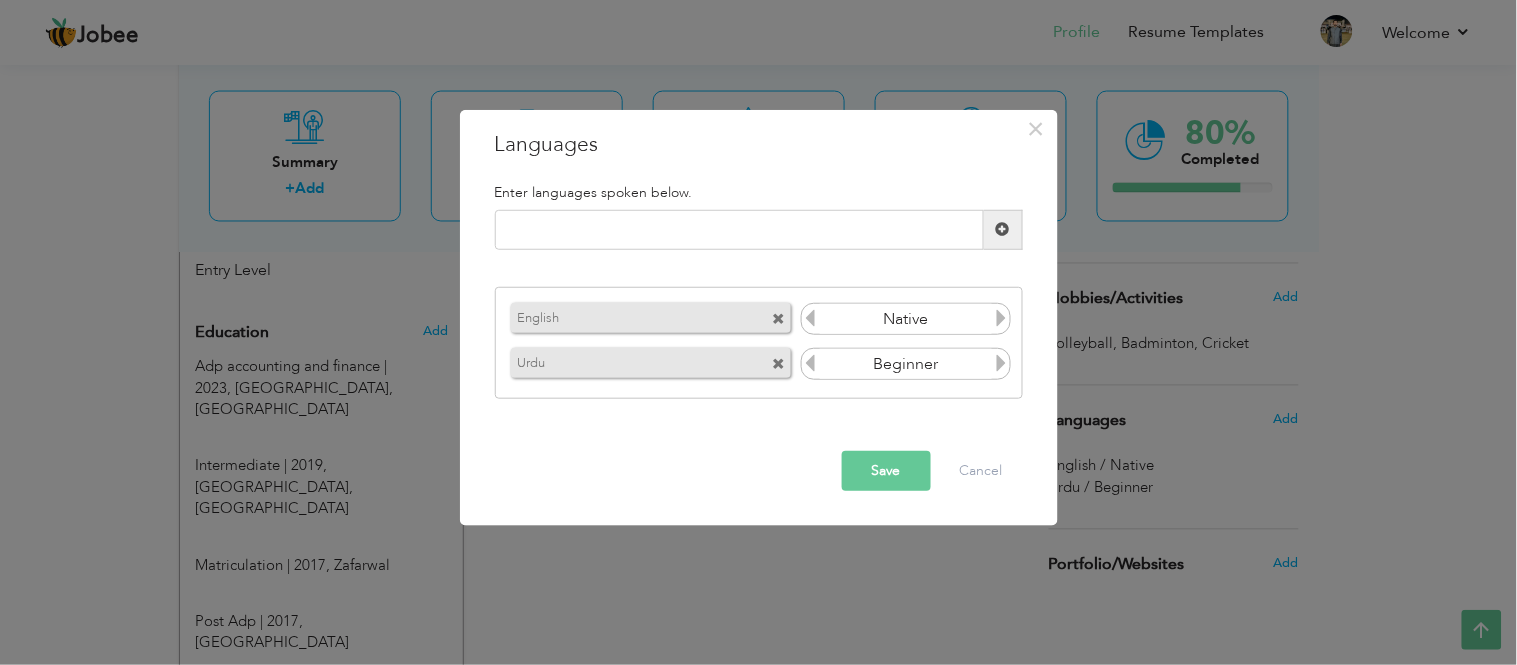 click at bounding box center (1001, 318) 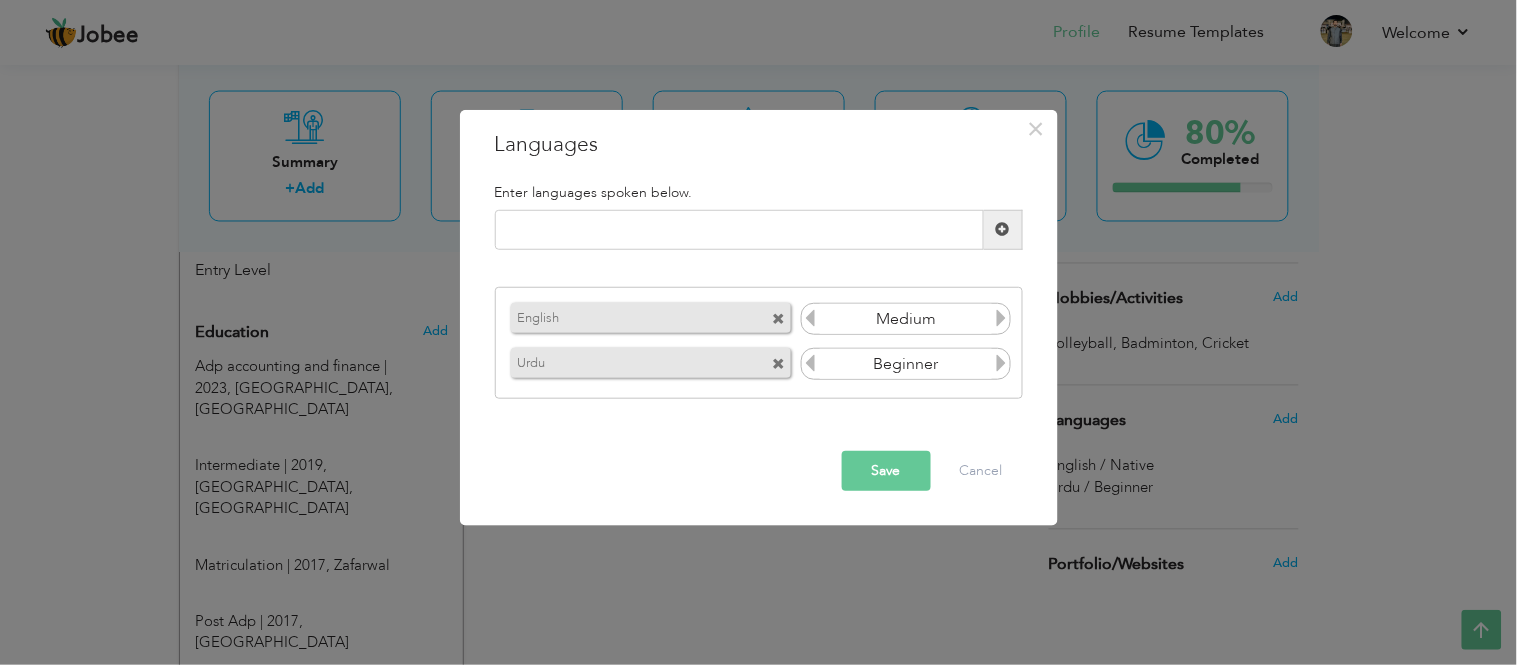 click at bounding box center (1001, 363) 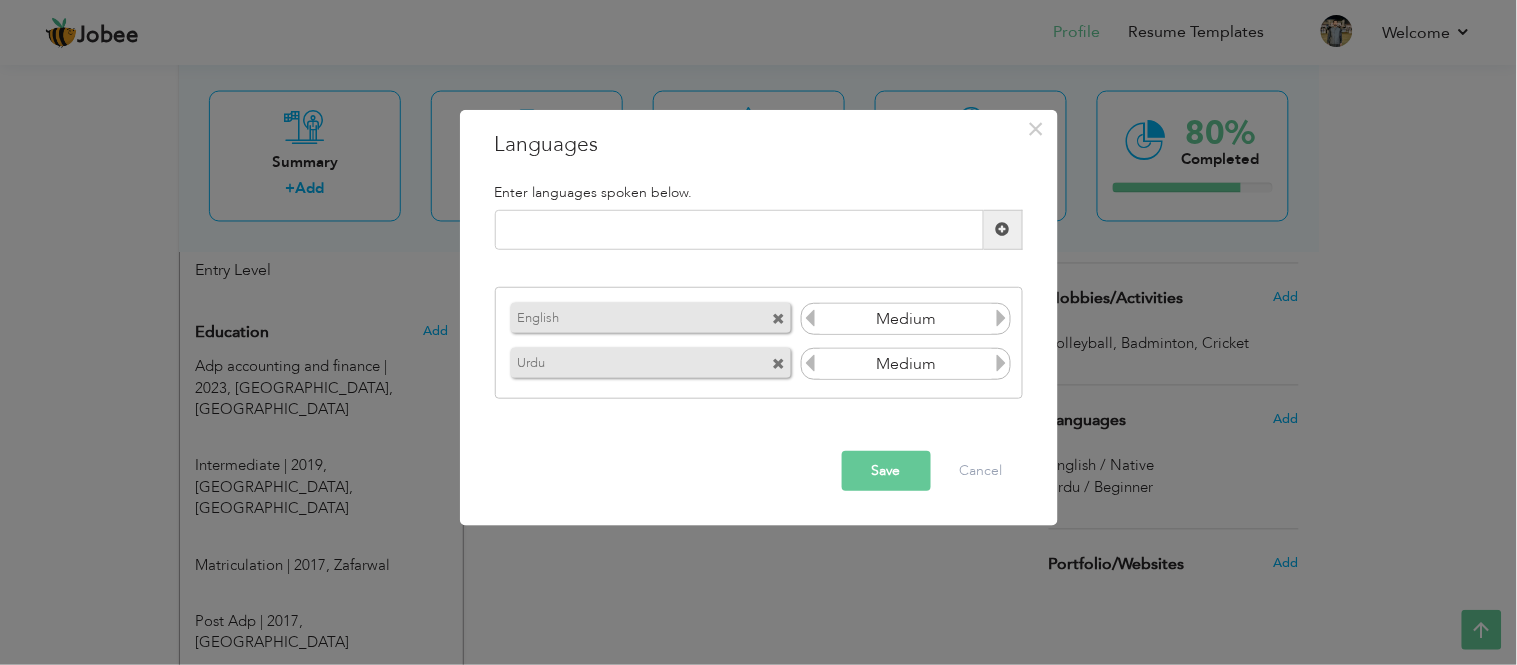 click at bounding box center (1001, 363) 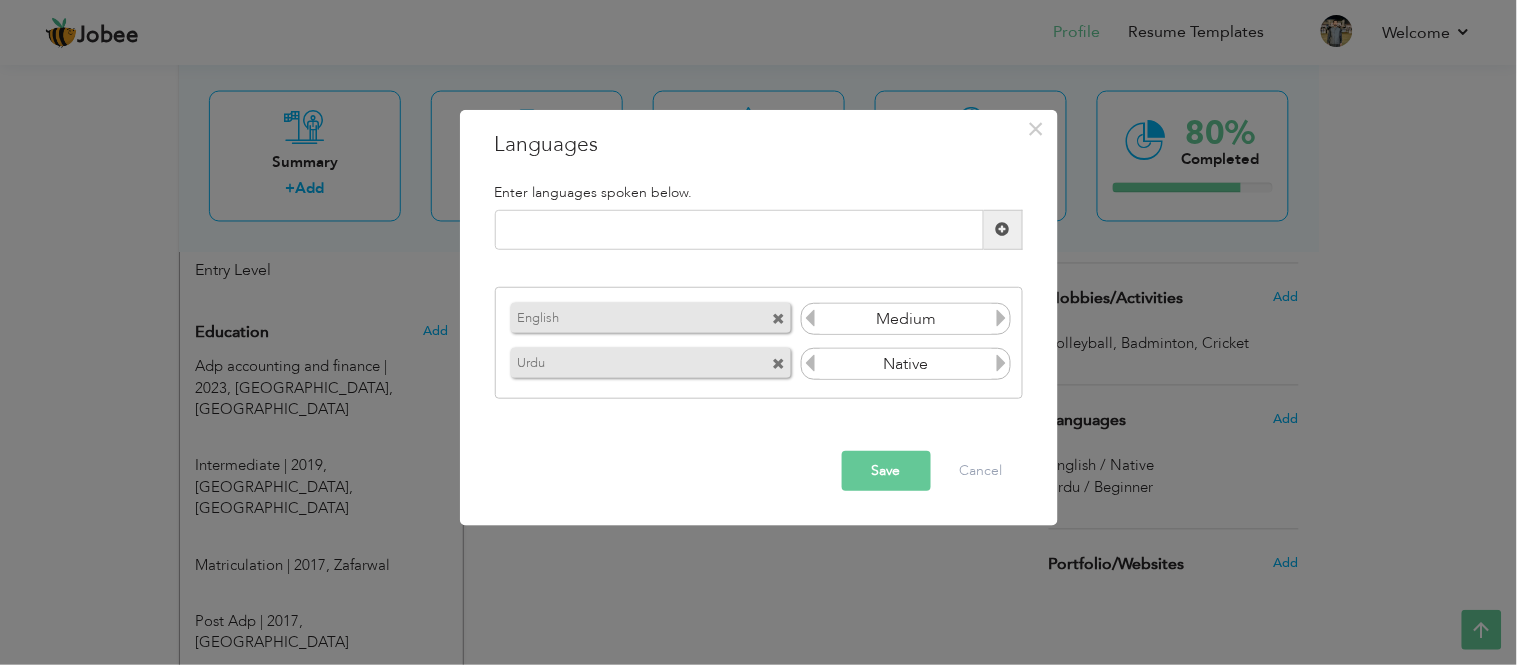 click on "Save" at bounding box center (886, 471) 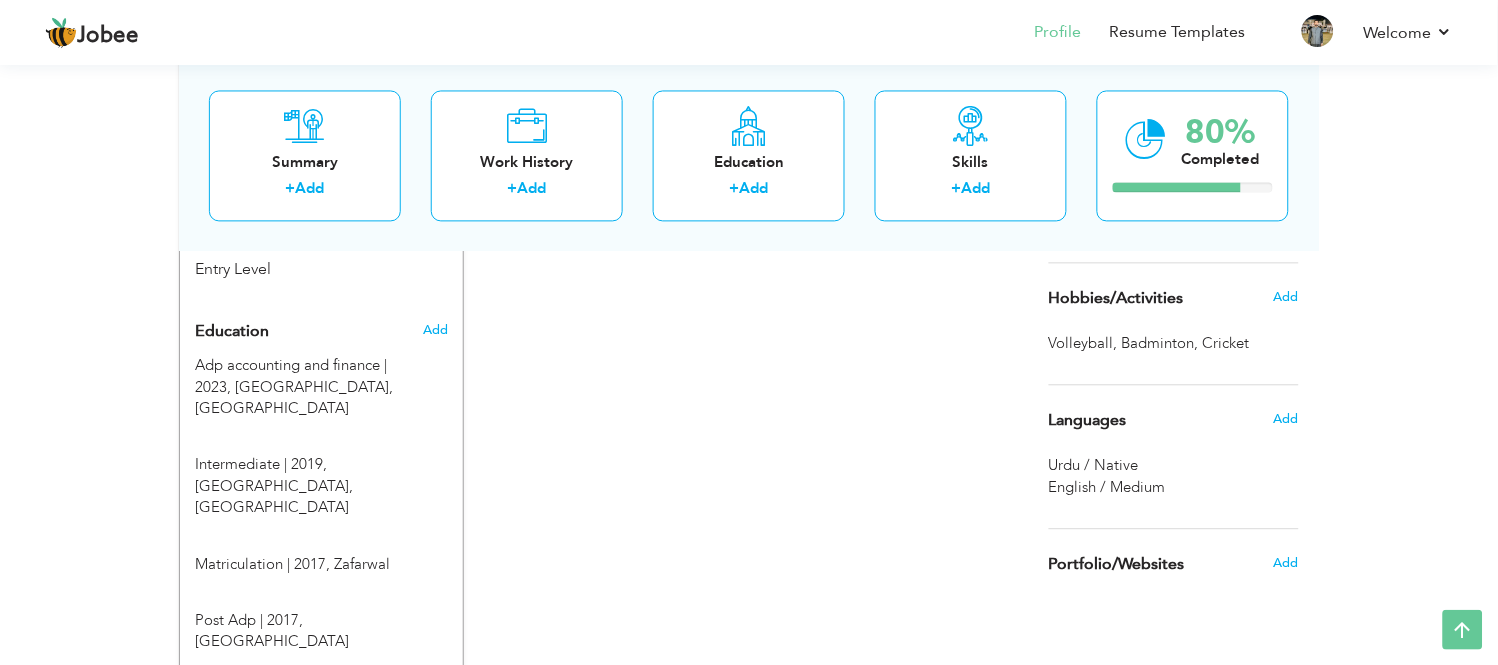 click on "CV Import
Profile Strength
0%
Select an Item from right menu
Work History
* Job Title Tools" at bounding box center (749, 183) 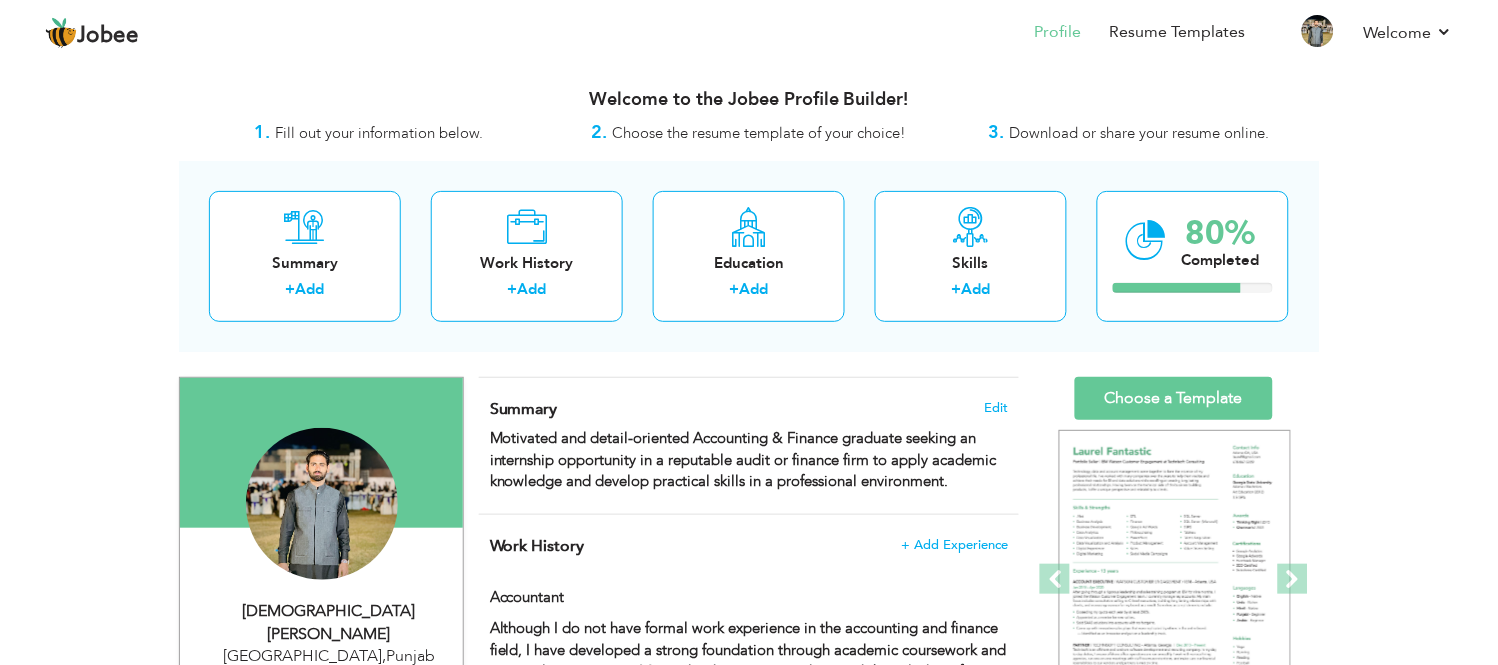 scroll, scrollTop: 18, scrollLeft: 0, axis: vertical 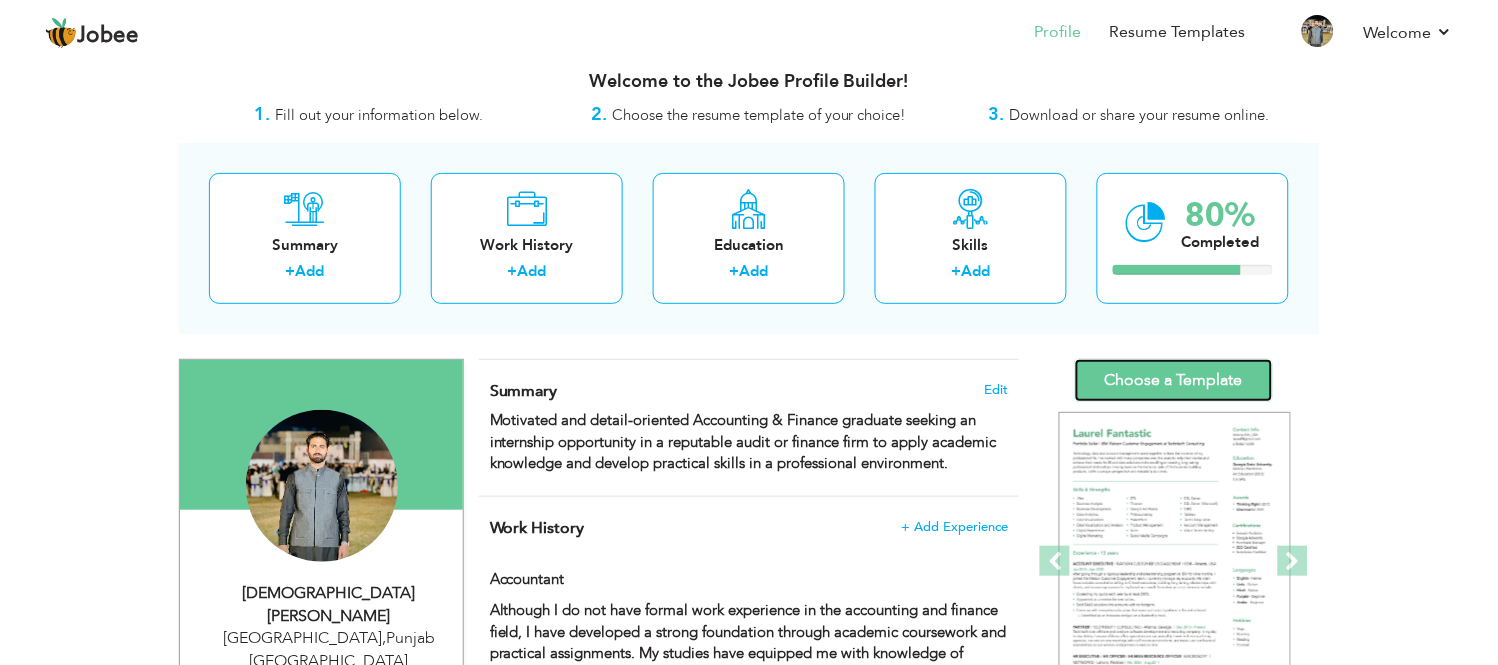 click on "Choose a Template" at bounding box center (1174, 380) 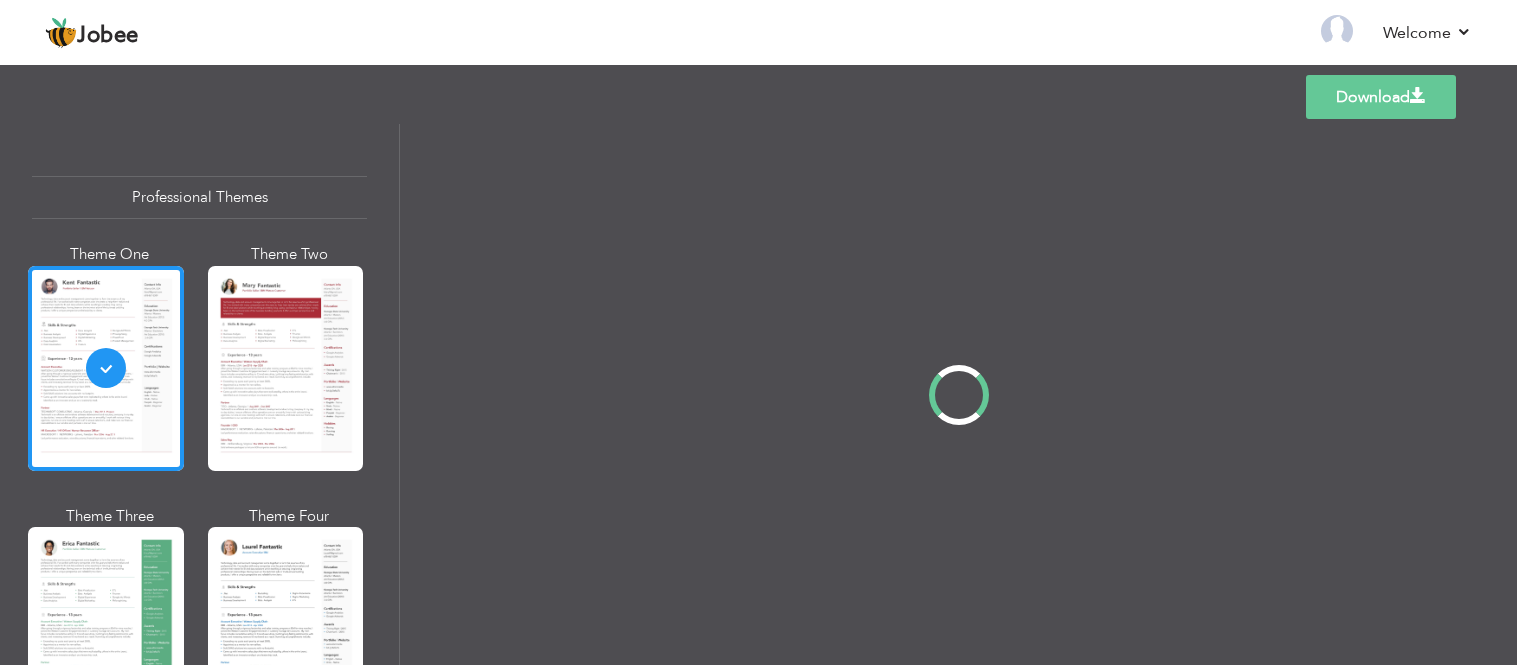 scroll, scrollTop: 0, scrollLeft: 0, axis: both 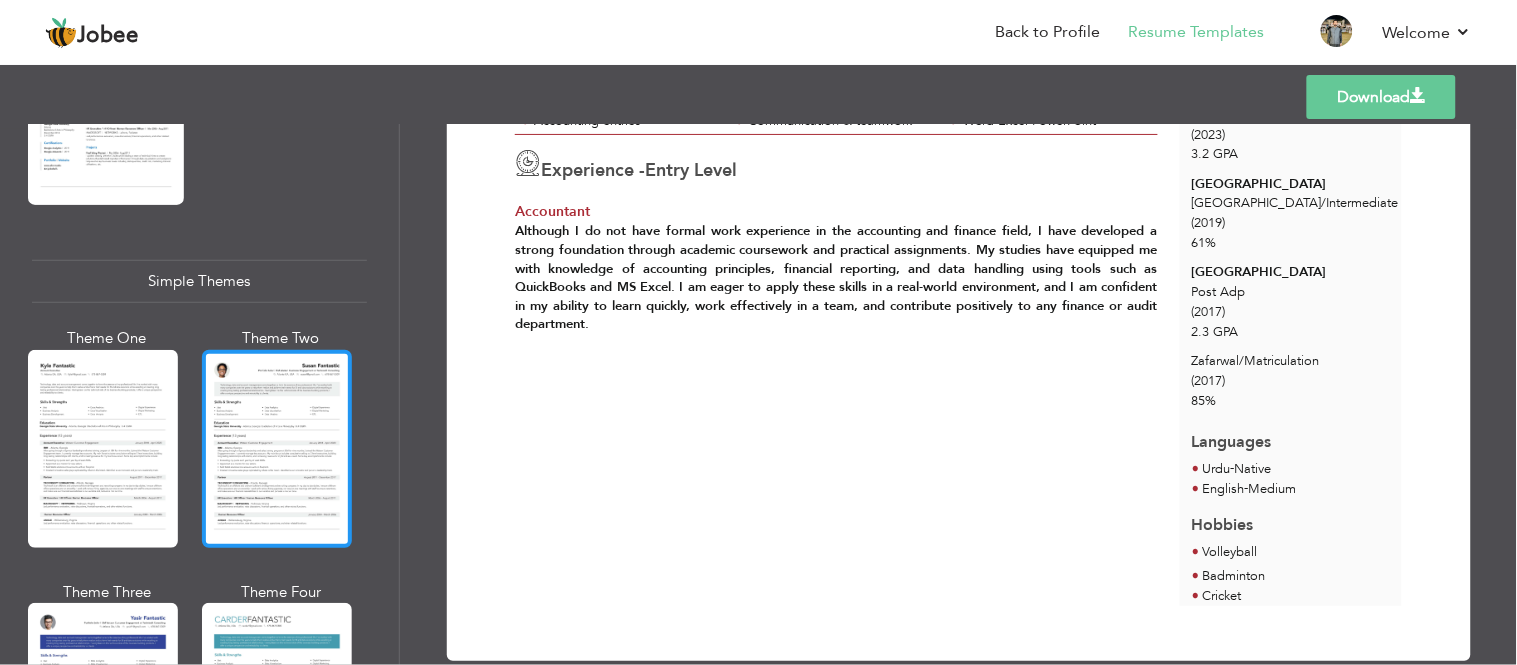 click at bounding box center [277, 449] 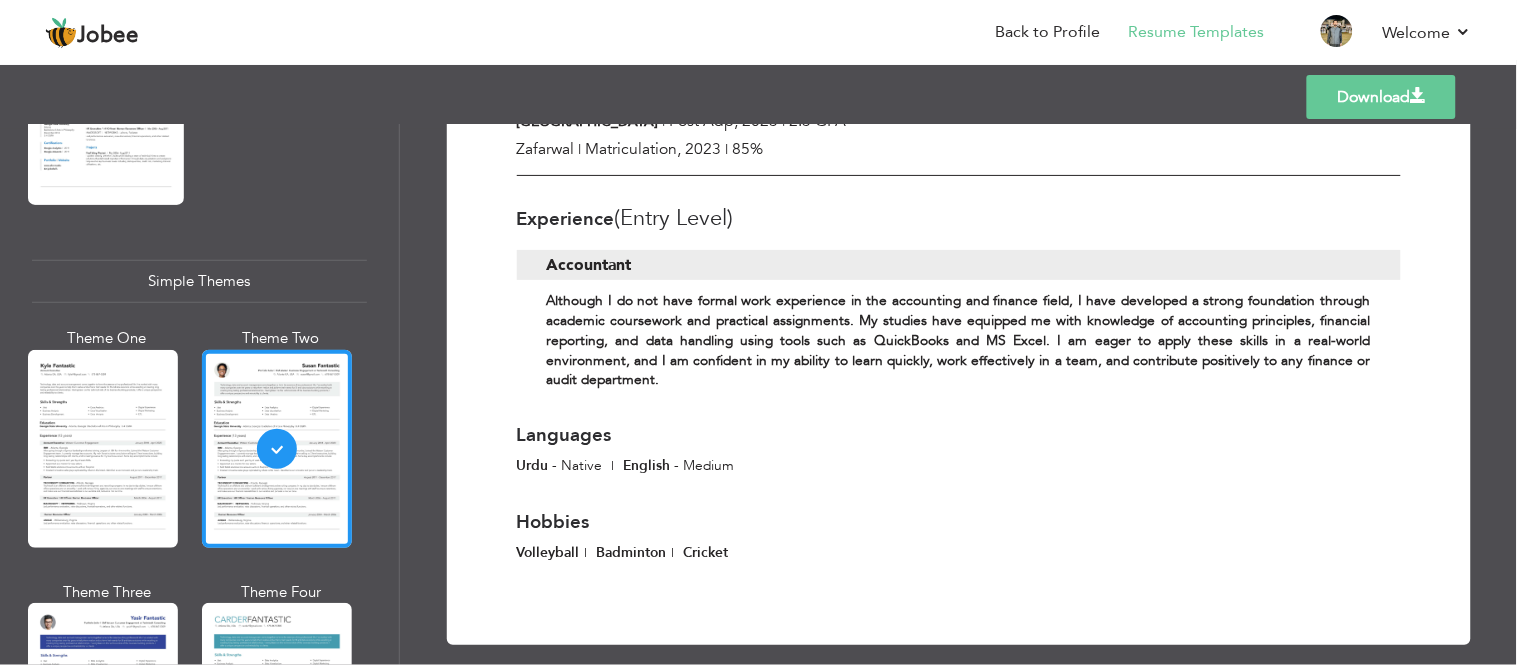 scroll, scrollTop: 0, scrollLeft: 0, axis: both 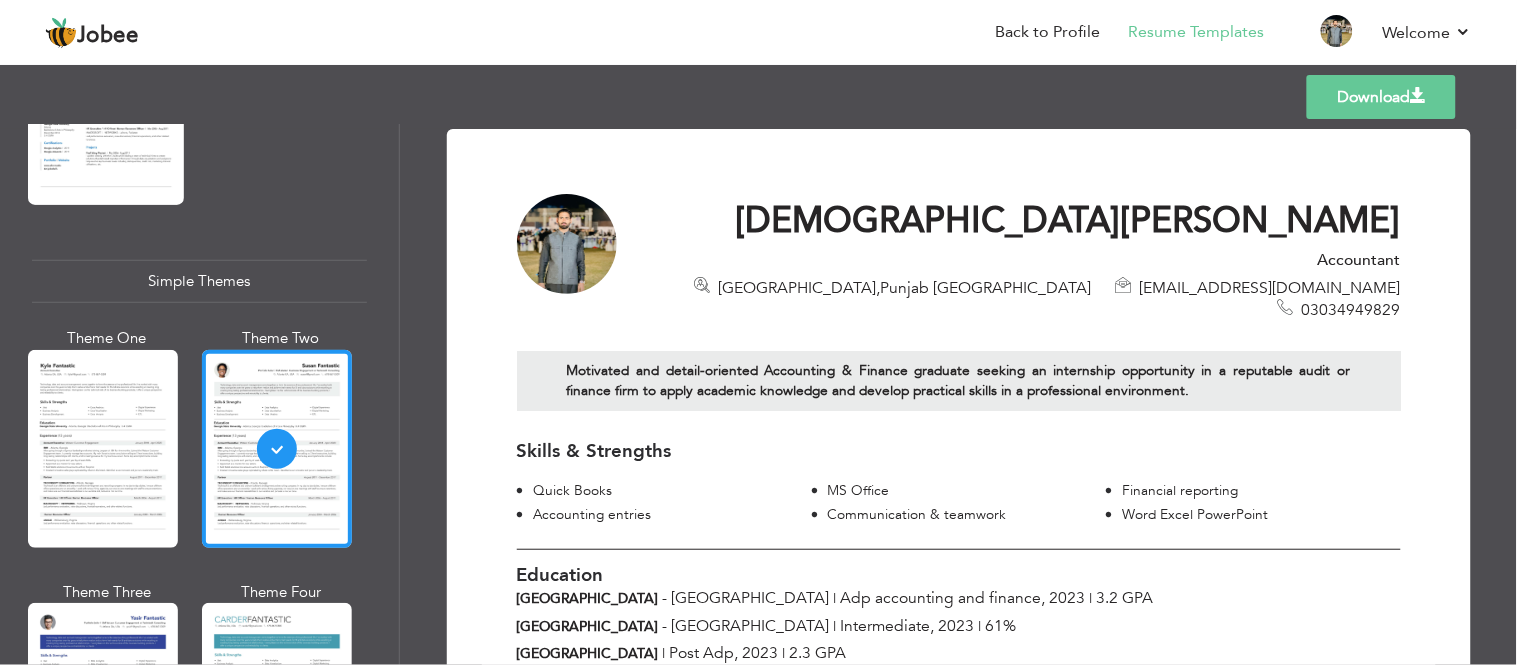 click at bounding box center (1418, 96) 